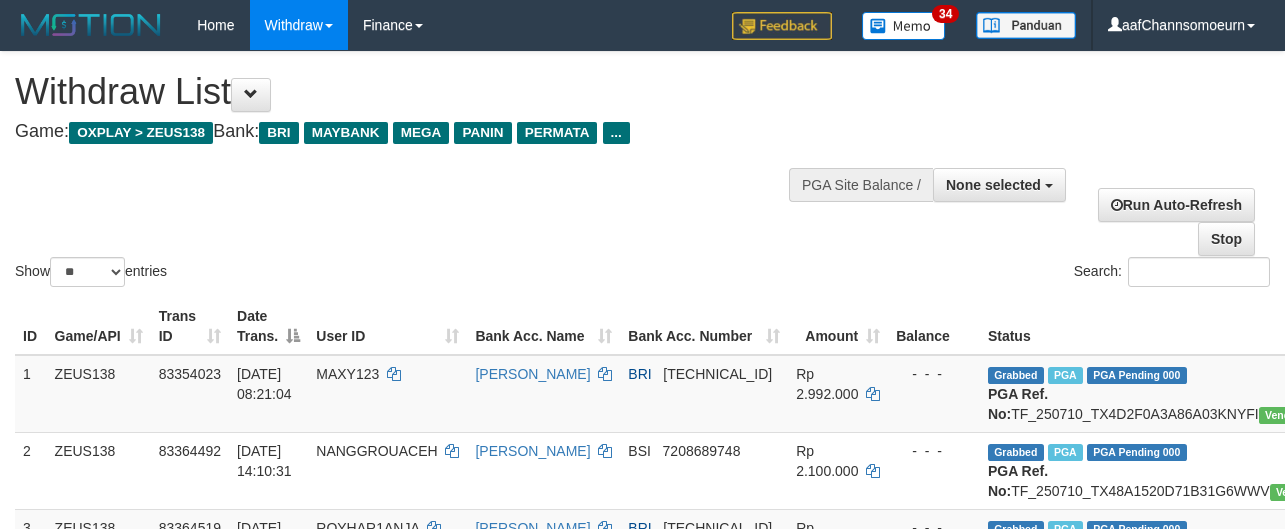 select 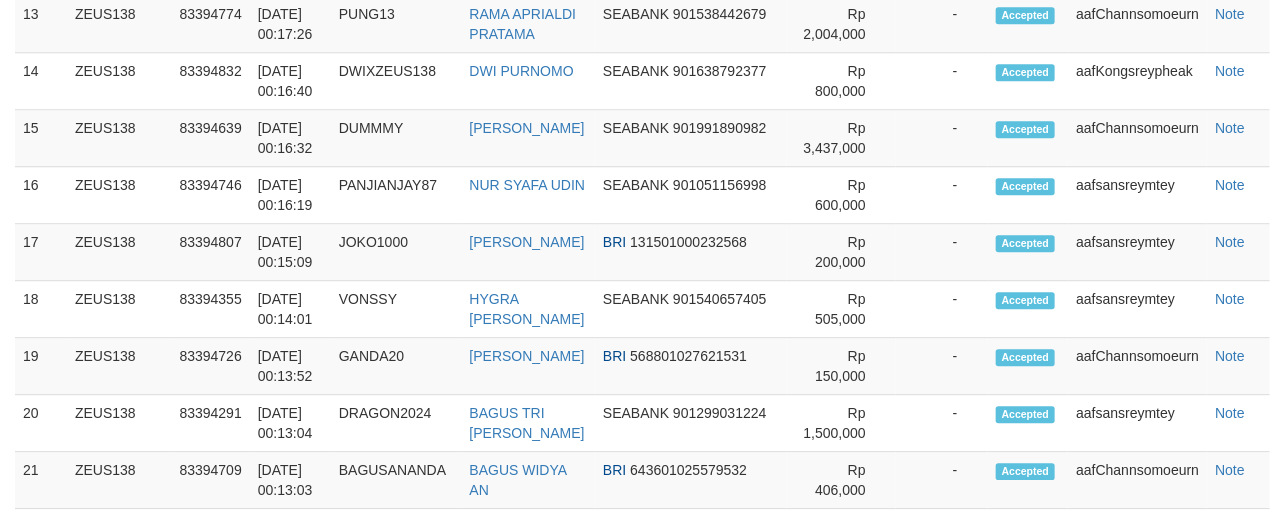 scroll, scrollTop: 1957, scrollLeft: 0, axis: vertical 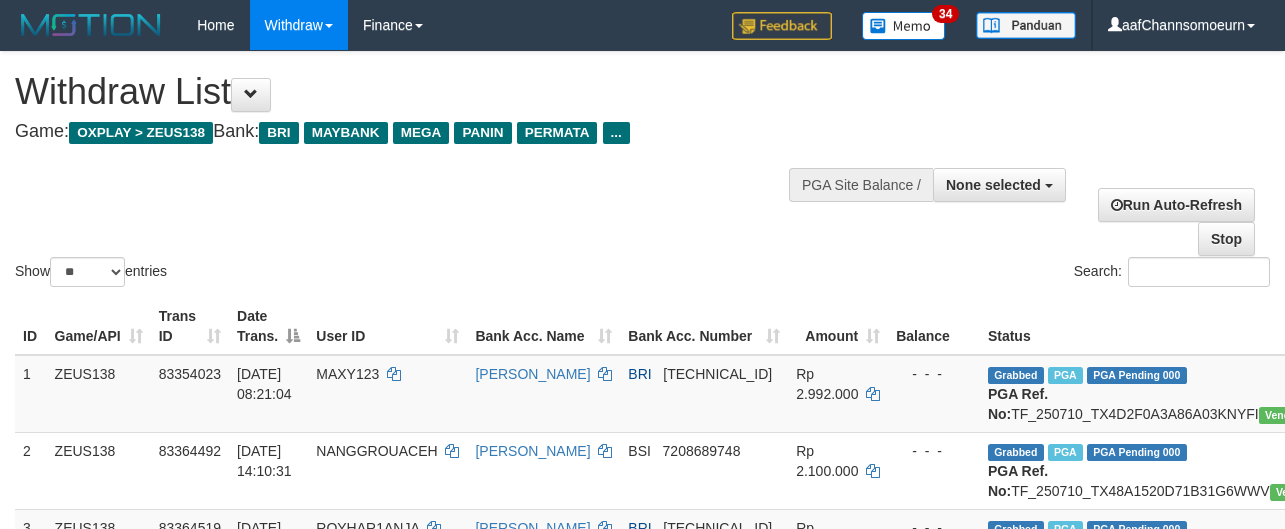 select 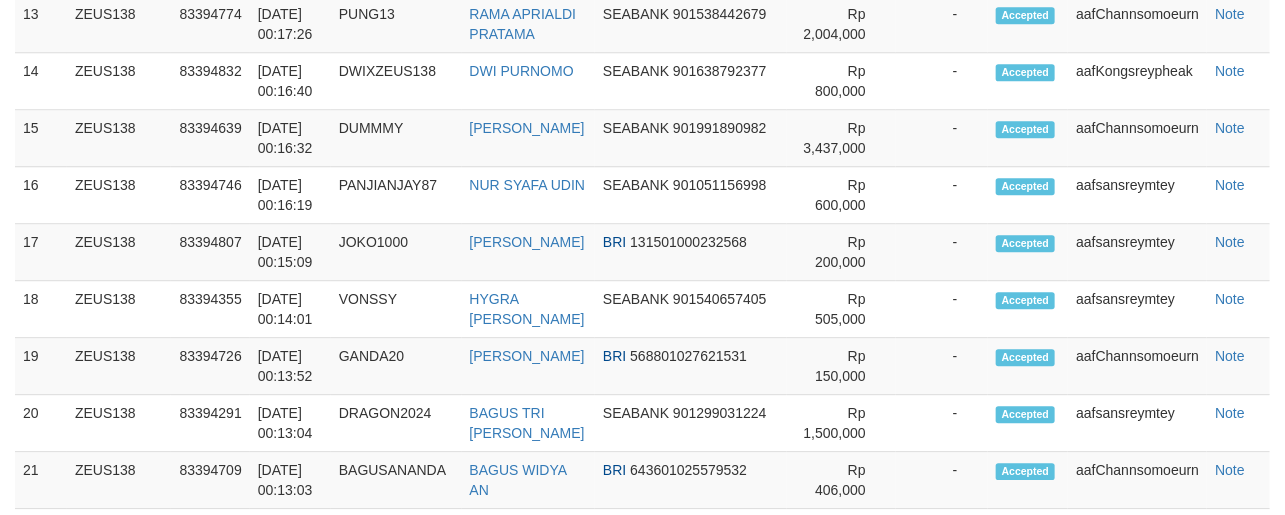 scroll, scrollTop: 1957, scrollLeft: 0, axis: vertical 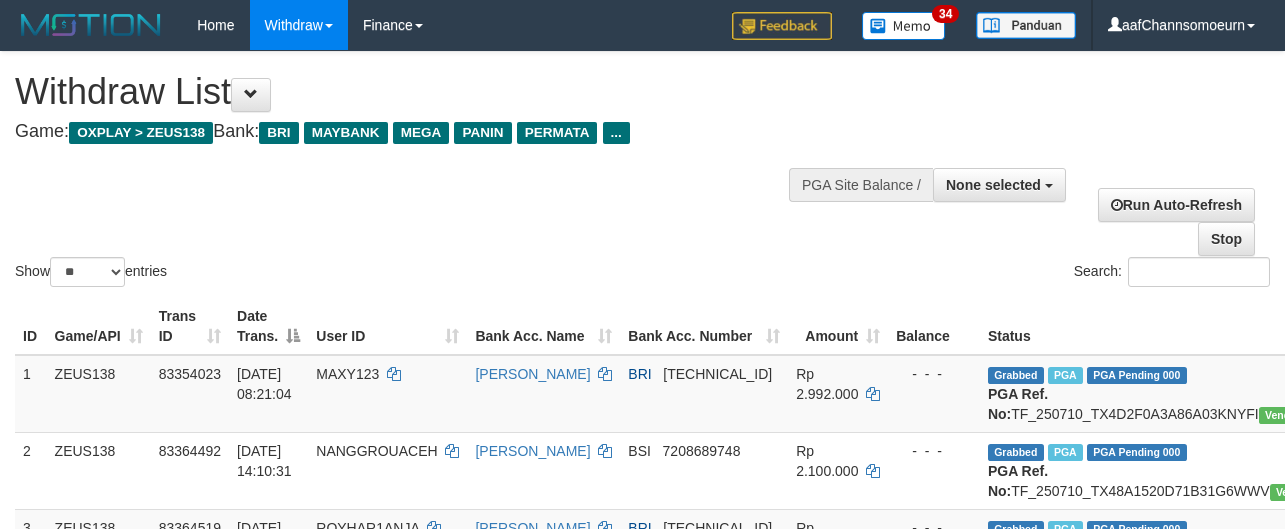 select 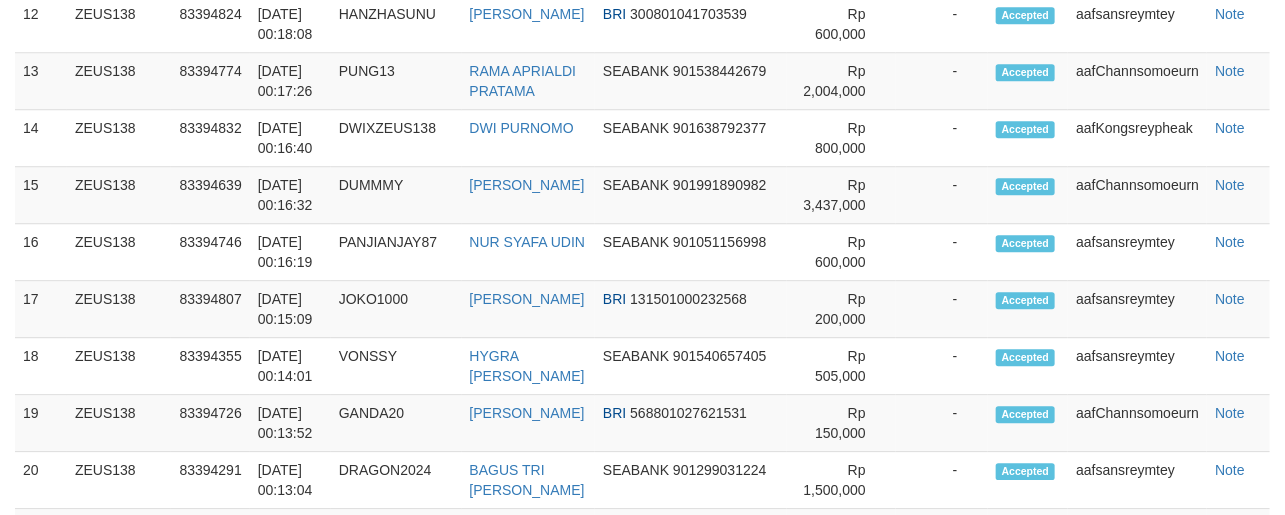 scroll, scrollTop: 1957, scrollLeft: 0, axis: vertical 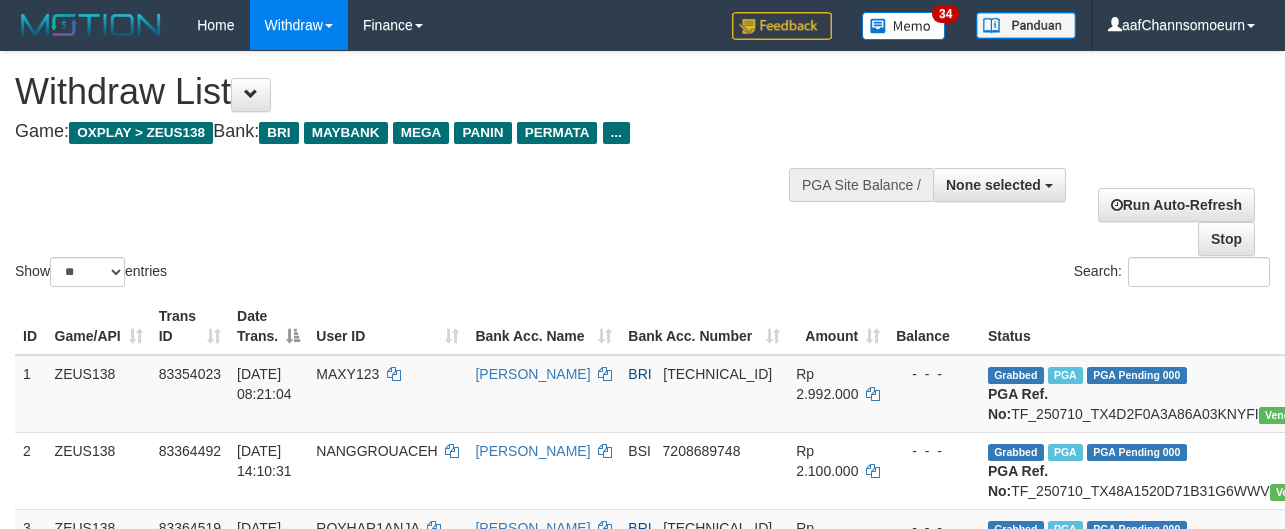 select 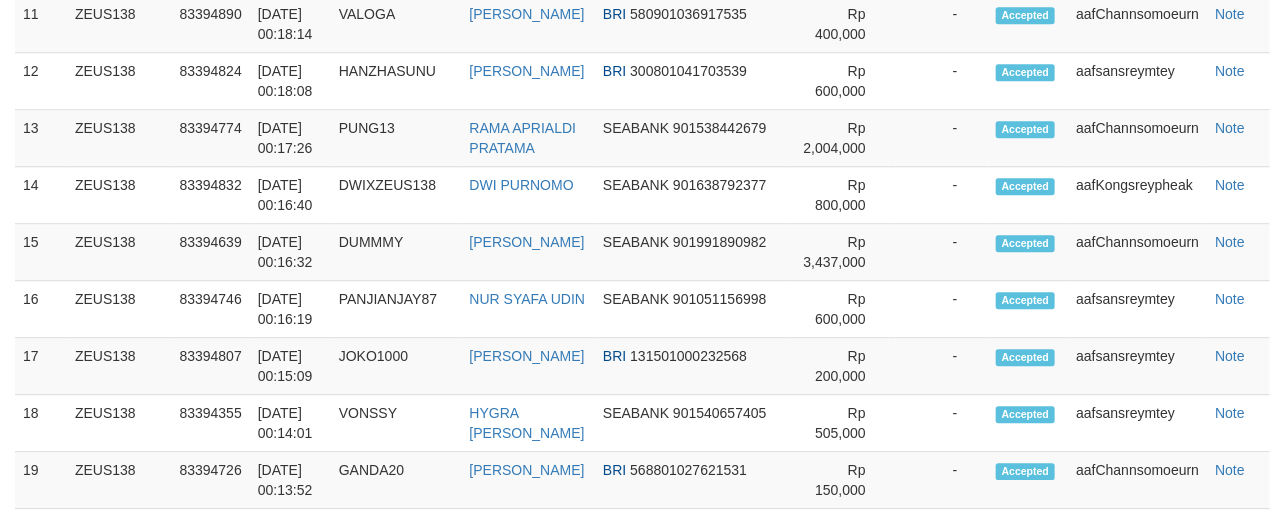 scroll, scrollTop: 1957, scrollLeft: 0, axis: vertical 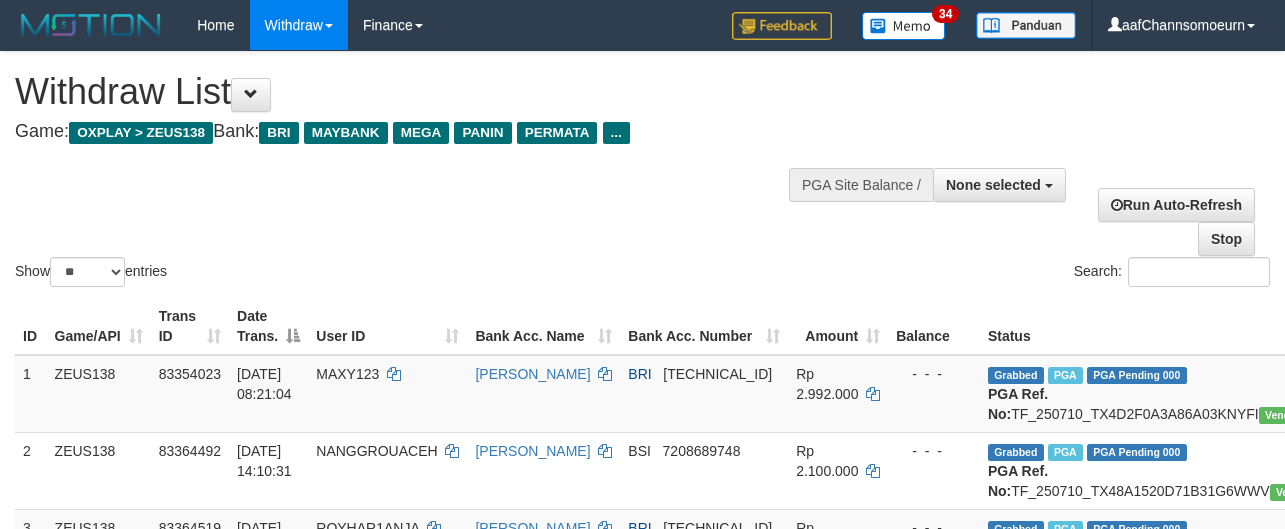 select 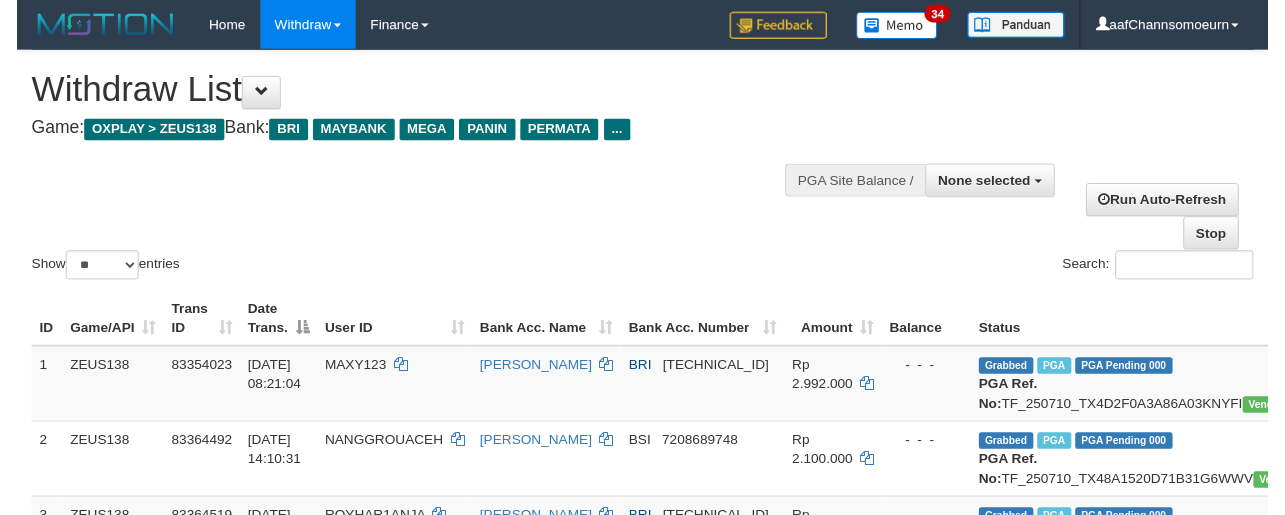 scroll, scrollTop: 1506, scrollLeft: 0, axis: vertical 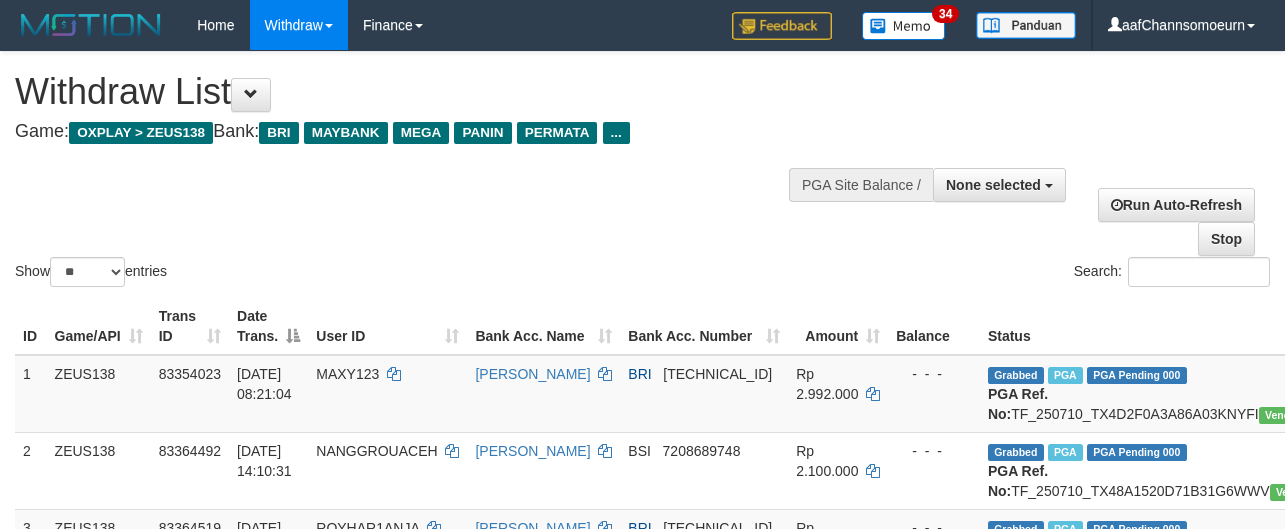 select 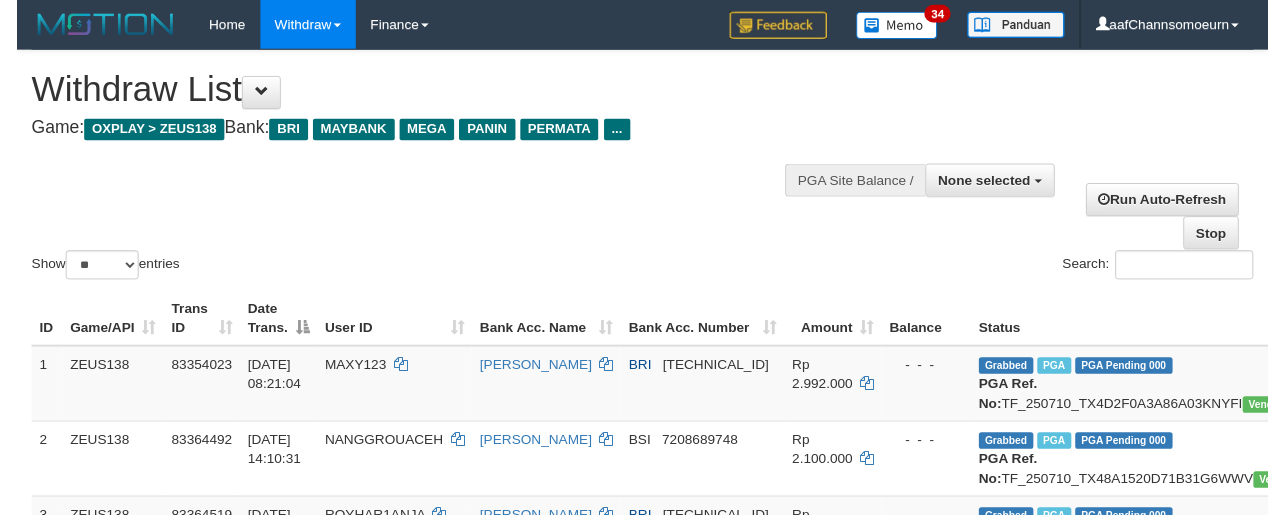 scroll, scrollTop: 1506, scrollLeft: 0, axis: vertical 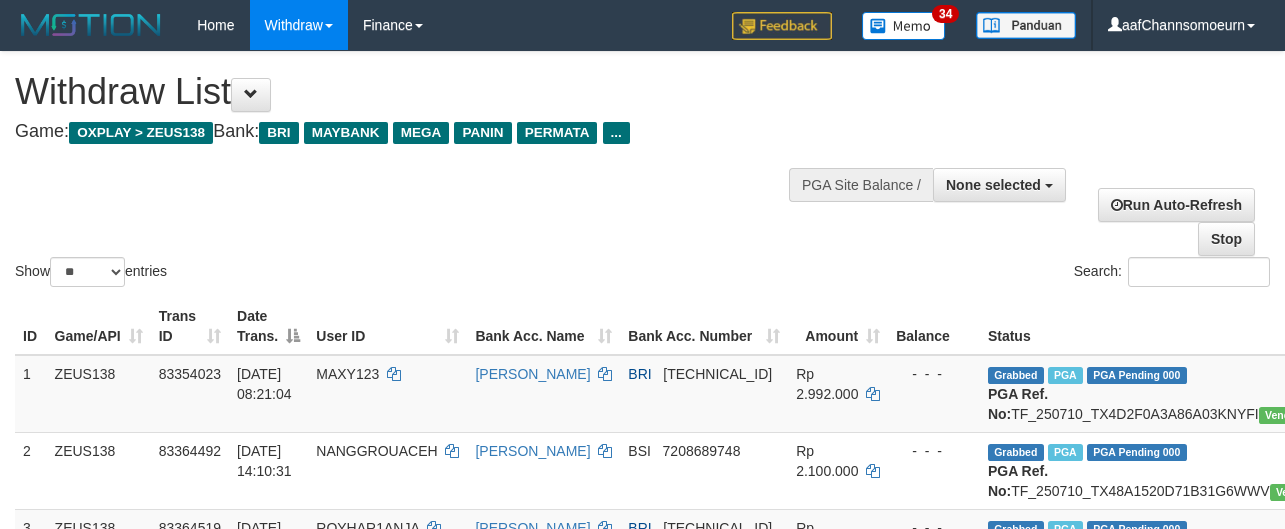 select 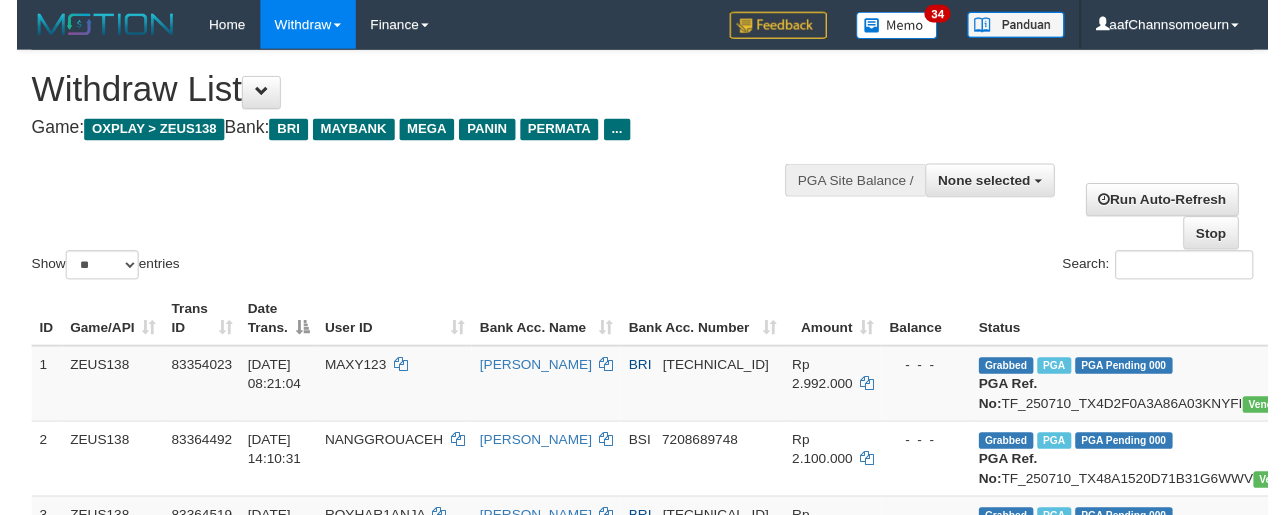 scroll, scrollTop: 1506, scrollLeft: 0, axis: vertical 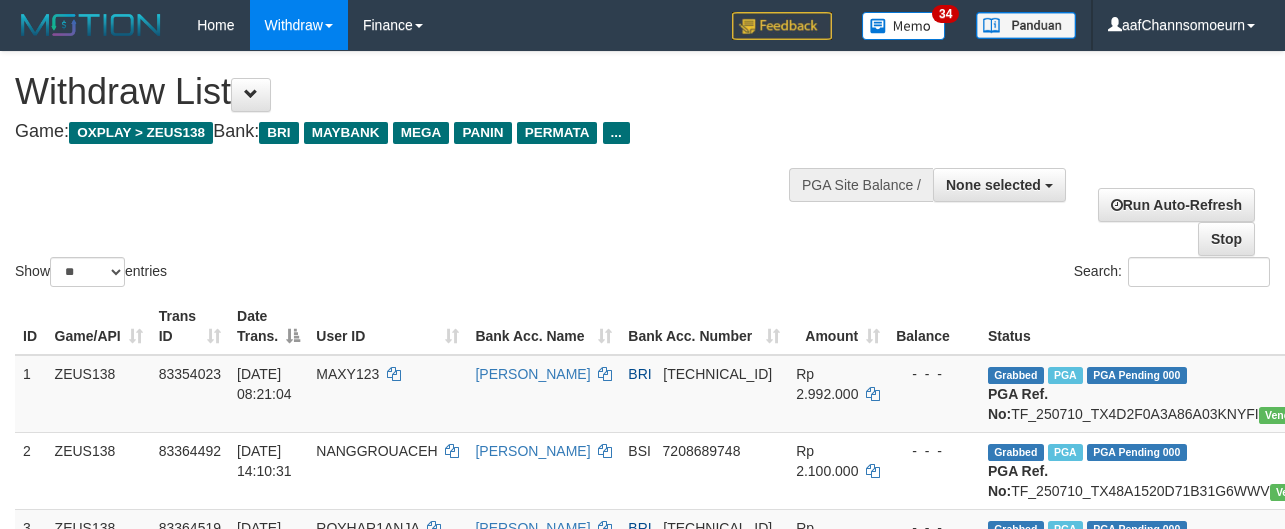 select 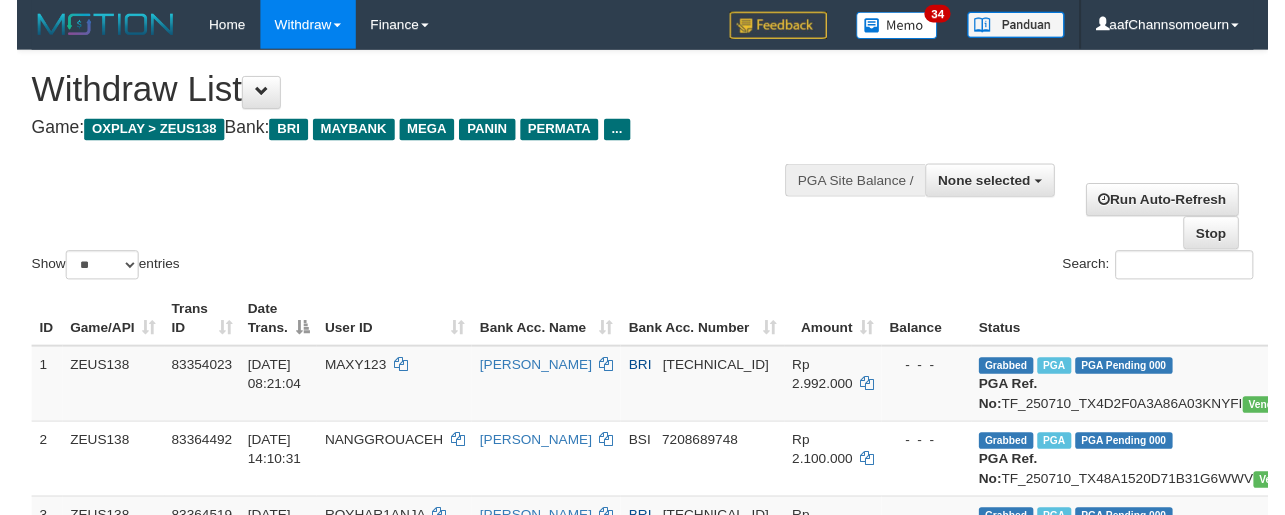 scroll, scrollTop: 1506, scrollLeft: 0, axis: vertical 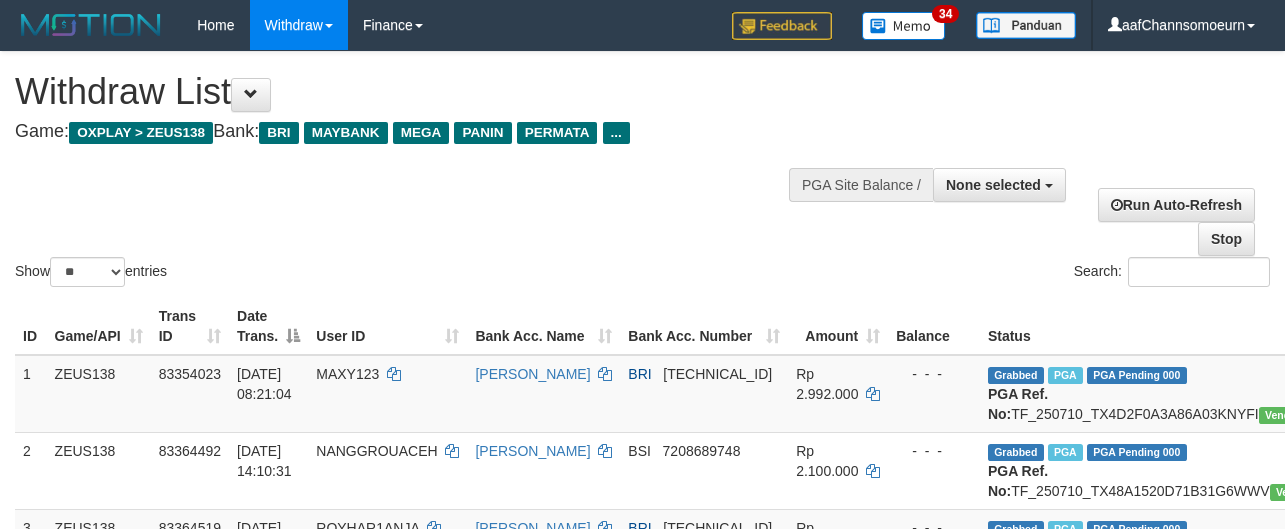 select 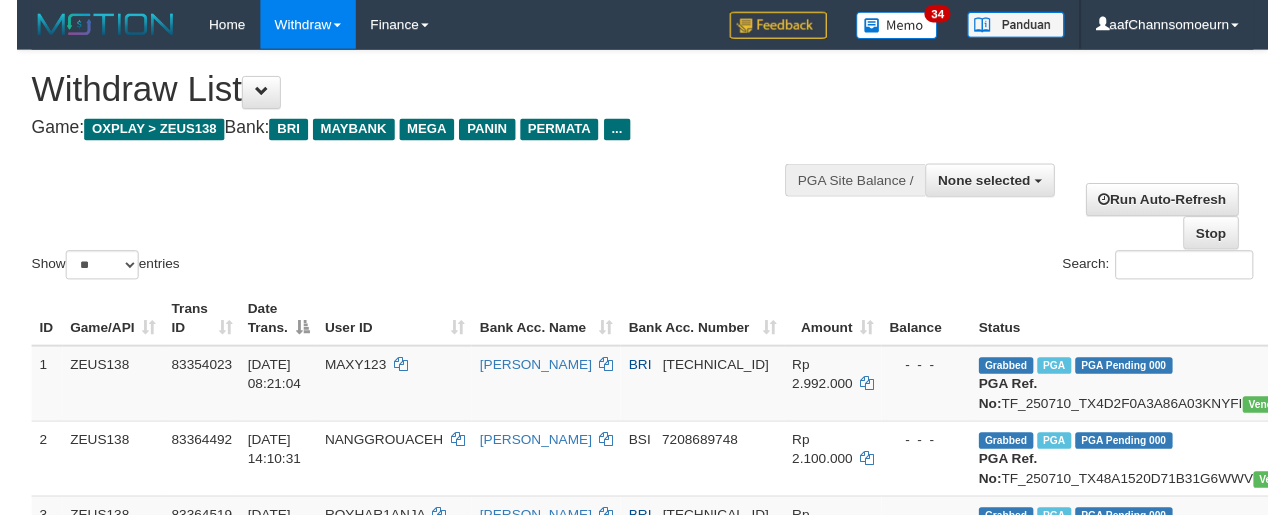 scroll, scrollTop: 1449, scrollLeft: 0, axis: vertical 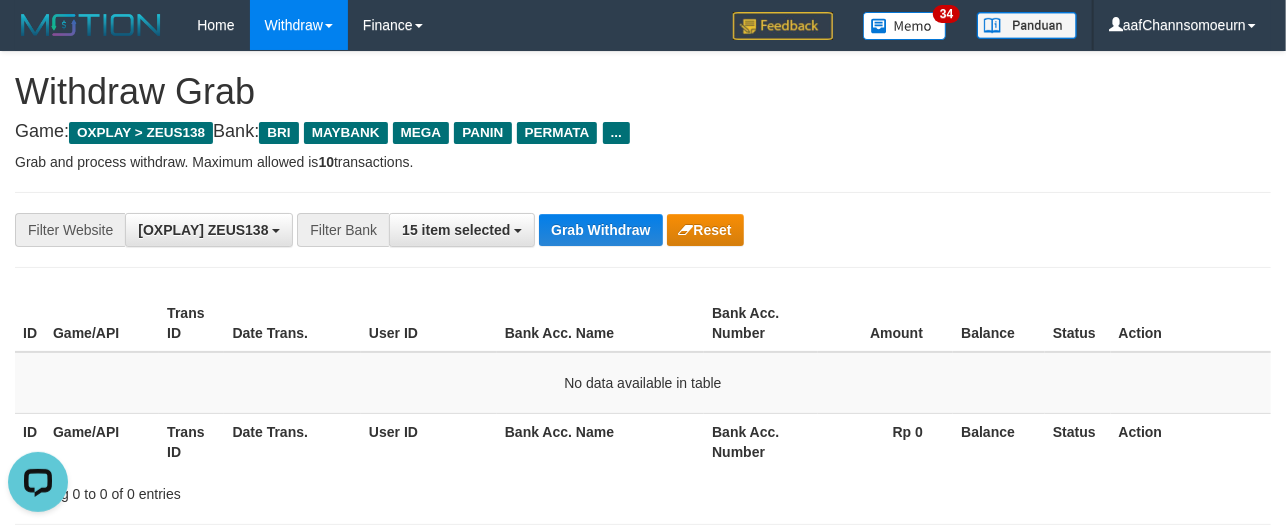 click on "**********" at bounding box center (643, 230) 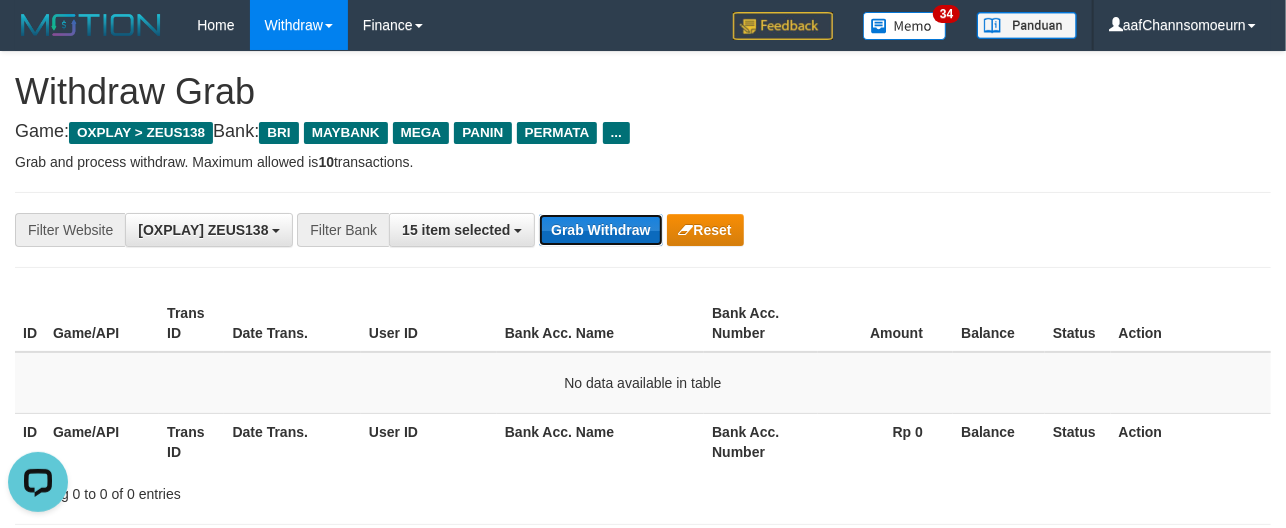 drag, startPoint x: 626, startPoint y: 226, endPoint x: 616, endPoint y: 228, distance: 10.198039 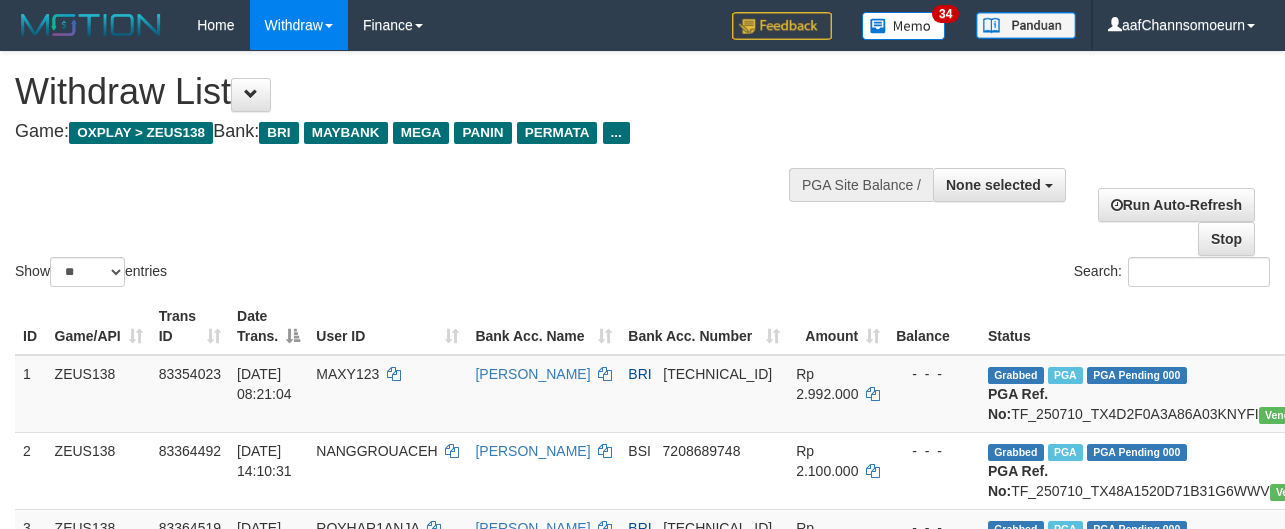 select 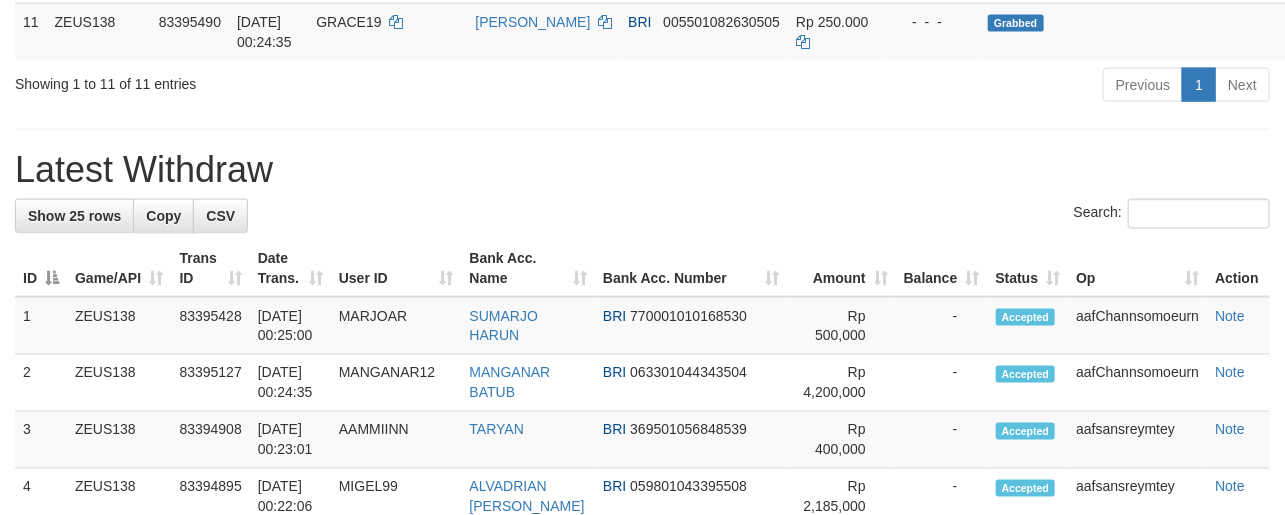 scroll, scrollTop: 1027, scrollLeft: 0, axis: vertical 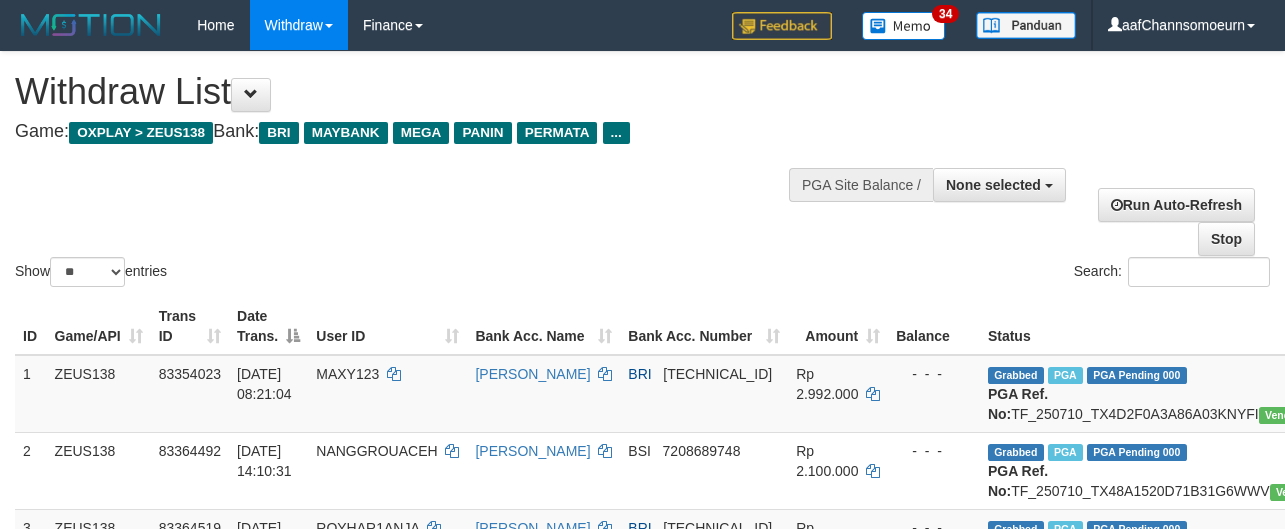 select 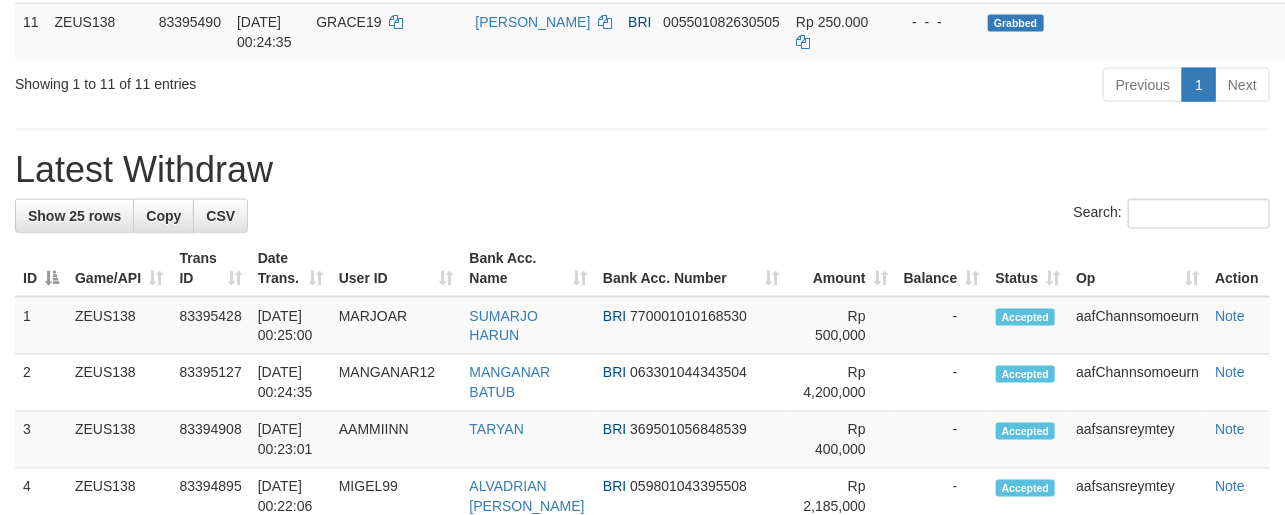 scroll, scrollTop: 1027, scrollLeft: 0, axis: vertical 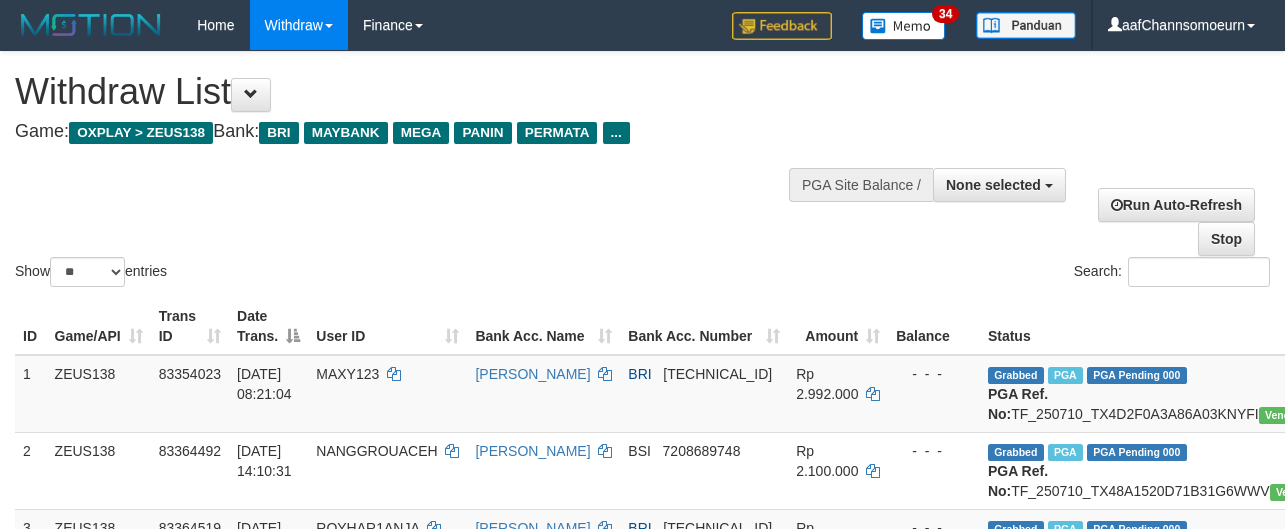 select 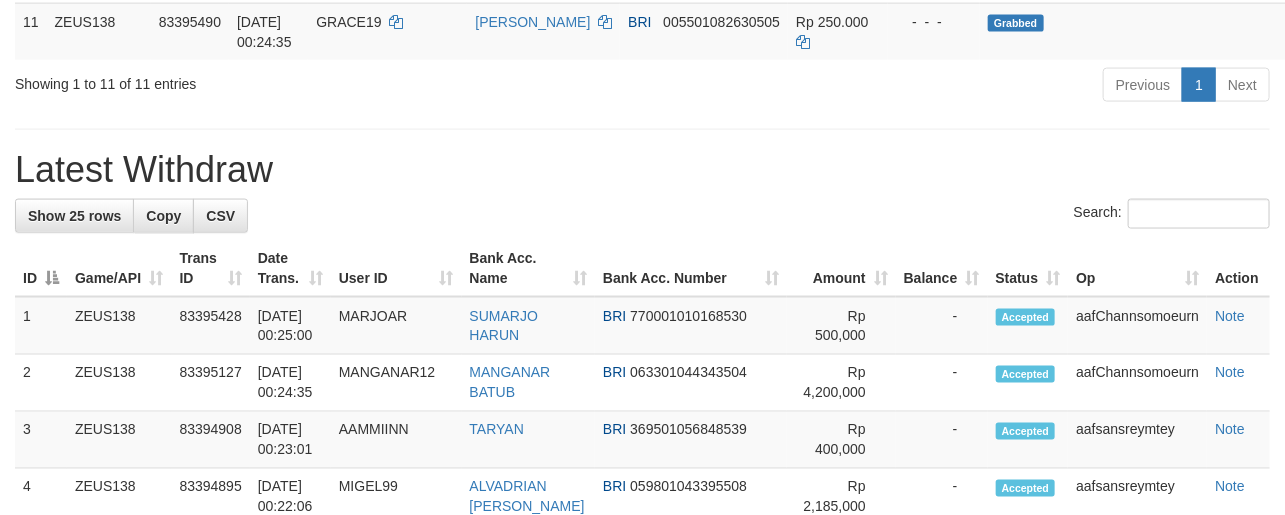 scroll, scrollTop: 1027, scrollLeft: 0, axis: vertical 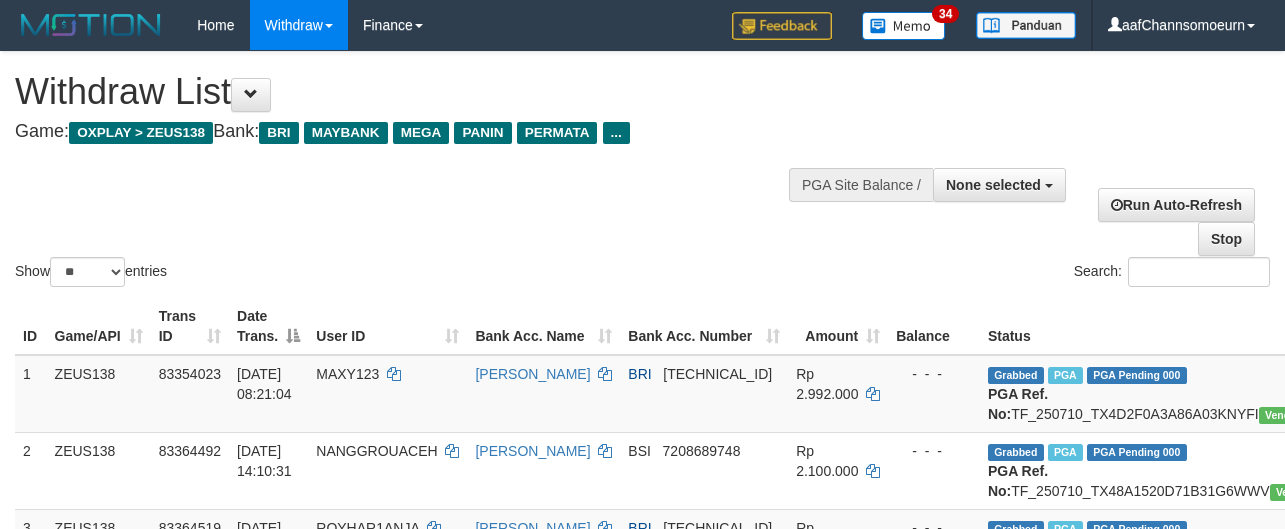 select 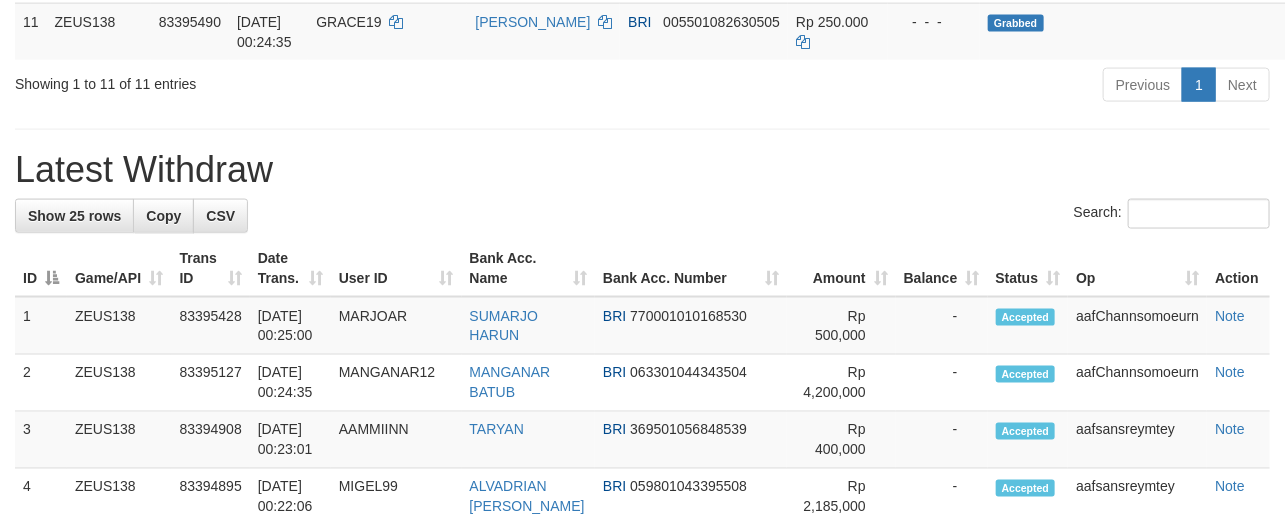 scroll, scrollTop: 1027, scrollLeft: 0, axis: vertical 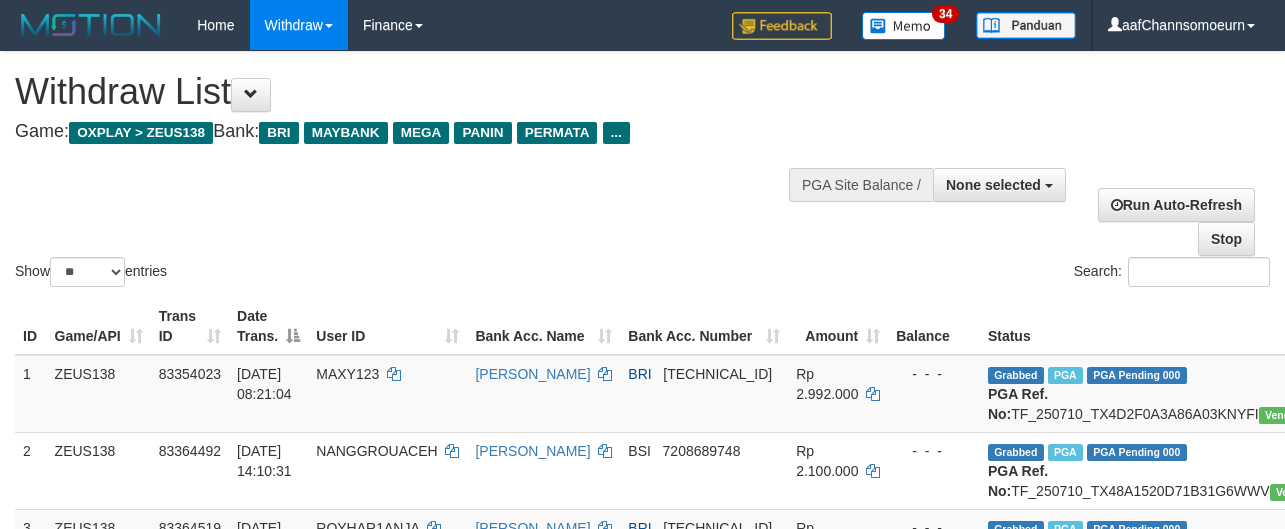 select 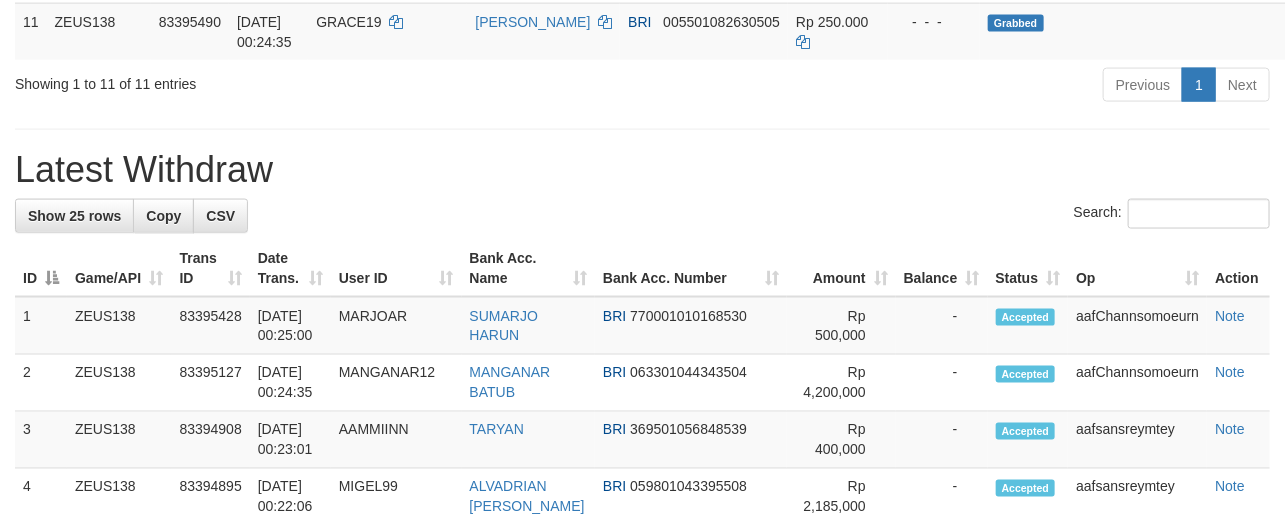 scroll, scrollTop: 1027, scrollLeft: 0, axis: vertical 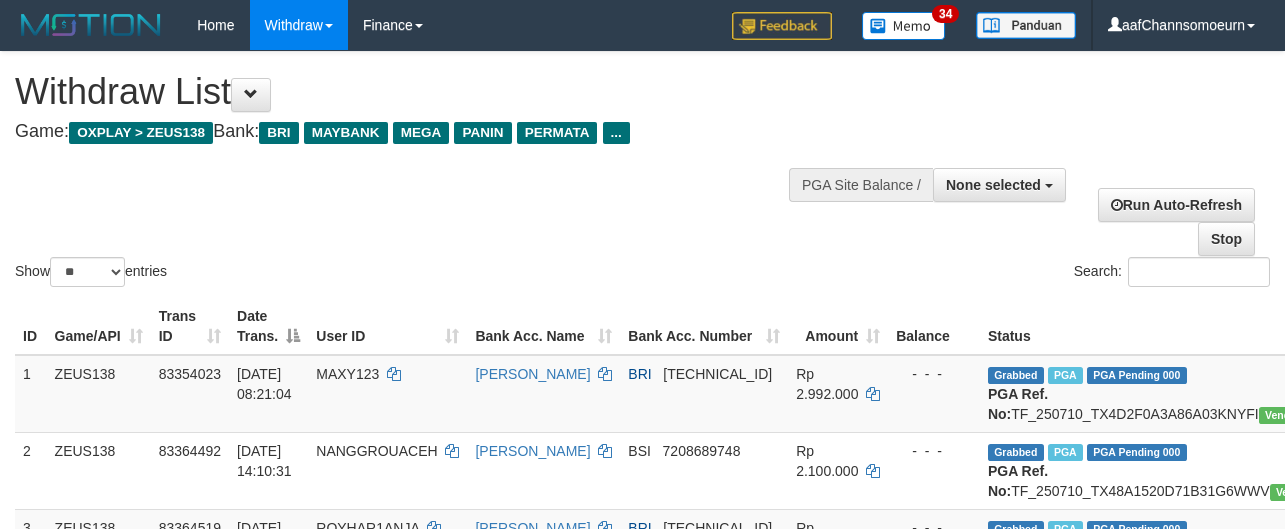 select 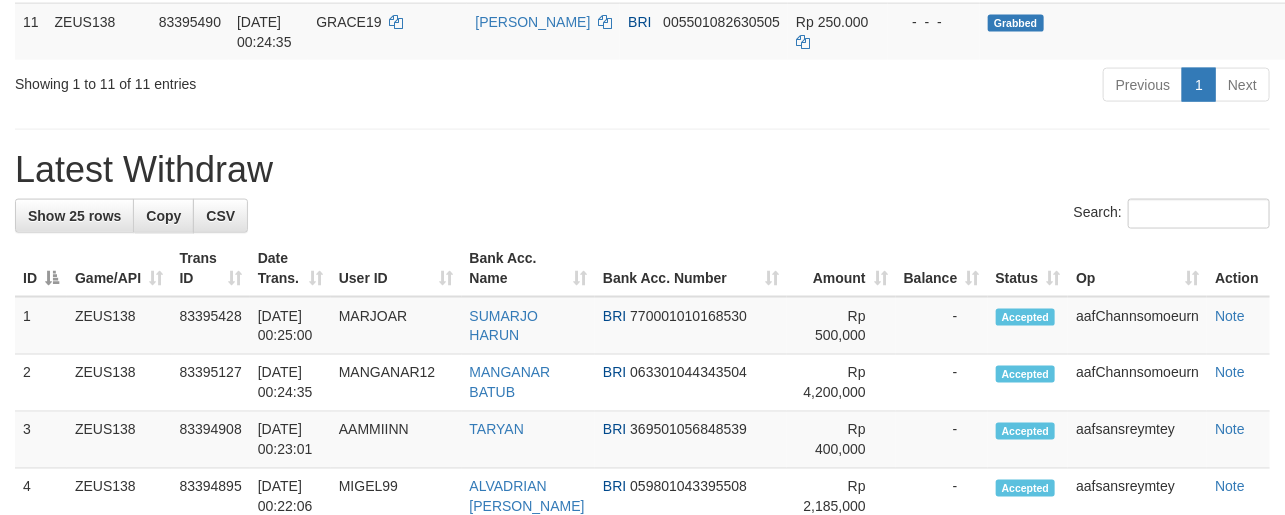 scroll, scrollTop: 1027, scrollLeft: 0, axis: vertical 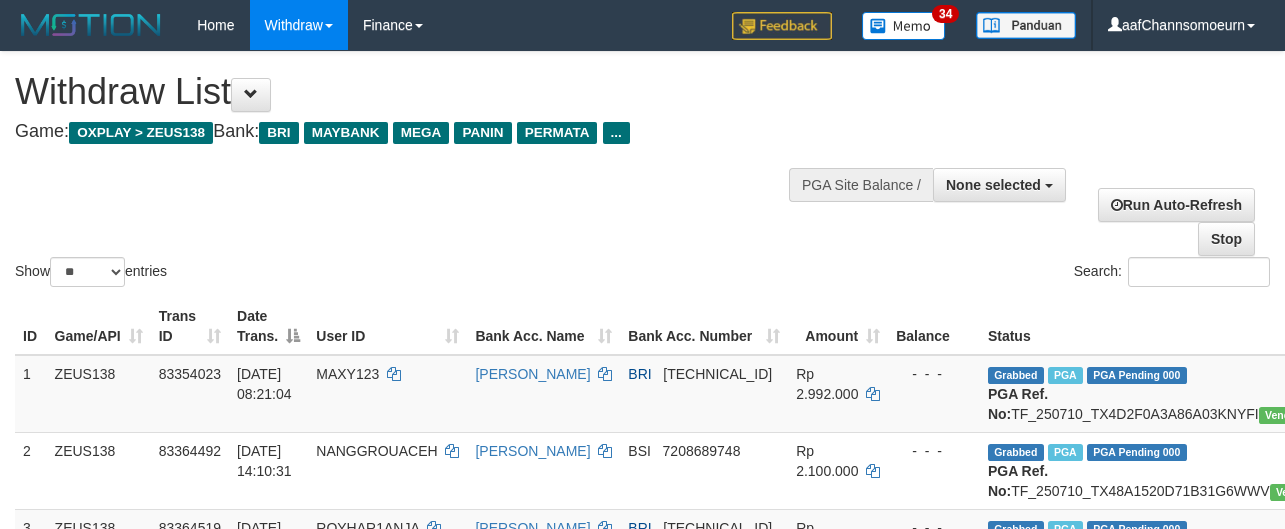 select 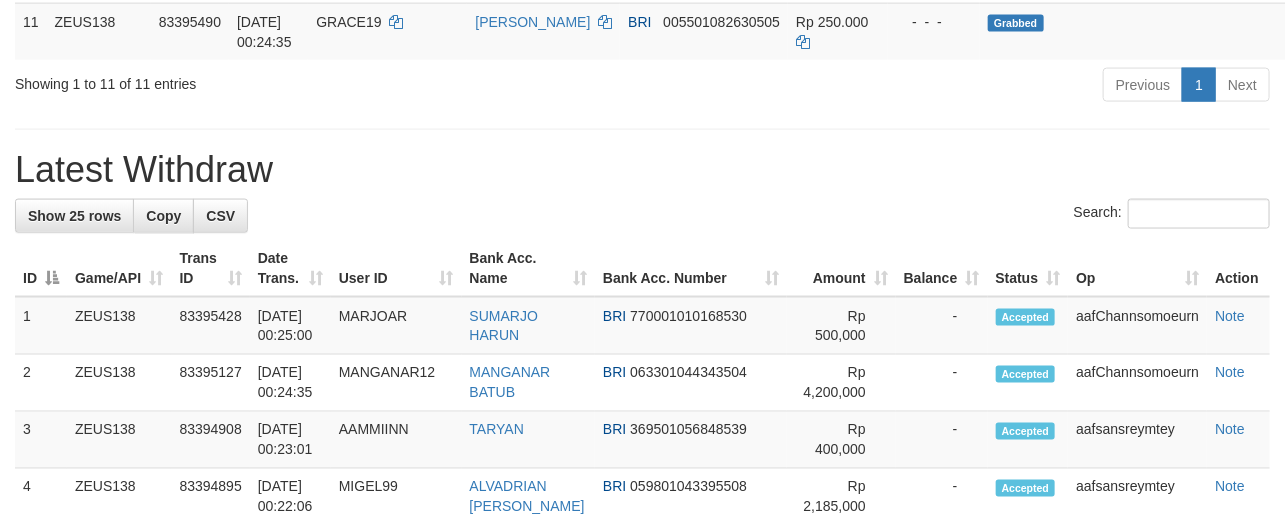 scroll, scrollTop: 1027, scrollLeft: 0, axis: vertical 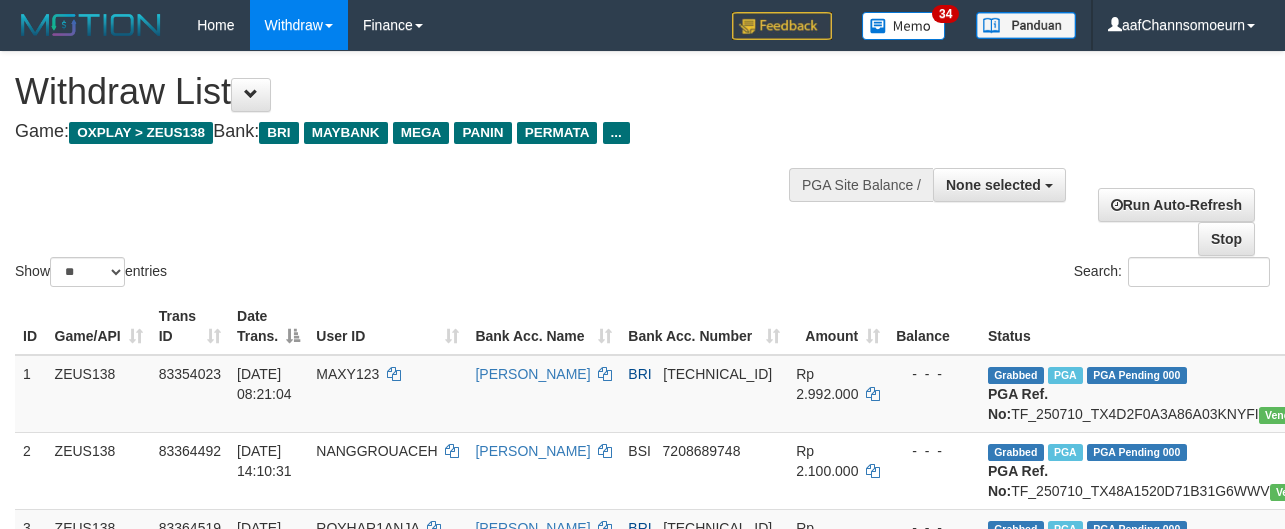 select 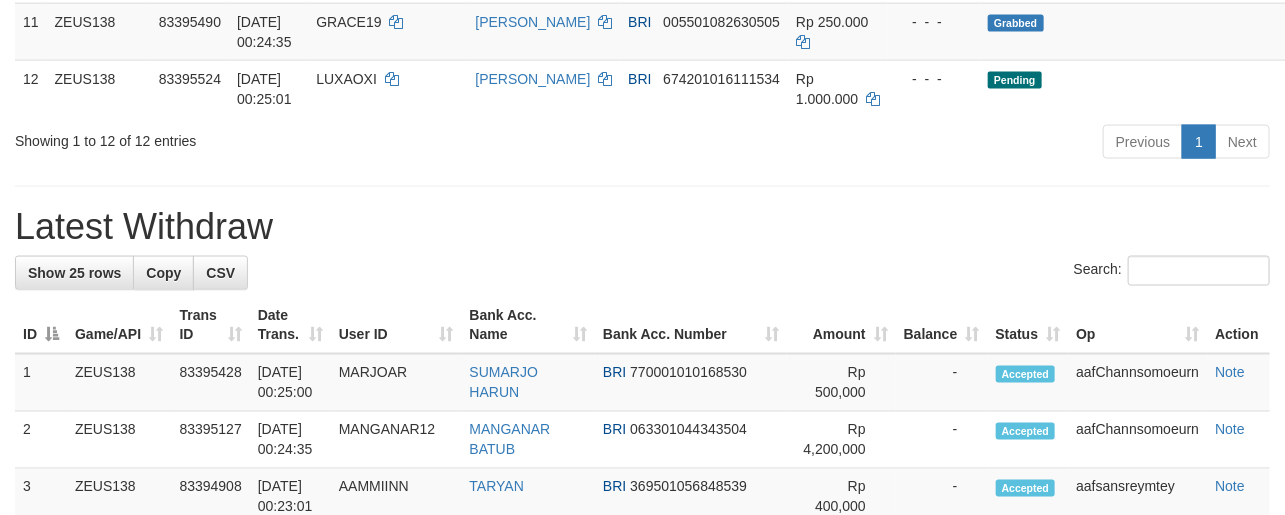 scroll, scrollTop: 1027, scrollLeft: 0, axis: vertical 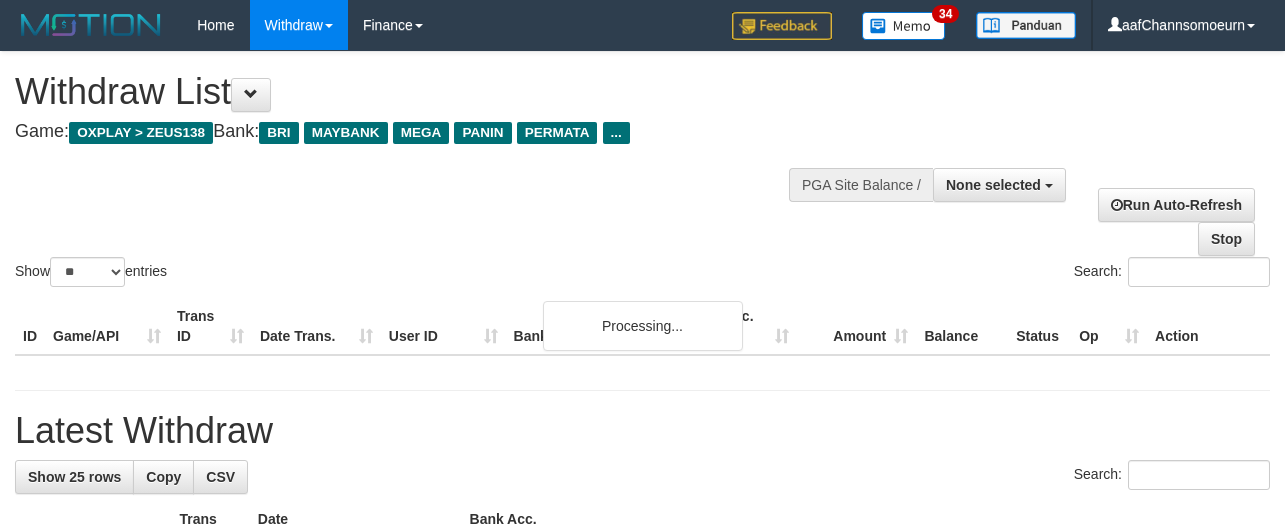 select 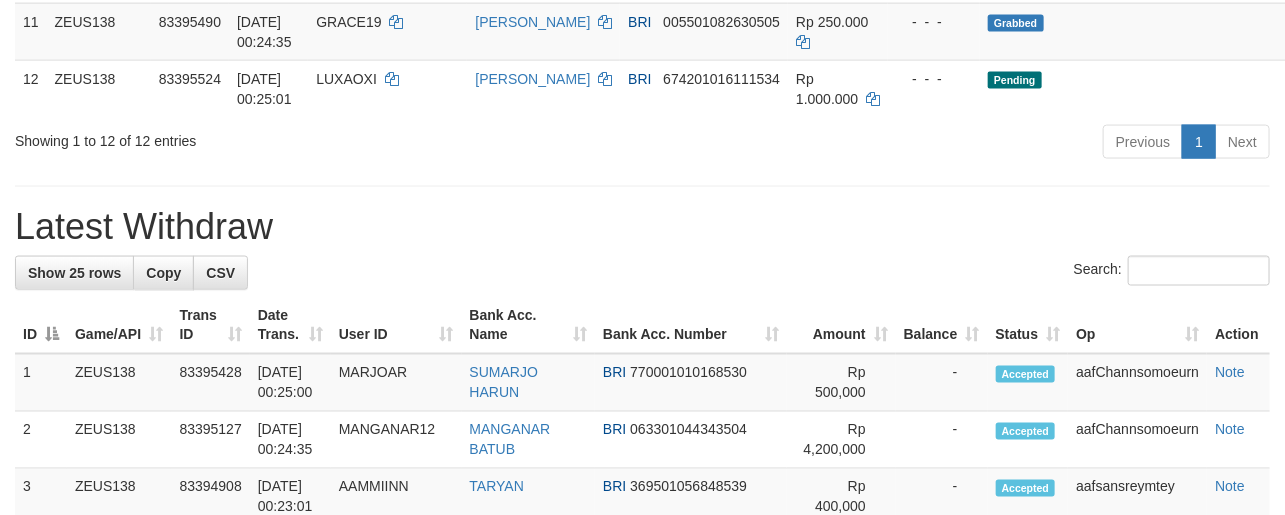 scroll, scrollTop: 1027, scrollLeft: 0, axis: vertical 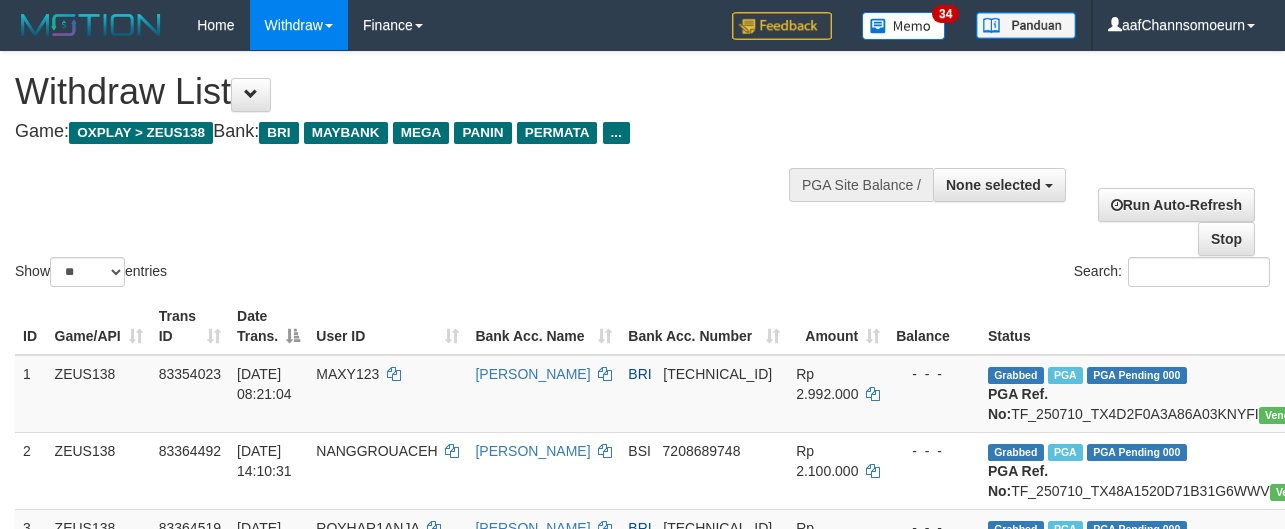 select 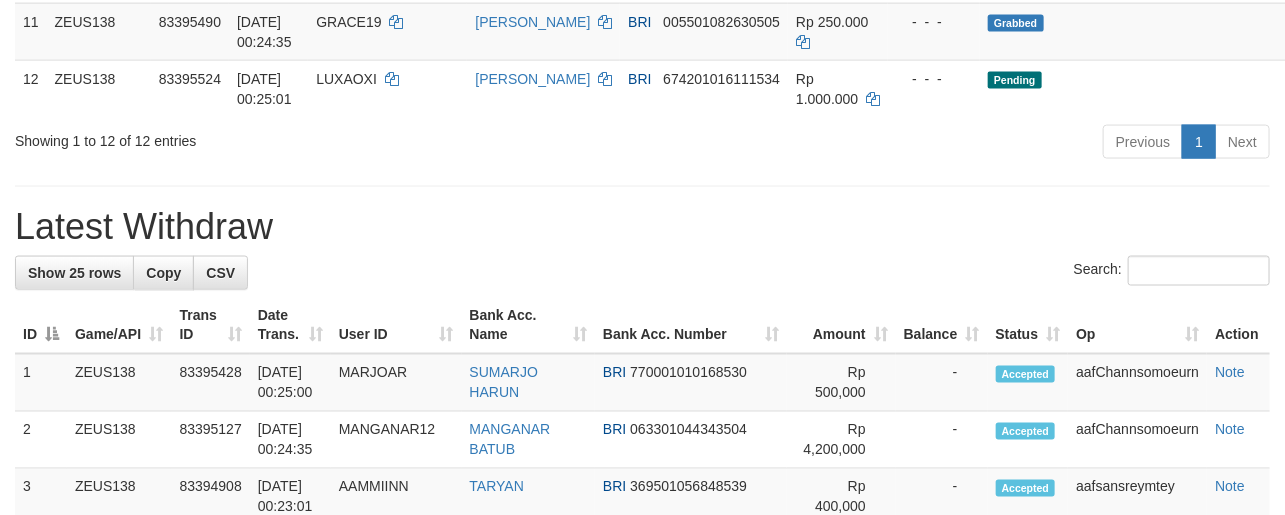 scroll, scrollTop: 1027, scrollLeft: 0, axis: vertical 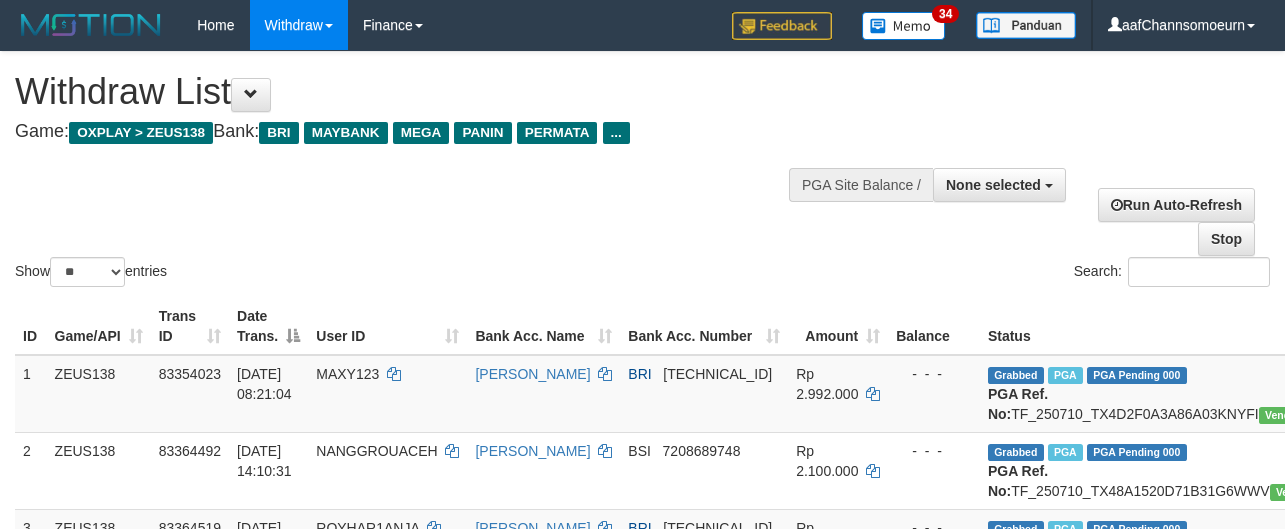select 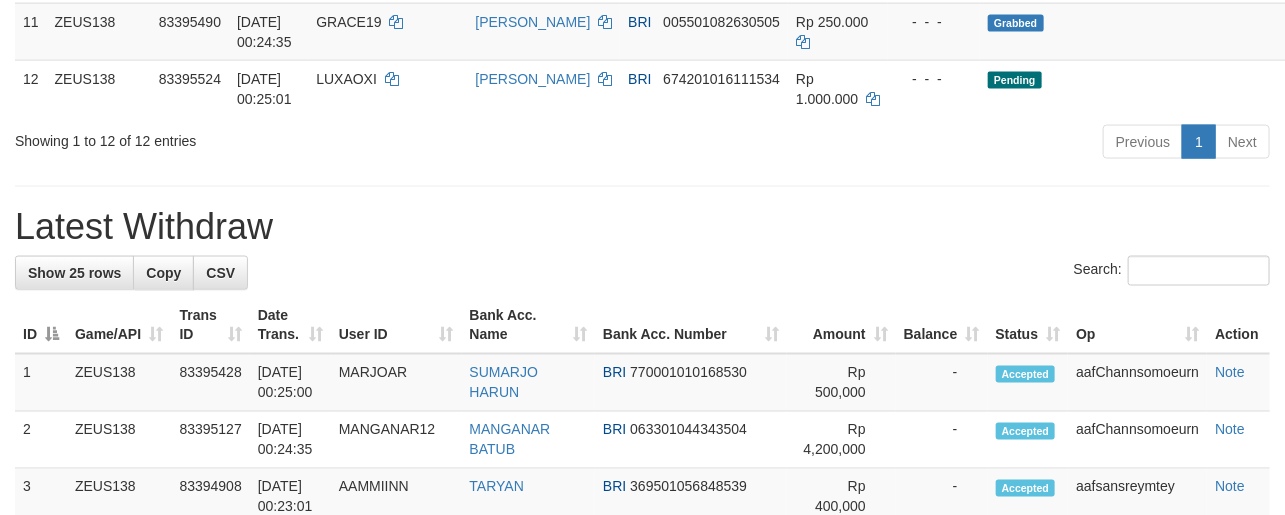 scroll, scrollTop: 1027, scrollLeft: 0, axis: vertical 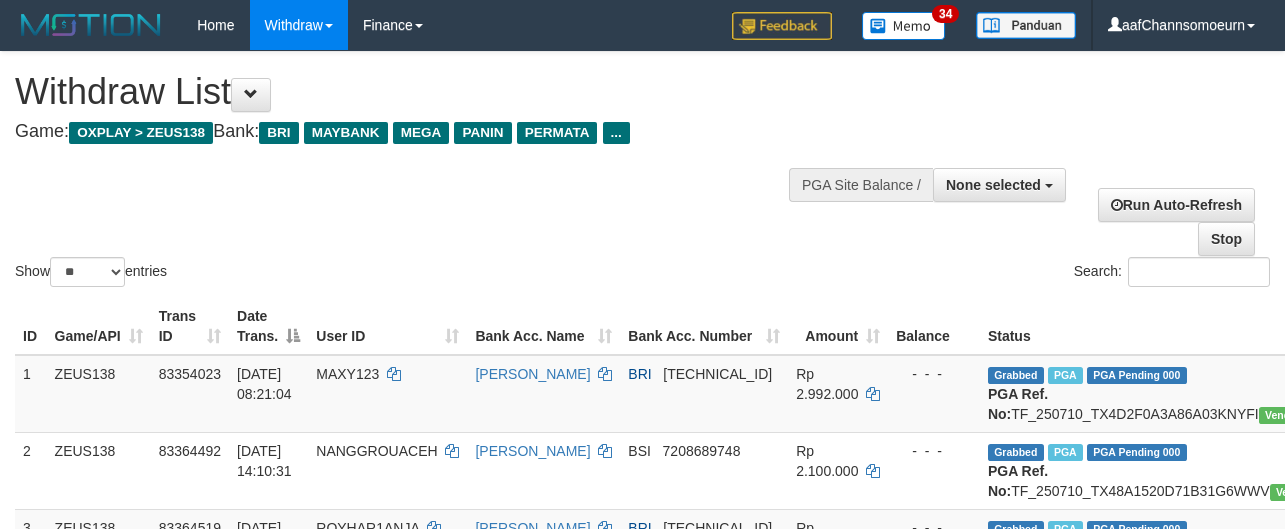 select 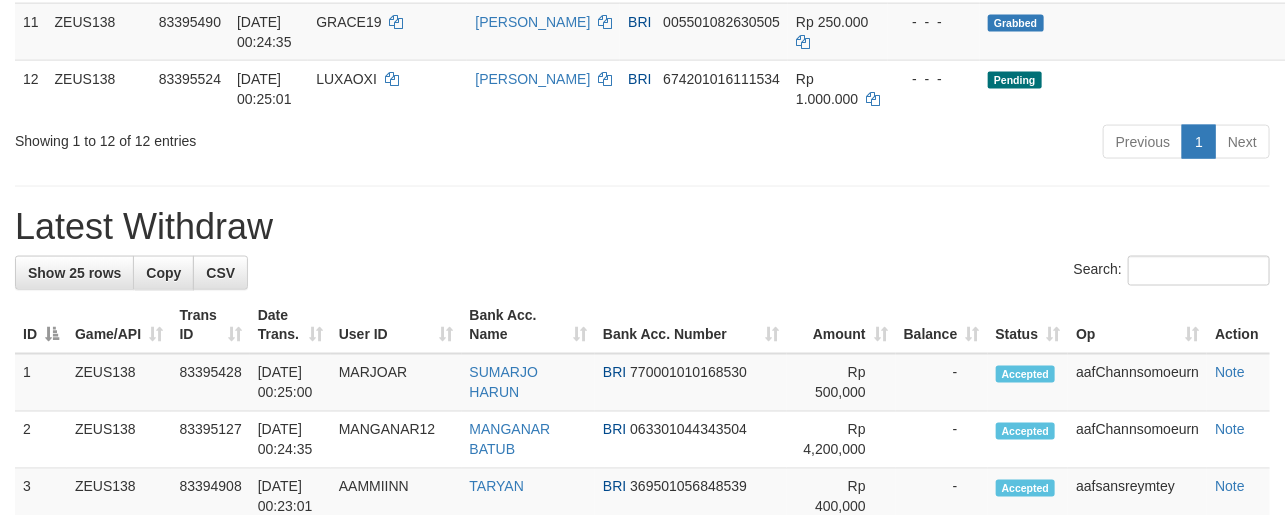 scroll, scrollTop: 1027, scrollLeft: 0, axis: vertical 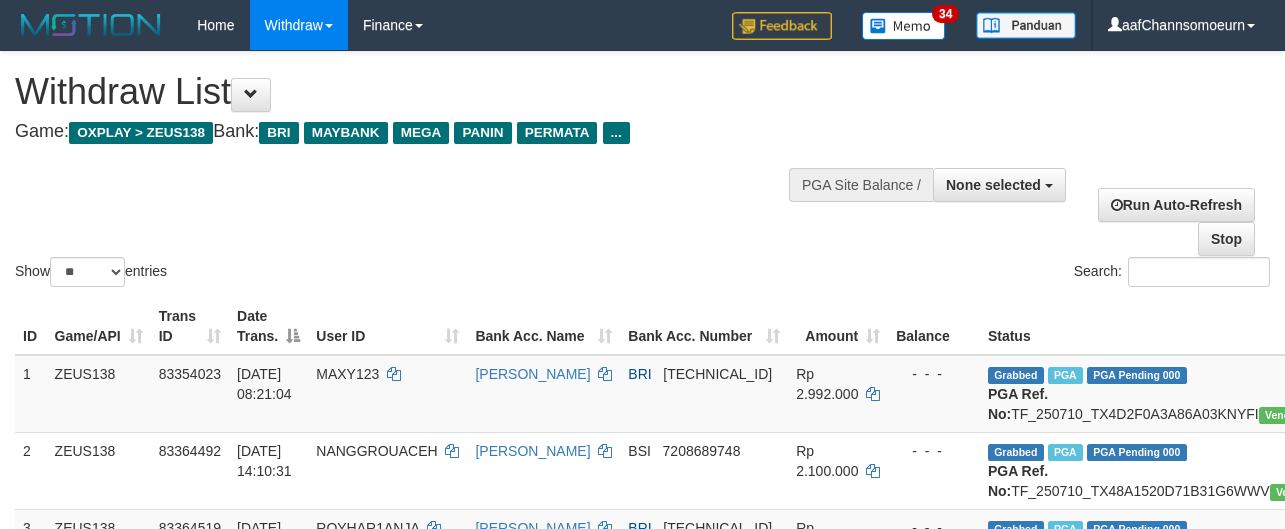select 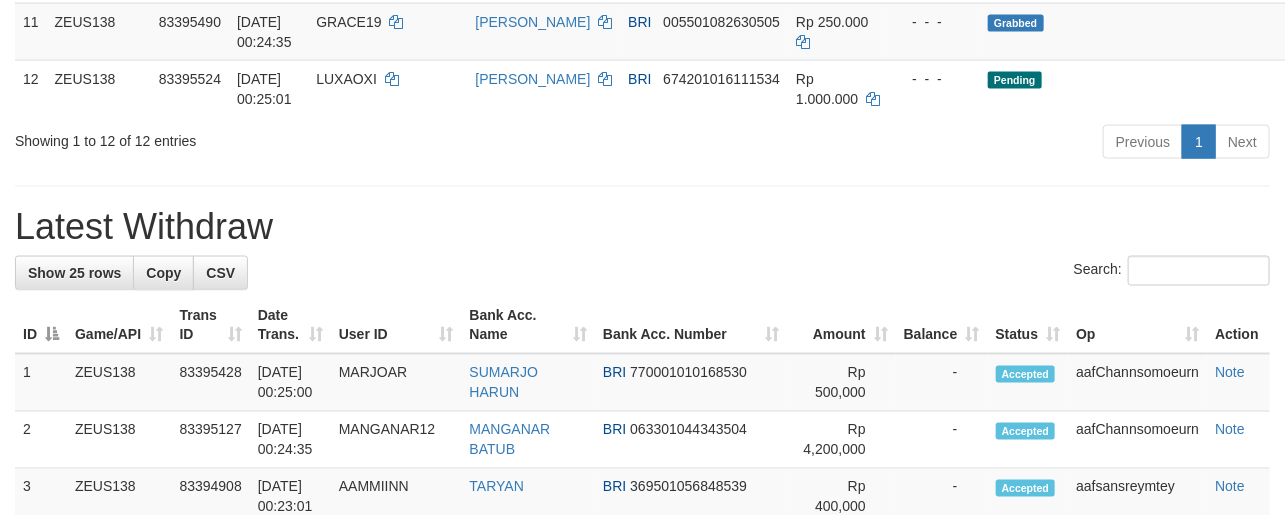 scroll, scrollTop: 1027, scrollLeft: 0, axis: vertical 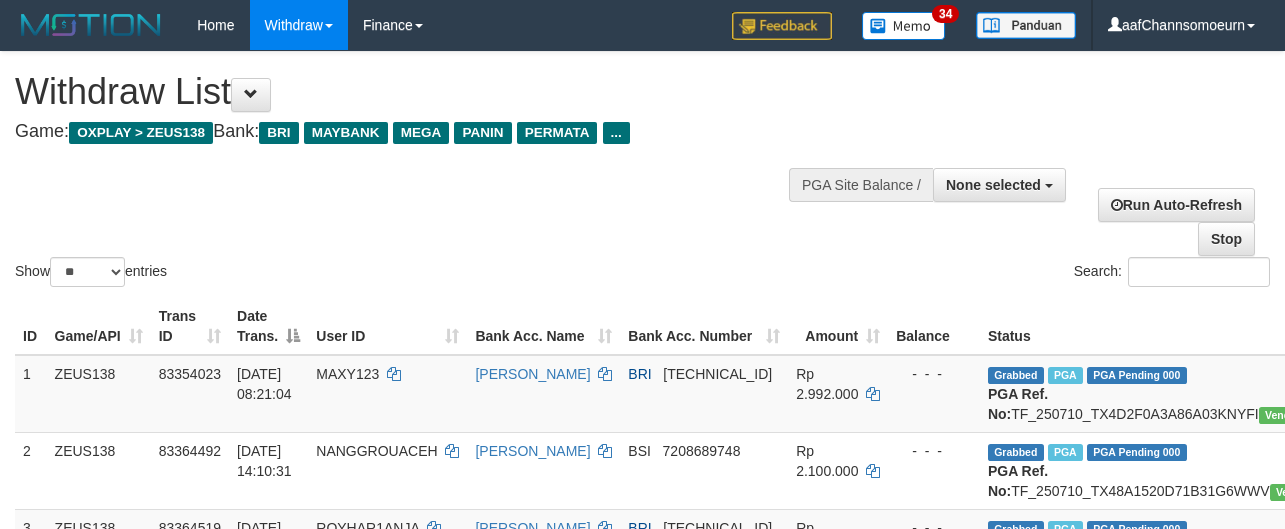 select 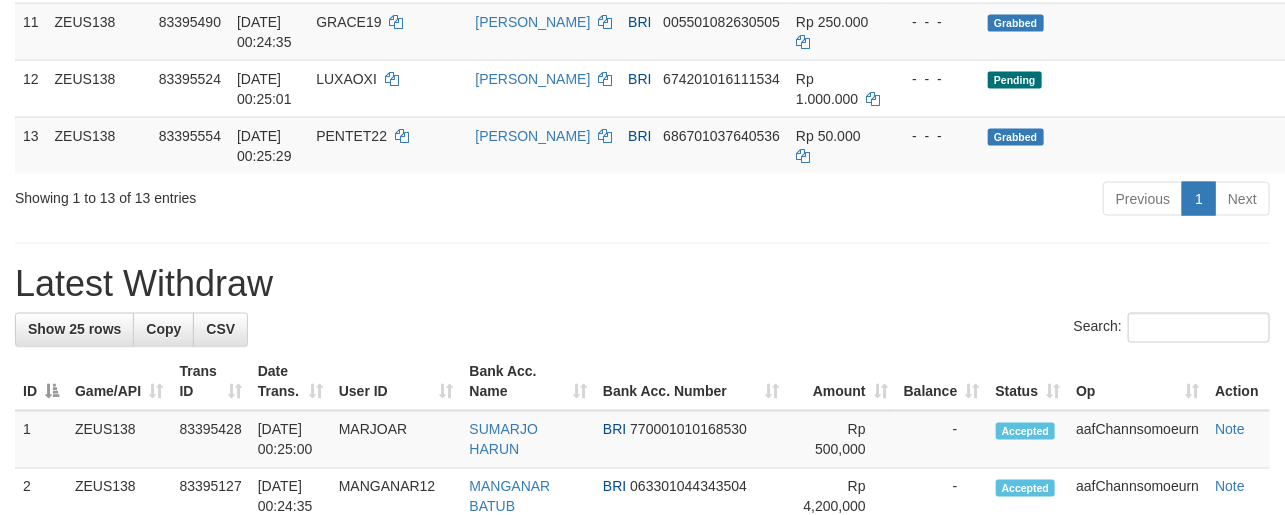 scroll, scrollTop: 1027, scrollLeft: 0, axis: vertical 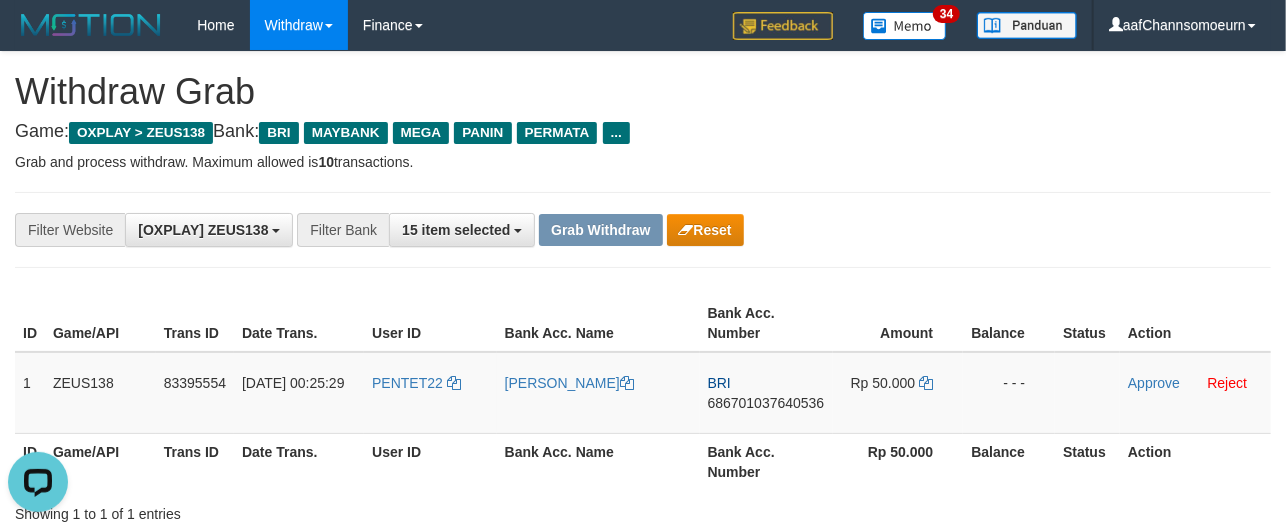 click on "User ID" at bounding box center [430, 461] 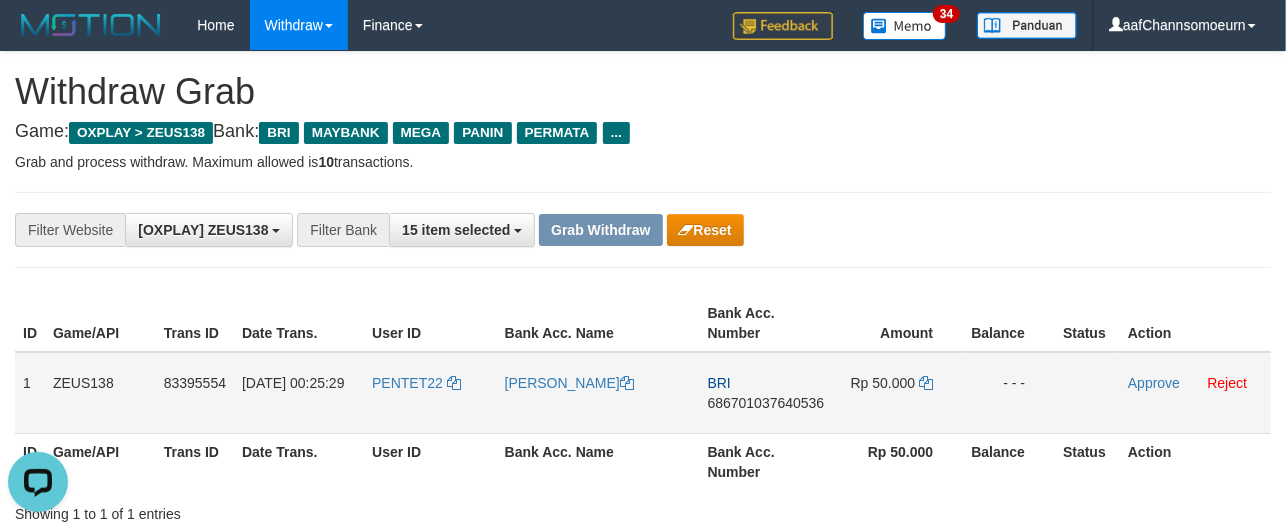 click on "PENTET22" at bounding box center [430, 393] 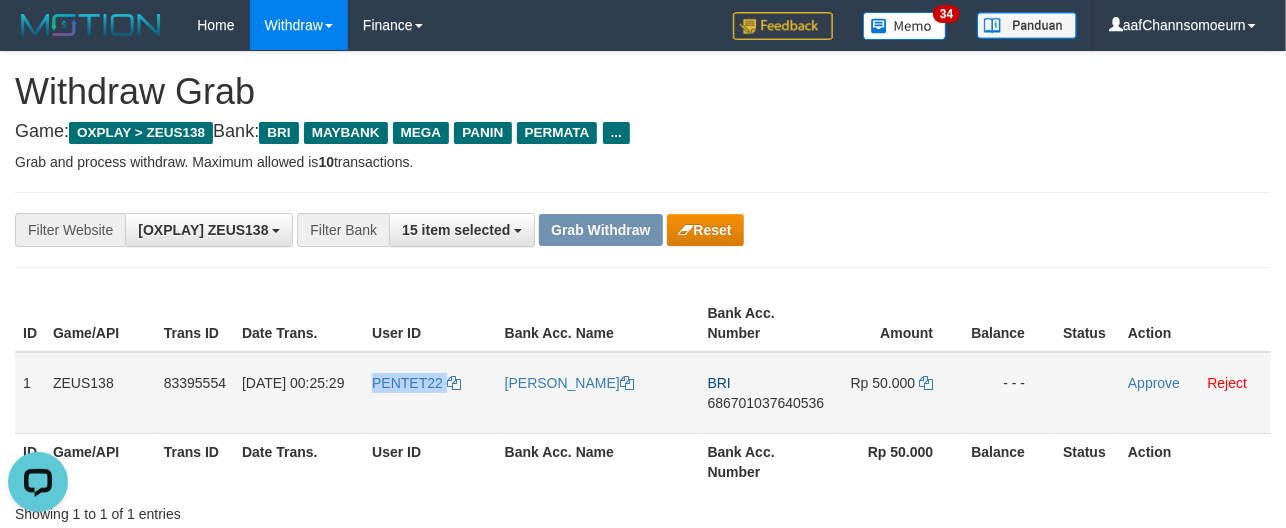 click on "PENTET22" at bounding box center [430, 393] 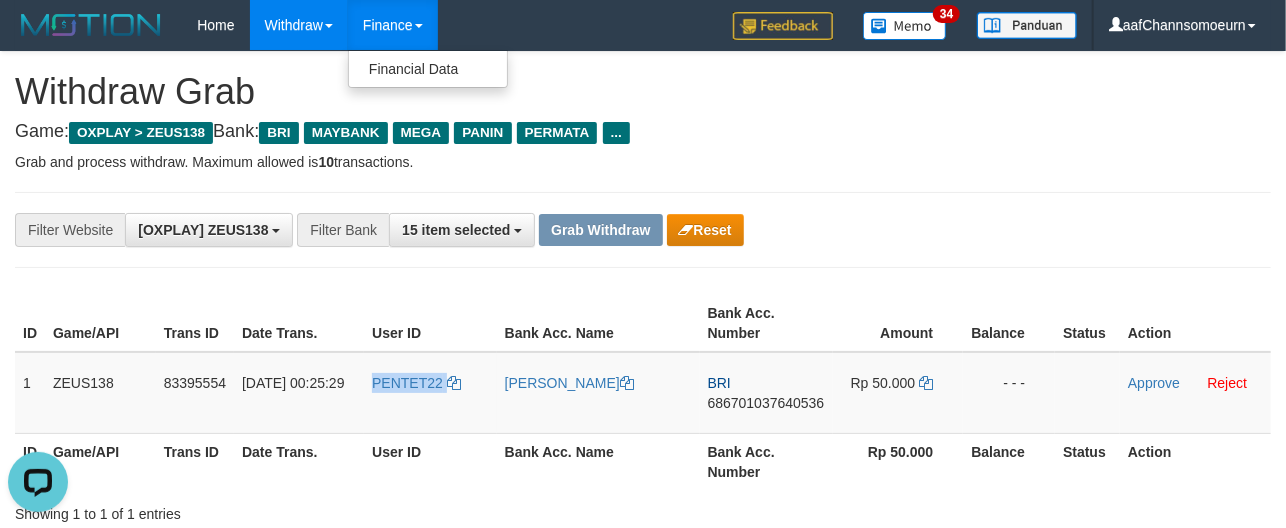 copy on "PENTET22" 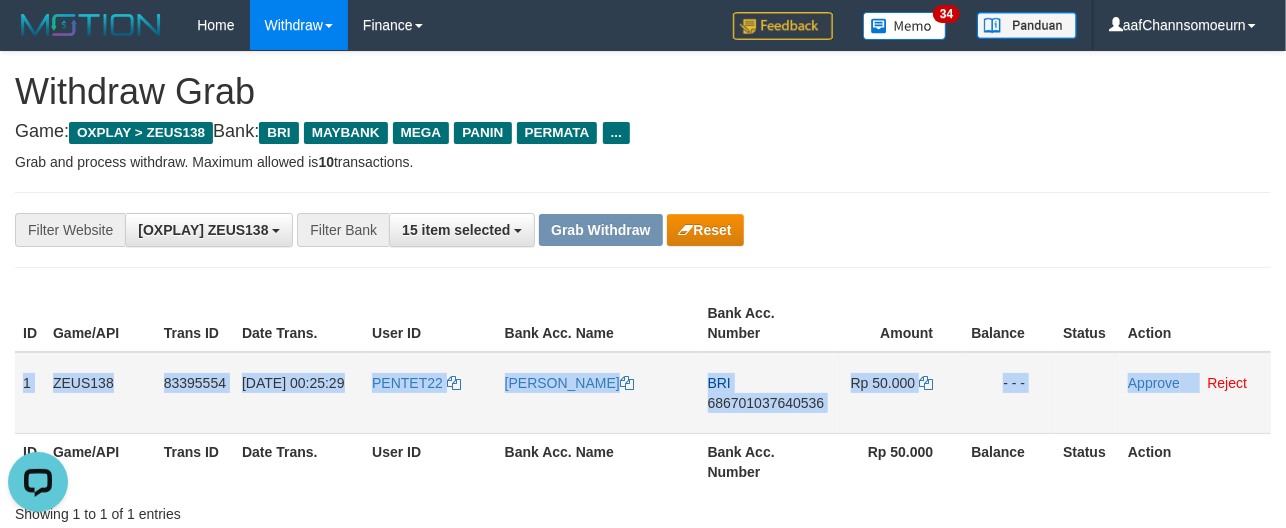 drag, startPoint x: 20, startPoint y: 375, endPoint x: 1200, endPoint y: 394, distance: 1180.153 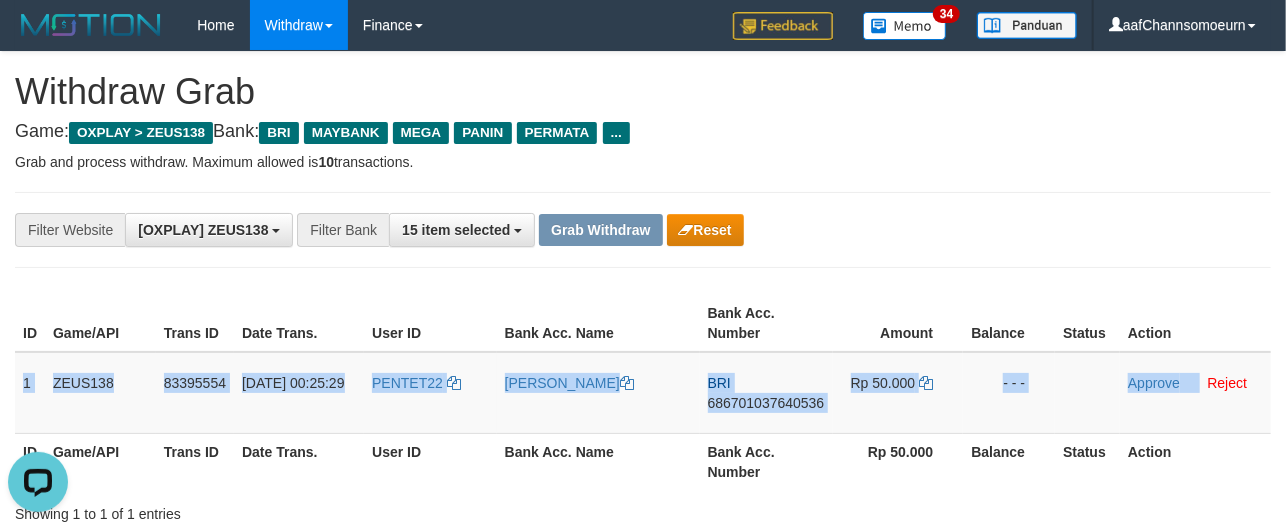 copy on "1
ZEUS138
83395554
11/07/2025 00:25:29
PENTET22
DICKY ARDIYANTA
BRI
686701037640536
Rp 50.000
- - -
Approve" 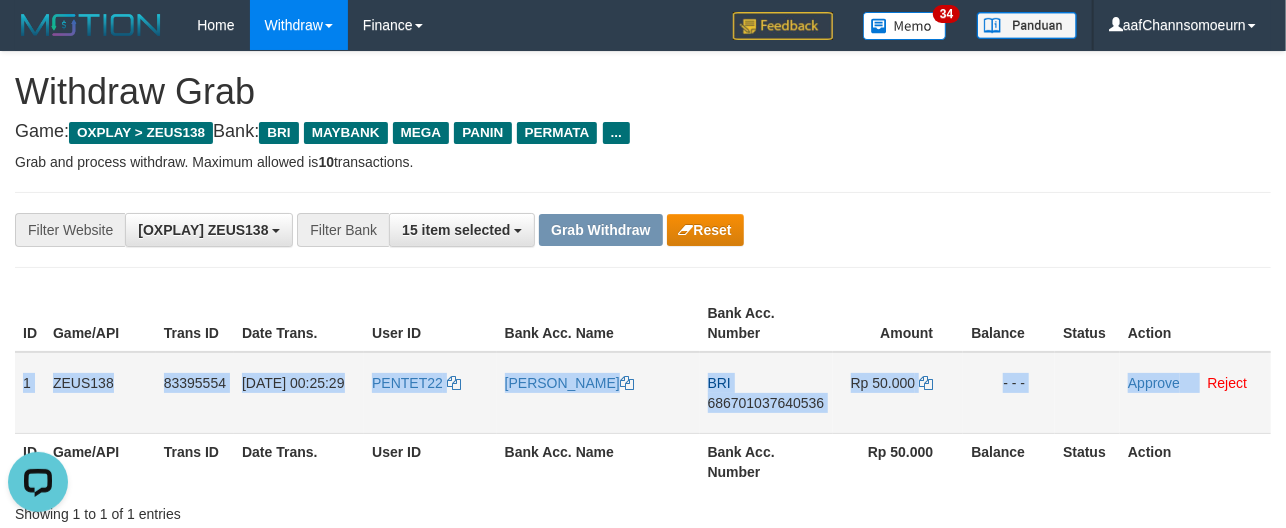 click on "686701037640536" at bounding box center (766, 403) 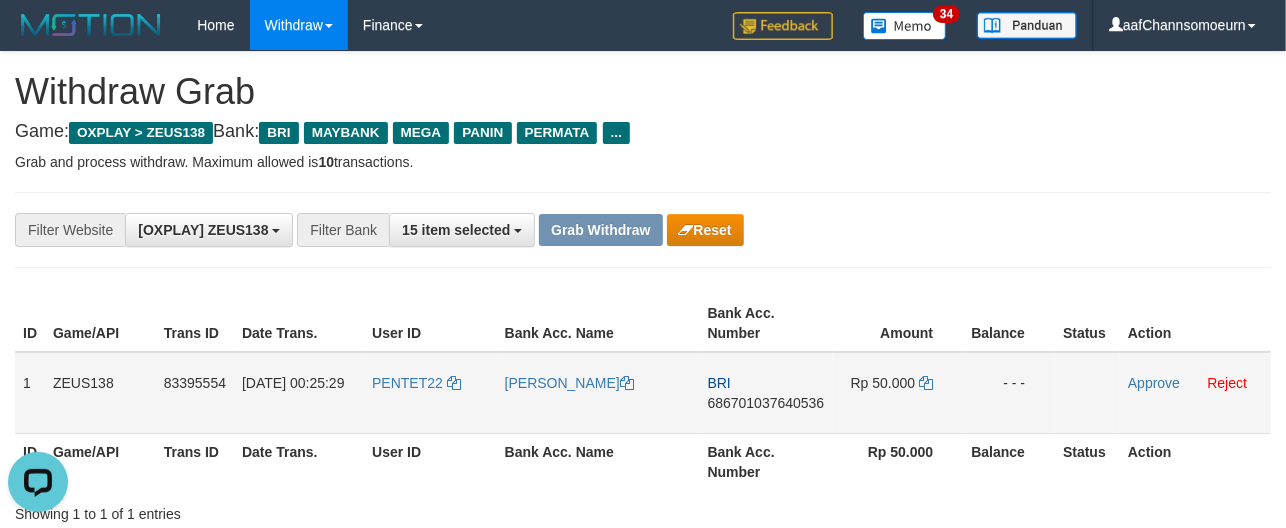 click on "Rp 50.000" at bounding box center [898, 393] 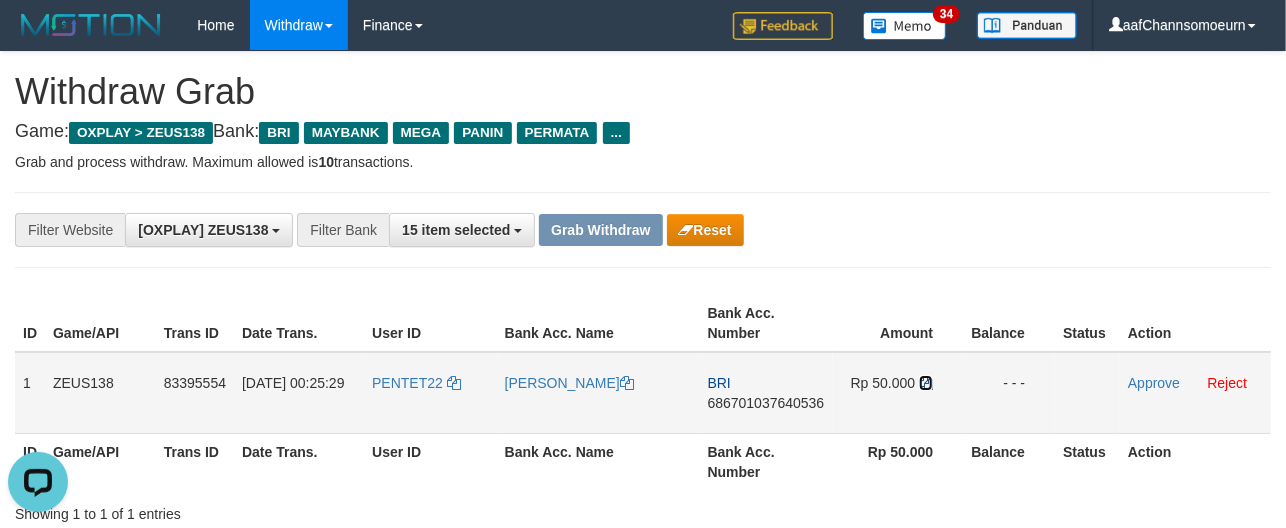 click at bounding box center (926, 383) 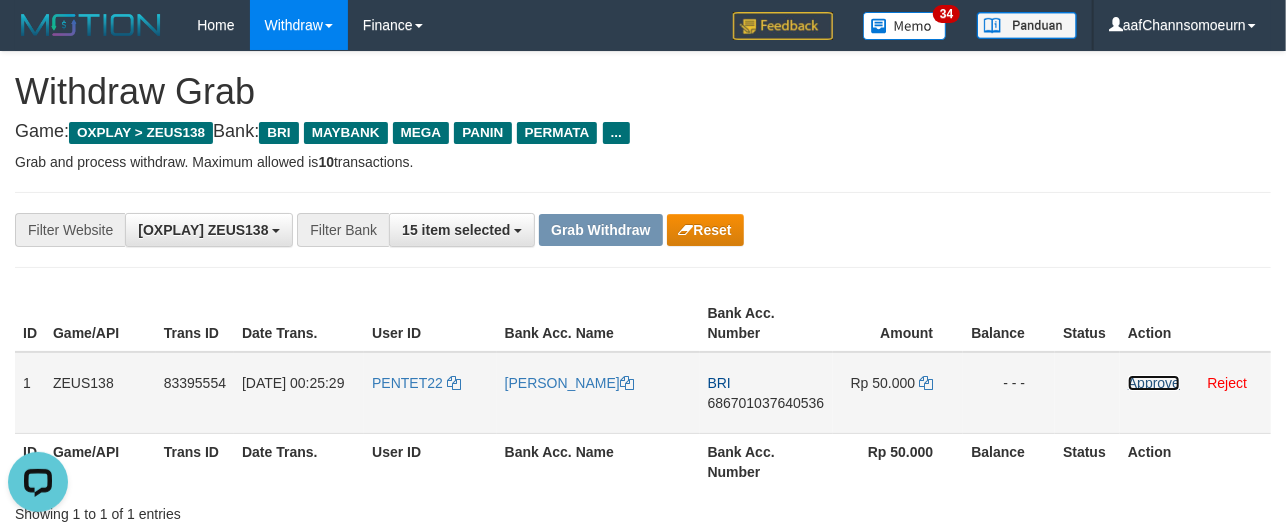 drag, startPoint x: 1141, startPoint y: 378, endPoint x: 731, endPoint y: 181, distance: 454.8725 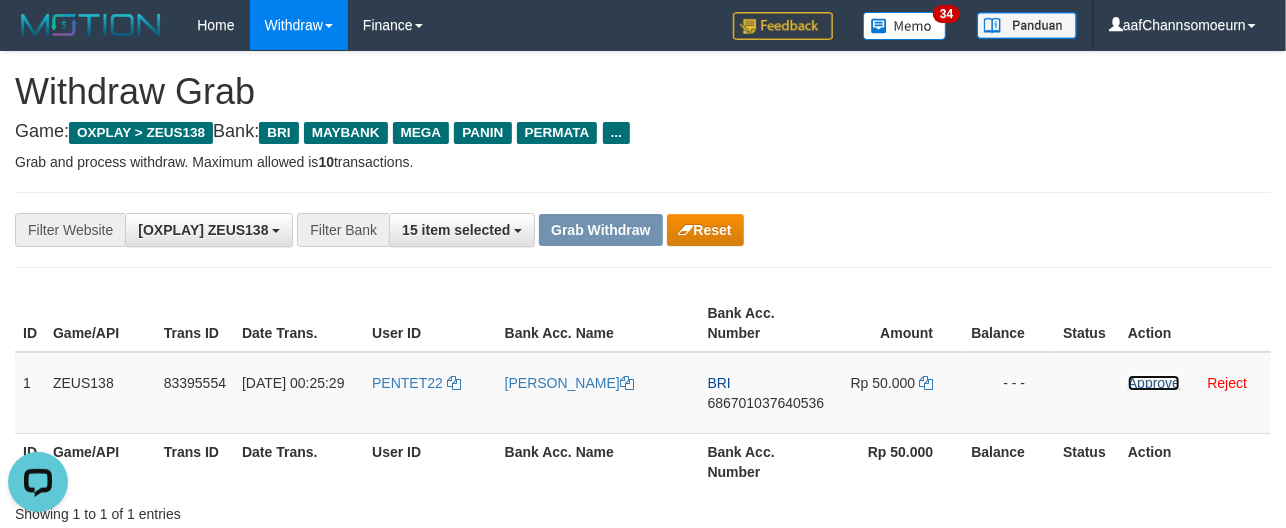 click on "Approve" at bounding box center [1154, 383] 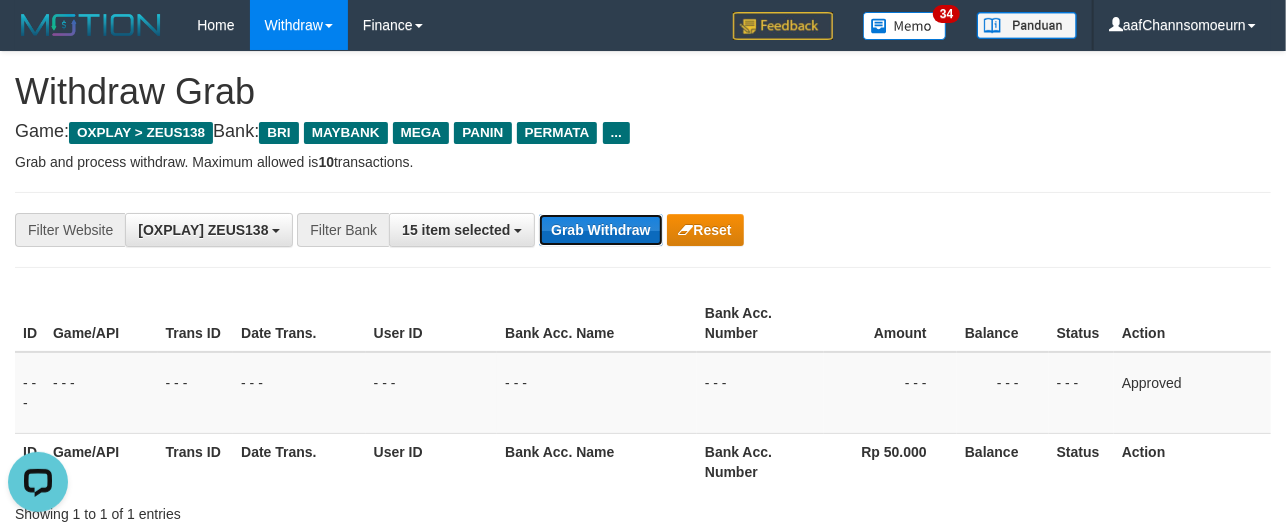click on "Grab Withdraw" at bounding box center [600, 230] 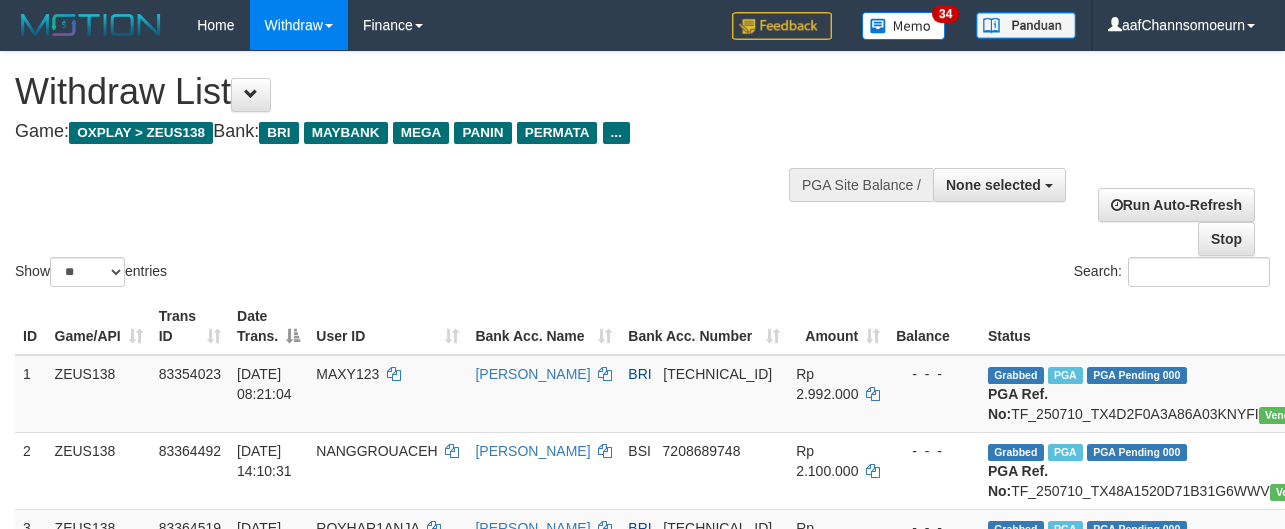 select 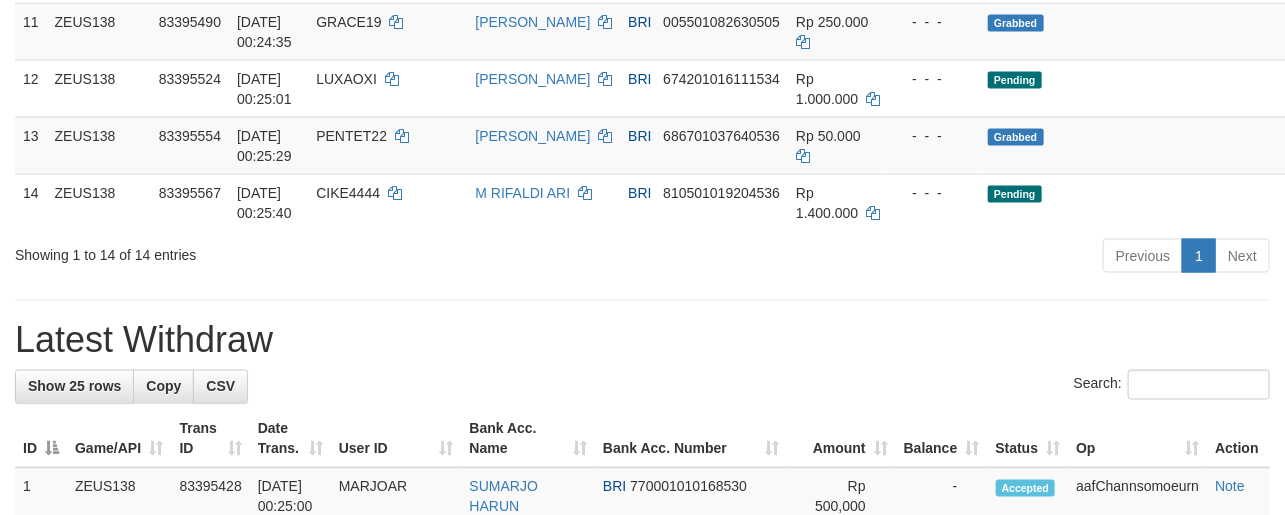scroll, scrollTop: 1027, scrollLeft: 0, axis: vertical 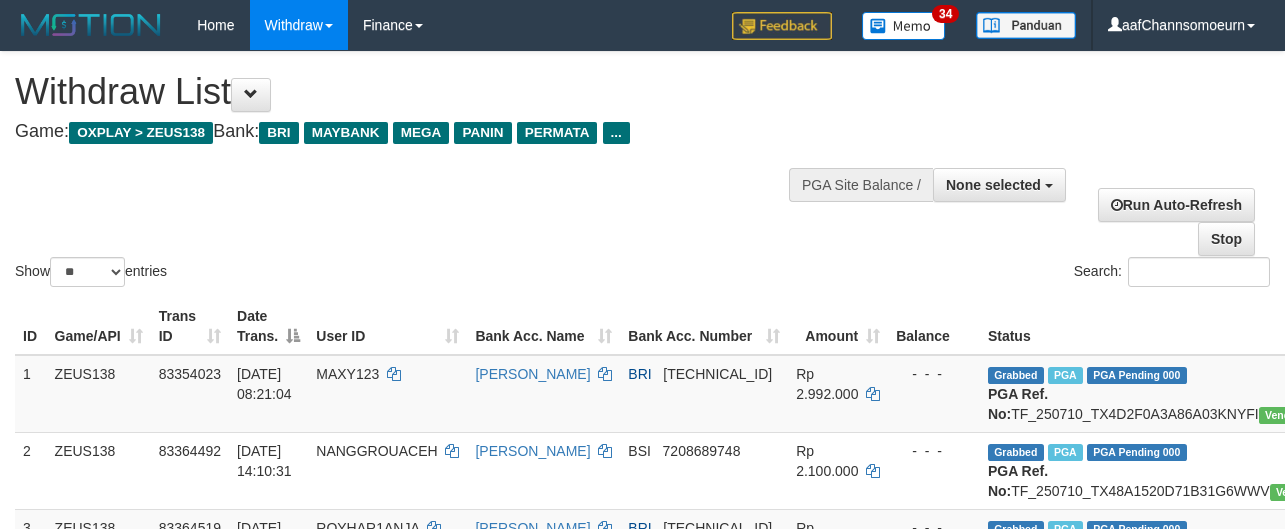 select 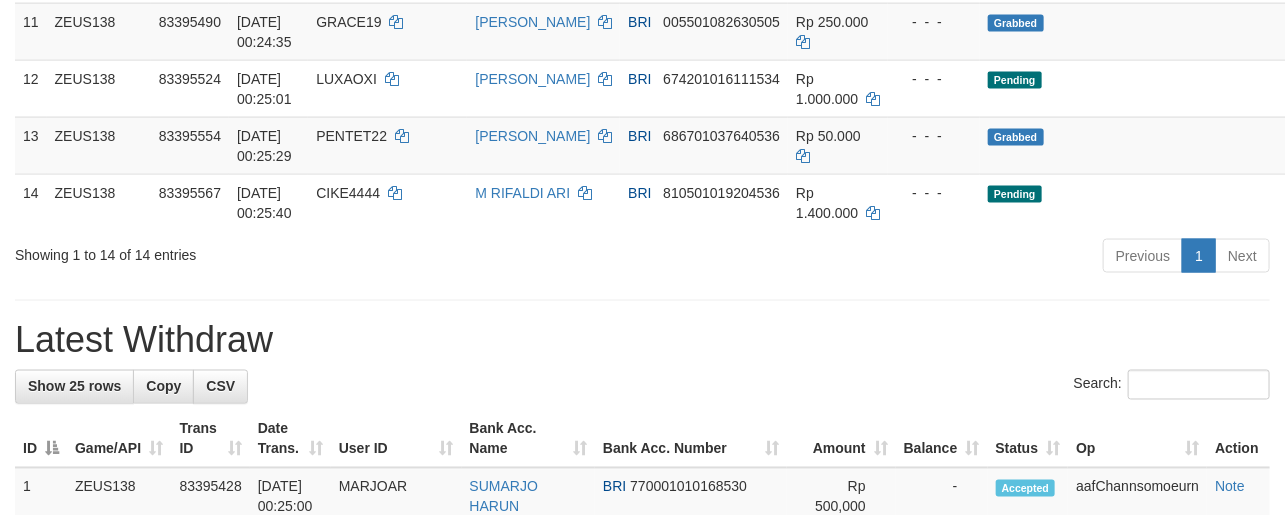 scroll, scrollTop: 1027, scrollLeft: 0, axis: vertical 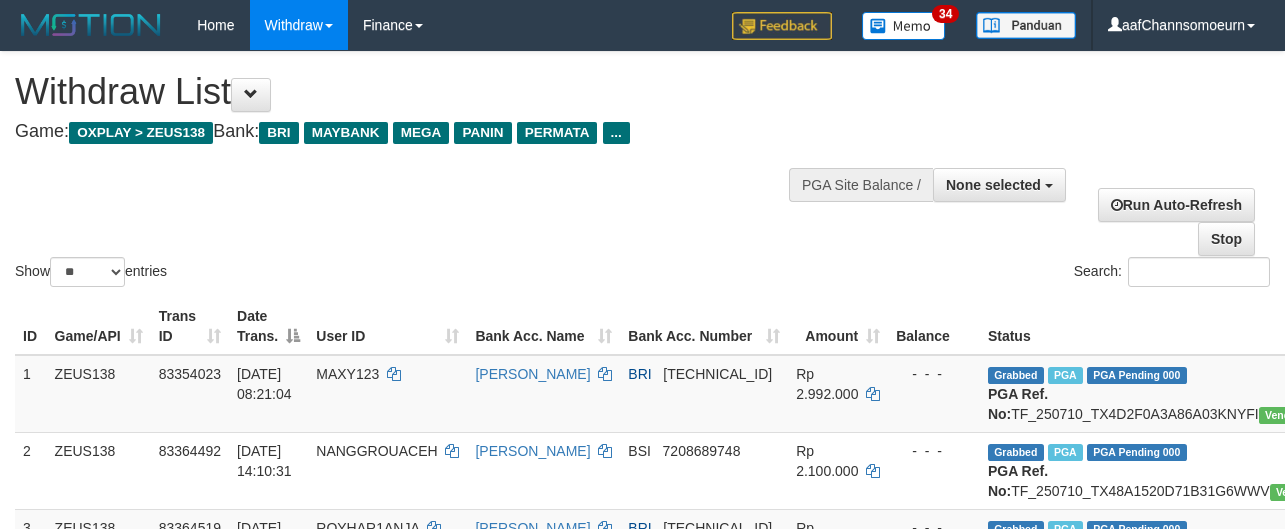select 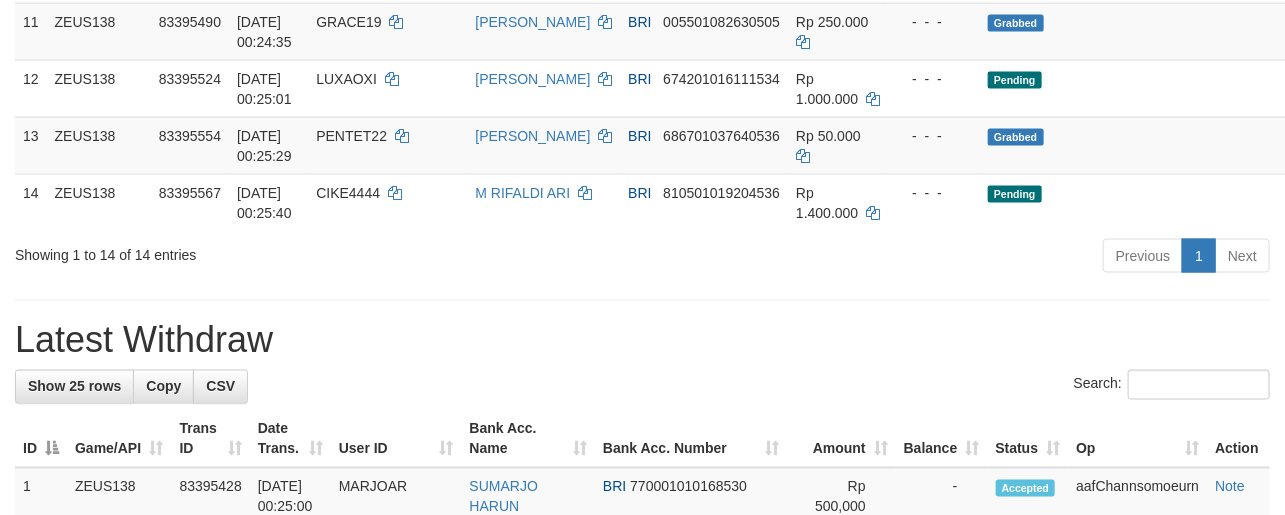 scroll, scrollTop: 1027, scrollLeft: 0, axis: vertical 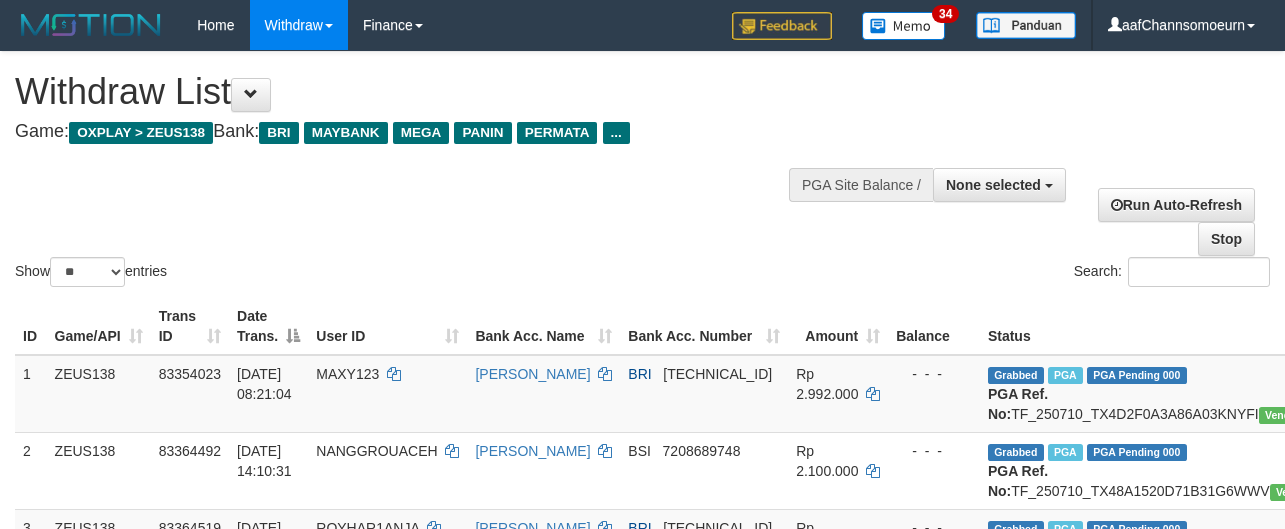 select 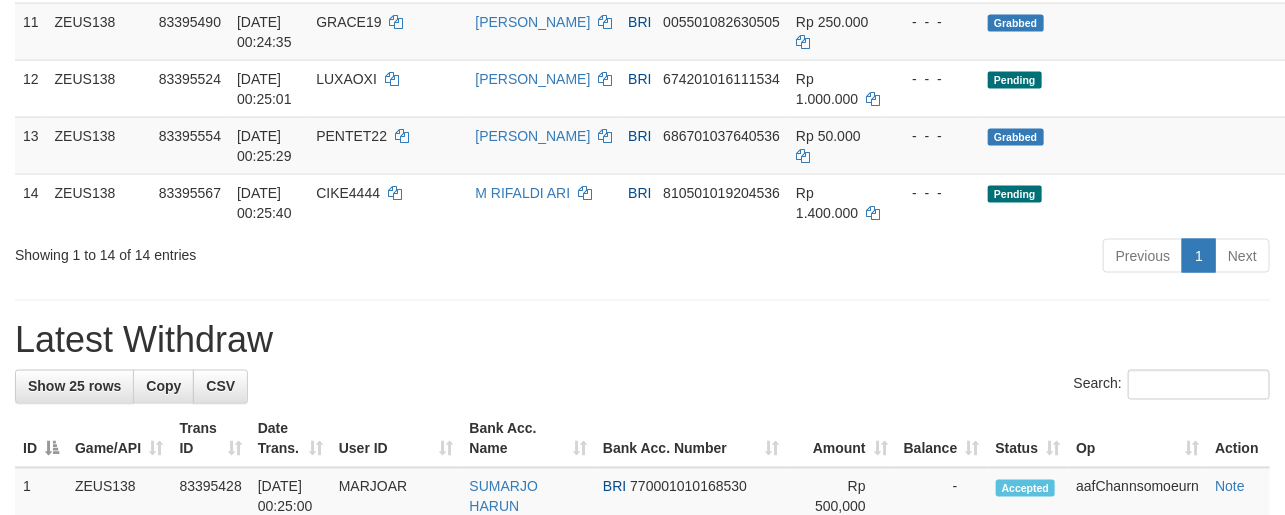 scroll, scrollTop: 1027, scrollLeft: 0, axis: vertical 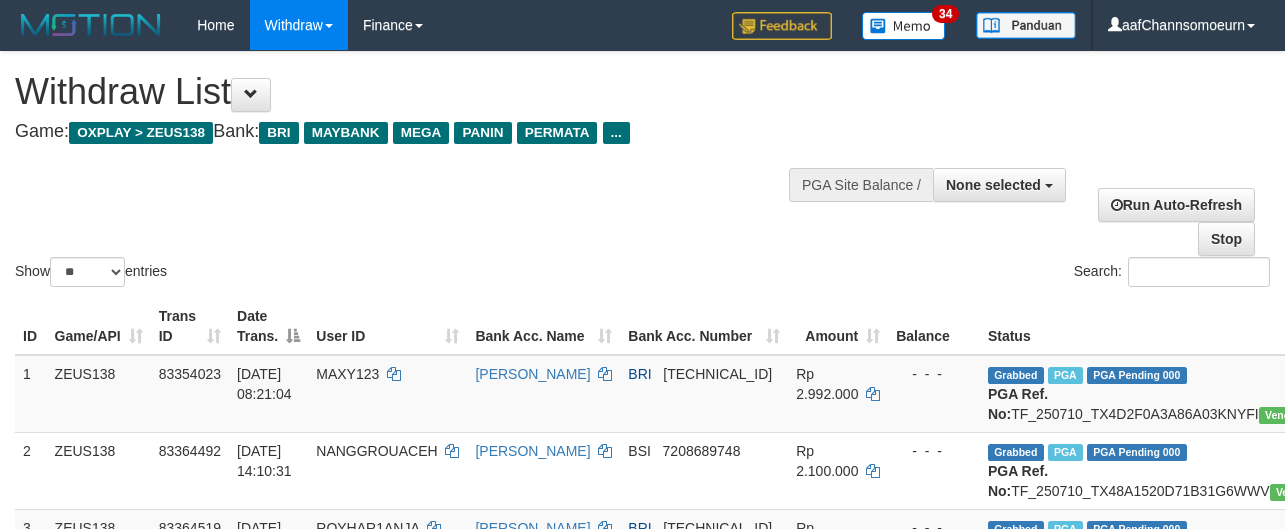 select 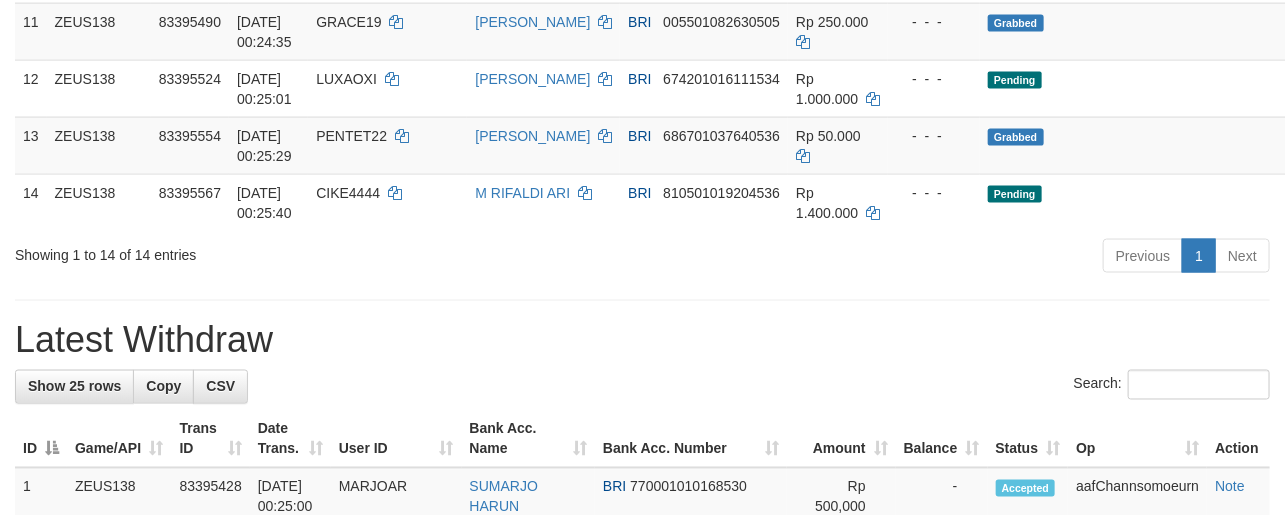 scroll, scrollTop: 1027, scrollLeft: 0, axis: vertical 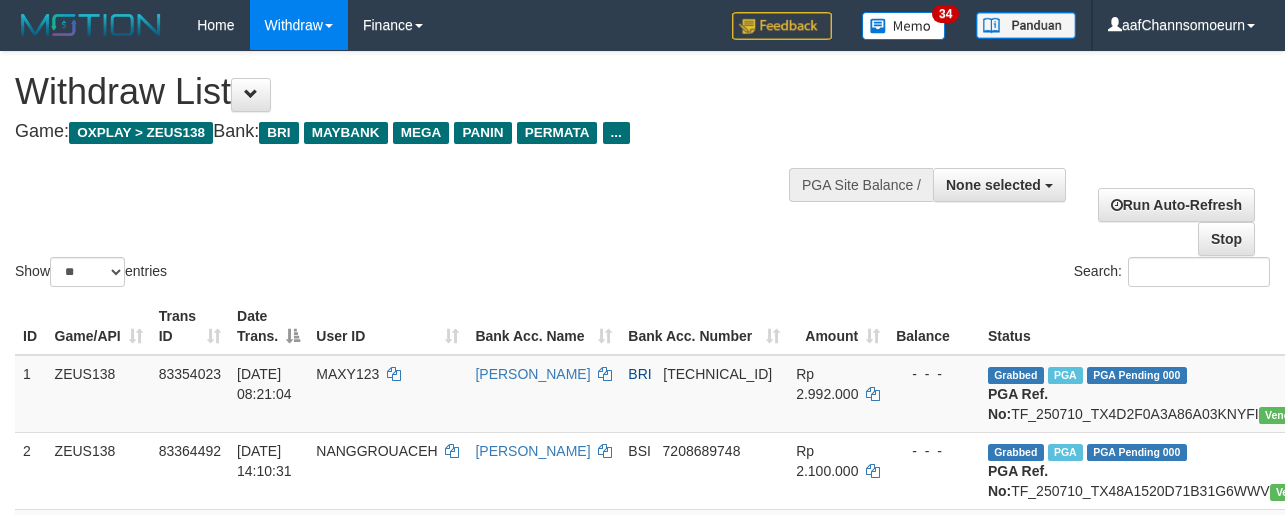 select 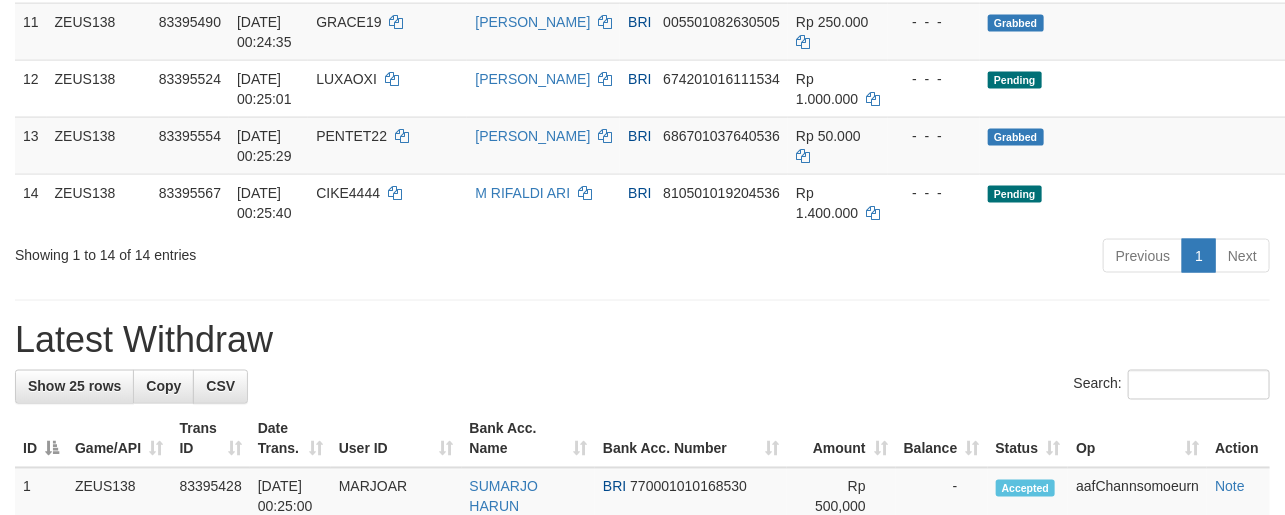 scroll, scrollTop: 1027, scrollLeft: 0, axis: vertical 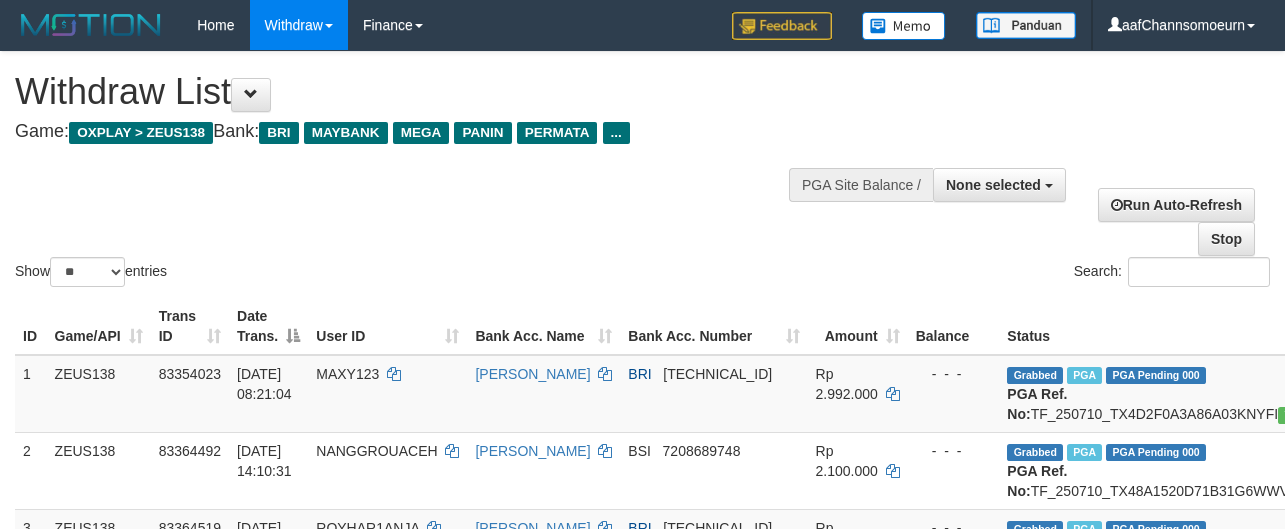 select 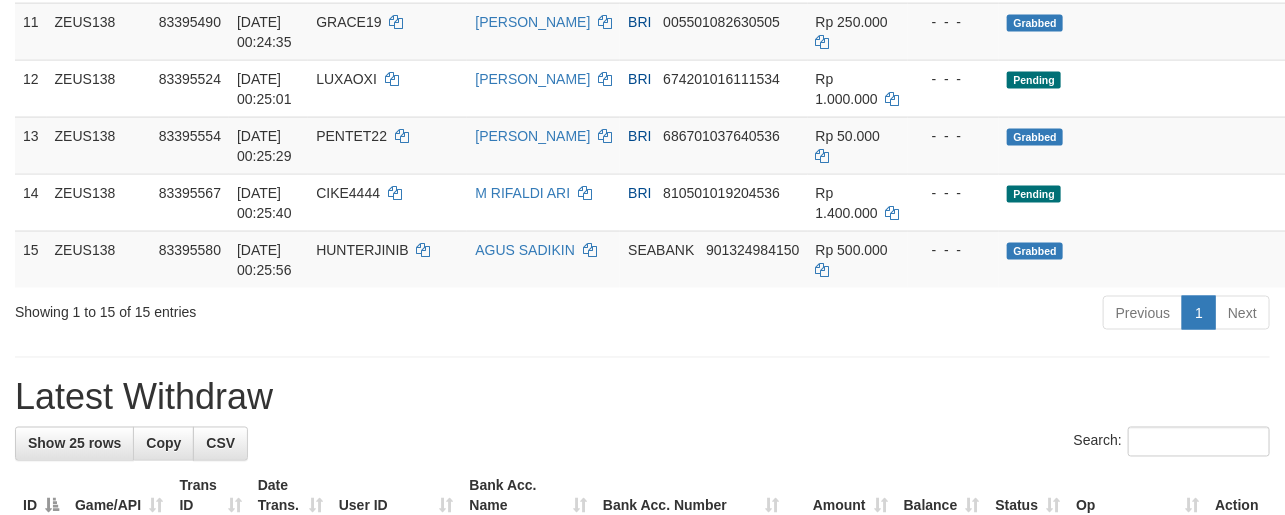 scroll, scrollTop: 1027, scrollLeft: 0, axis: vertical 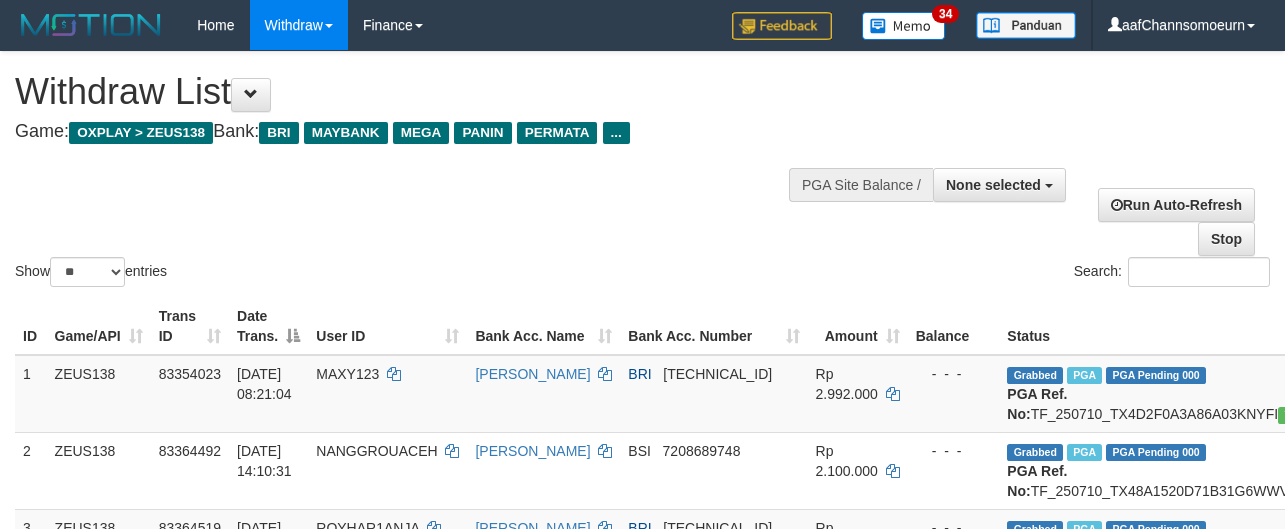 select 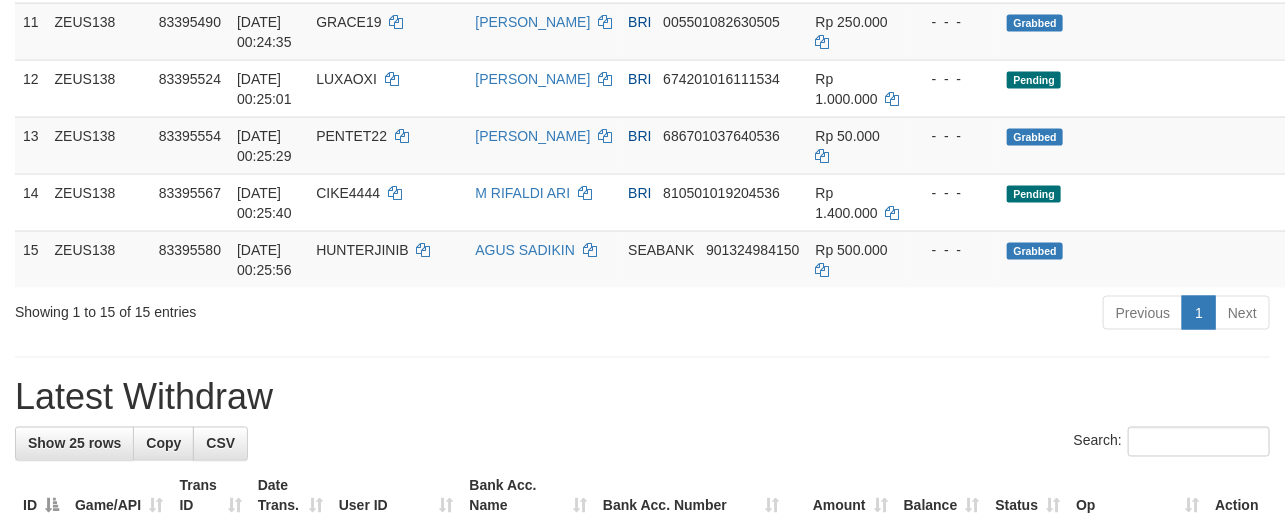 scroll, scrollTop: 1027, scrollLeft: 0, axis: vertical 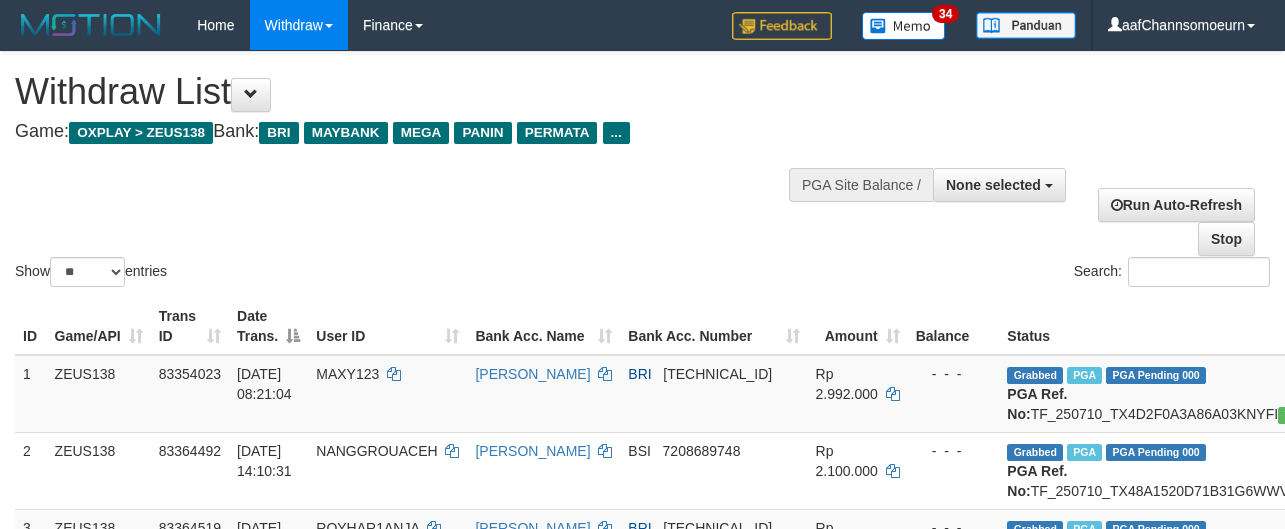 select 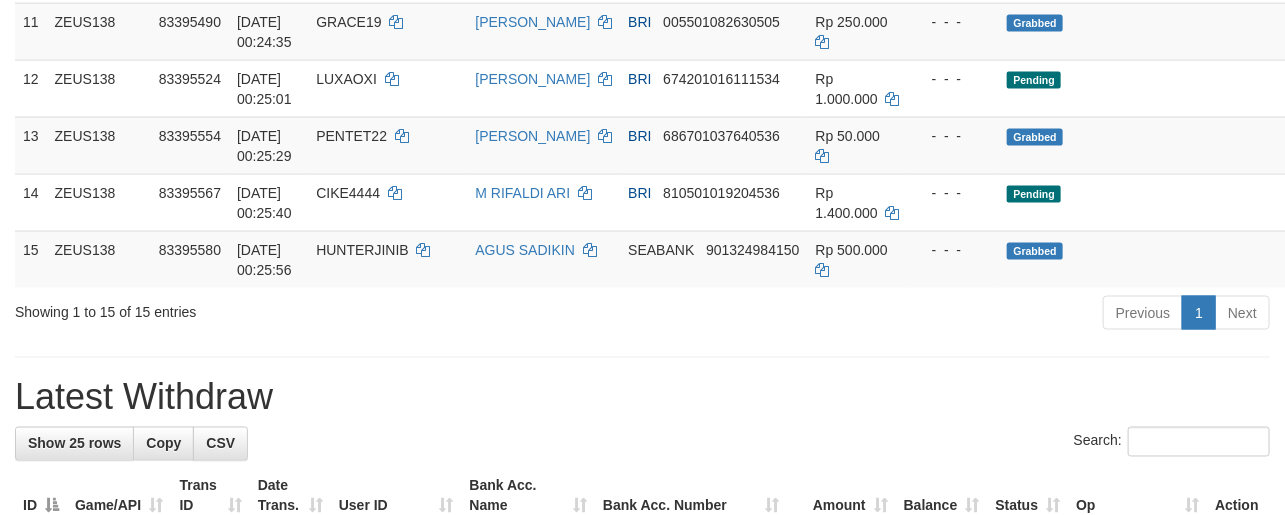 scroll, scrollTop: 1027, scrollLeft: 0, axis: vertical 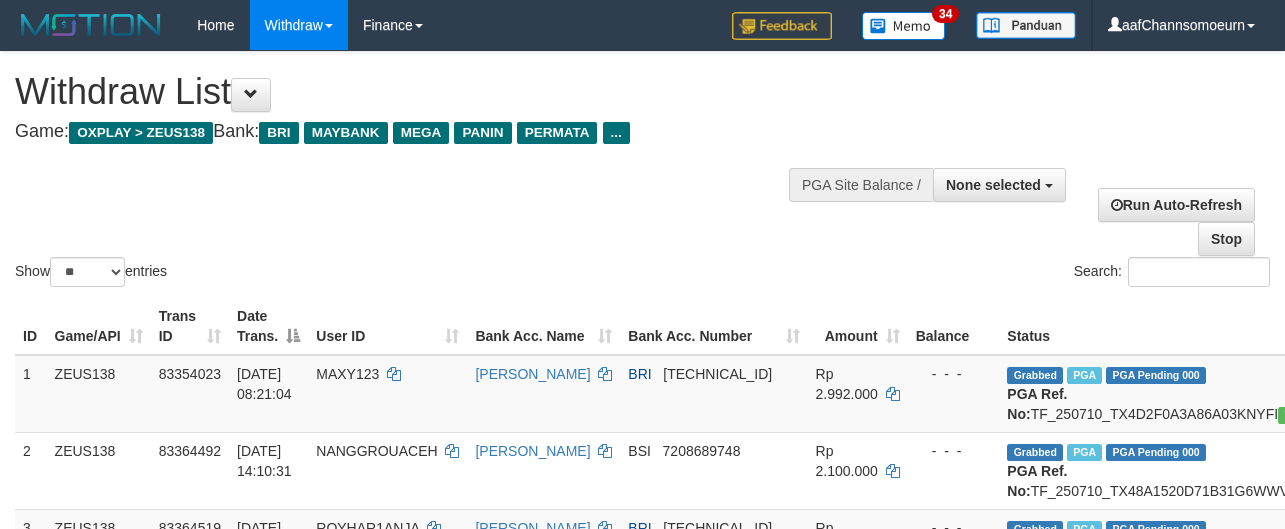select 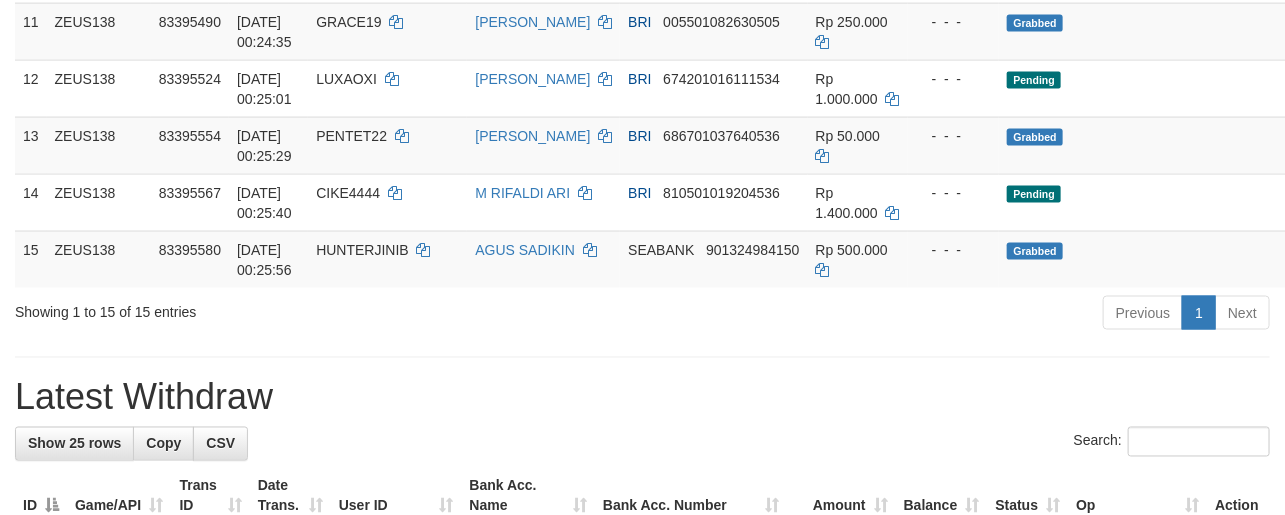 scroll, scrollTop: 1027, scrollLeft: 0, axis: vertical 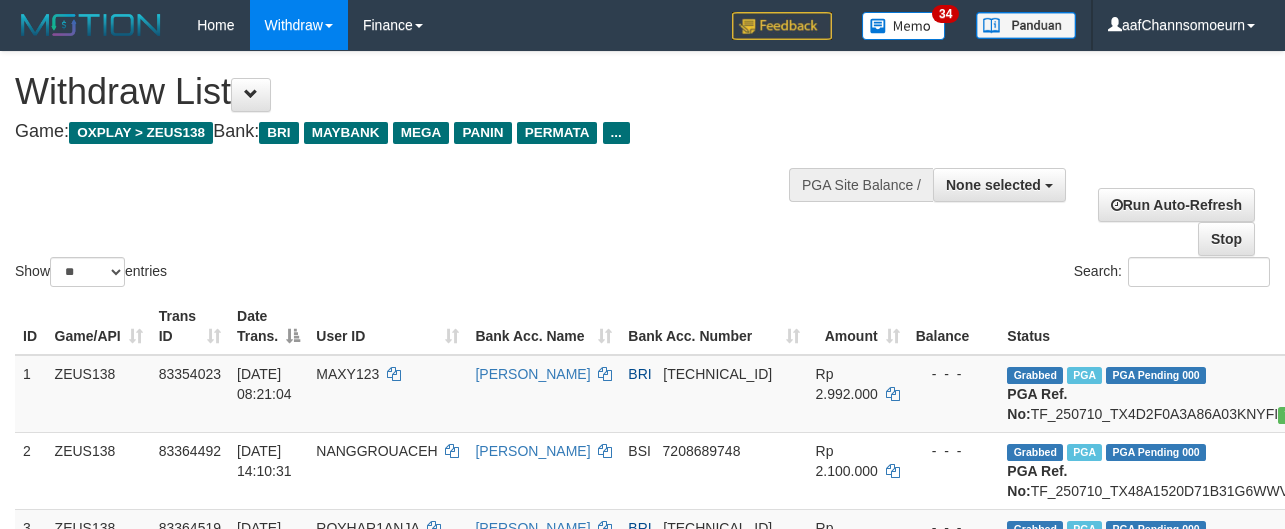 select 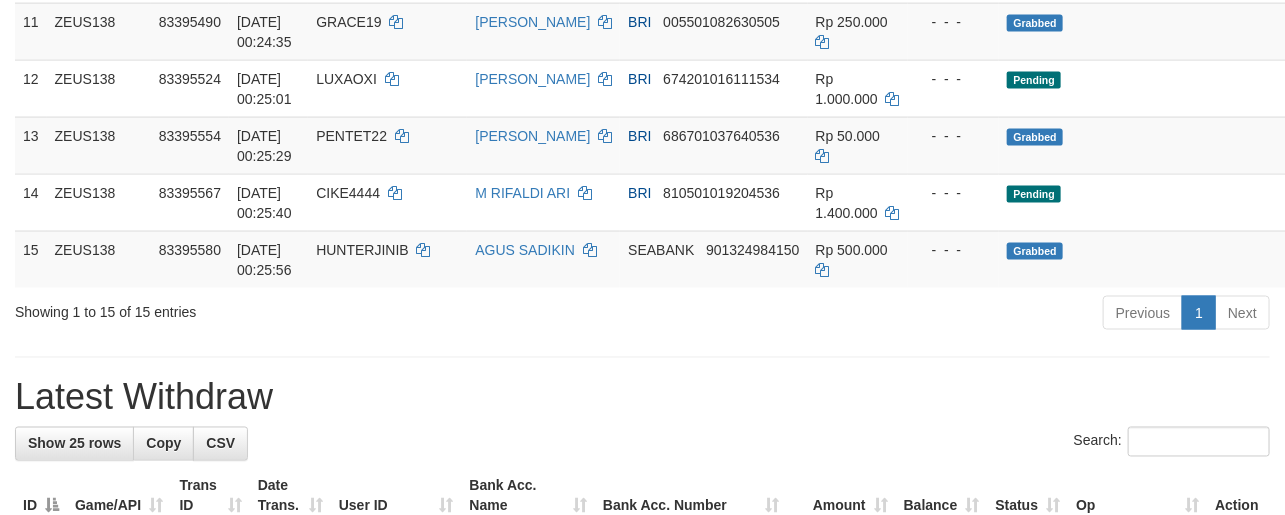scroll, scrollTop: 1027, scrollLeft: 0, axis: vertical 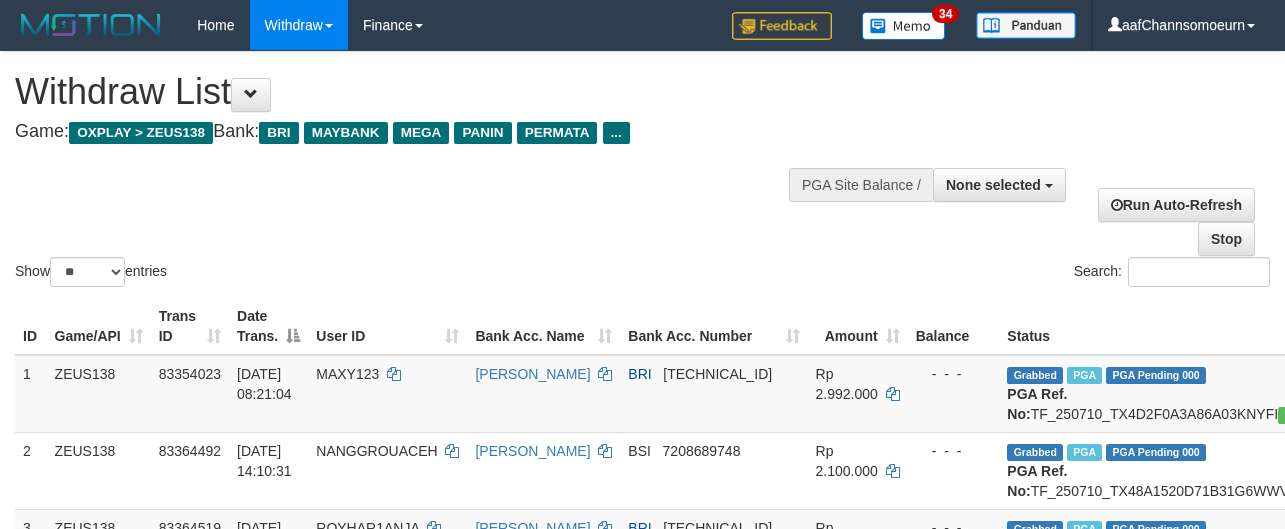 select 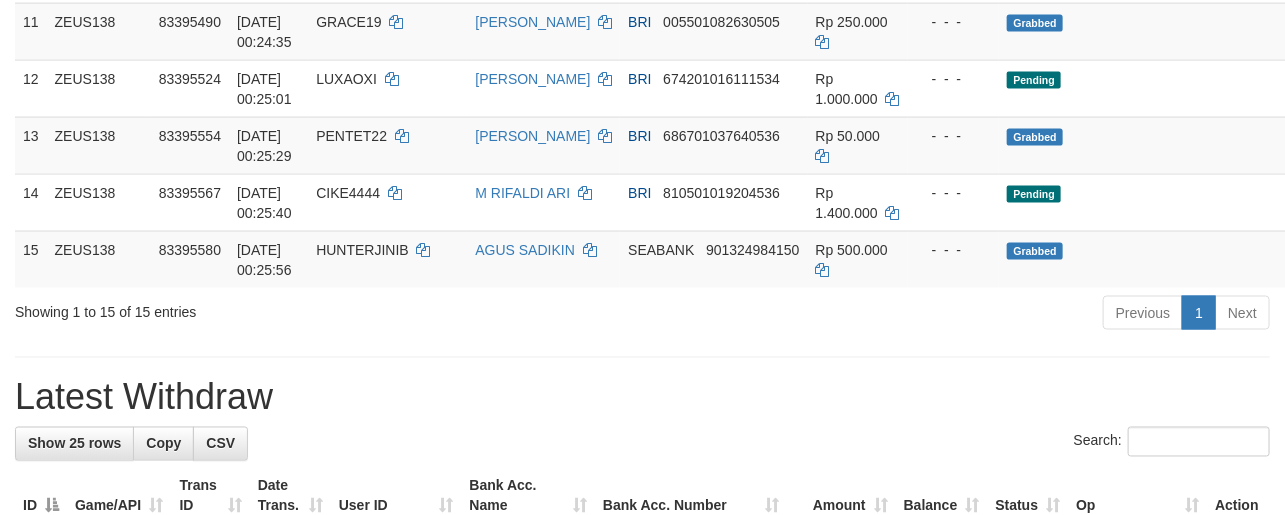 scroll, scrollTop: 1027, scrollLeft: 0, axis: vertical 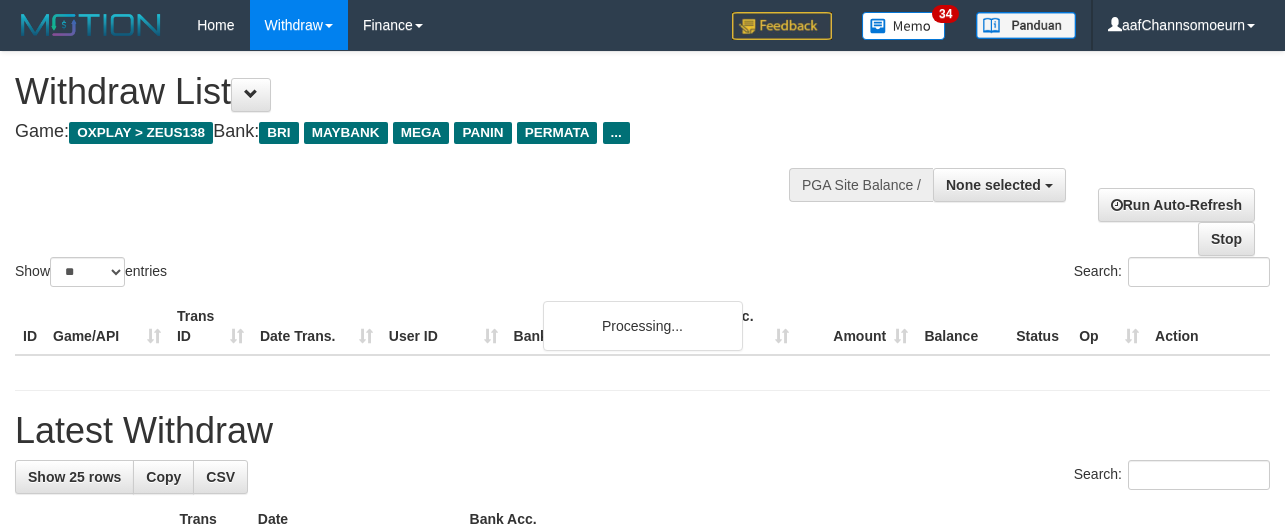 select 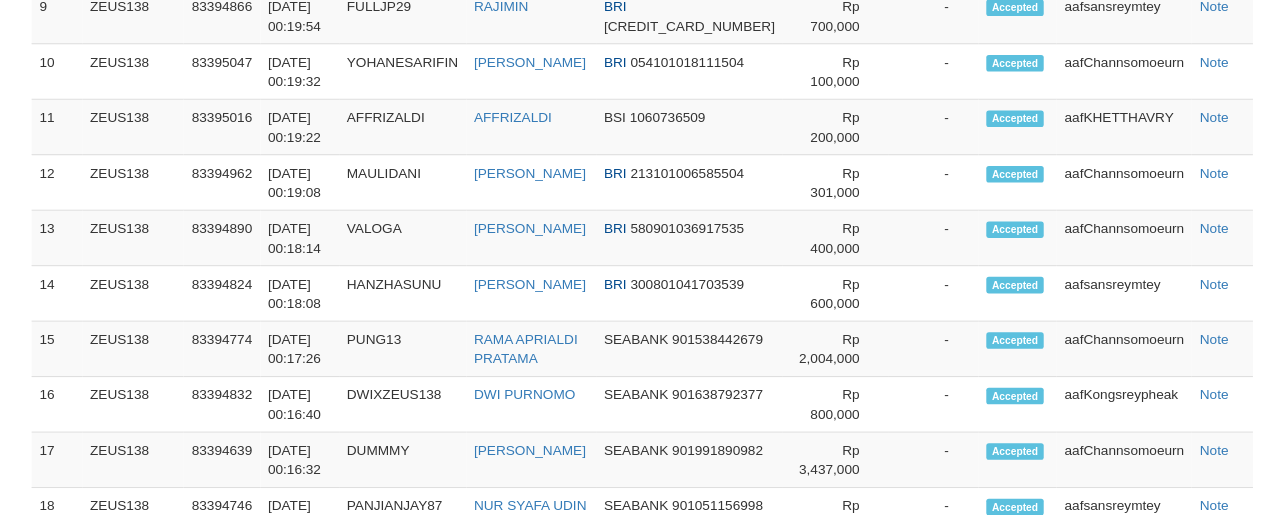 scroll, scrollTop: 2198, scrollLeft: 0, axis: vertical 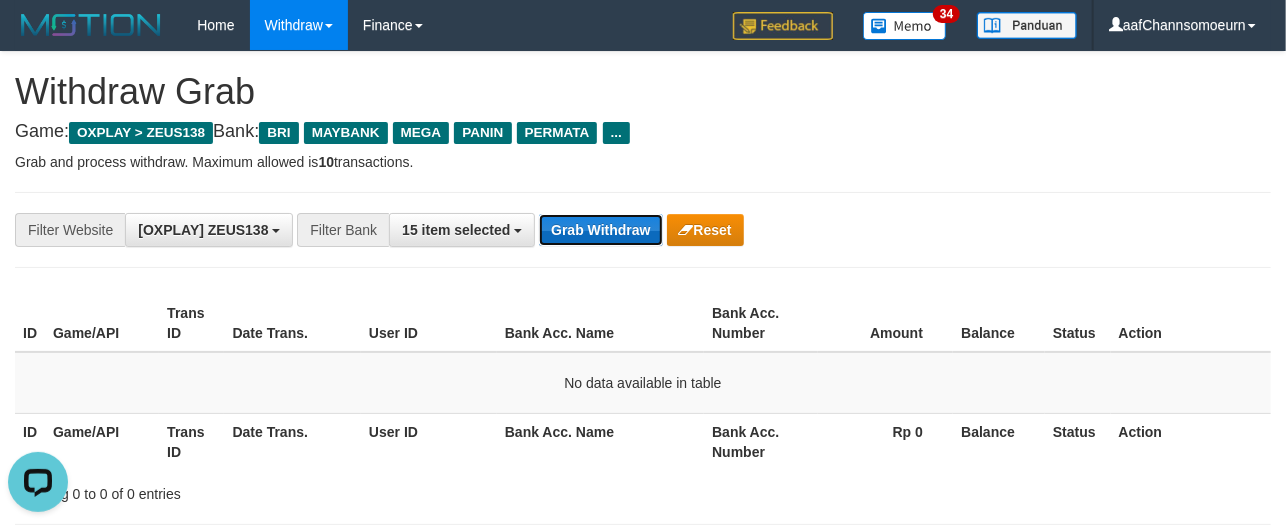 click on "Grab Withdraw" at bounding box center (600, 230) 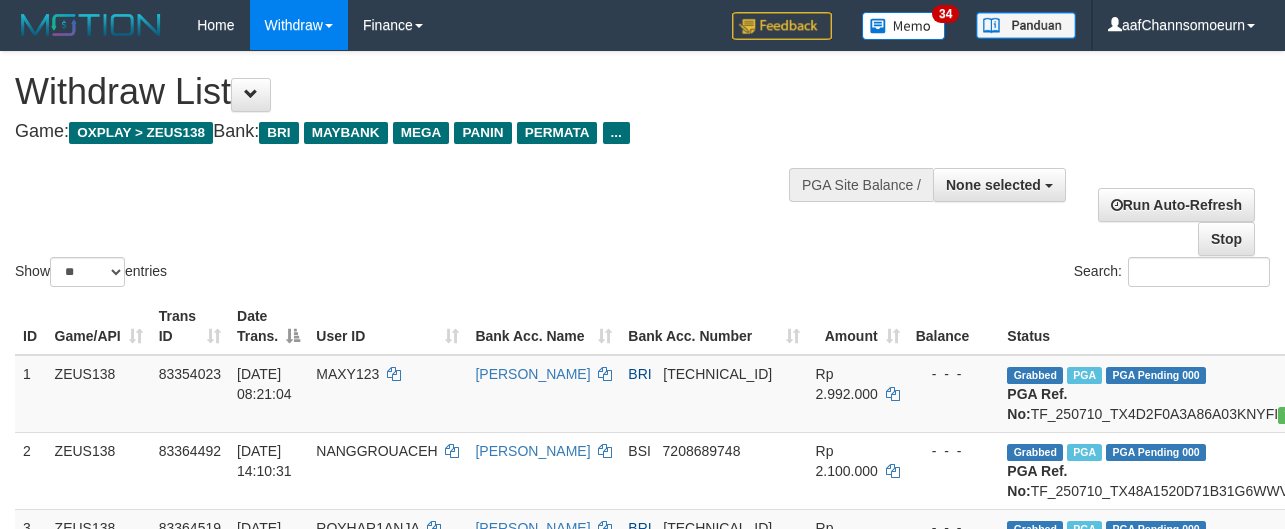 select 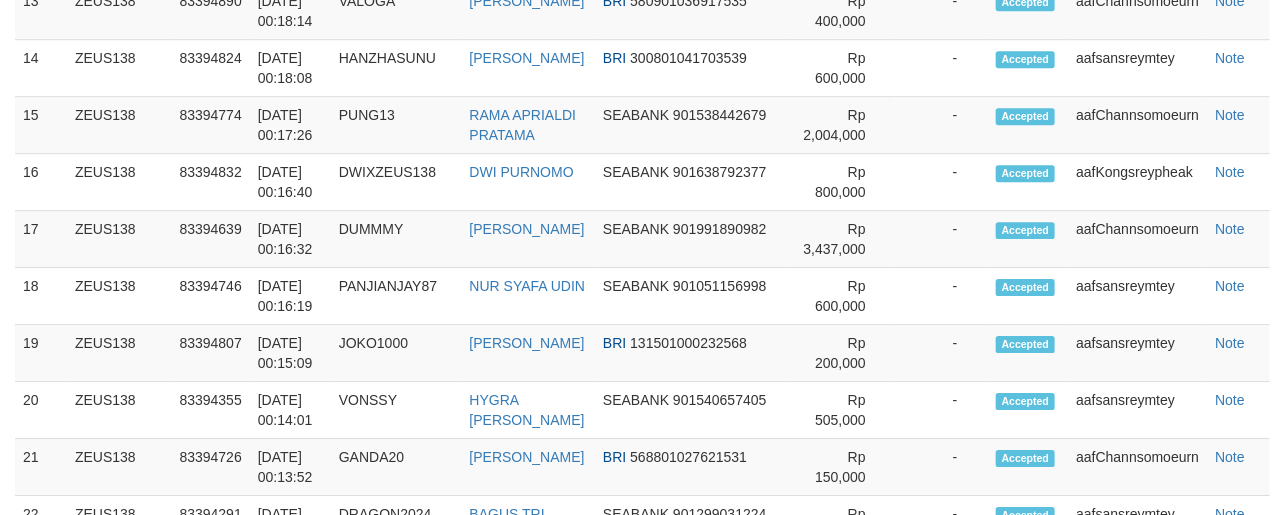 scroll, scrollTop: 2198, scrollLeft: 0, axis: vertical 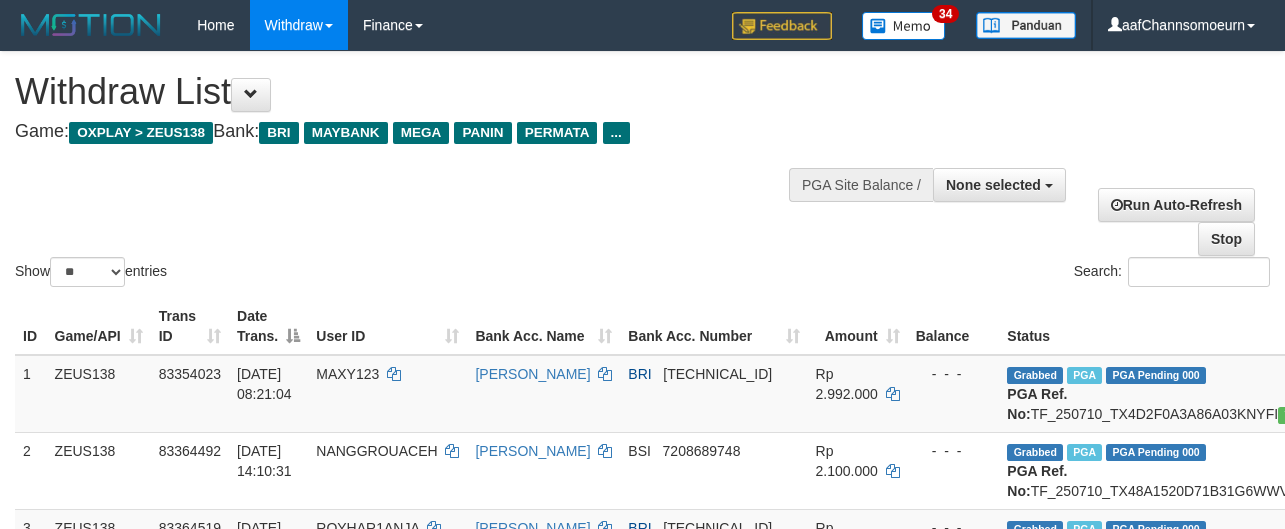 select 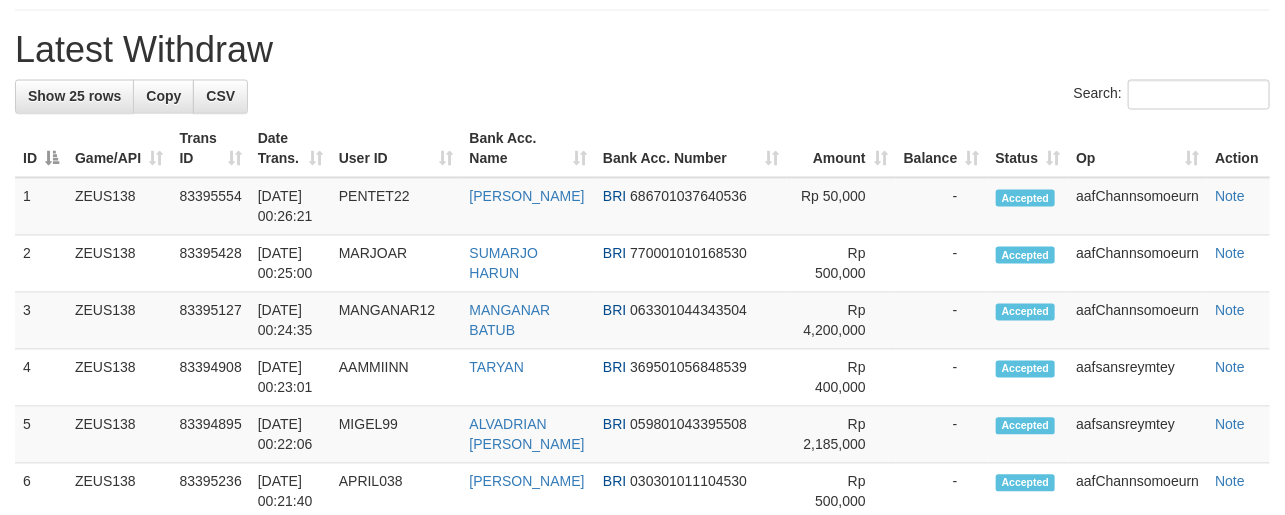 scroll, scrollTop: 1317, scrollLeft: 0, axis: vertical 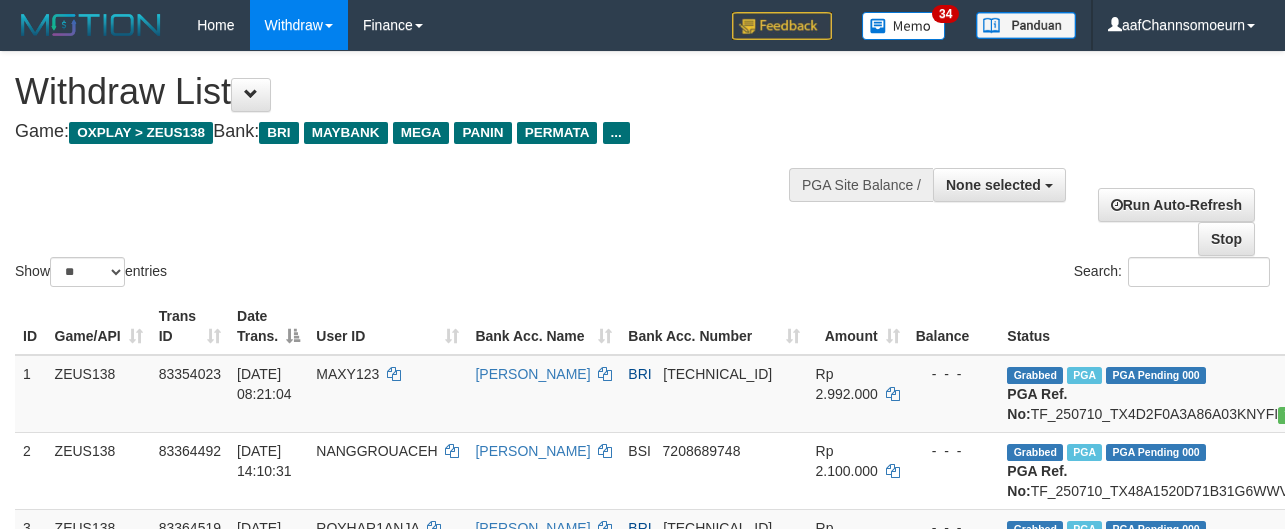 select 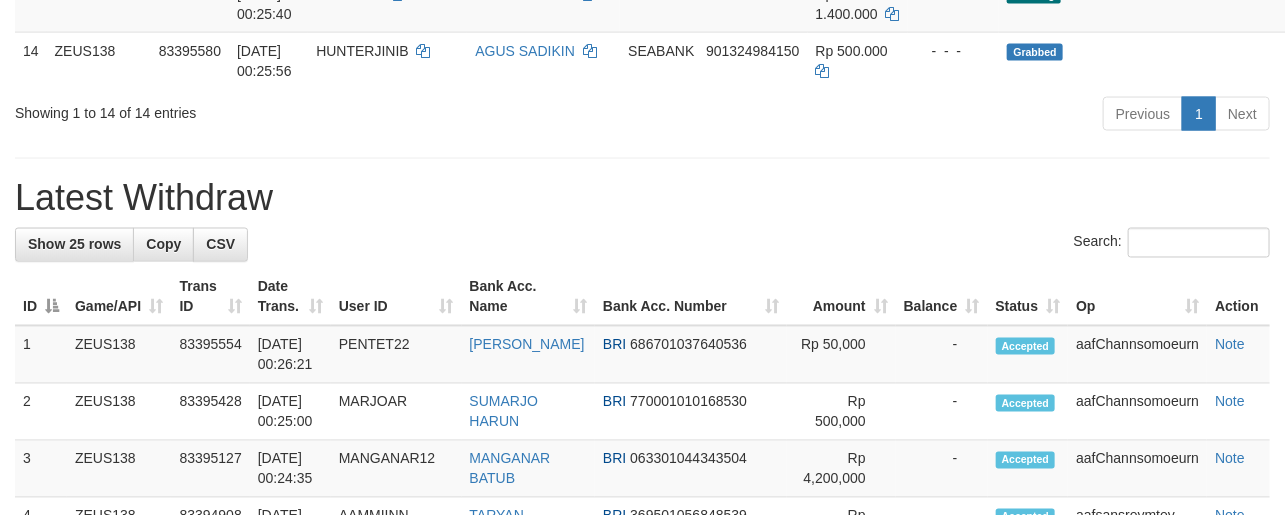 scroll, scrollTop: 1169, scrollLeft: 0, axis: vertical 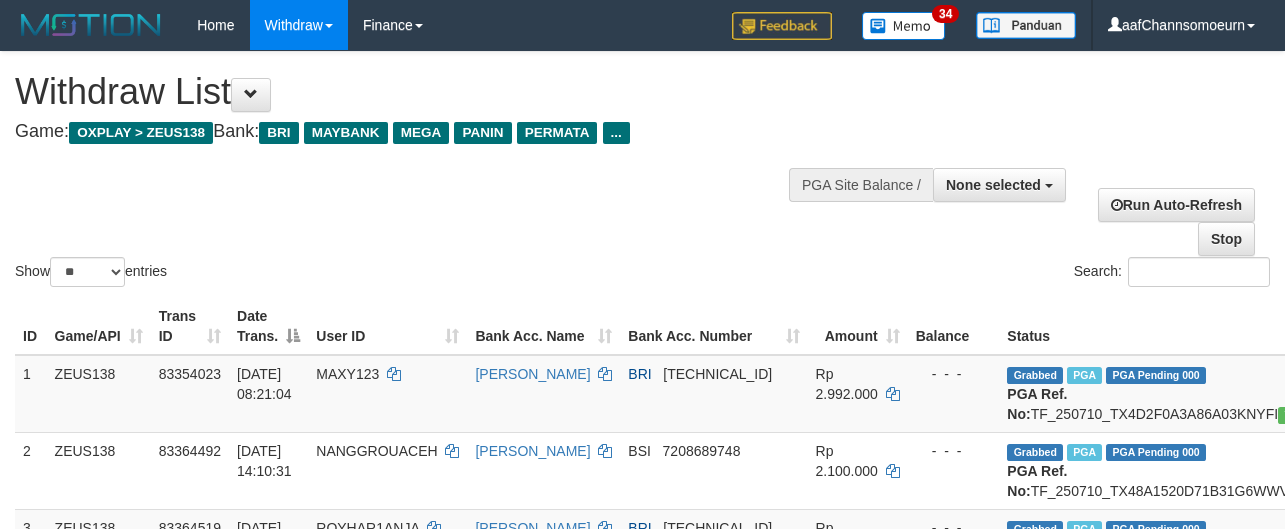 select 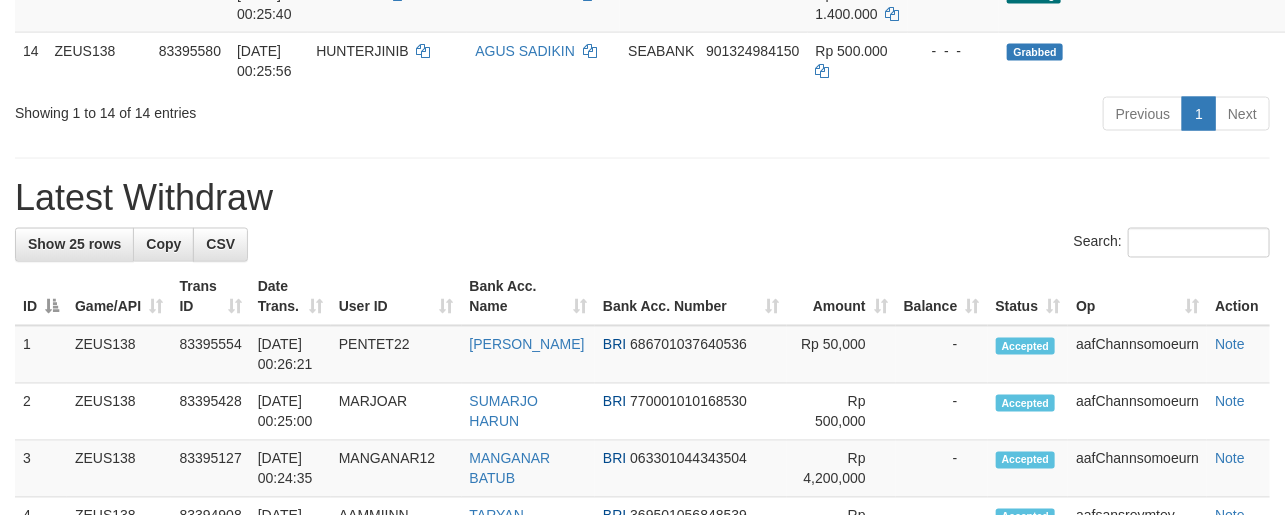 scroll, scrollTop: 1169, scrollLeft: 0, axis: vertical 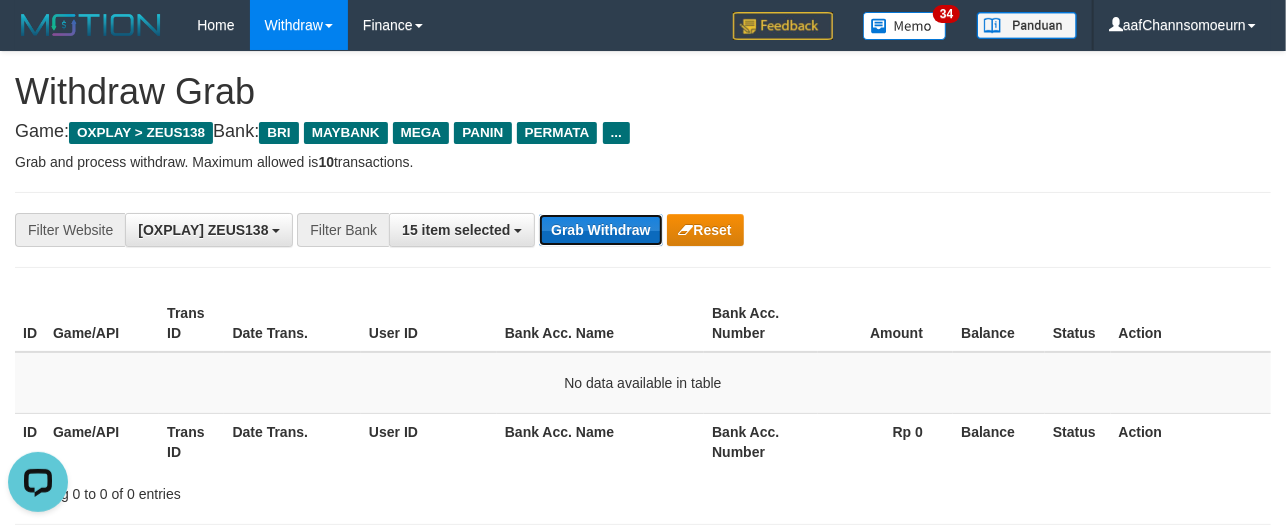 click on "Grab Withdraw" at bounding box center (600, 230) 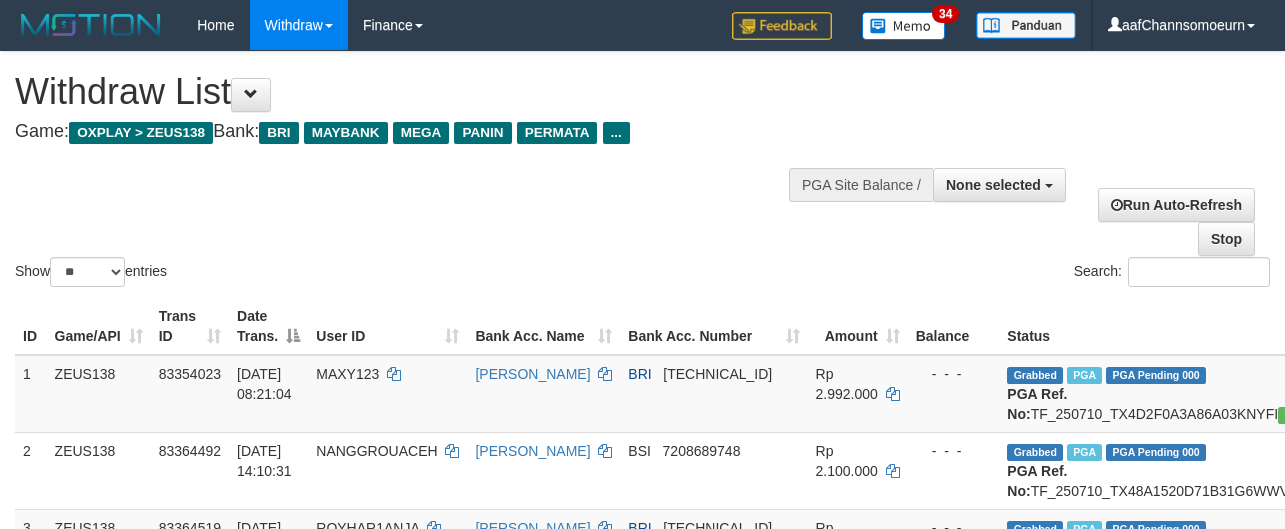 select 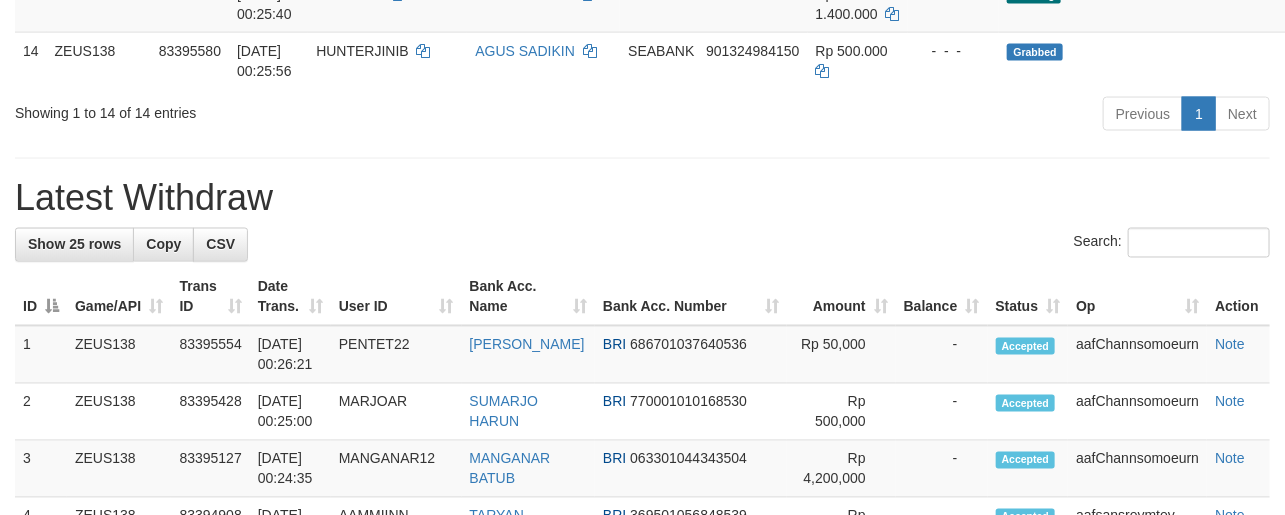 scroll, scrollTop: 1169, scrollLeft: 0, axis: vertical 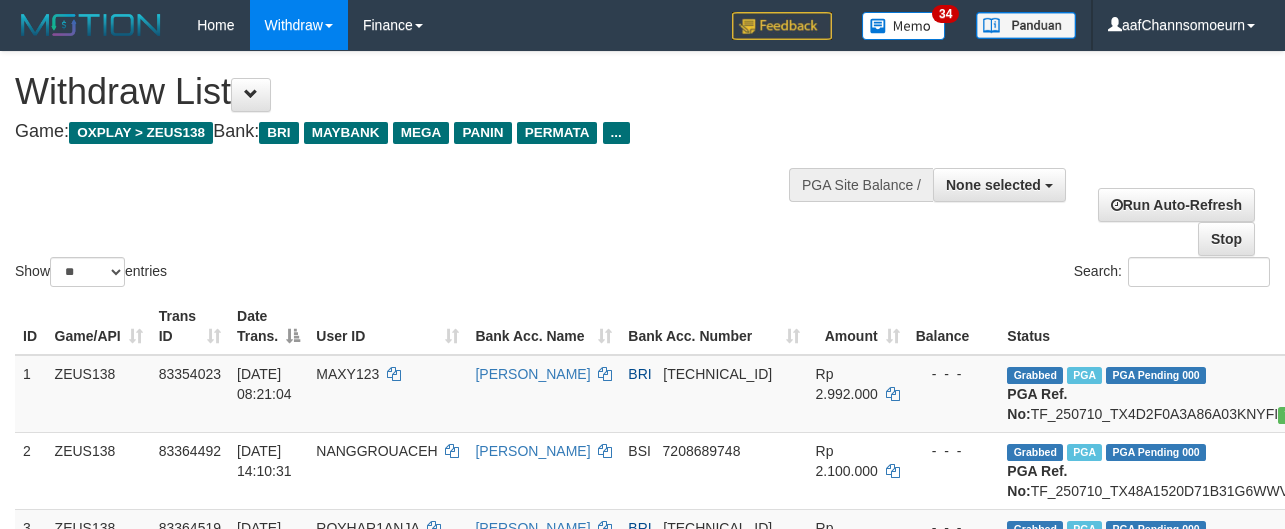 select 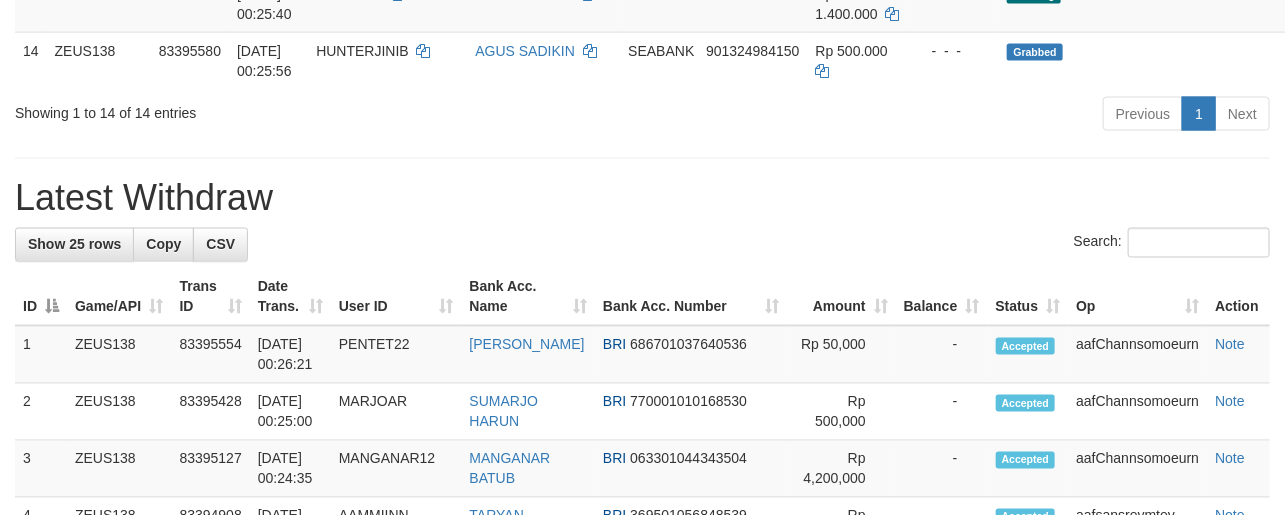 scroll, scrollTop: 1169, scrollLeft: 0, axis: vertical 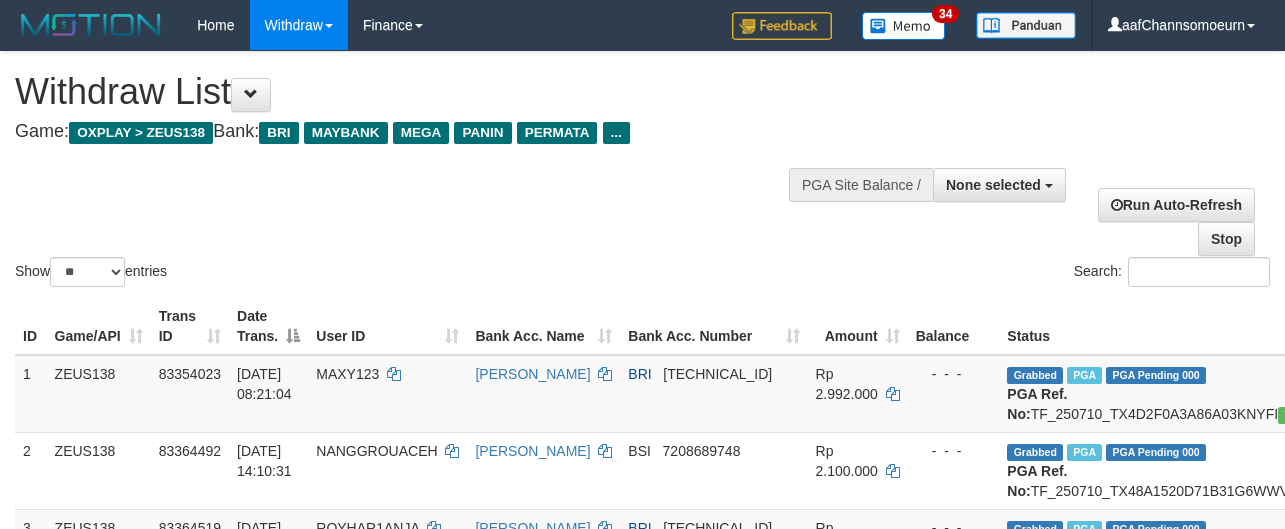 select 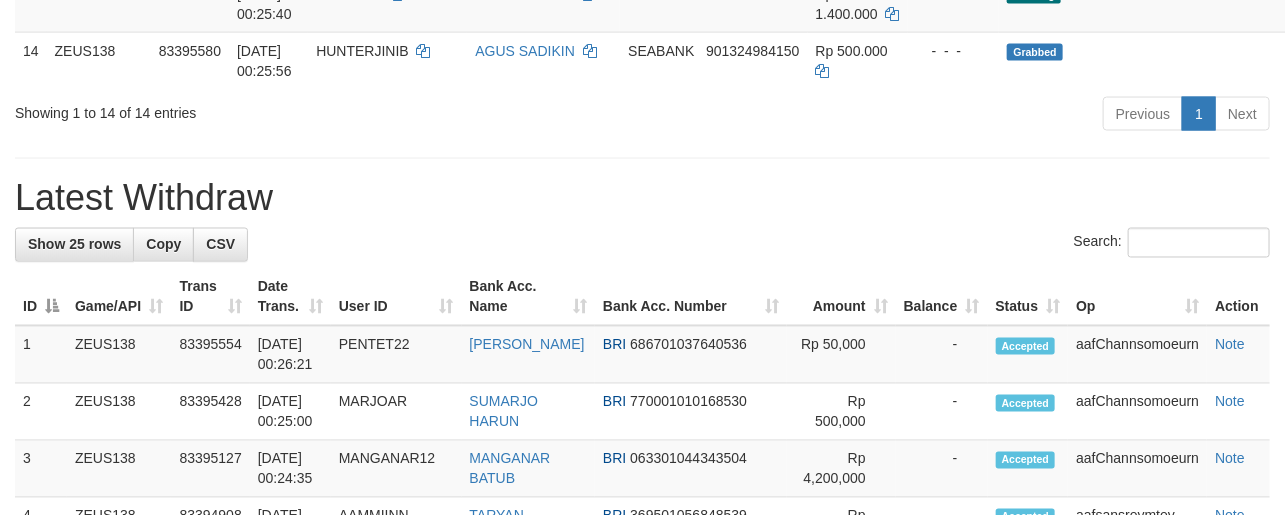 scroll, scrollTop: 1169, scrollLeft: 0, axis: vertical 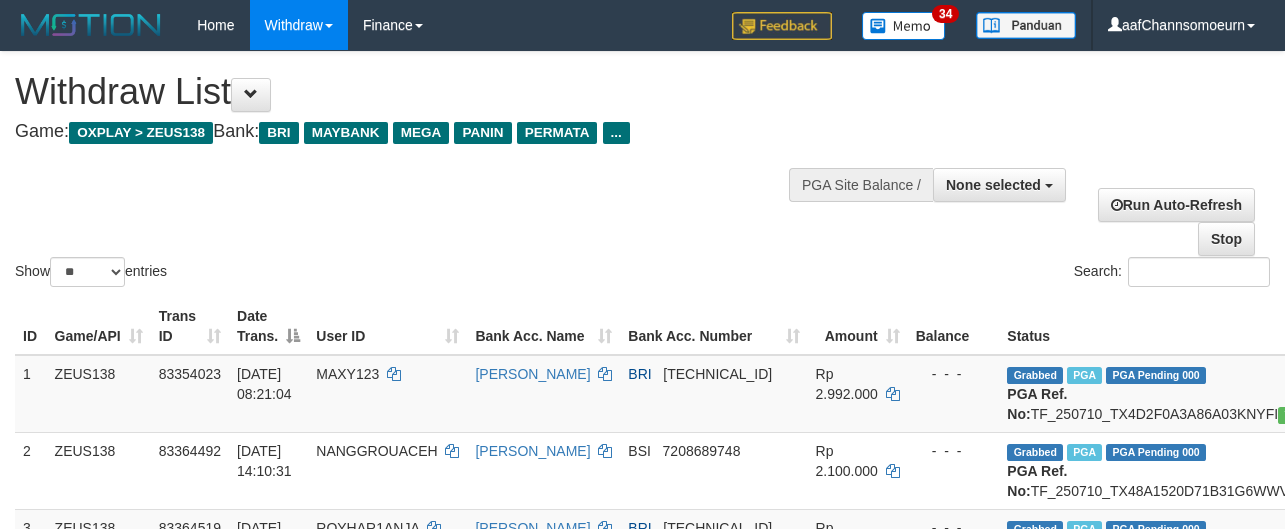 select 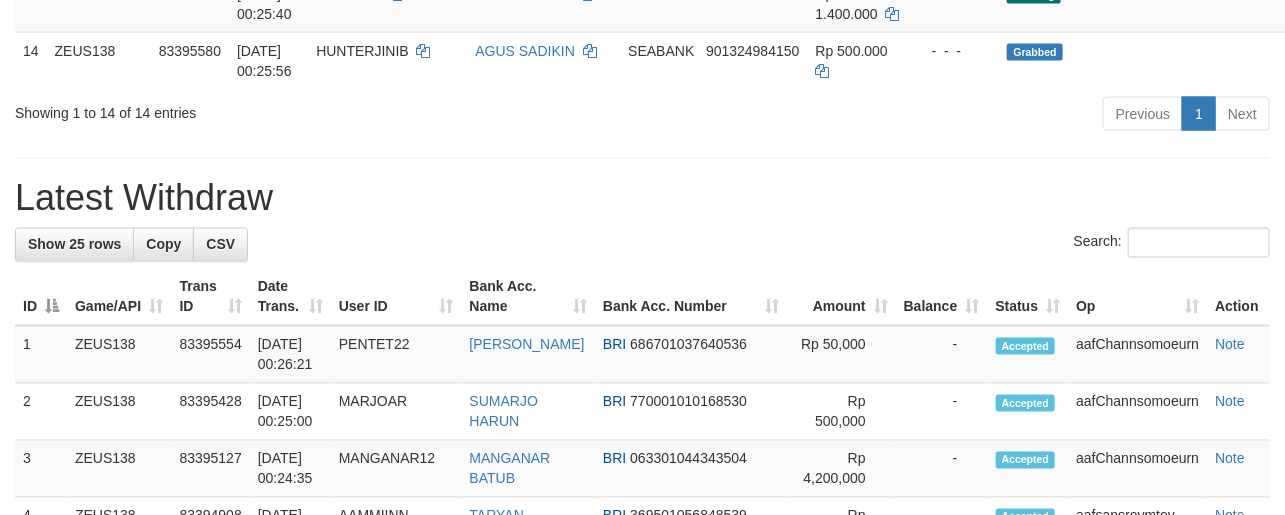 scroll, scrollTop: 1169, scrollLeft: 0, axis: vertical 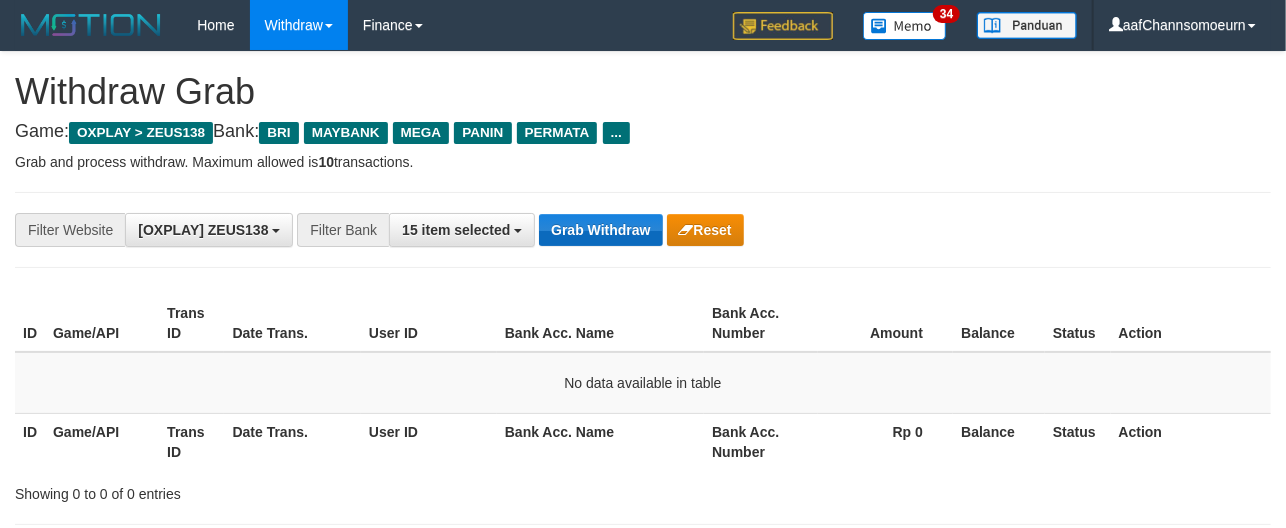 click on "Grab Withdraw" at bounding box center [600, 230] 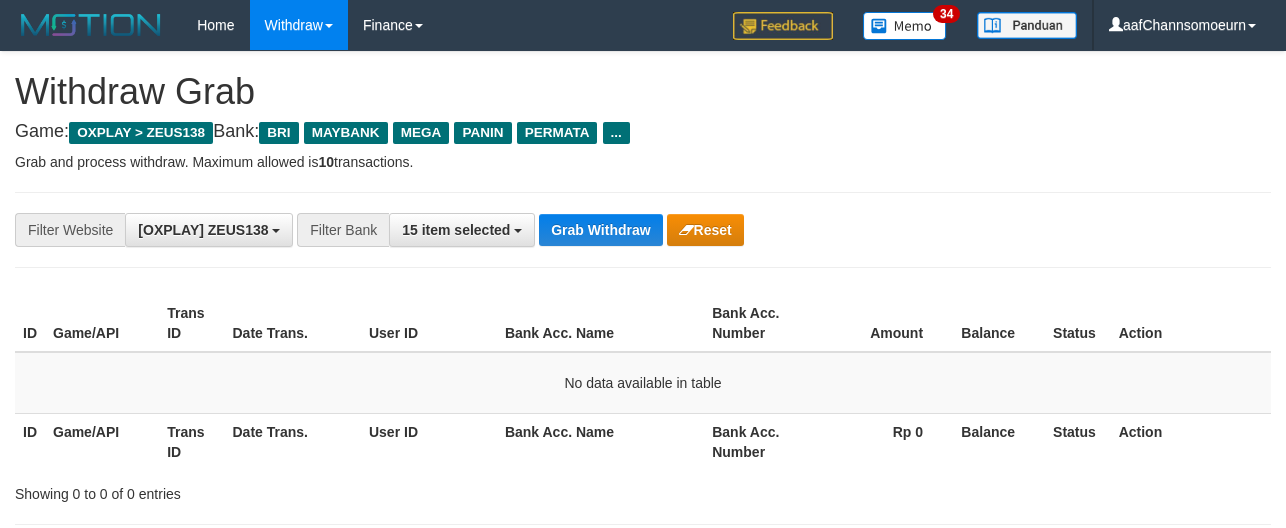 scroll, scrollTop: 0, scrollLeft: 0, axis: both 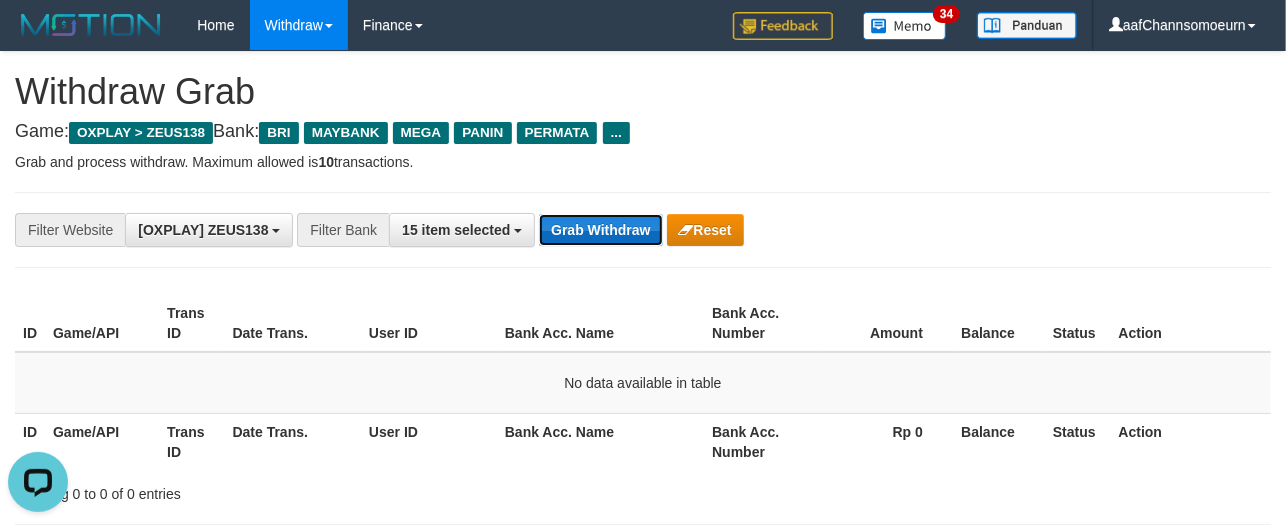 click on "Grab Withdraw" at bounding box center [600, 230] 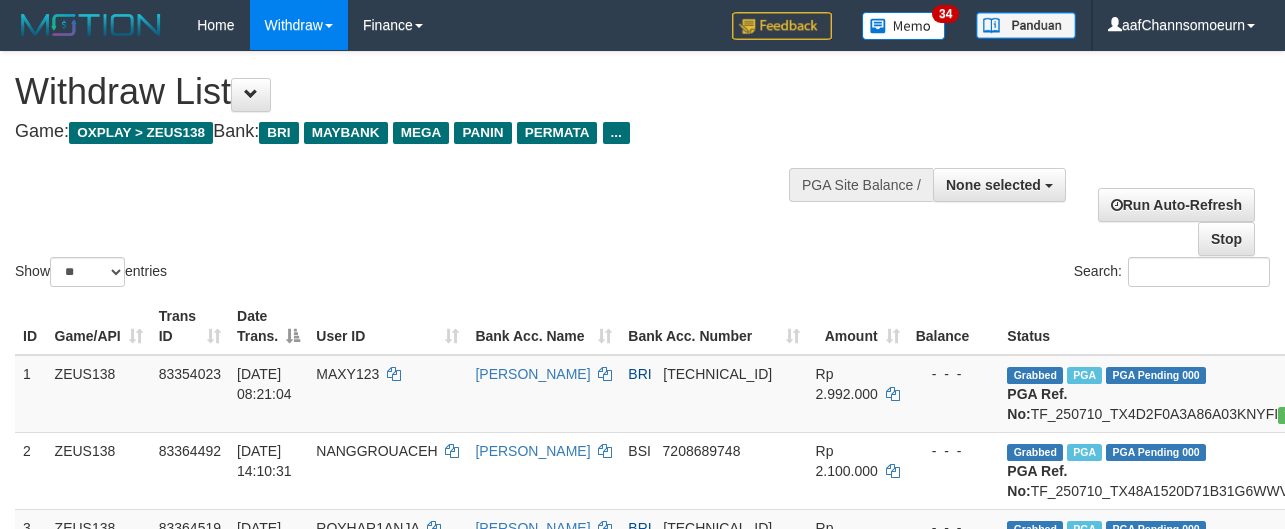 select 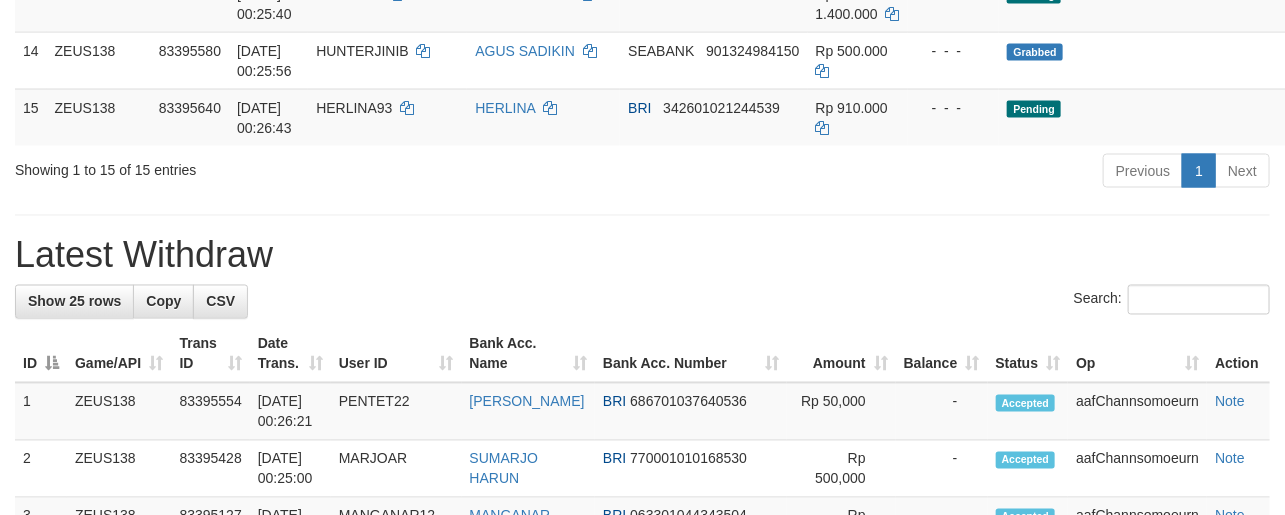 scroll, scrollTop: 1169, scrollLeft: 0, axis: vertical 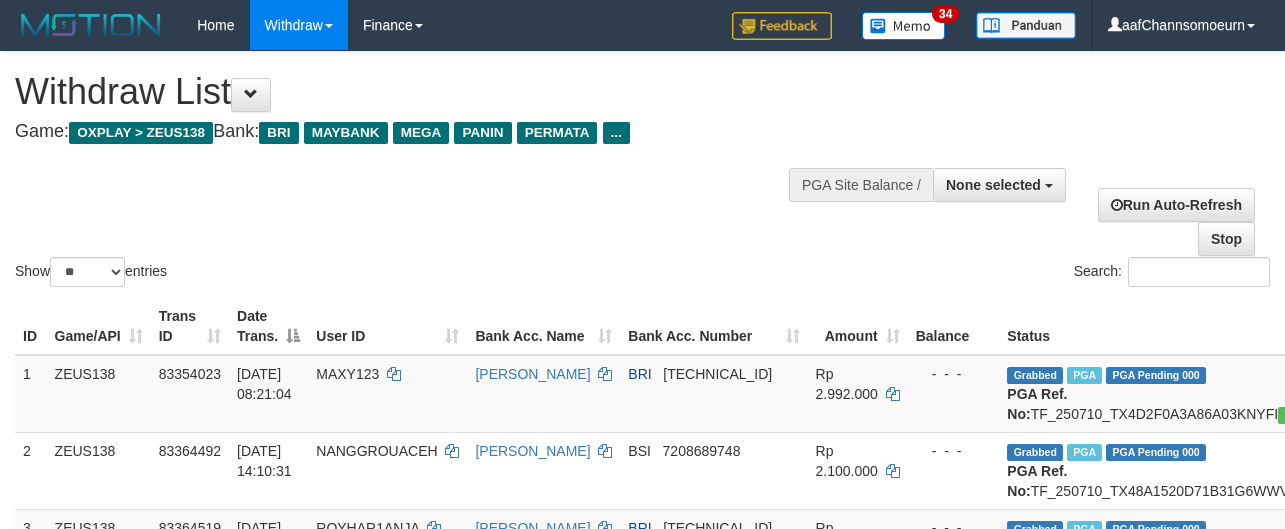 select 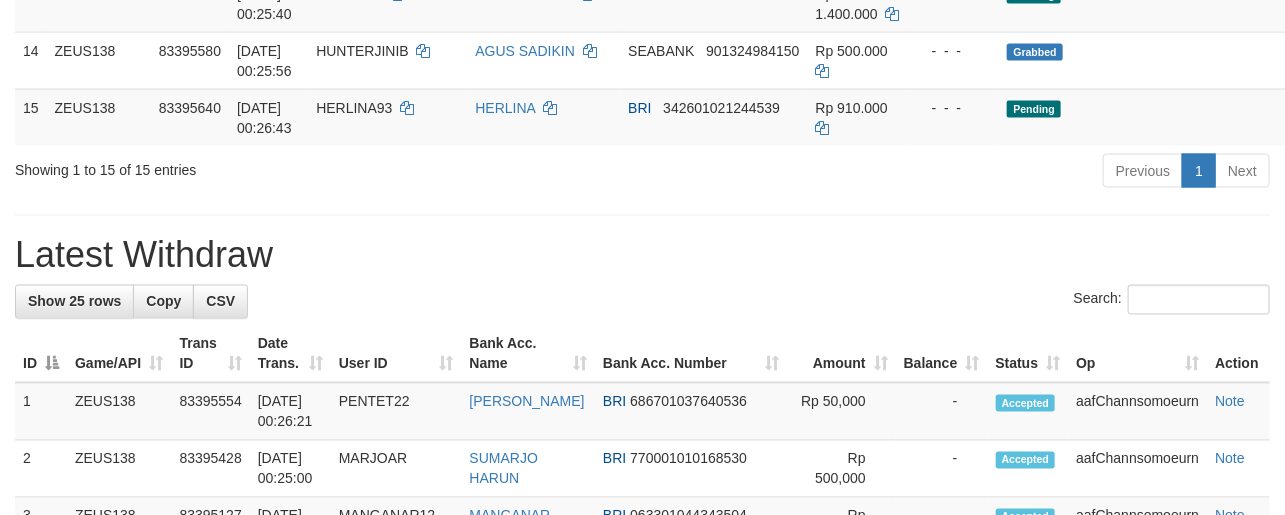 scroll, scrollTop: 1169, scrollLeft: 0, axis: vertical 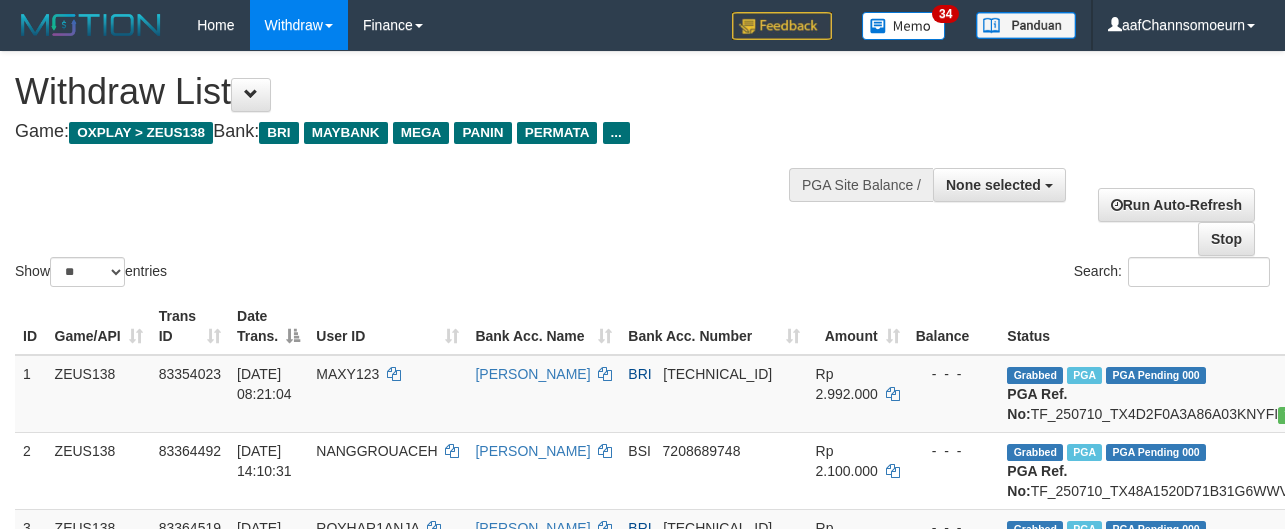 select 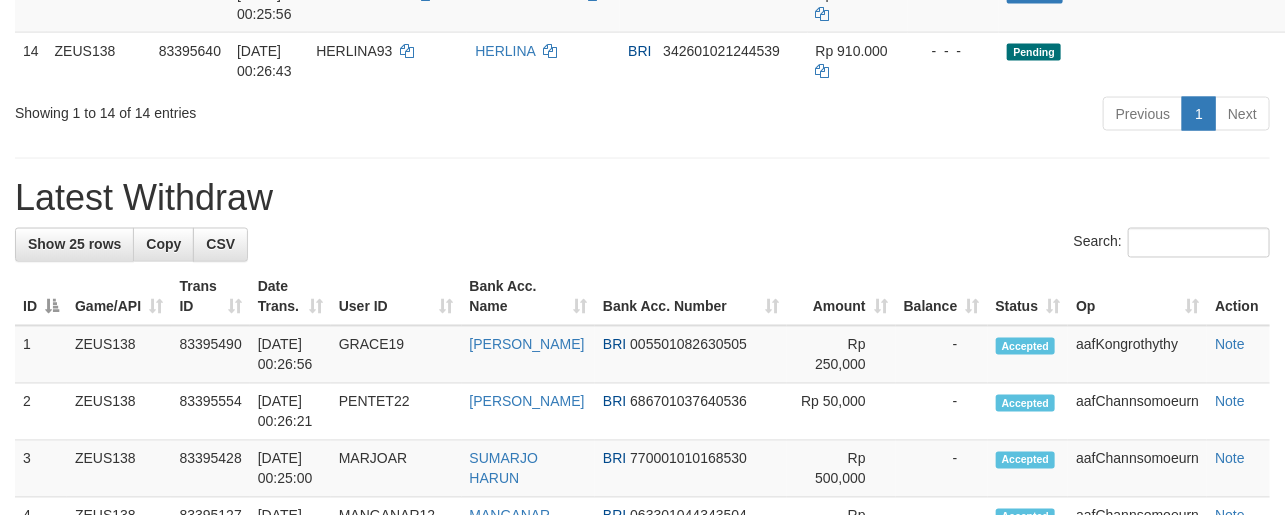scroll, scrollTop: 1169, scrollLeft: 0, axis: vertical 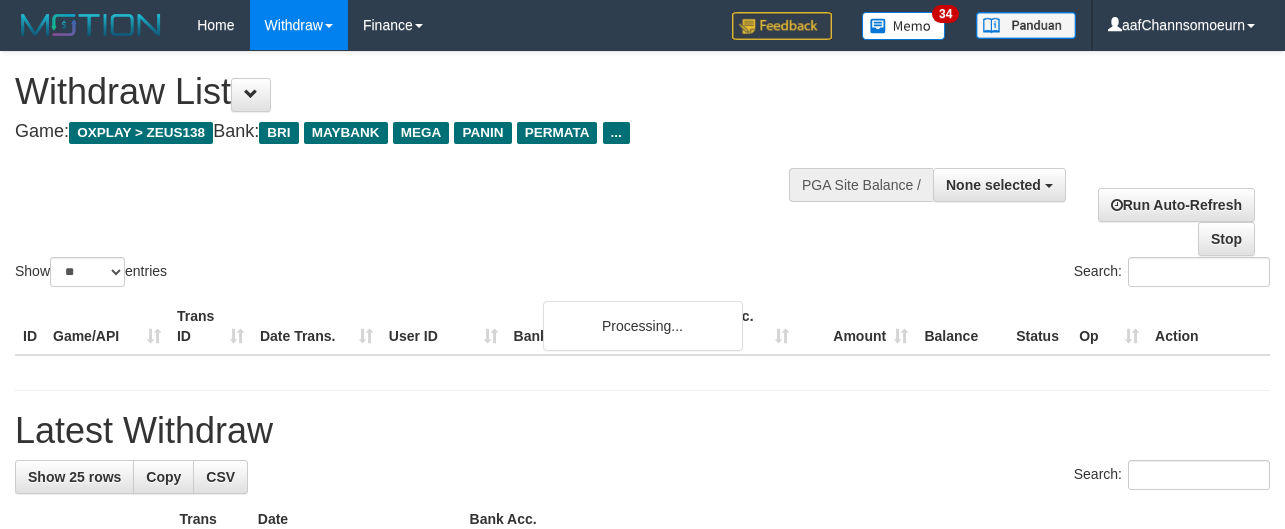 select 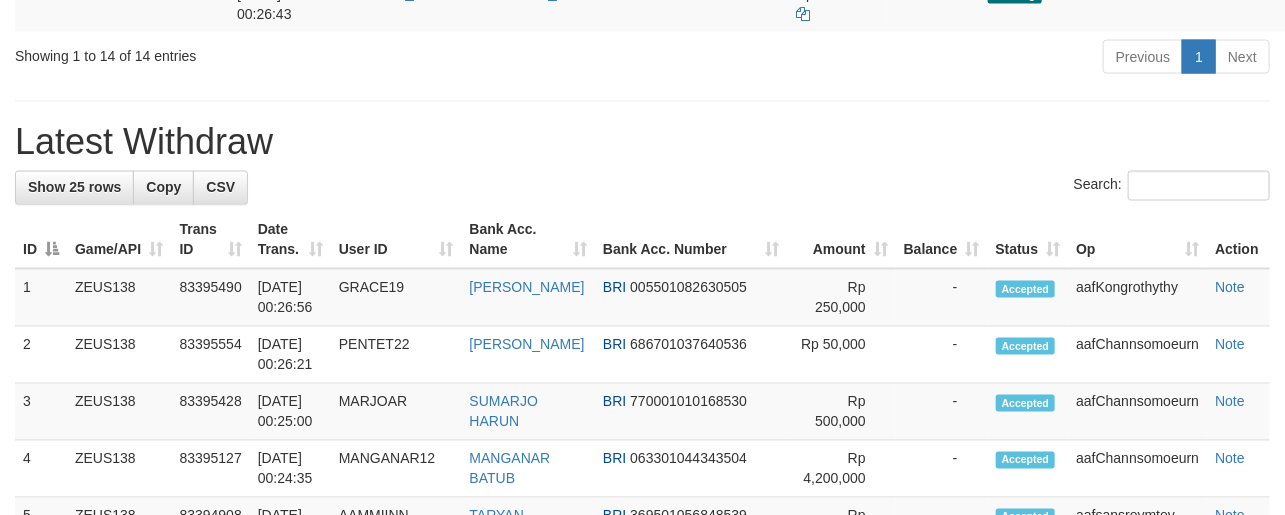 scroll, scrollTop: 1169, scrollLeft: 0, axis: vertical 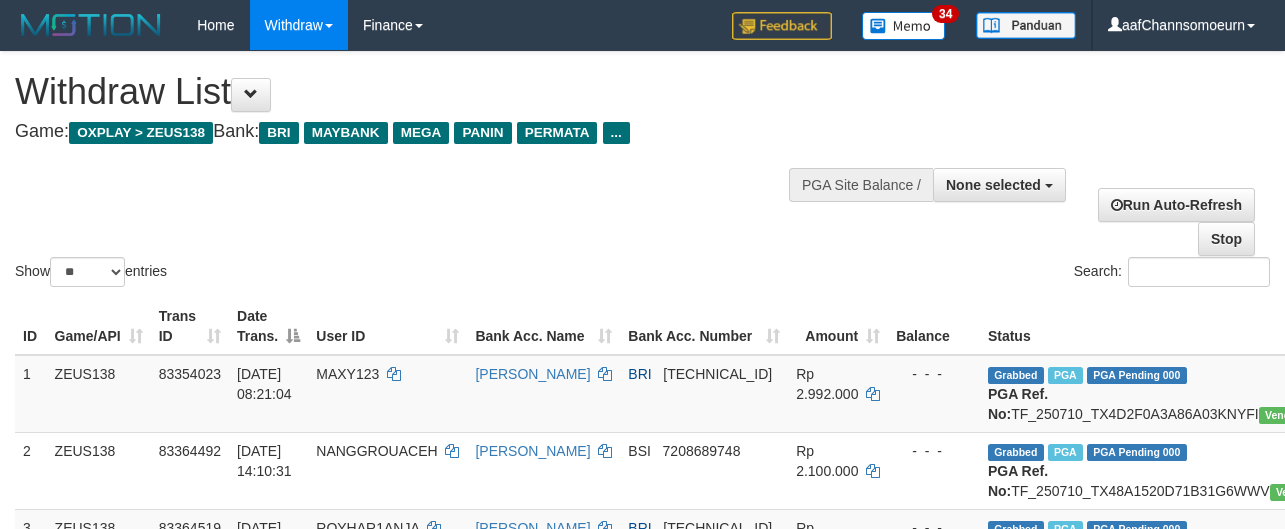 select 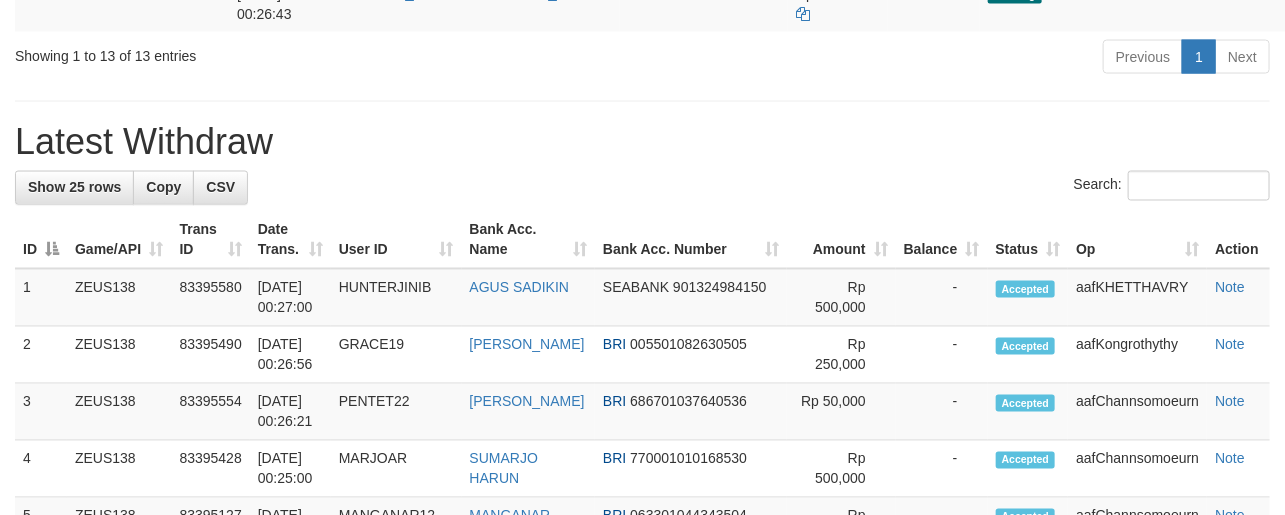 scroll, scrollTop: 1169, scrollLeft: 0, axis: vertical 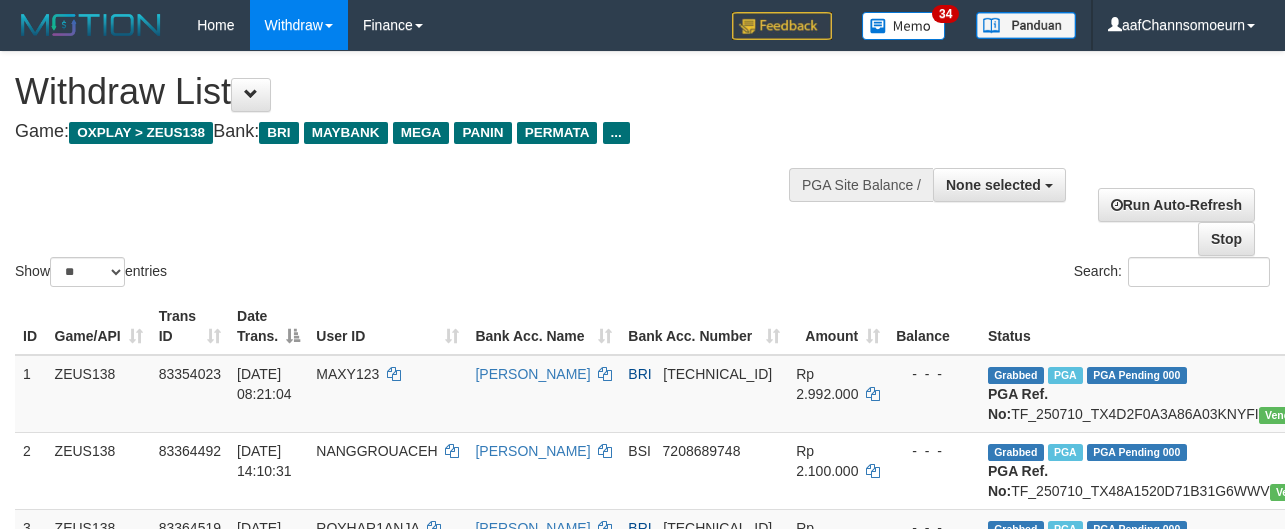 select 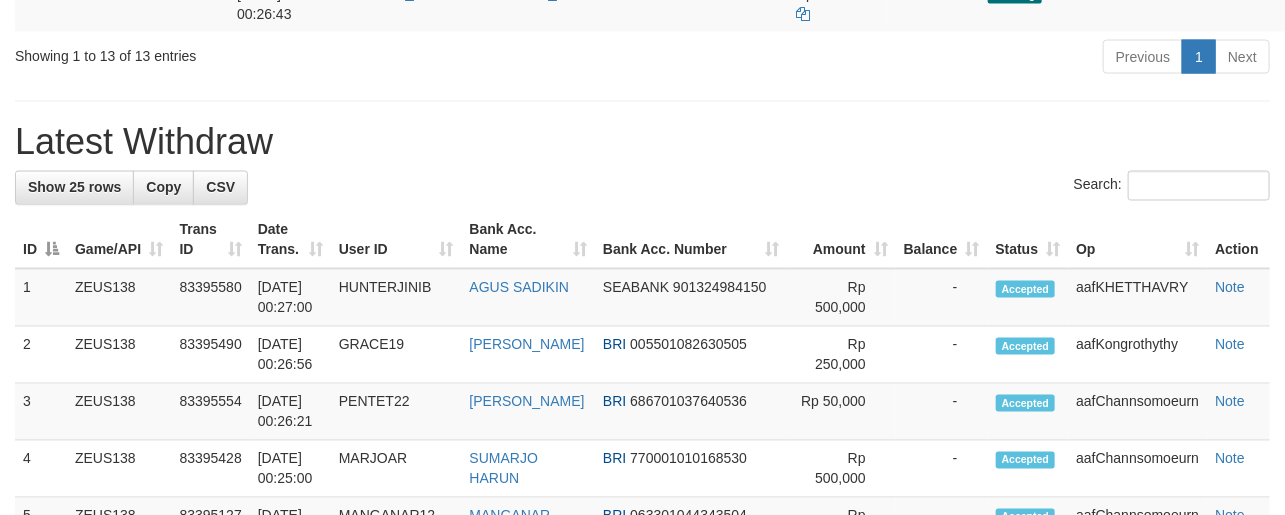 scroll, scrollTop: 1169, scrollLeft: 0, axis: vertical 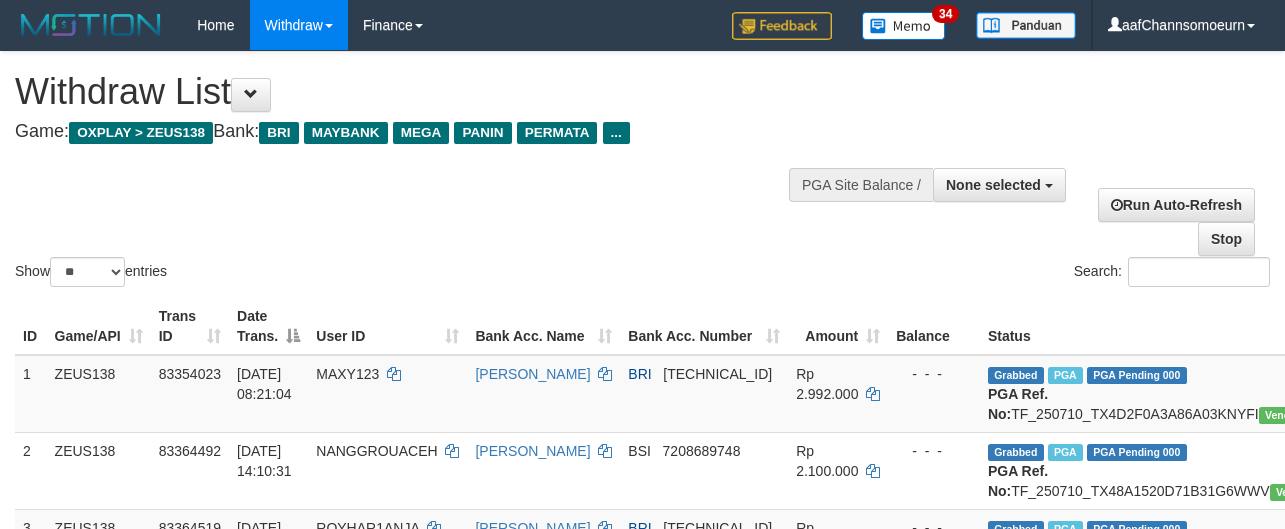 select 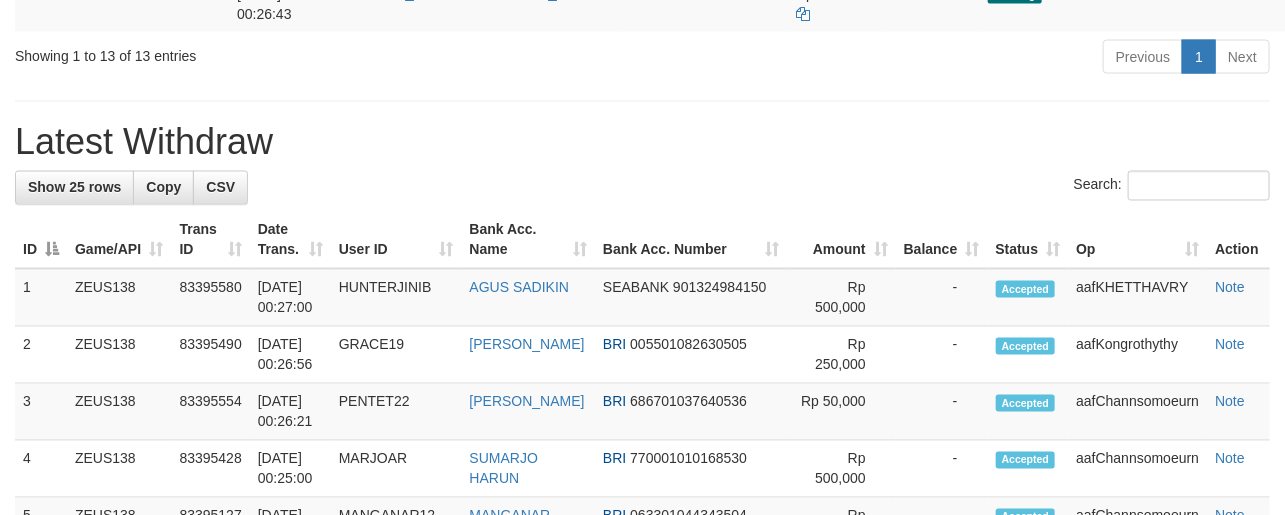 scroll, scrollTop: 1169, scrollLeft: 0, axis: vertical 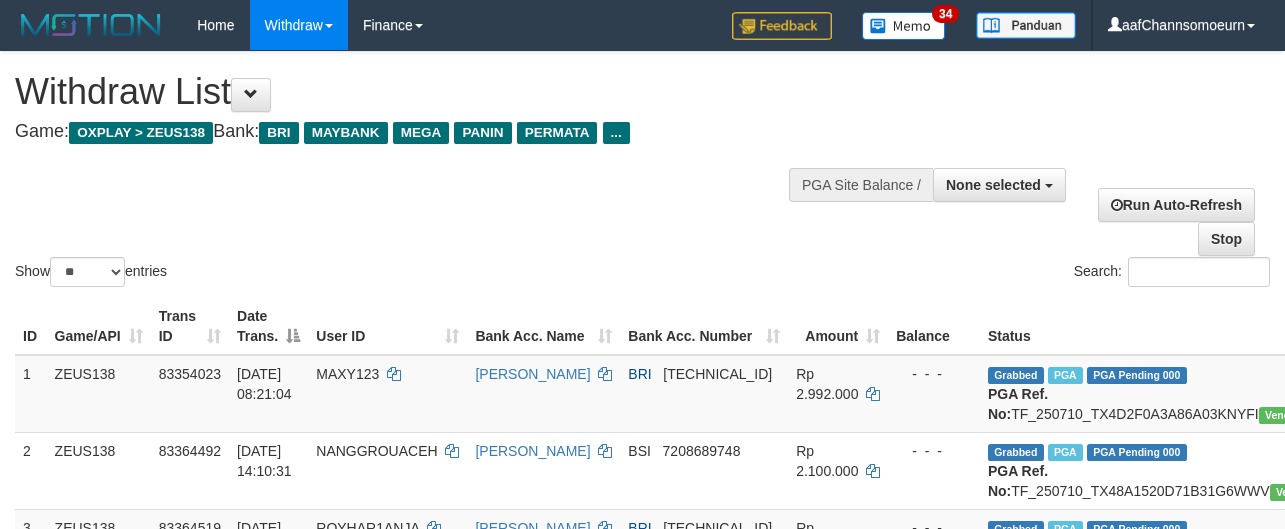 select 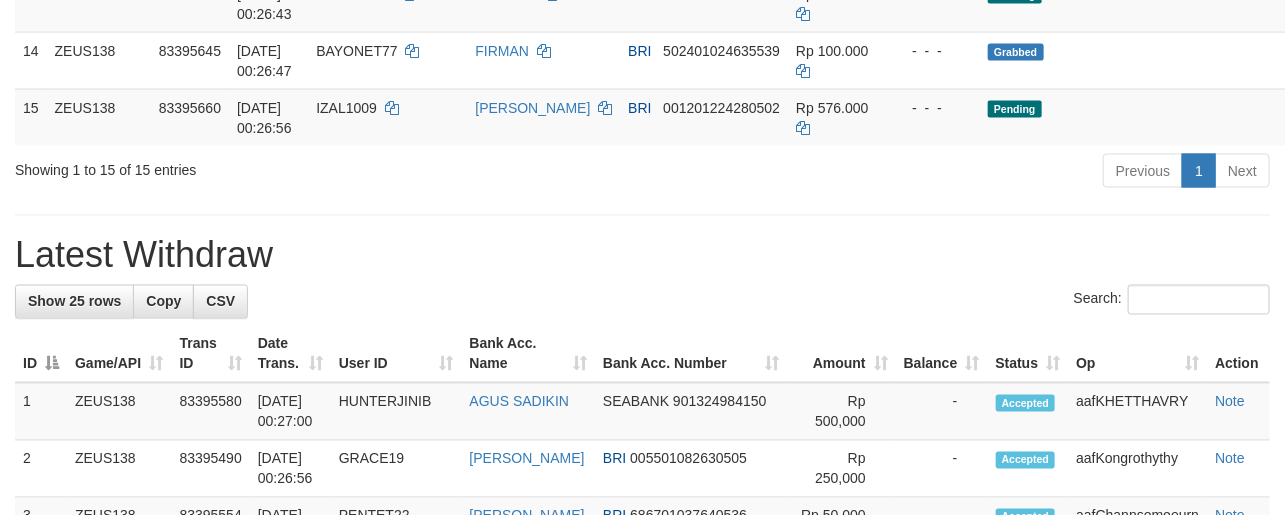 scroll, scrollTop: 1169, scrollLeft: 0, axis: vertical 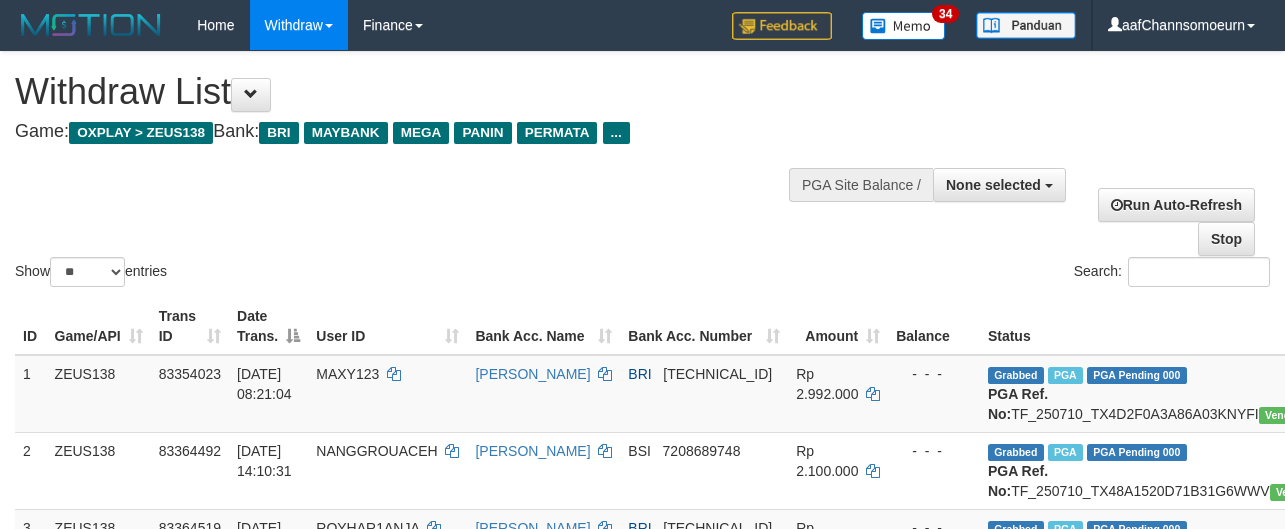 select 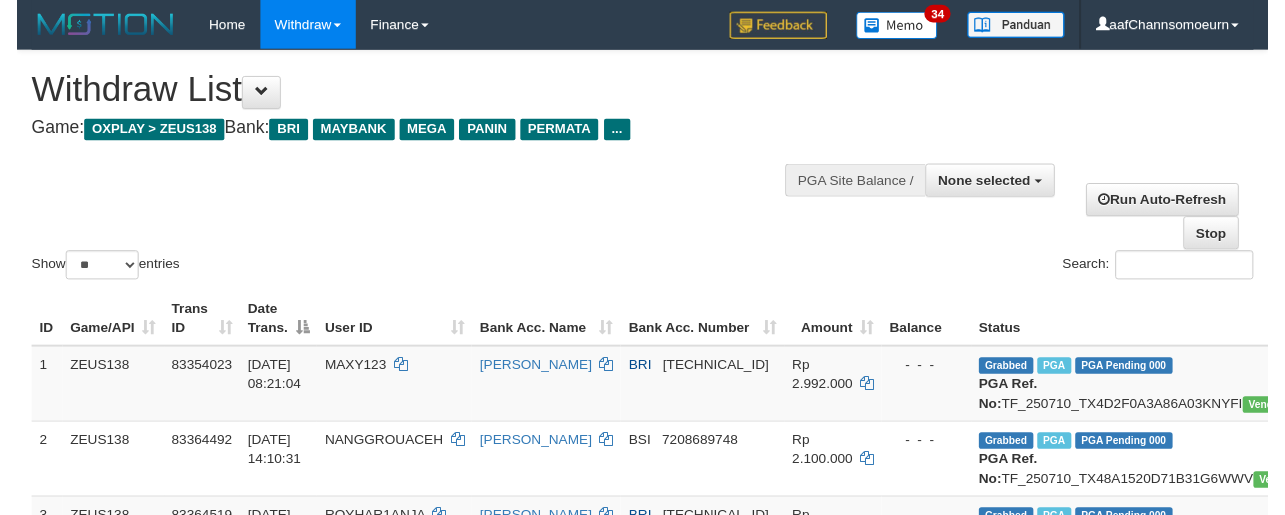 scroll, scrollTop: 0, scrollLeft: 0, axis: both 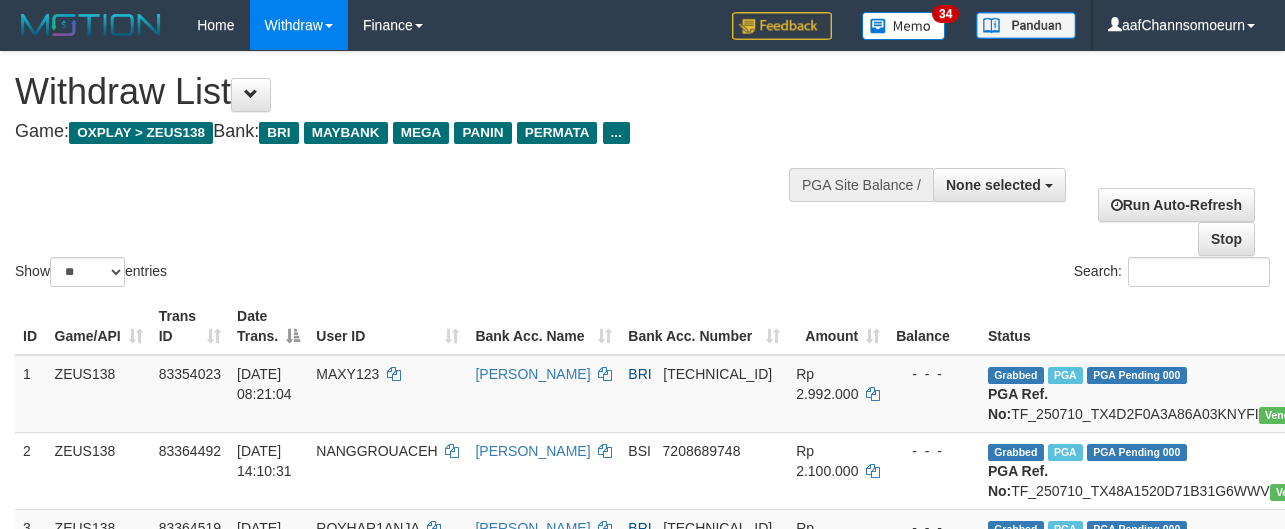 select 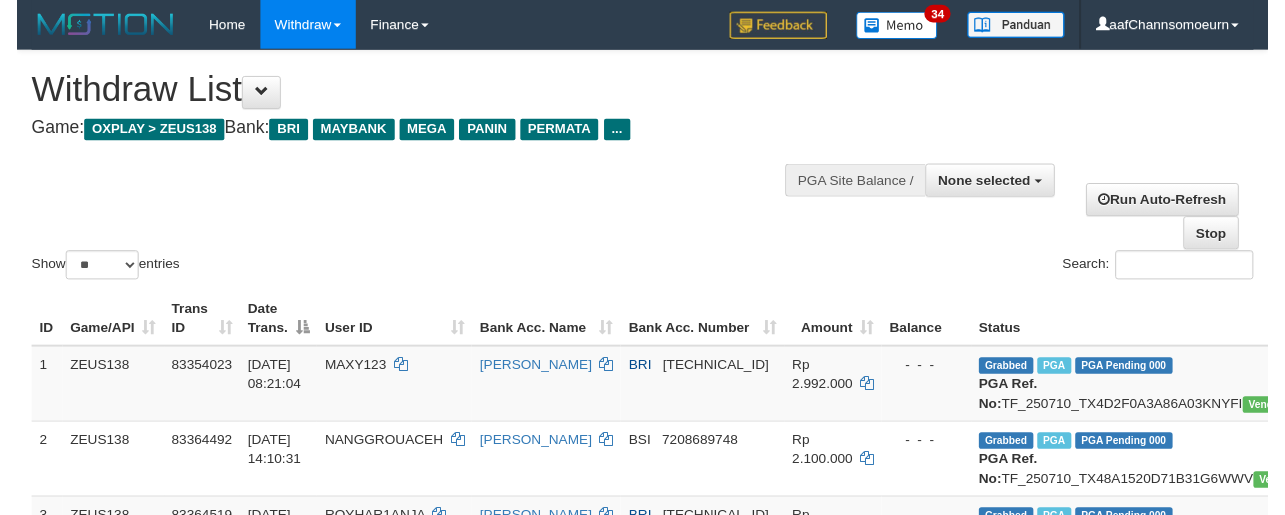 scroll, scrollTop: 0, scrollLeft: 0, axis: both 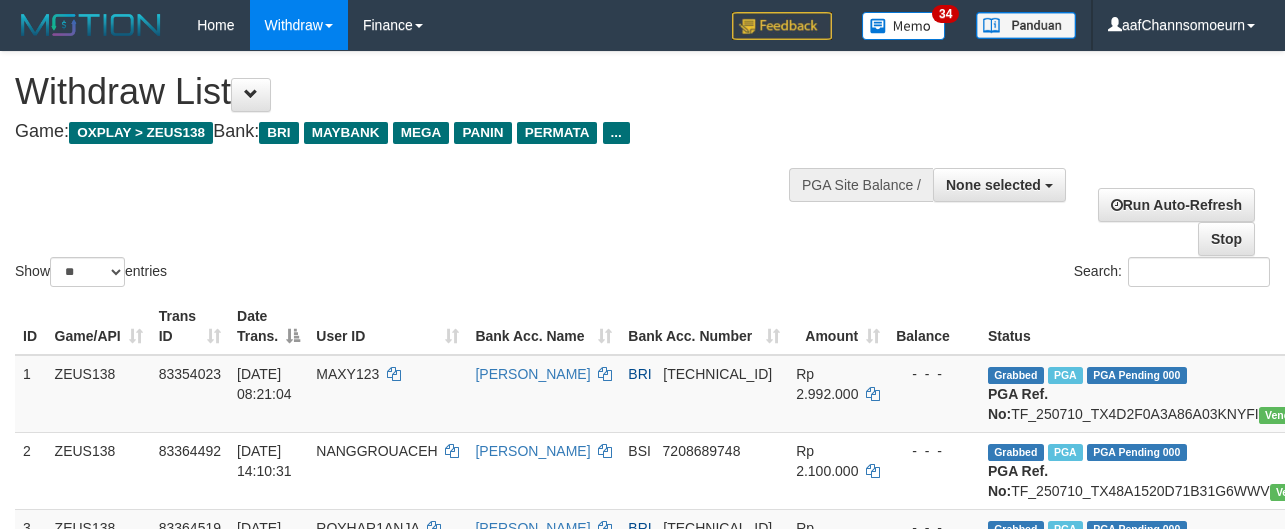 select 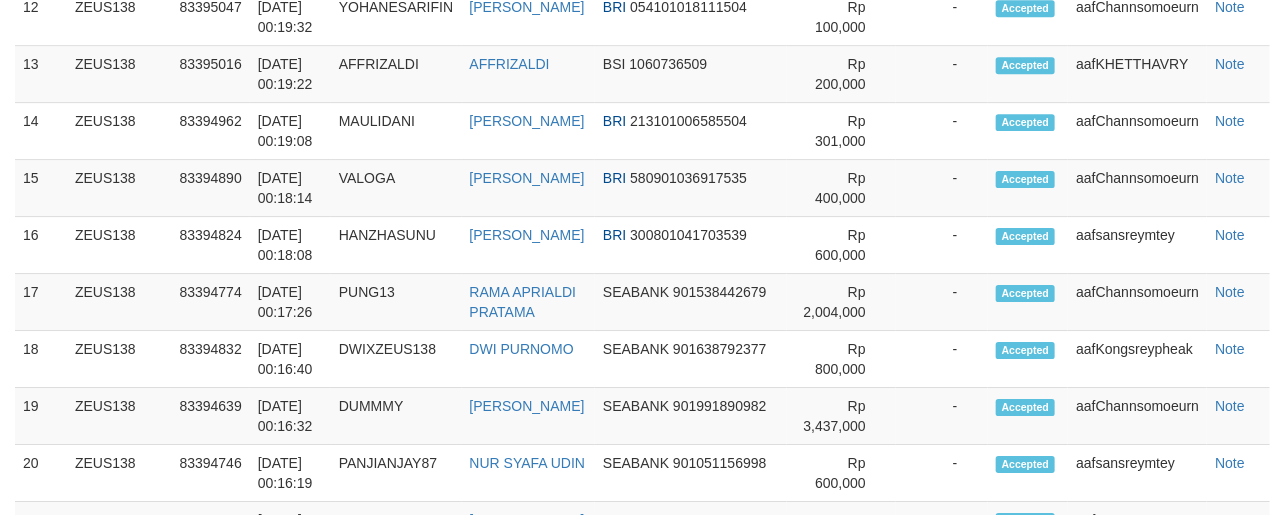 scroll, scrollTop: 815, scrollLeft: 0, axis: vertical 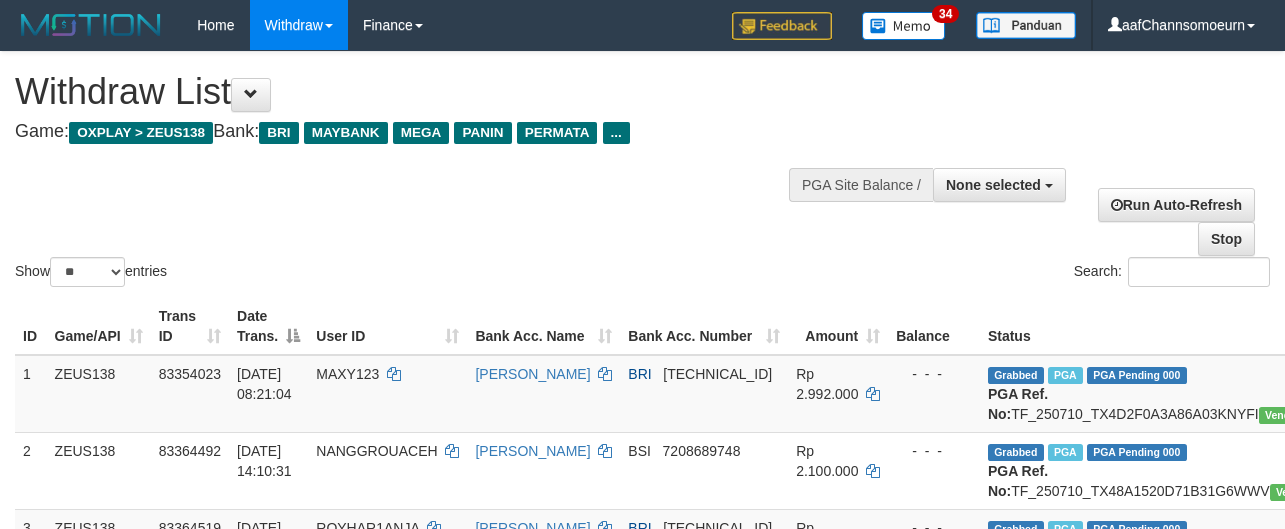 select 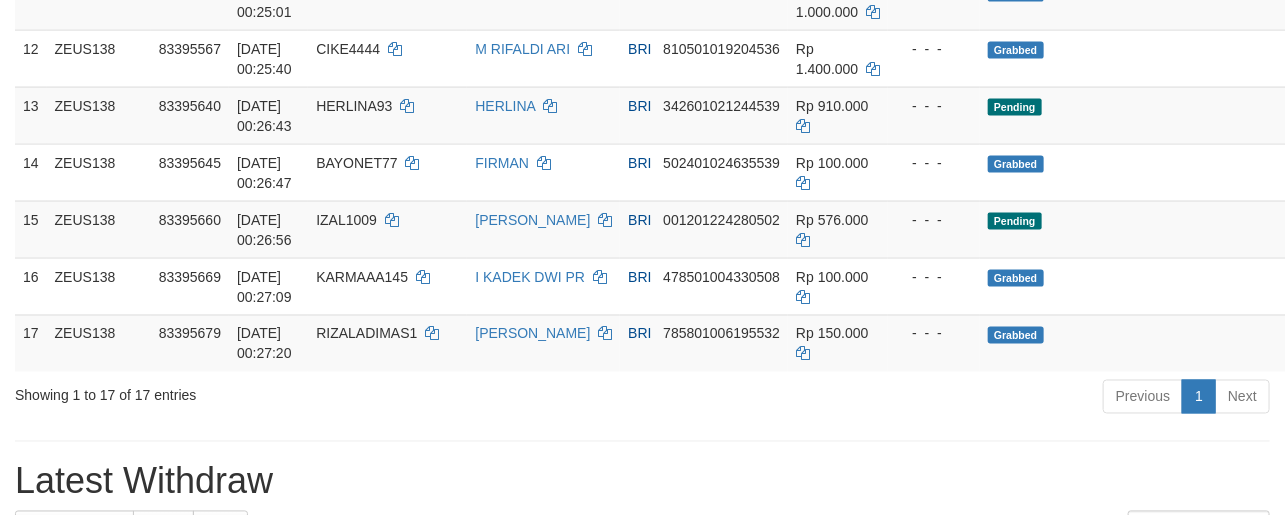 scroll, scrollTop: 815, scrollLeft: 0, axis: vertical 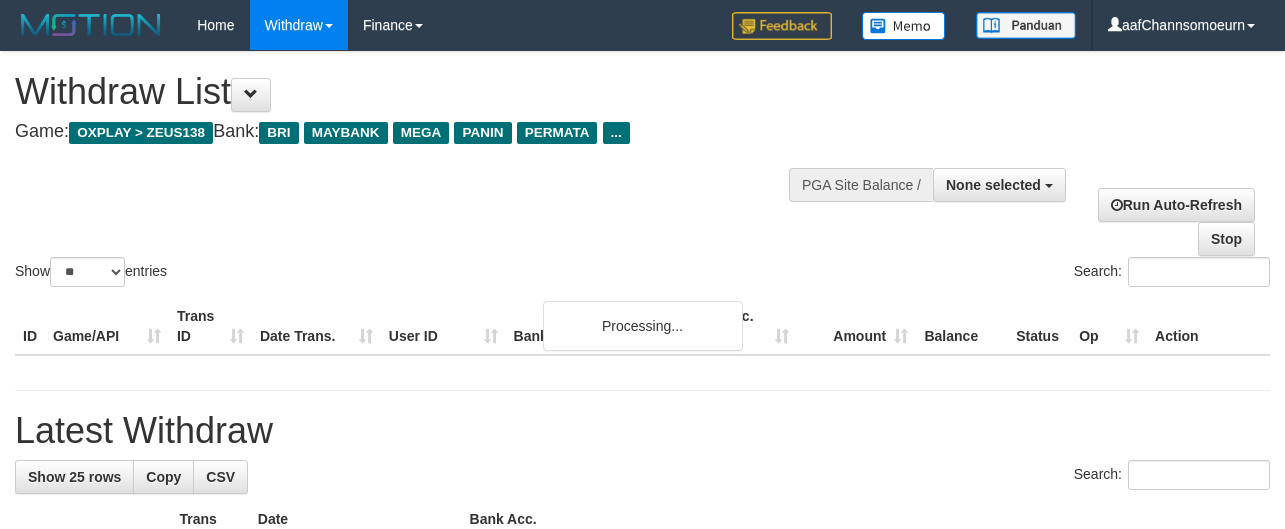 select 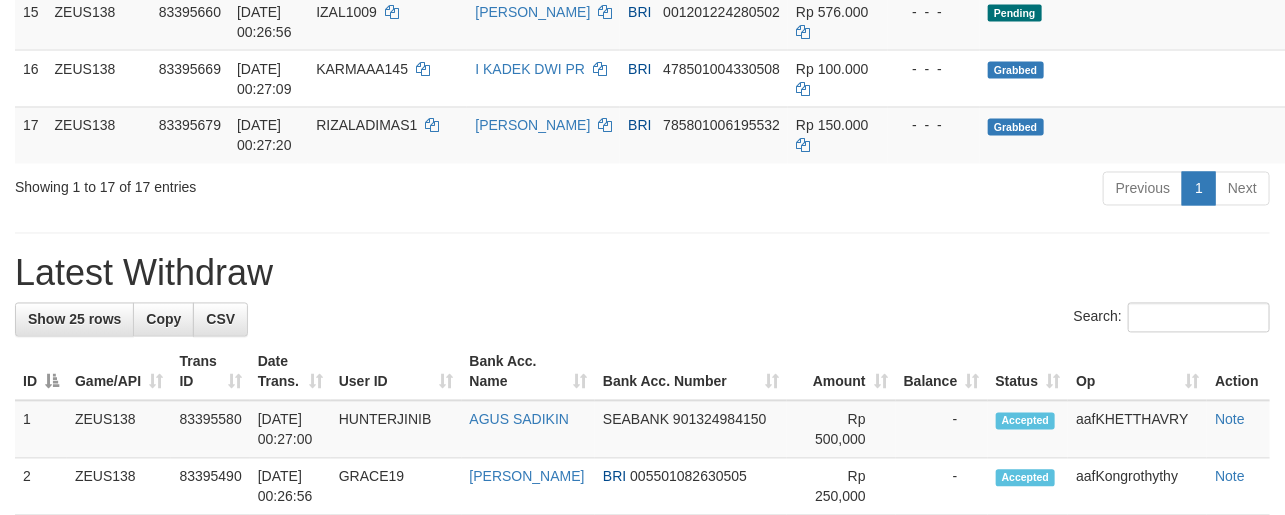 scroll, scrollTop: 1266, scrollLeft: 0, axis: vertical 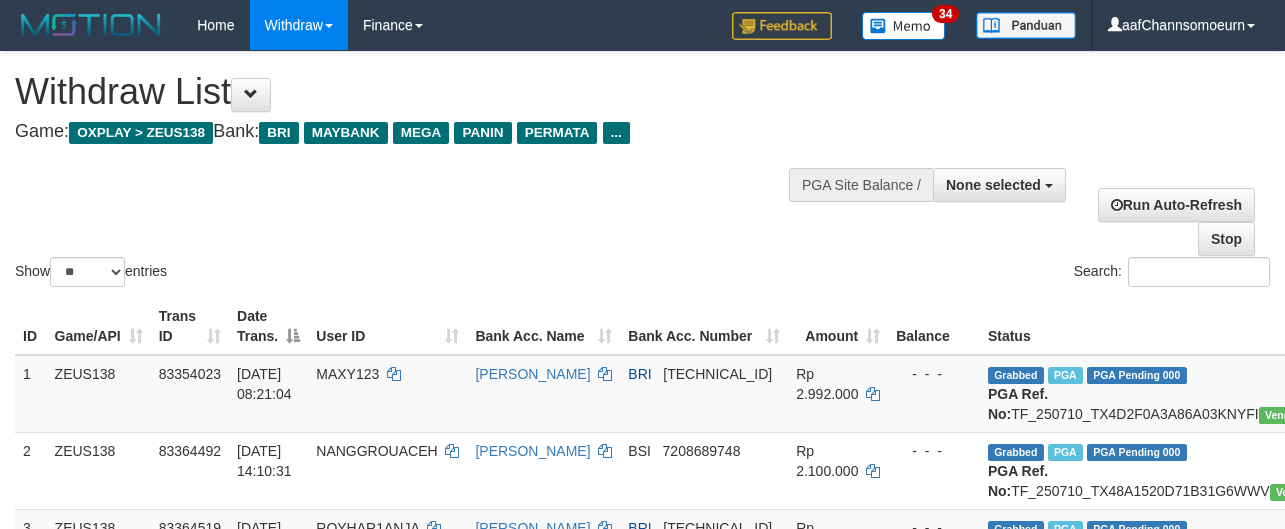 select 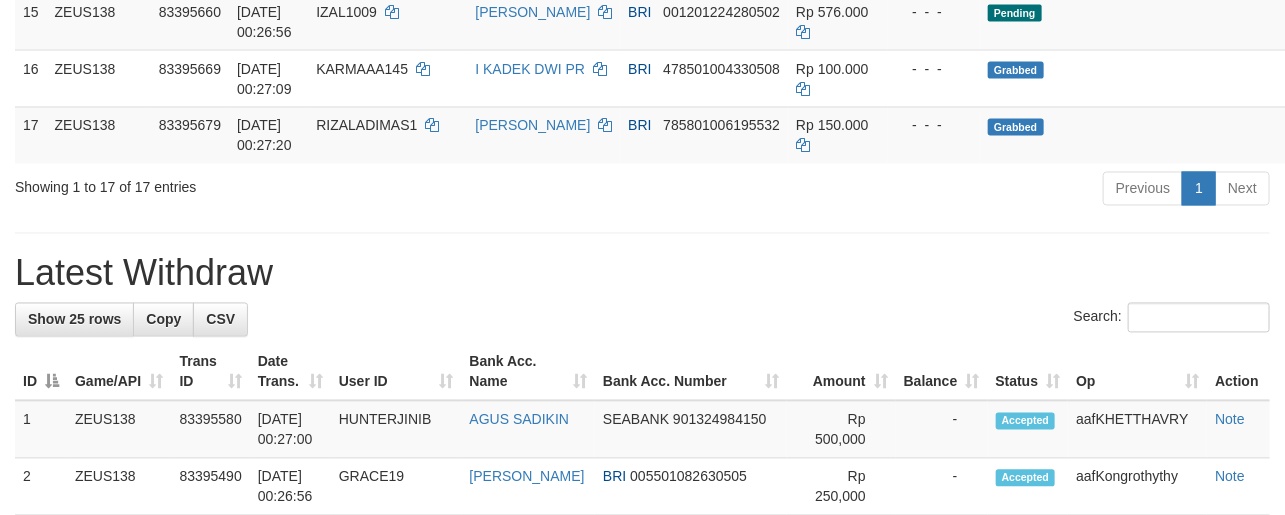 scroll, scrollTop: 1266, scrollLeft: 0, axis: vertical 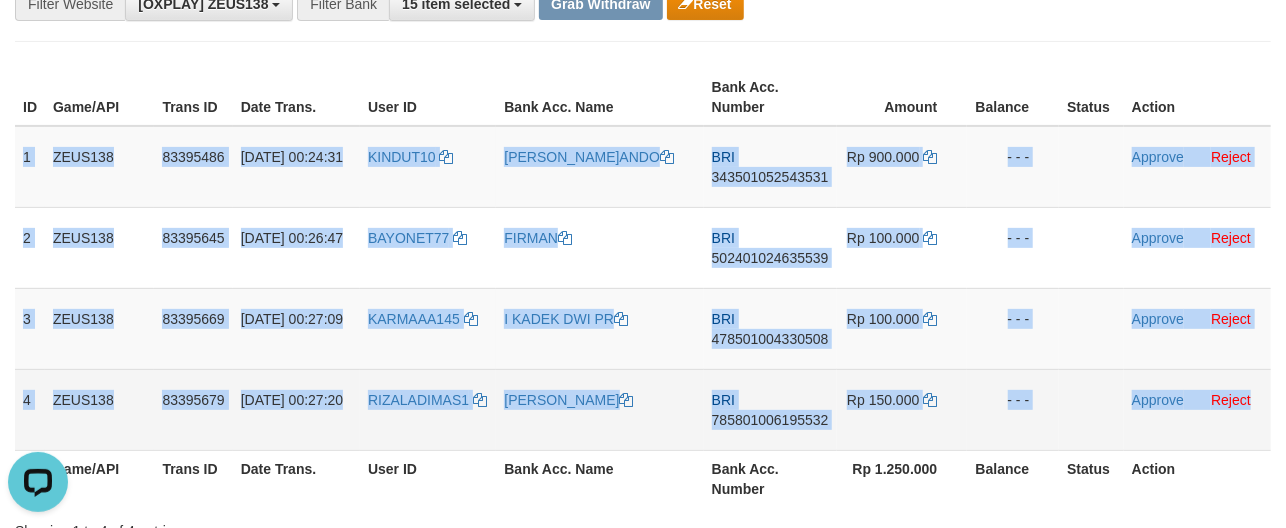 drag, startPoint x: 18, startPoint y: 144, endPoint x: 1255, endPoint y: 418, distance: 1266.9827 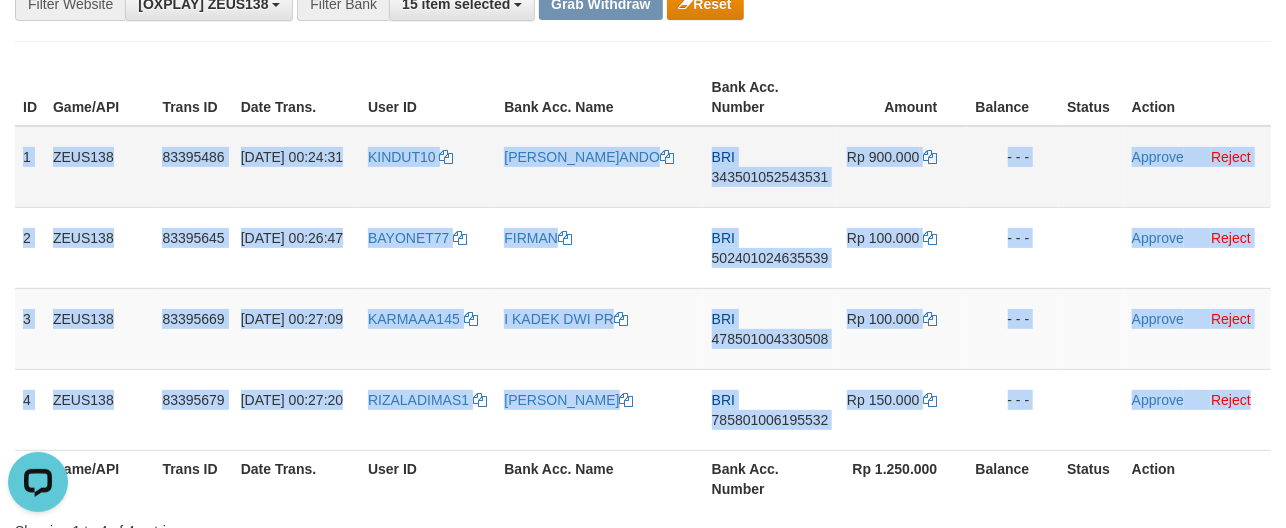 click on "343501052543531" at bounding box center [770, 177] 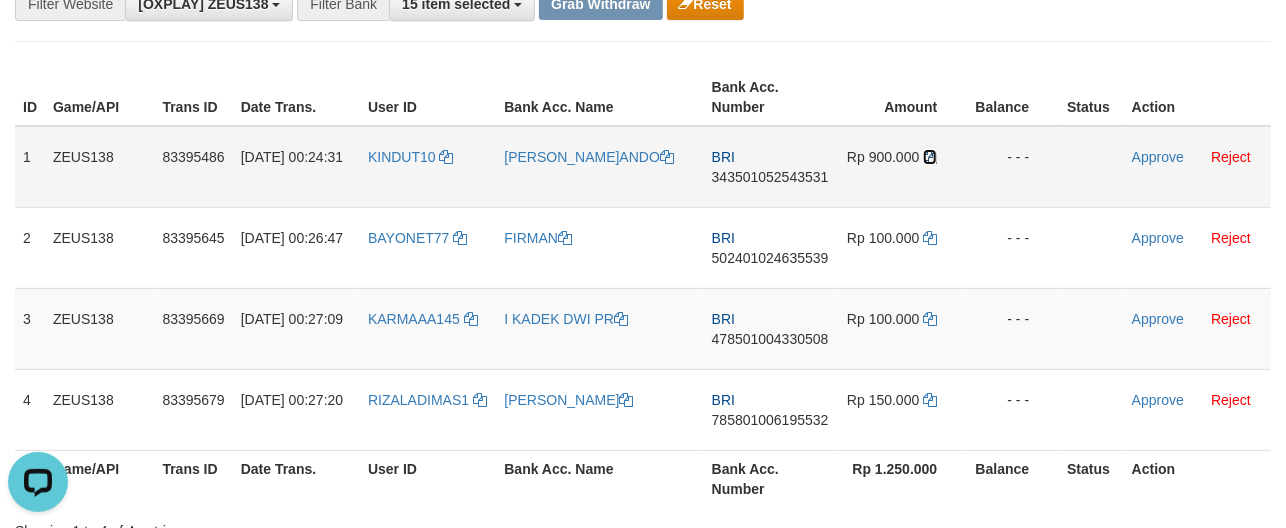 click at bounding box center [930, 157] 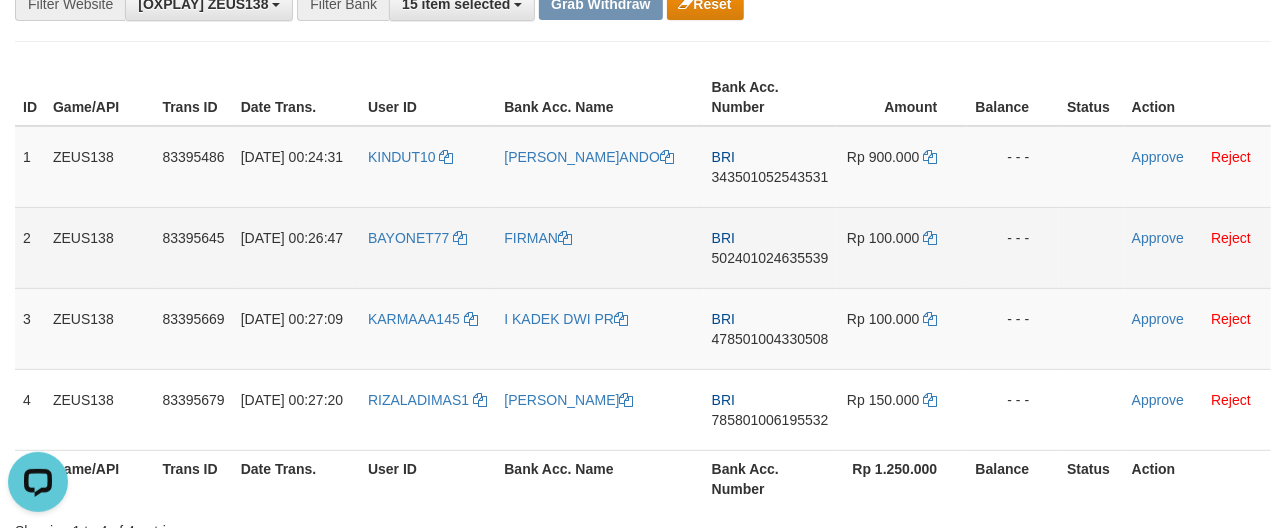 click on "BAYONET77" at bounding box center [428, 247] 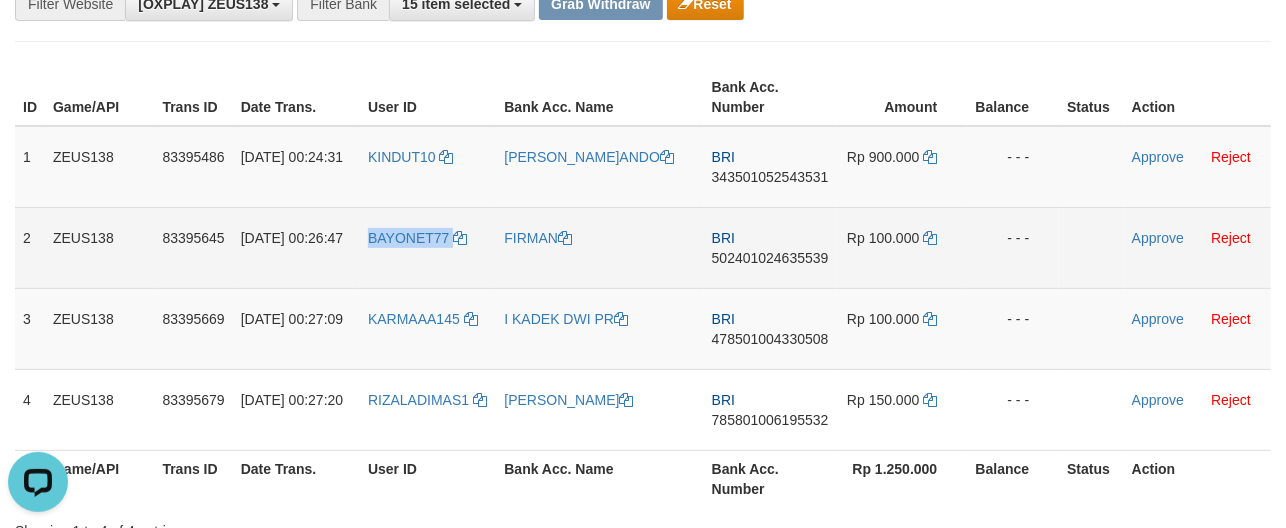 click on "BAYONET77" at bounding box center [428, 247] 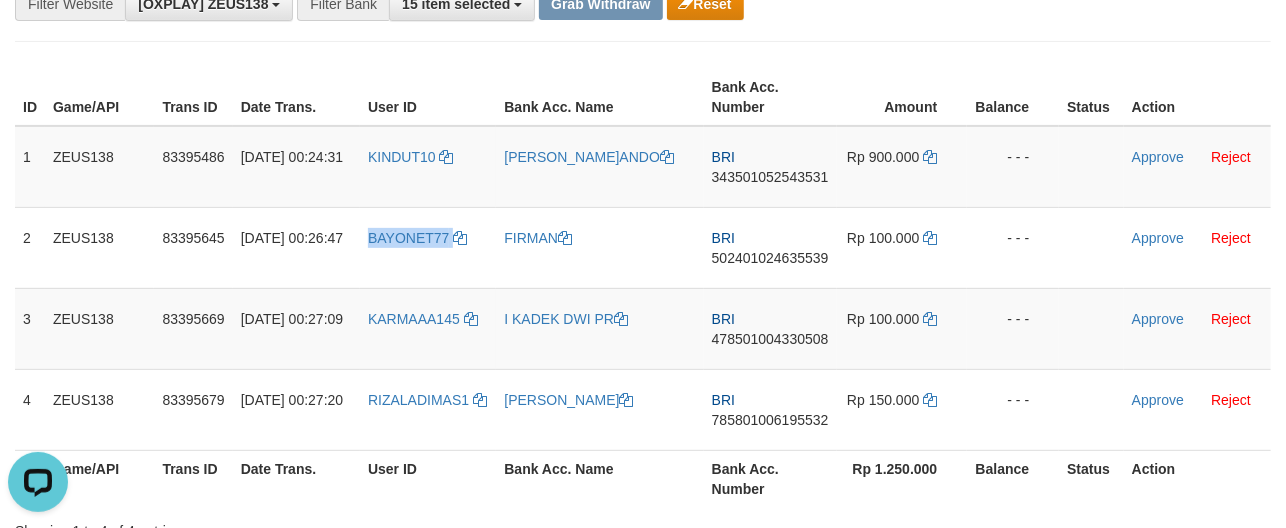 copy on "BAYONET77" 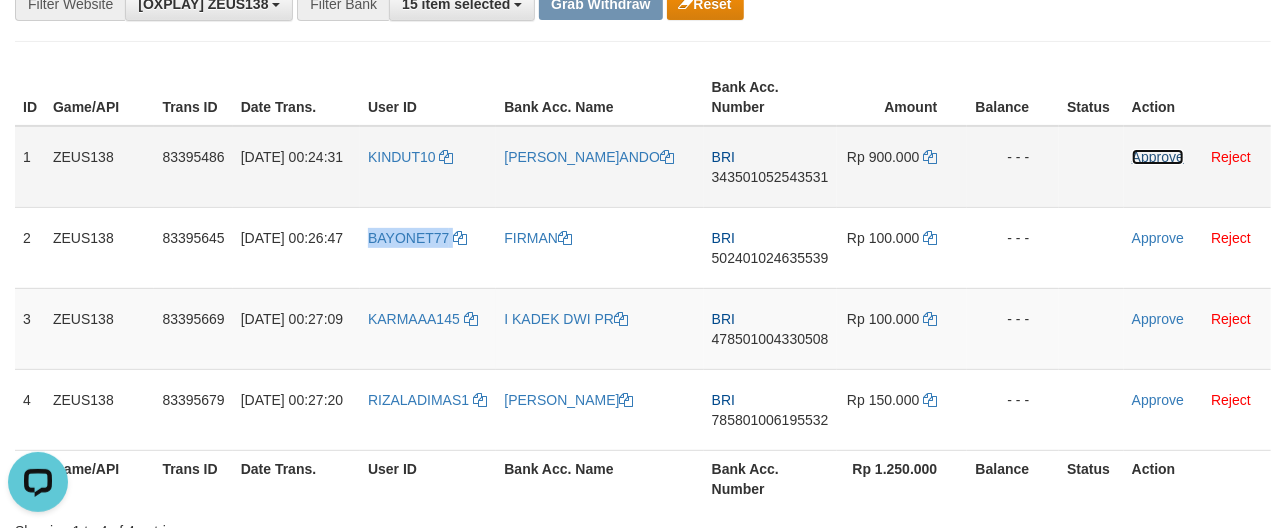 click on "Approve" at bounding box center (1158, 157) 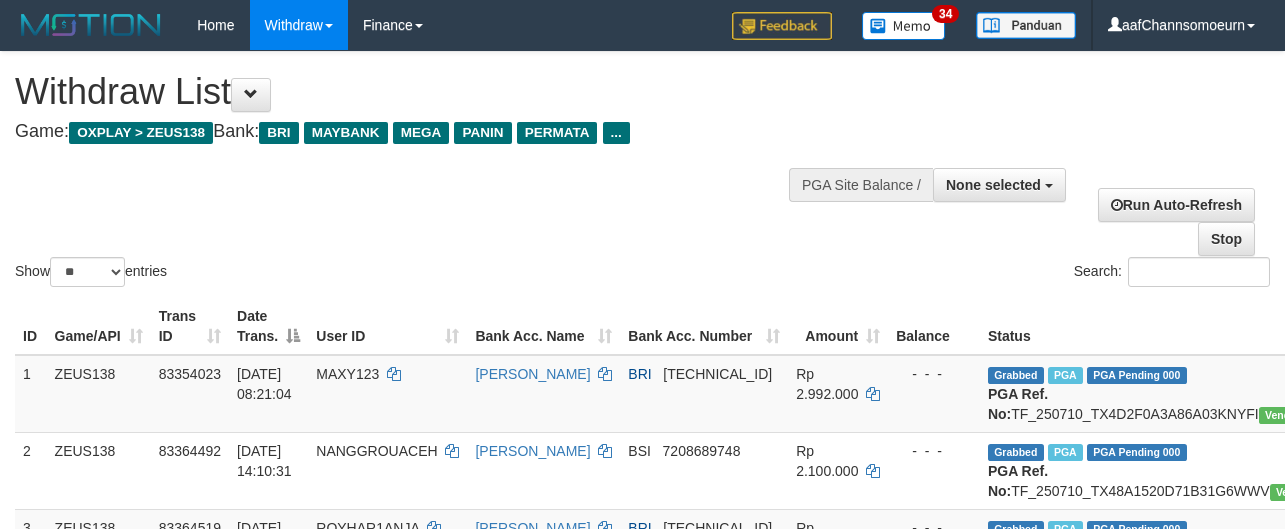 select 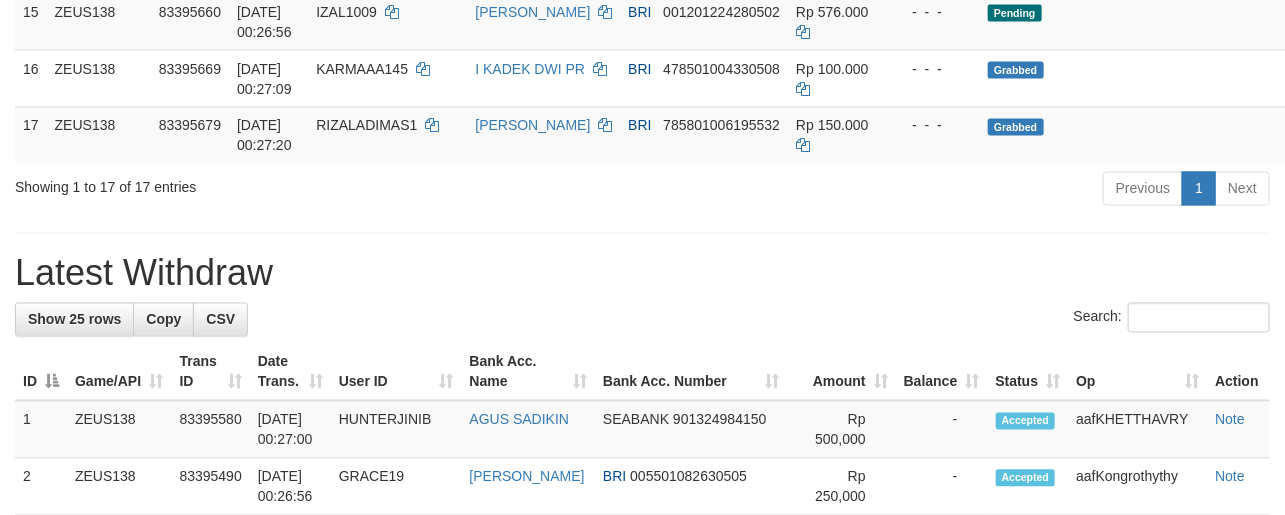 scroll, scrollTop: 1266, scrollLeft: 0, axis: vertical 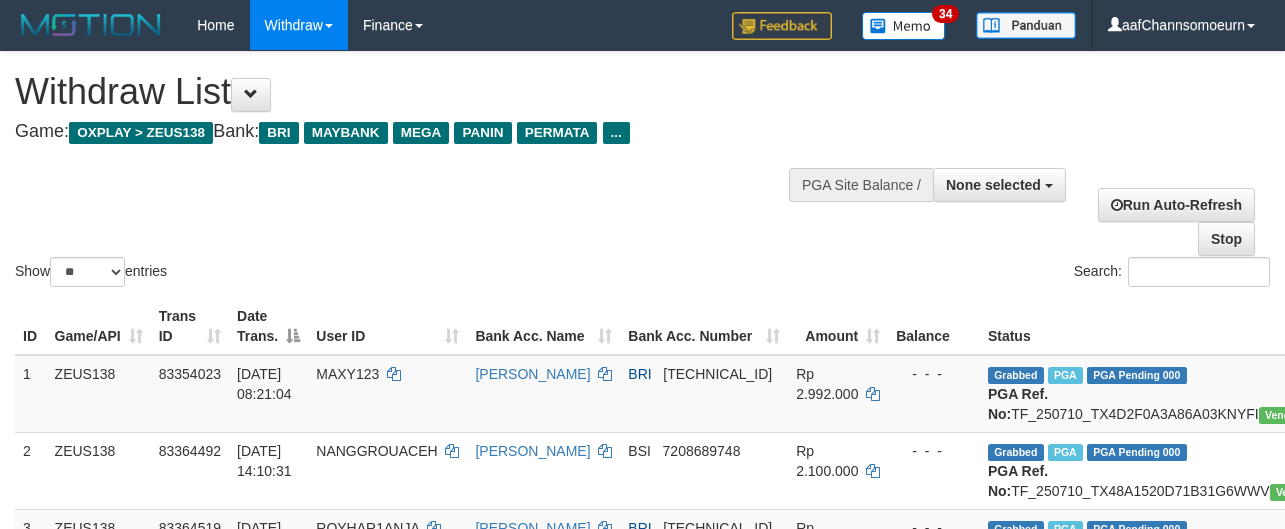 select 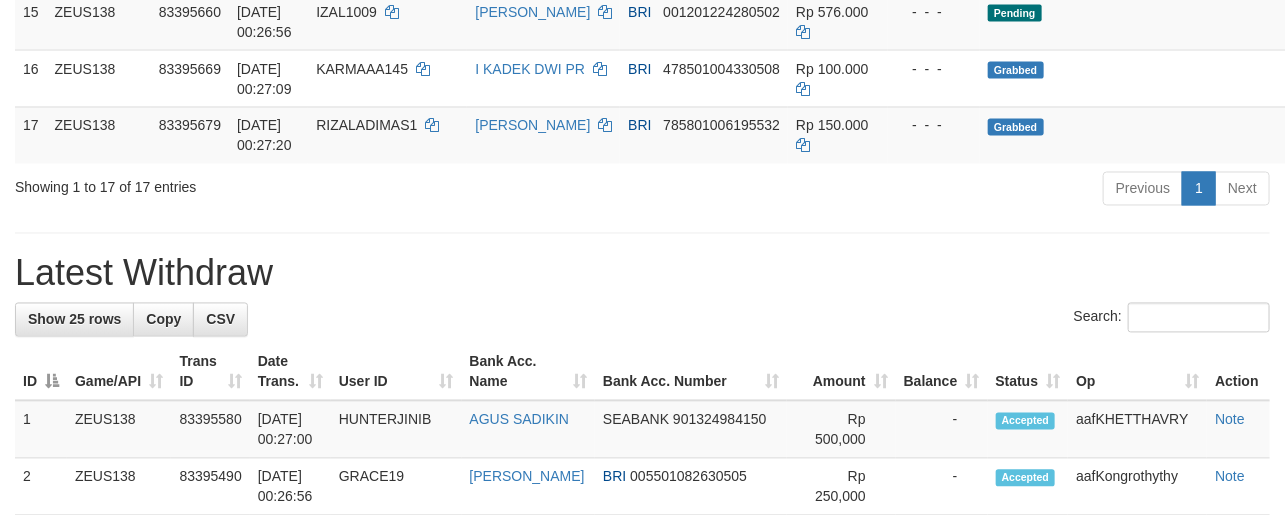 scroll, scrollTop: 1266, scrollLeft: 0, axis: vertical 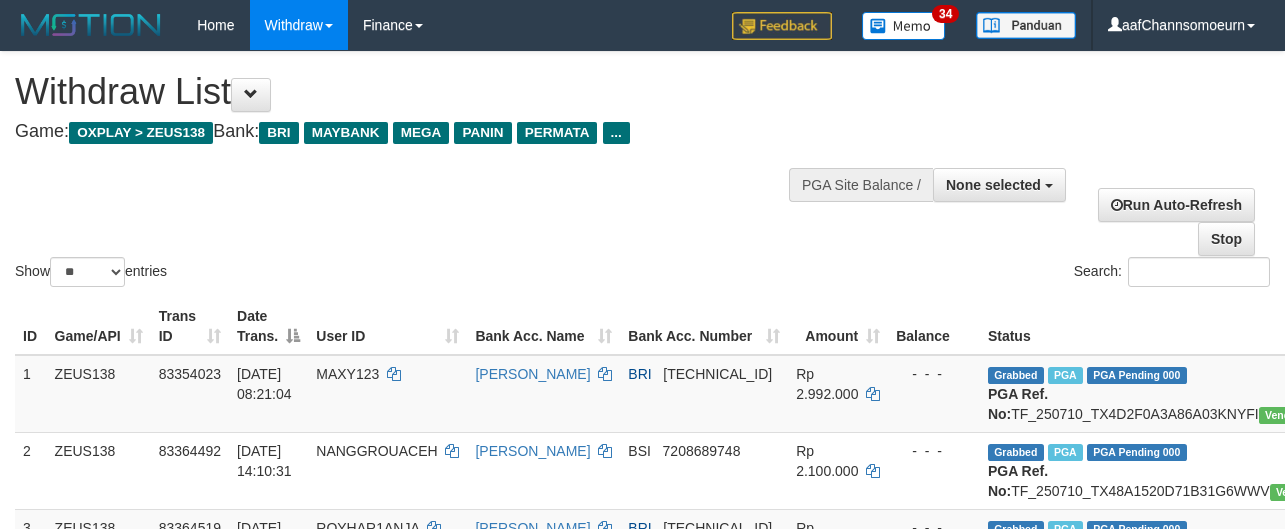 select 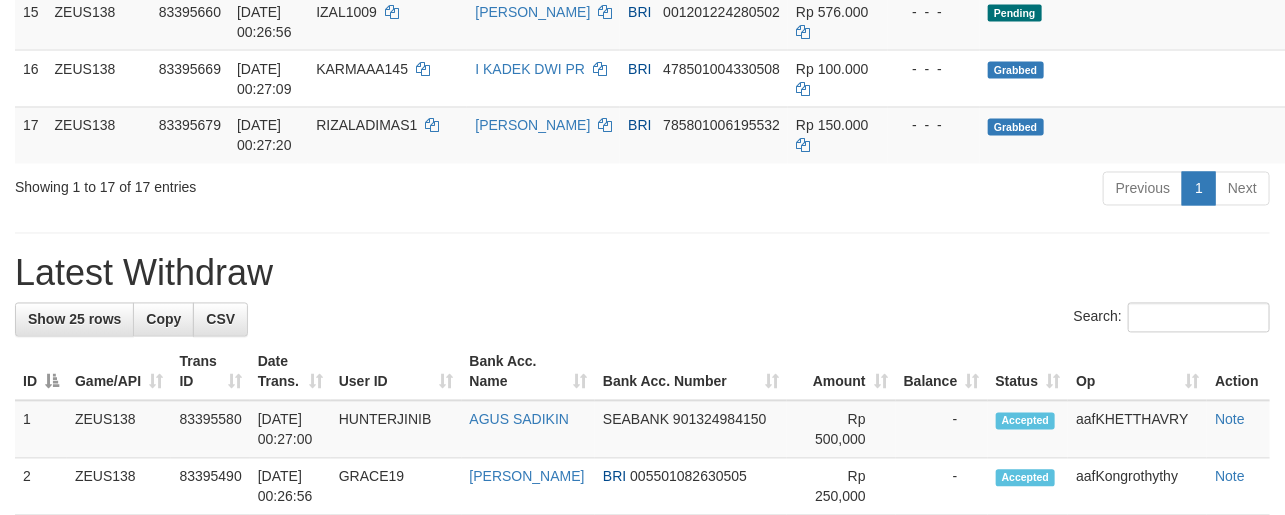 scroll, scrollTop: 1266, scrollLeft: 0, axis: vertical 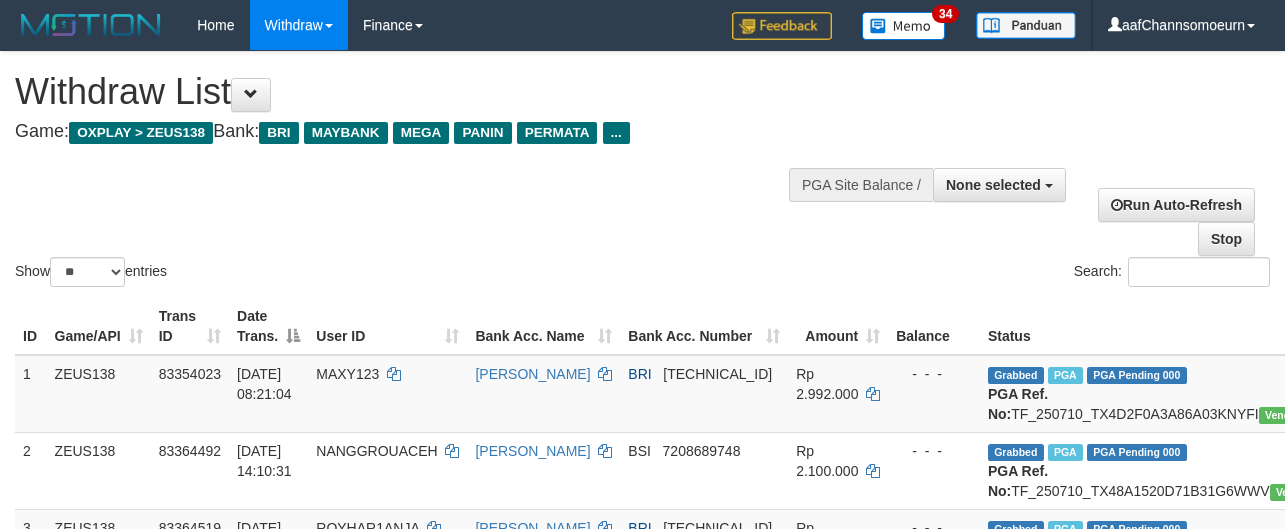 select 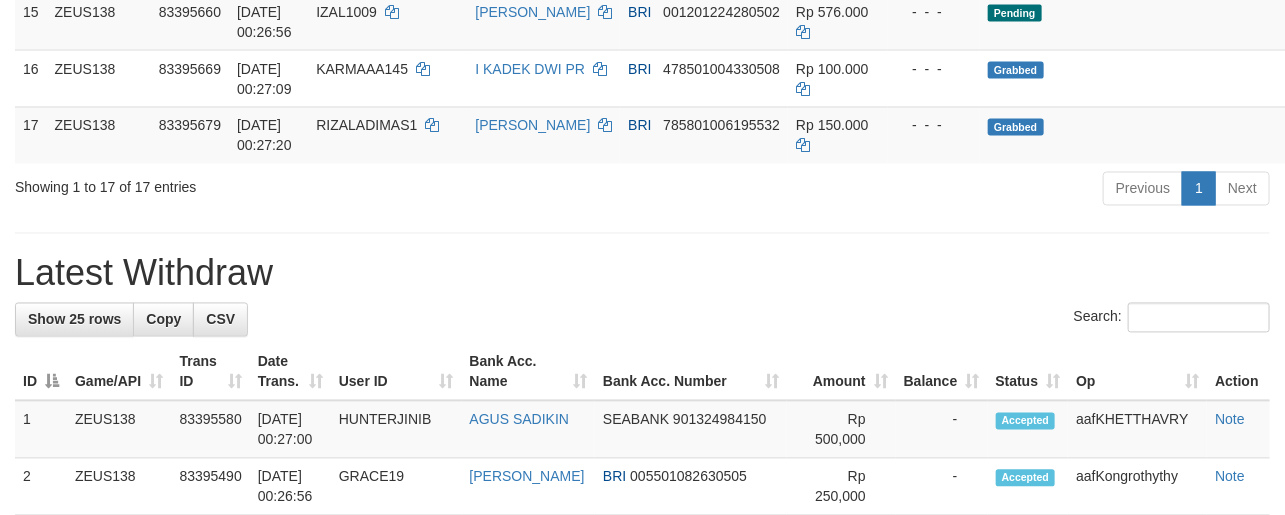scroll, scrollTop: 1266, scrollLeft: 0, axis: vertical 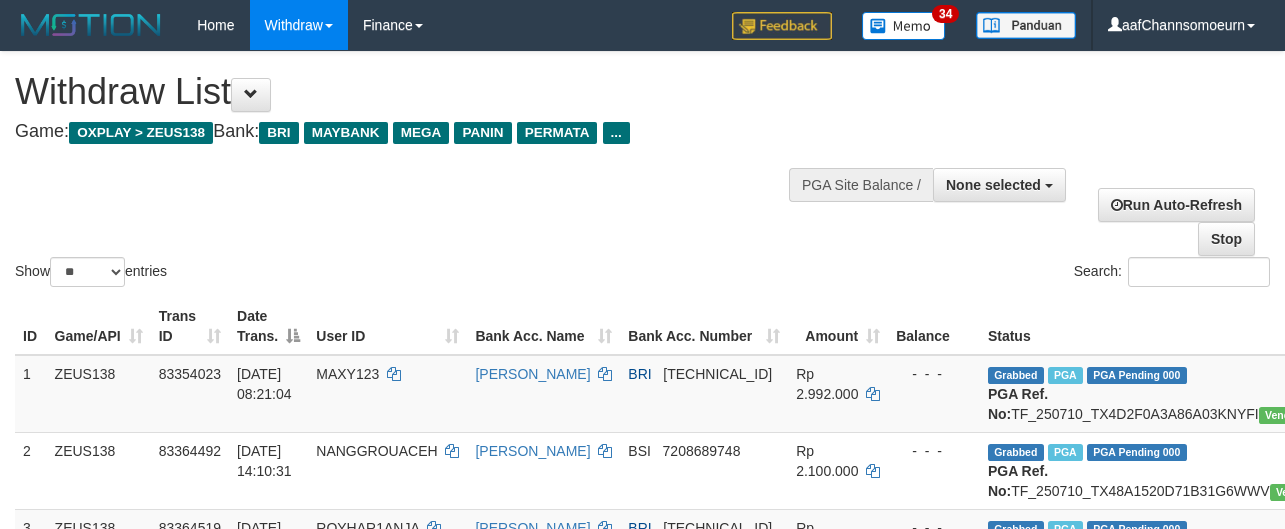 select 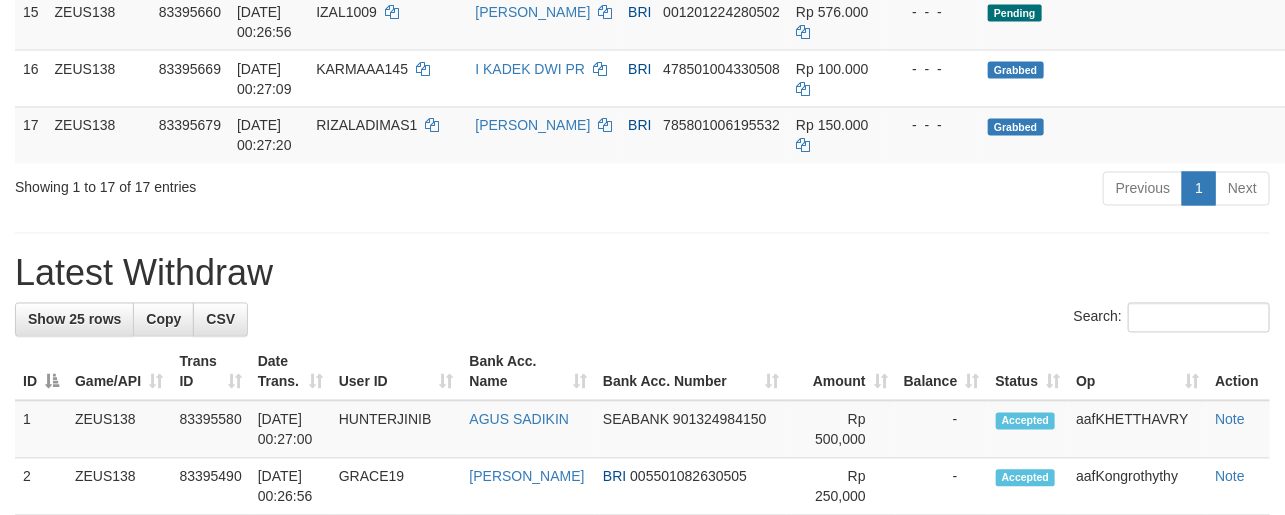 scroll, scrollTop: 1266, scrollLeft: 0, axis: vertical 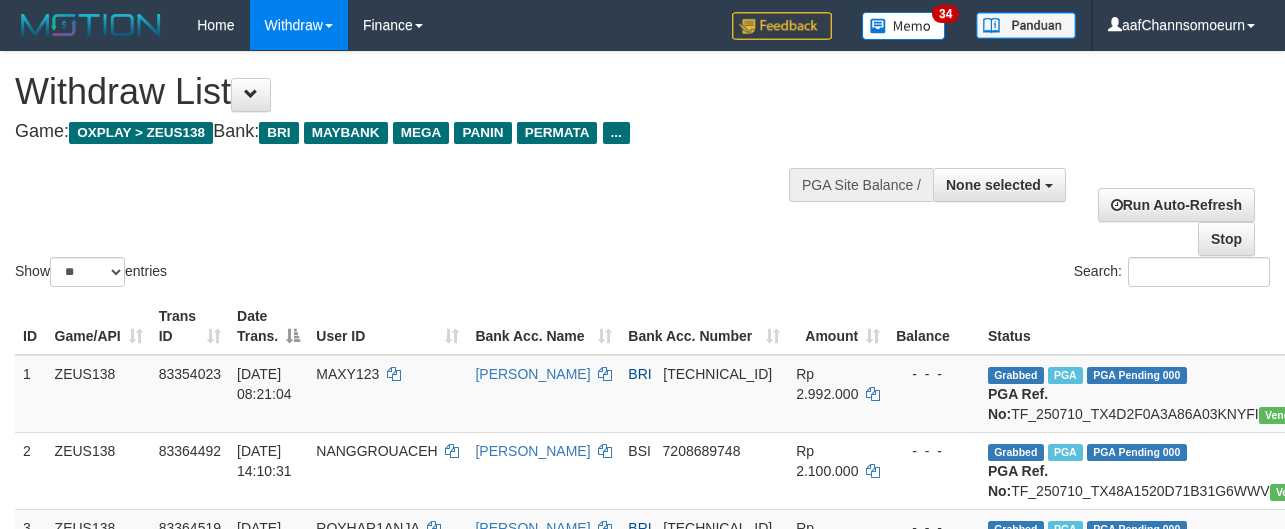 select 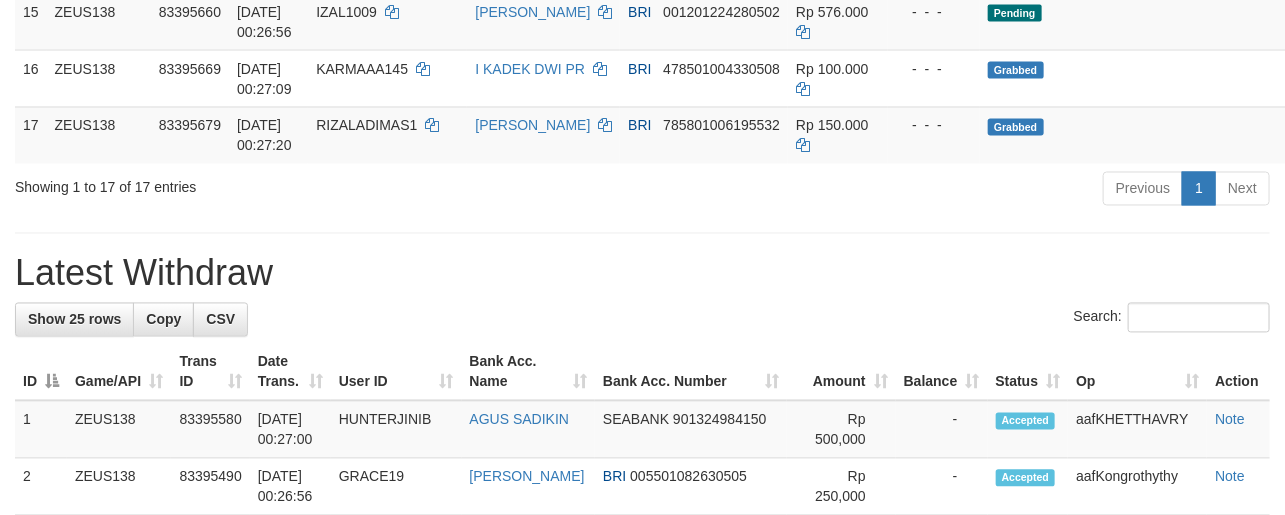 scroll, scrollTop: 1266, scrollLeft: 0, axis: vertical 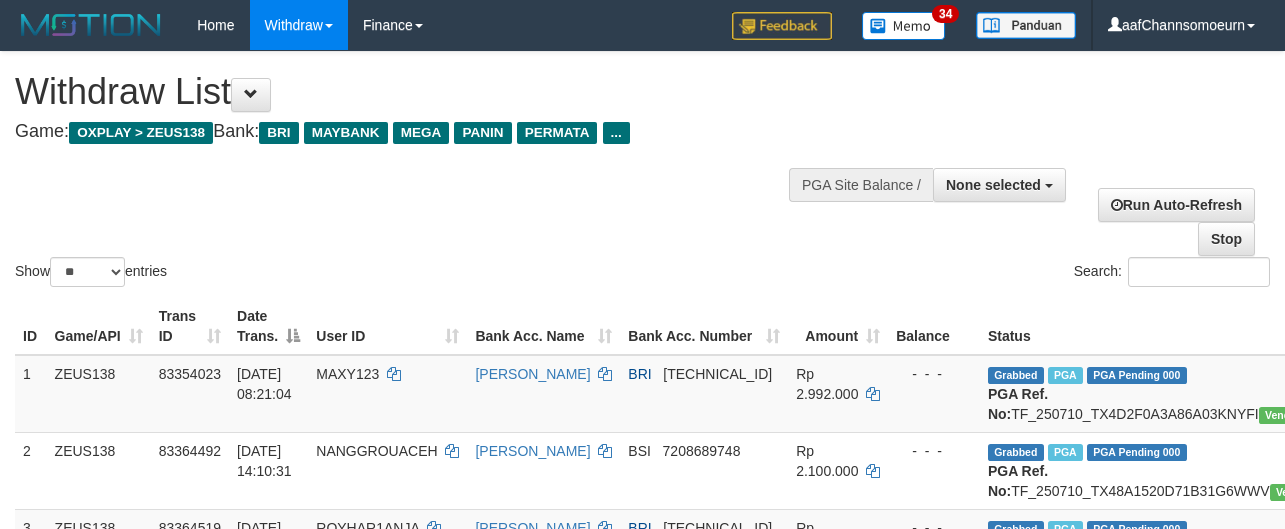 select 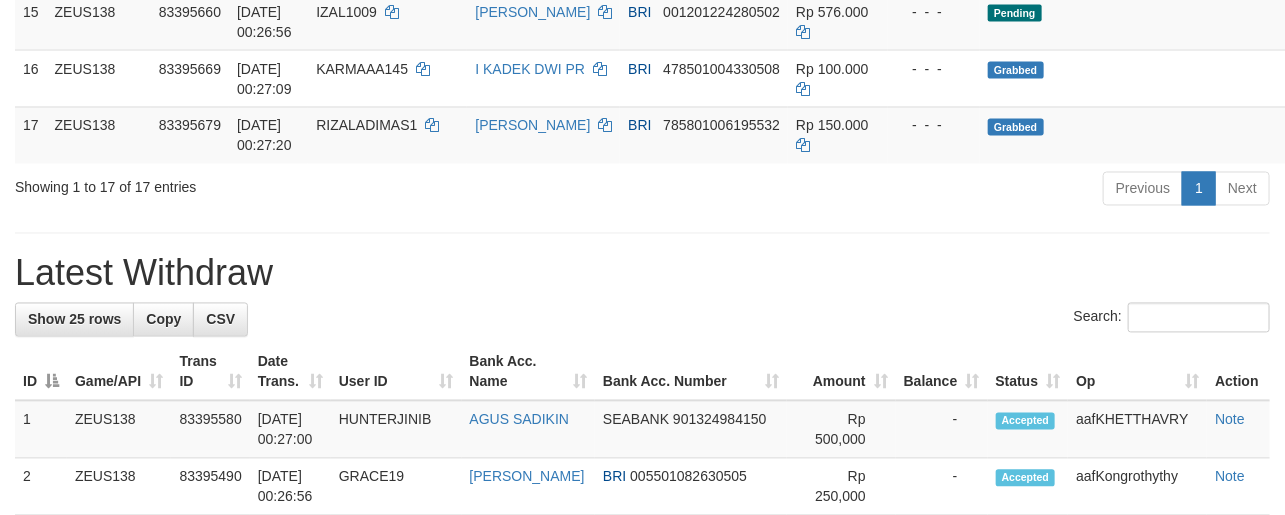 scroll, scrollTop: 1266, scrollLeft: 0, axis: vertical 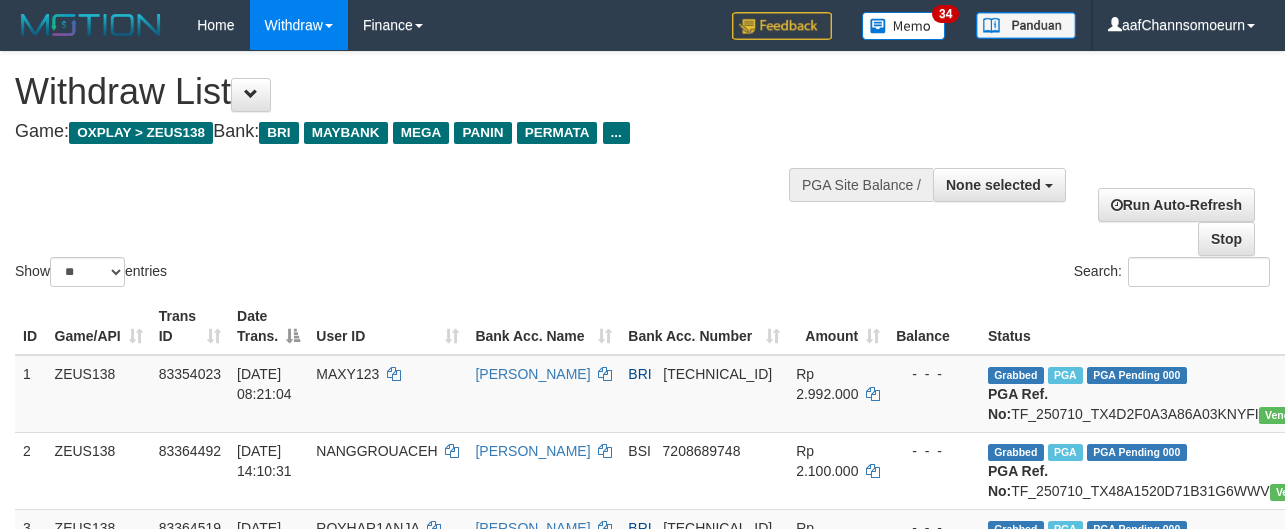 select 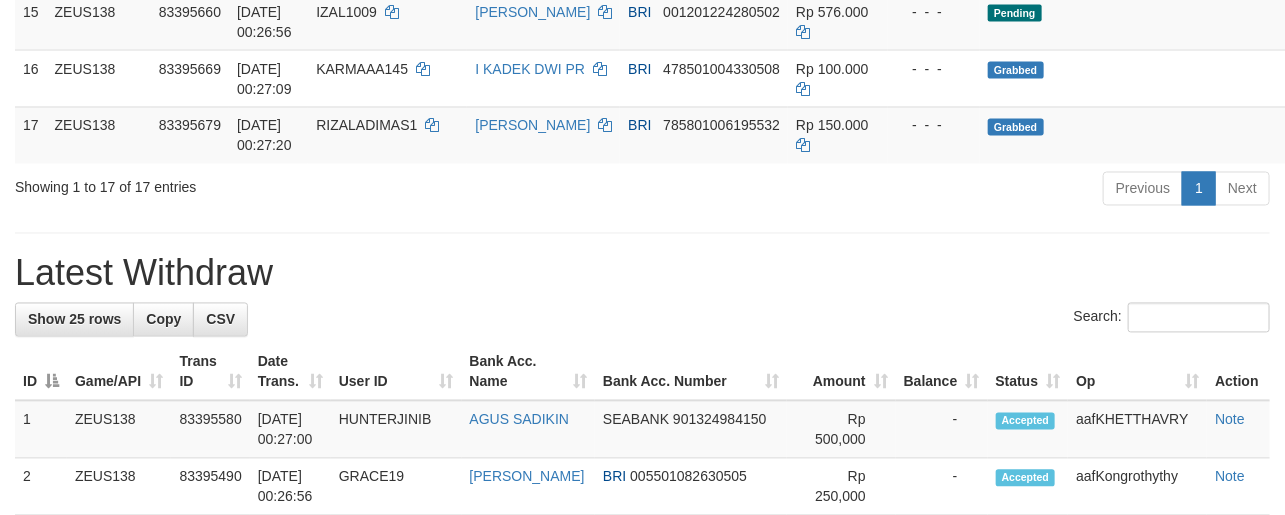 scroll, scrollTop: 1266, scrollLeft: 0, axis: vertical 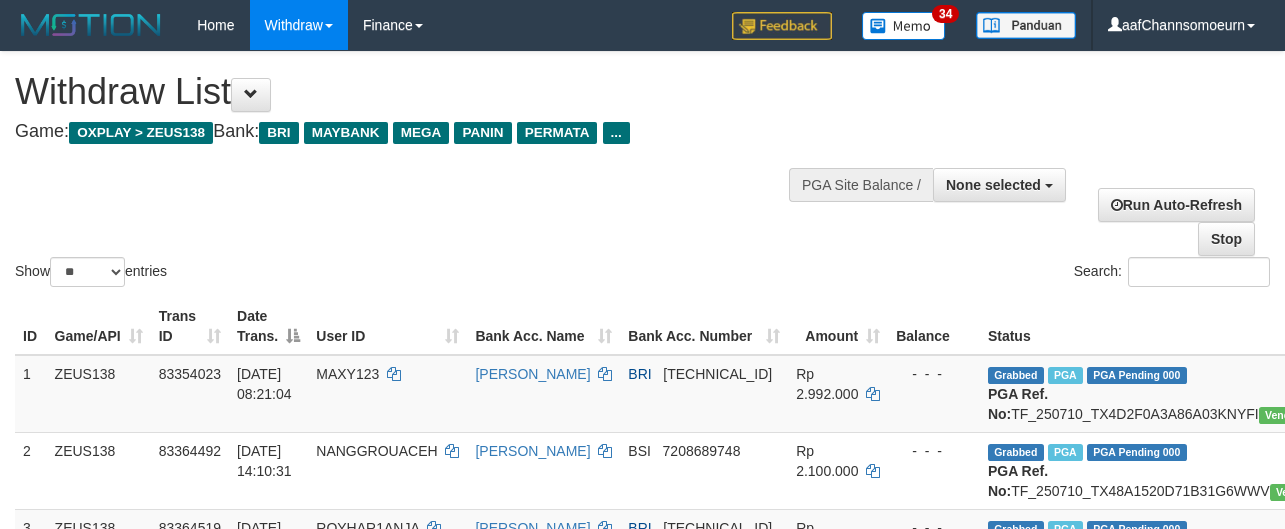 select 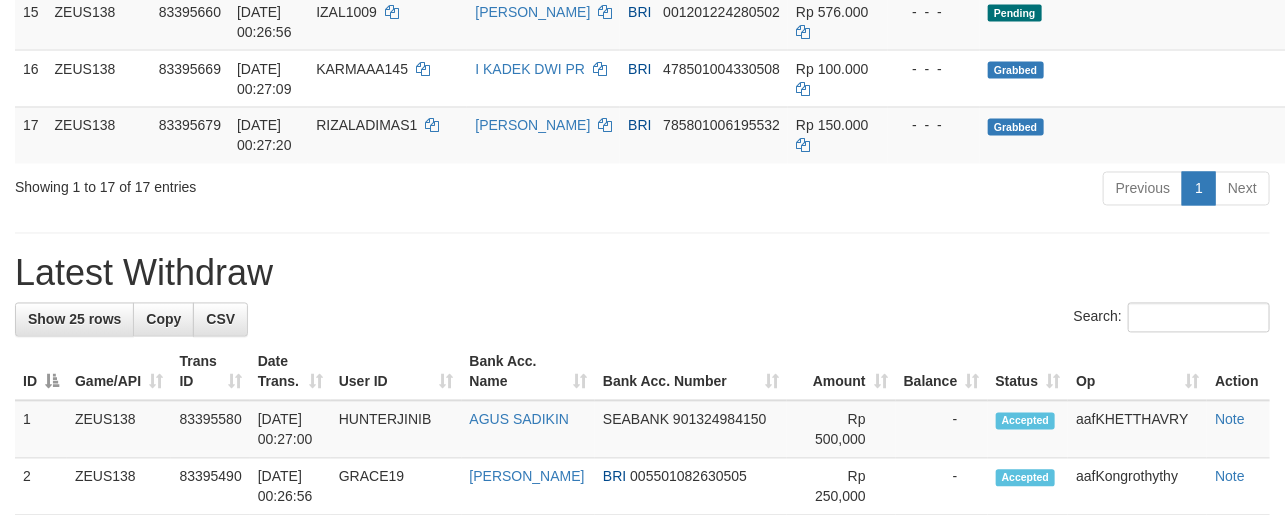 scroll, scrollTop: 1266, scrollLeft: 0, axis: vertical 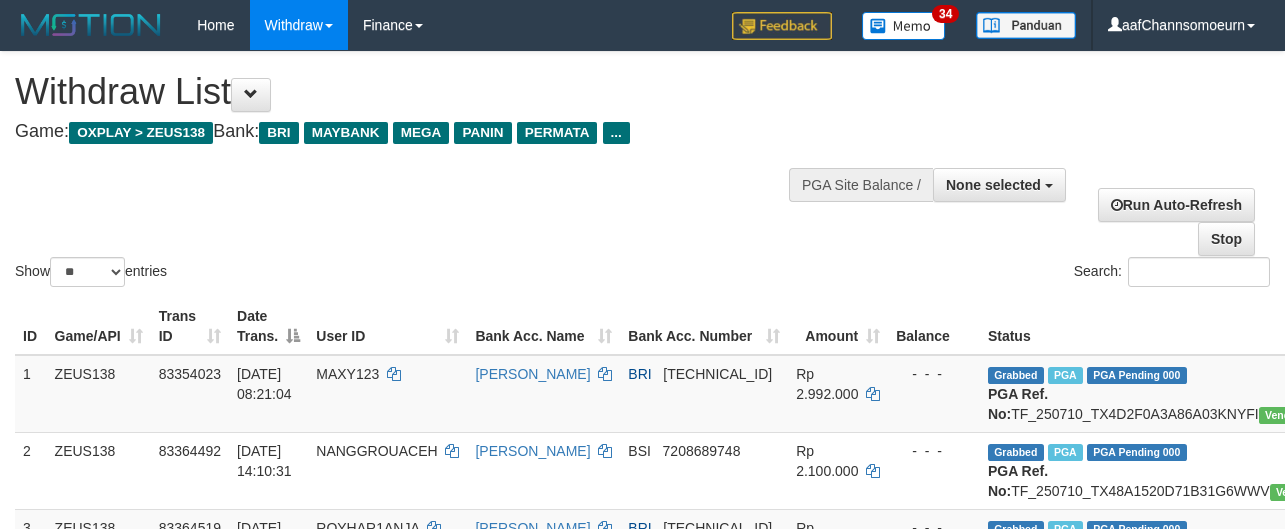 select 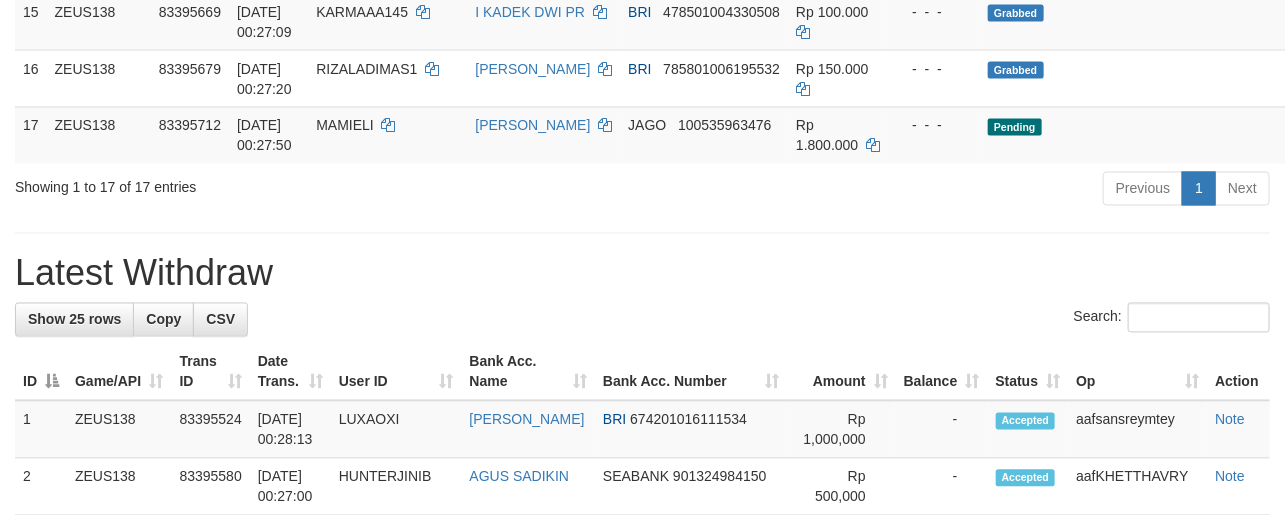 scroll, scrollTop: 1266, scrollLeft: 0, axis: vertical 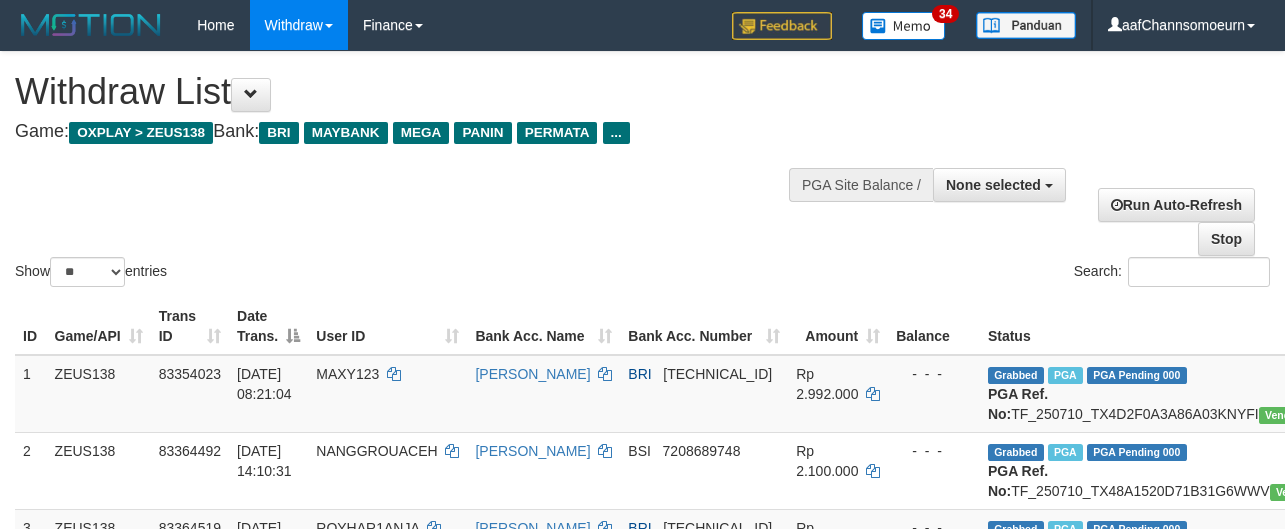 select 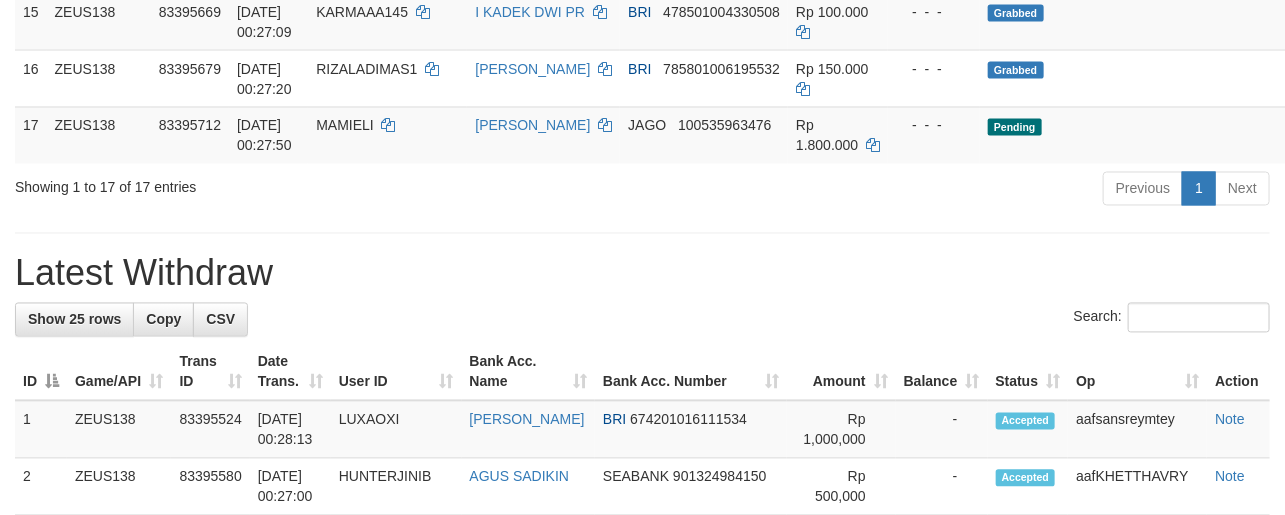 scroll, scrollTop: 1266, scrollLeft: 0, axis: vertical 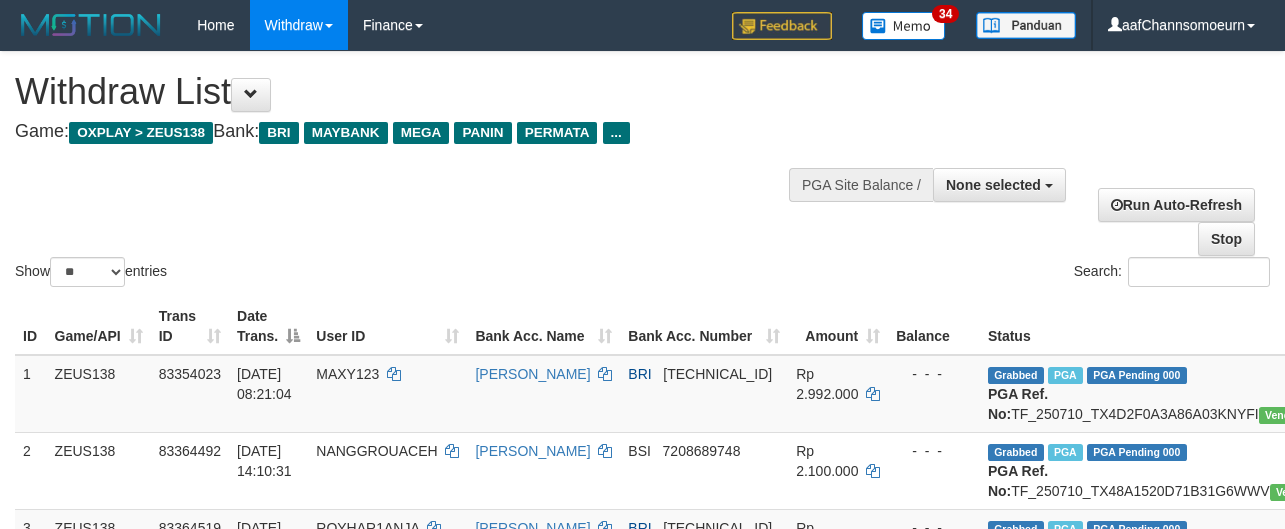 select 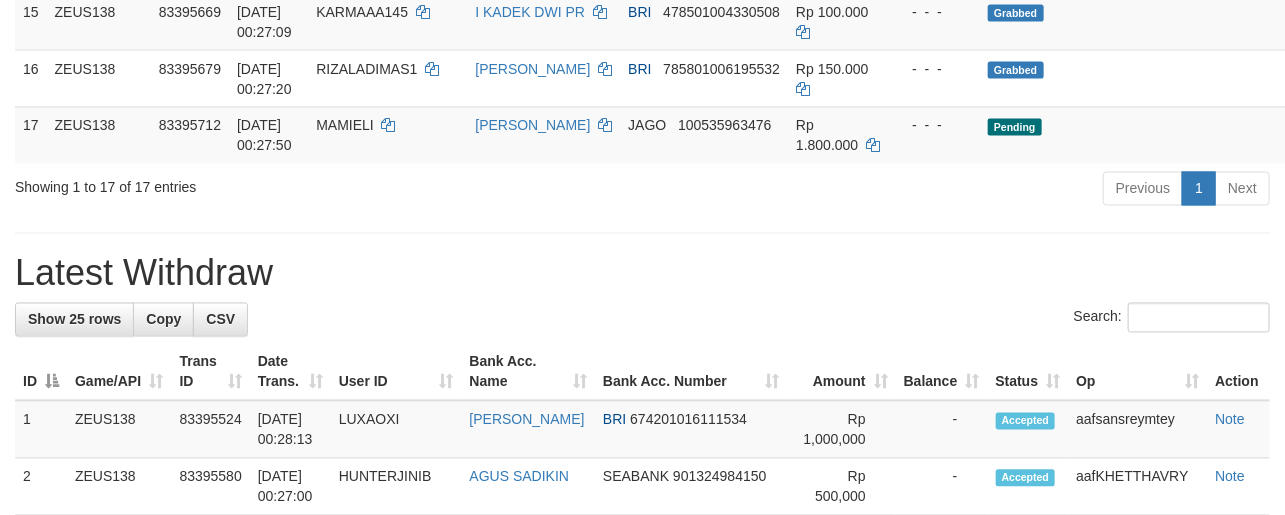 scroll, scrollTop: 1266, scrollLeft: 0, axis: vertical 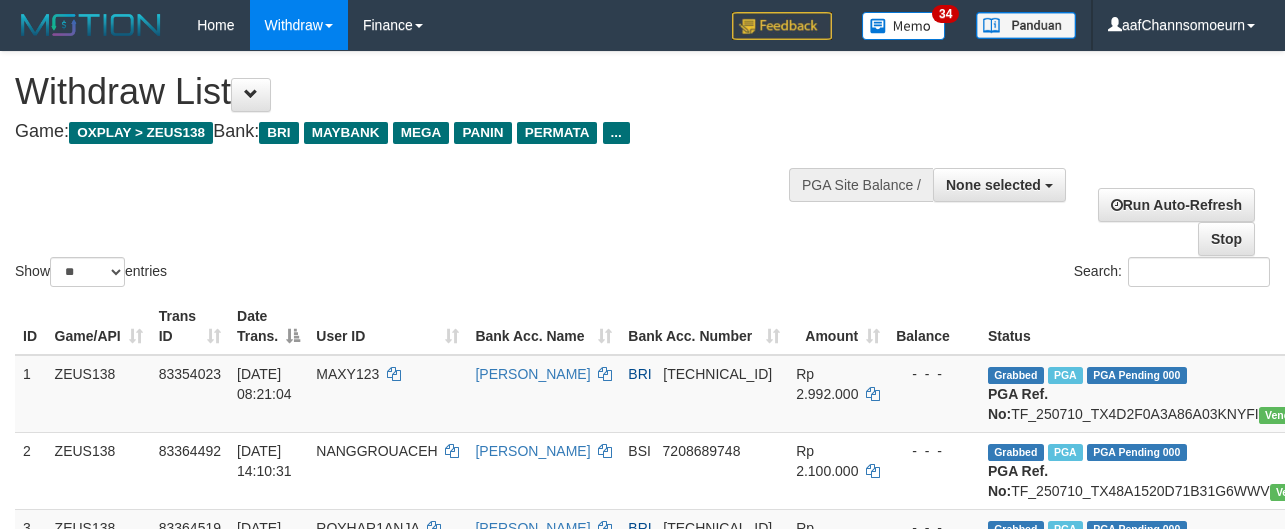 select 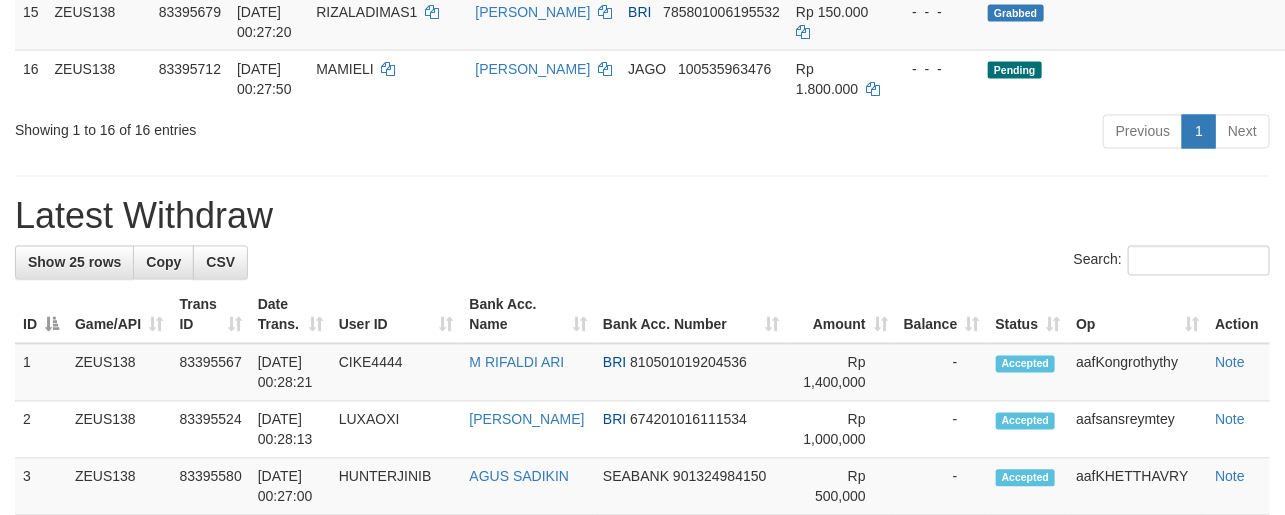 scroll, scrollTop: 1266, scrollLeft: 0, axis: vertical 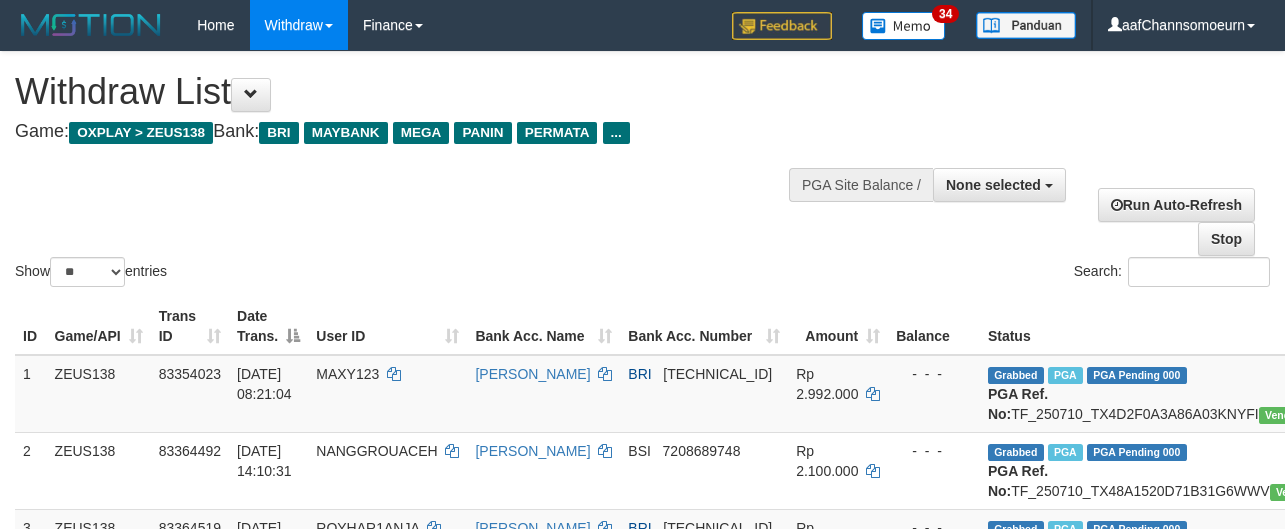 select 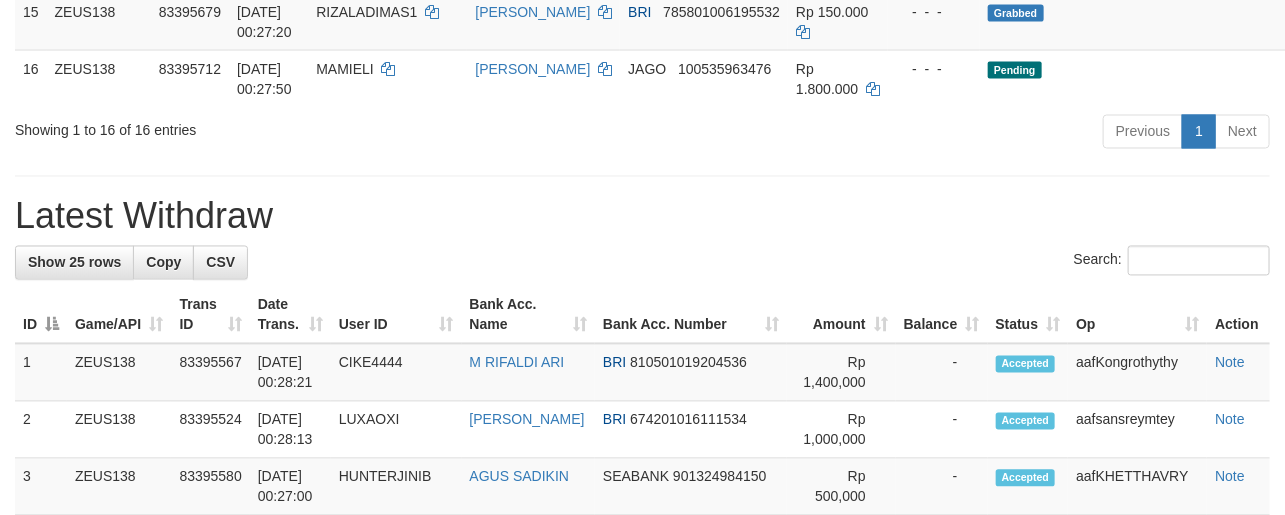 scroll, scrollTop: 1266, scrollLeft: 0, axis: vertical 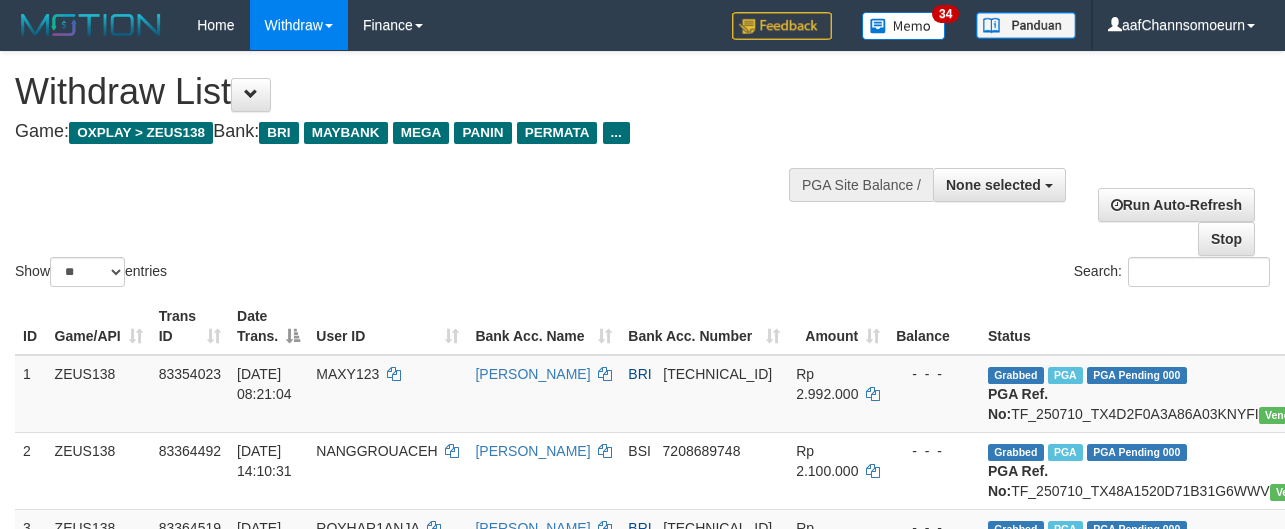 select 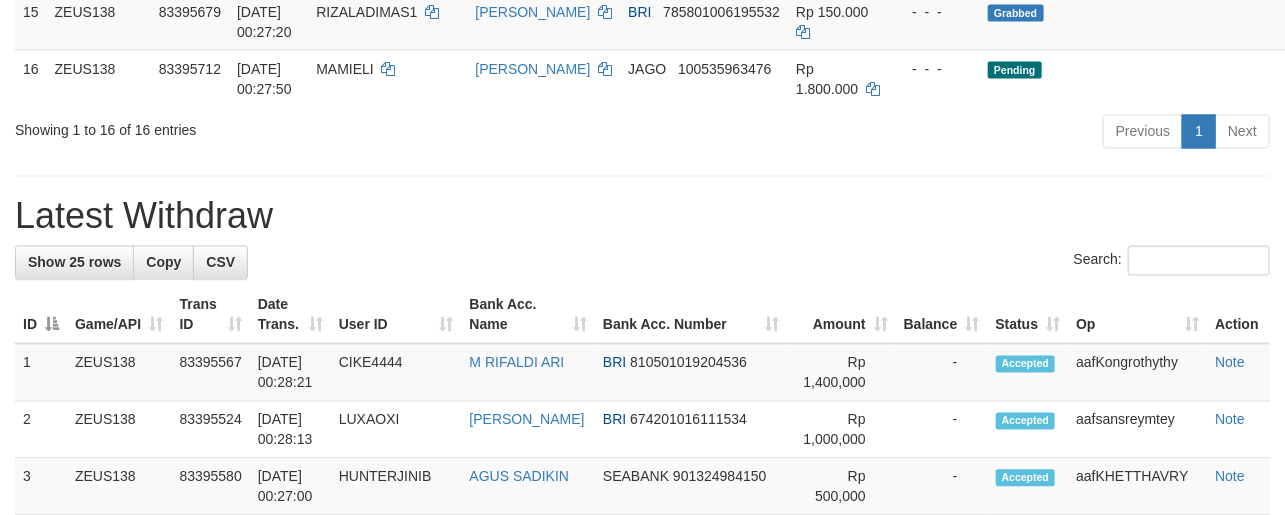 scroll, scrollTop: 1266, scrollLeft: 0, axis: vertical 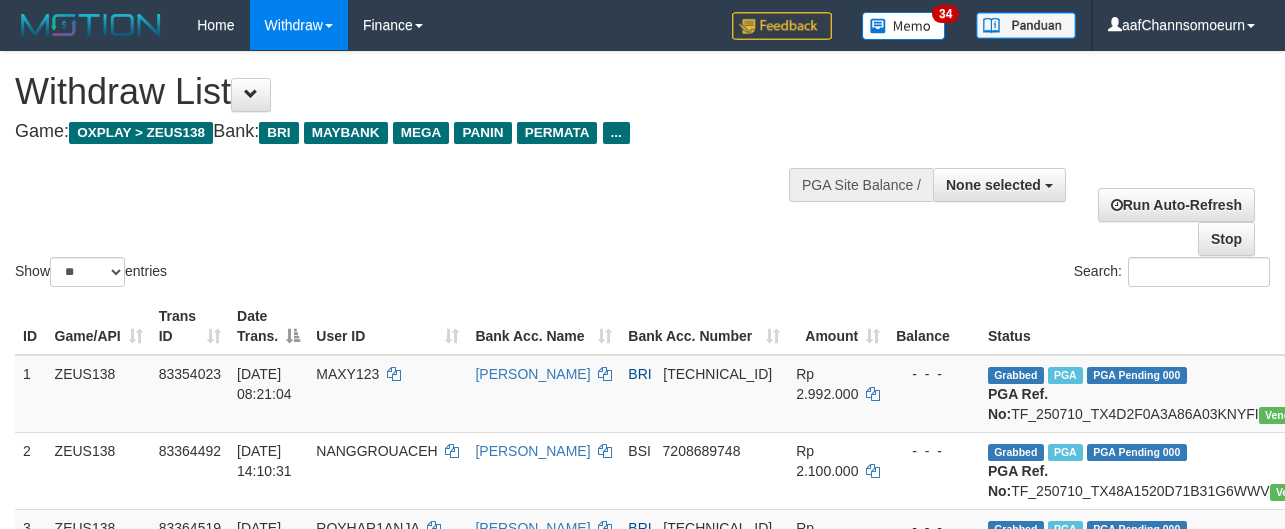 select 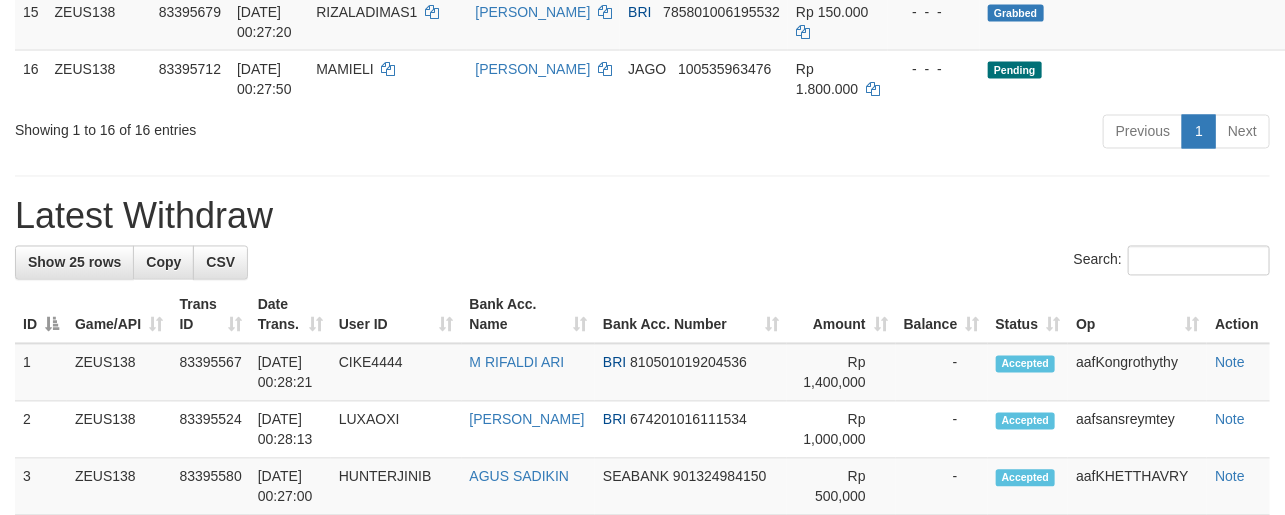 scroll, scrollTop: 1266, scrollLeft: 0, axis: vertical 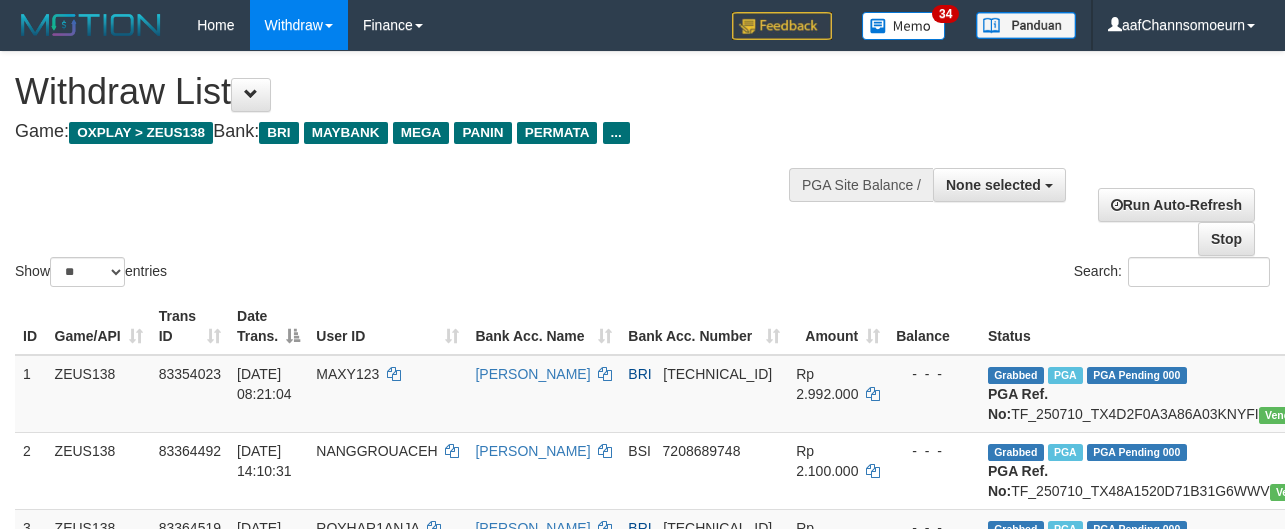 select 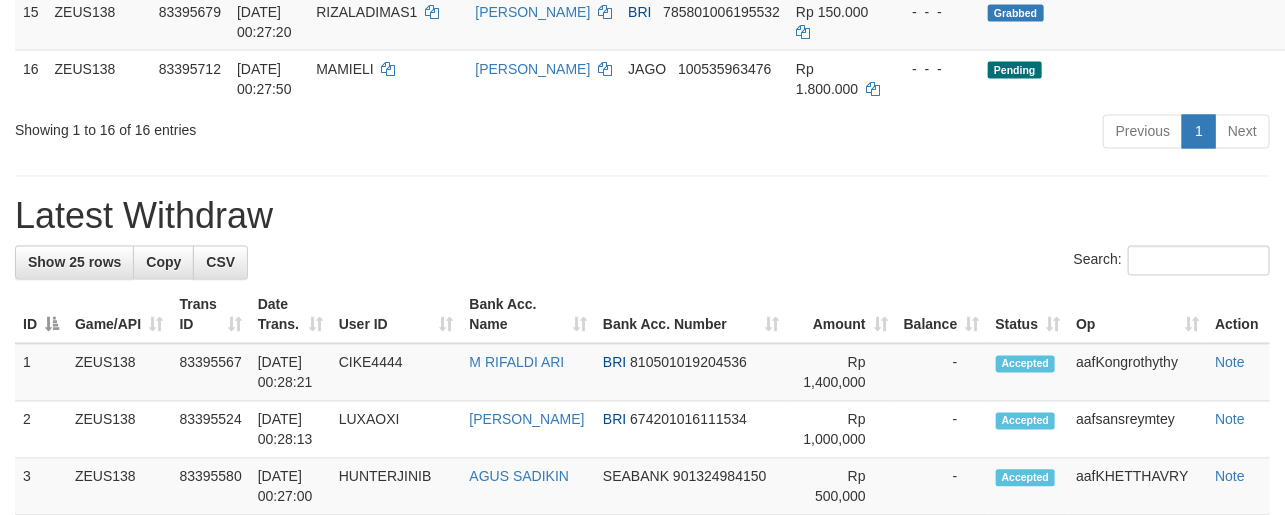 scroll, scrollTop: 1266, scrollLeft: 0, axis: vertical 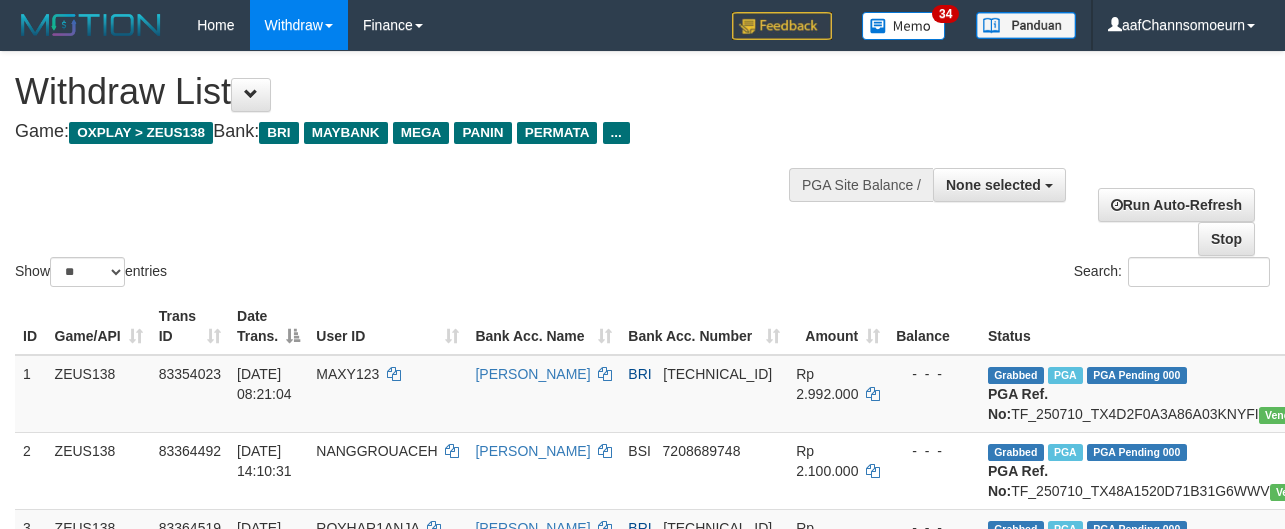 select 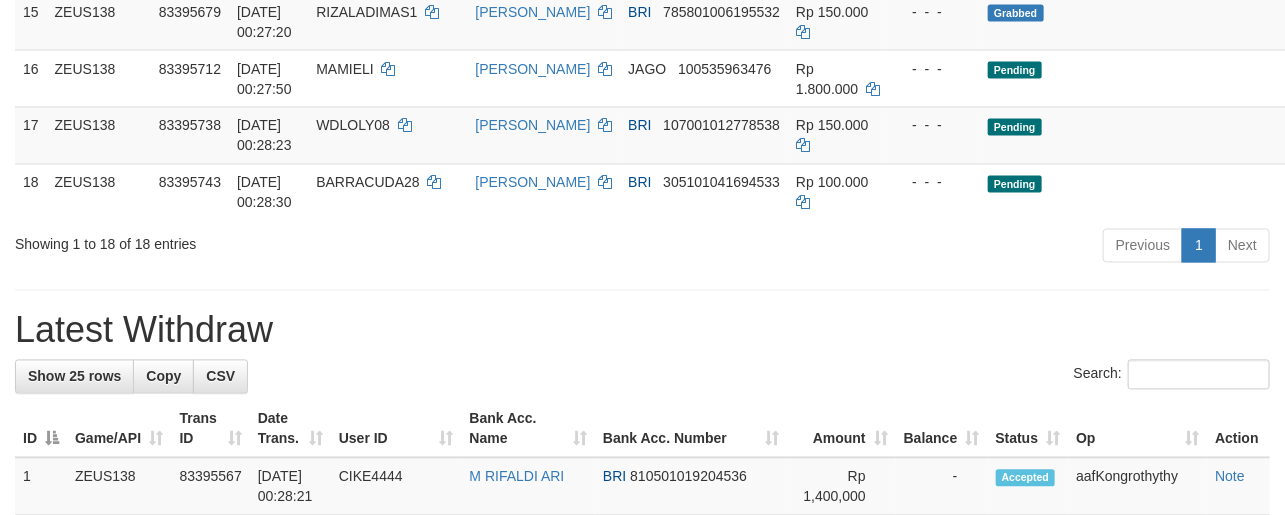 scroll, scrollTop: 1266, scrollLeft: 0, axis: vertical 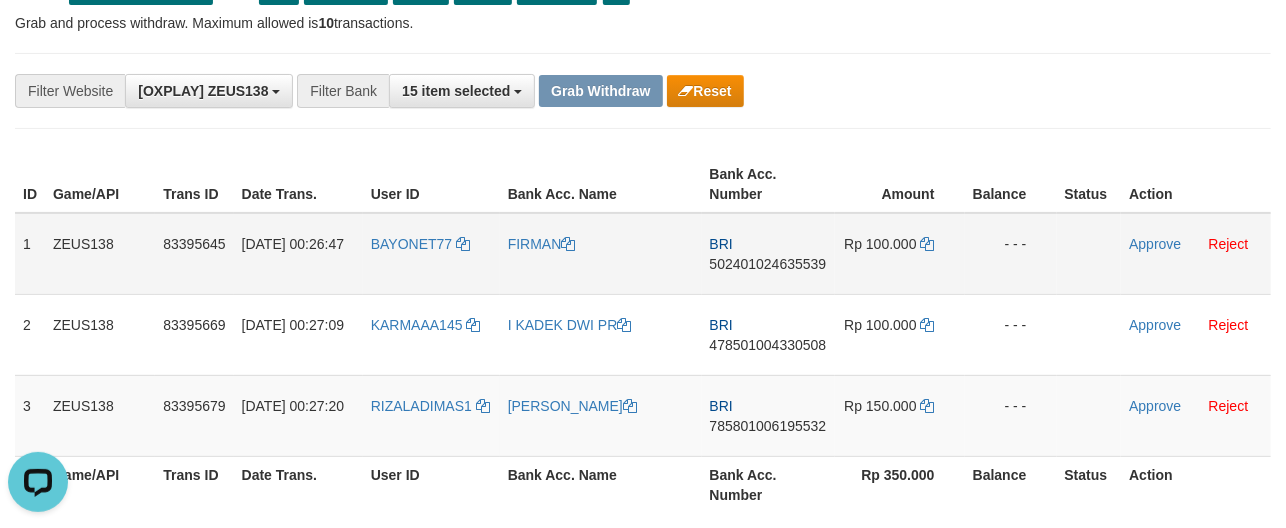click on "502401024635539" at bounding box center (768, 264) 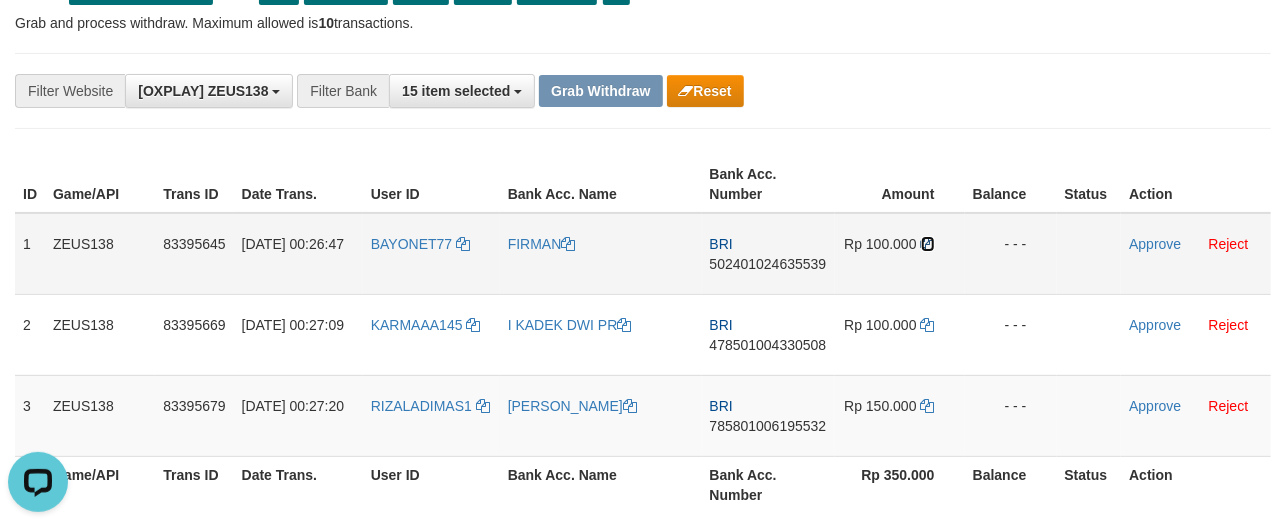 click at bounding box center (928, 244) 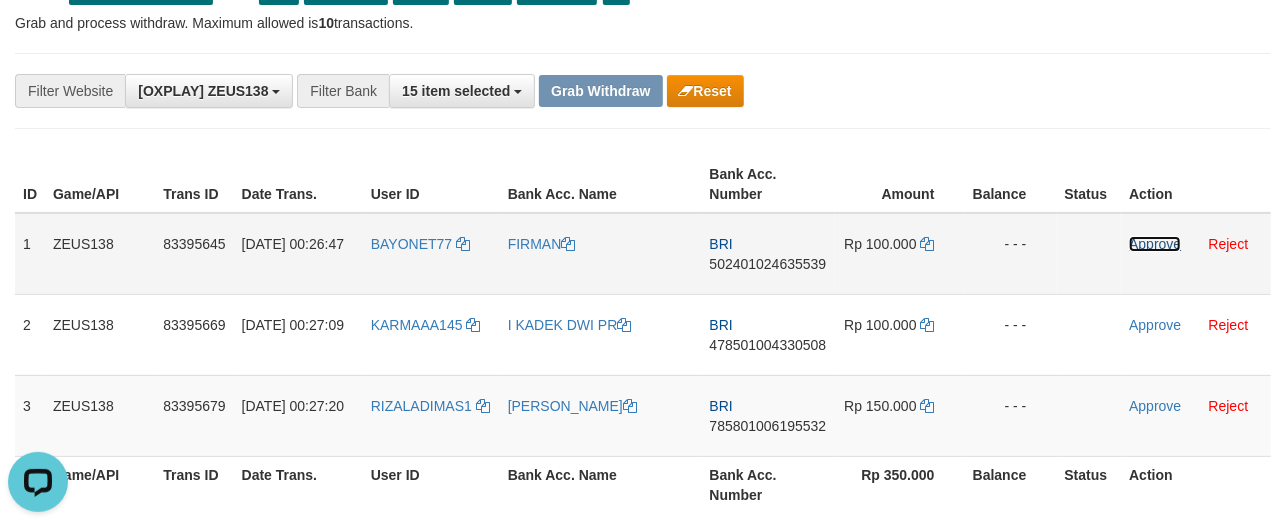 click on "Approve" at bounding box center (1155, 244) 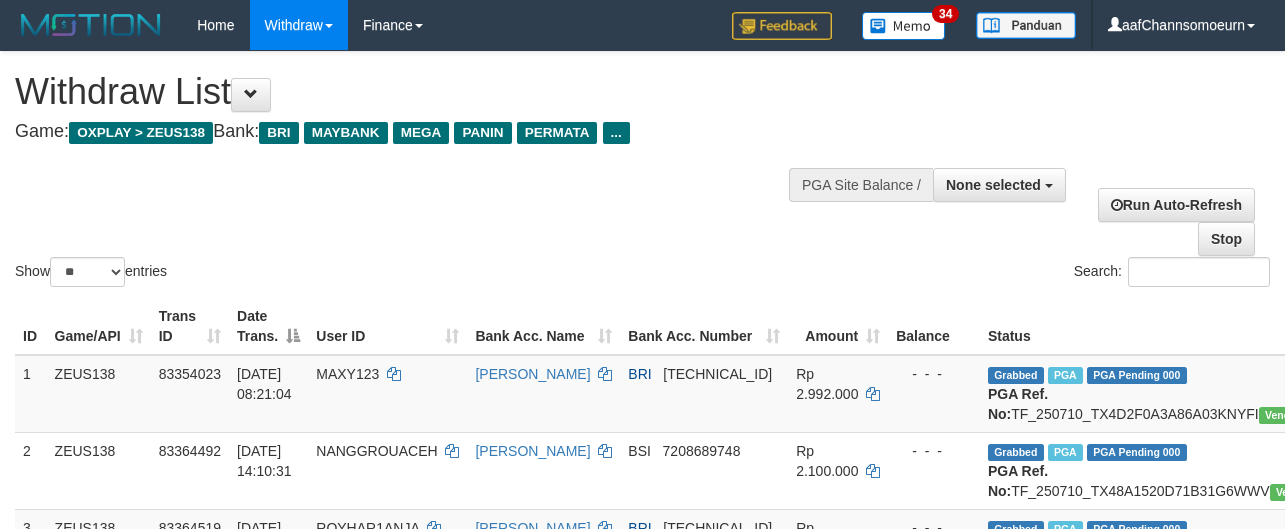 select 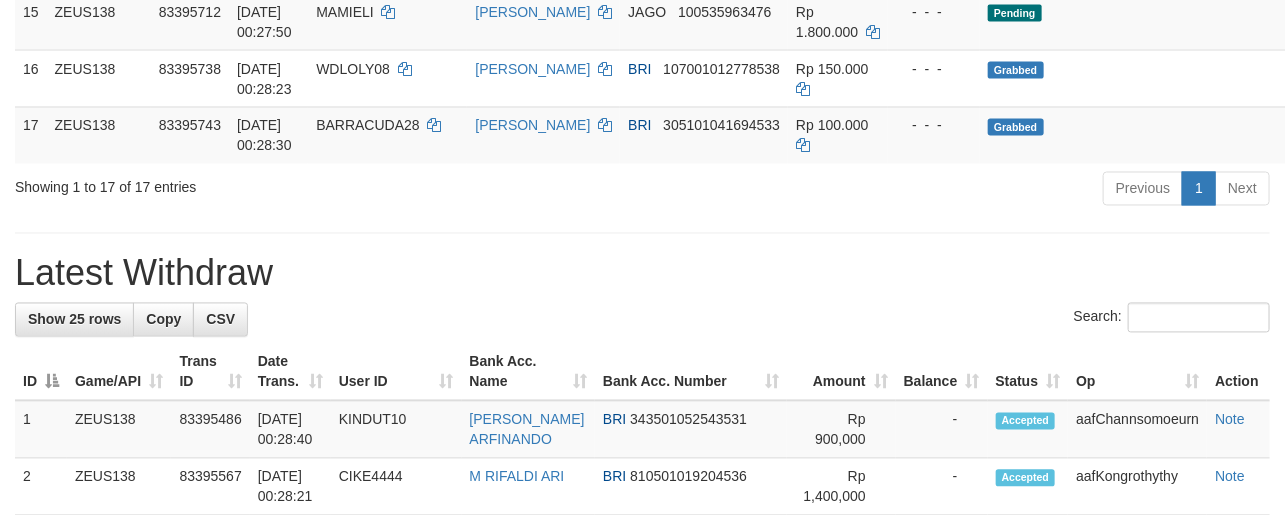 scroll, scrollTop: 1266, scrollLeft: 0, axis: vertical 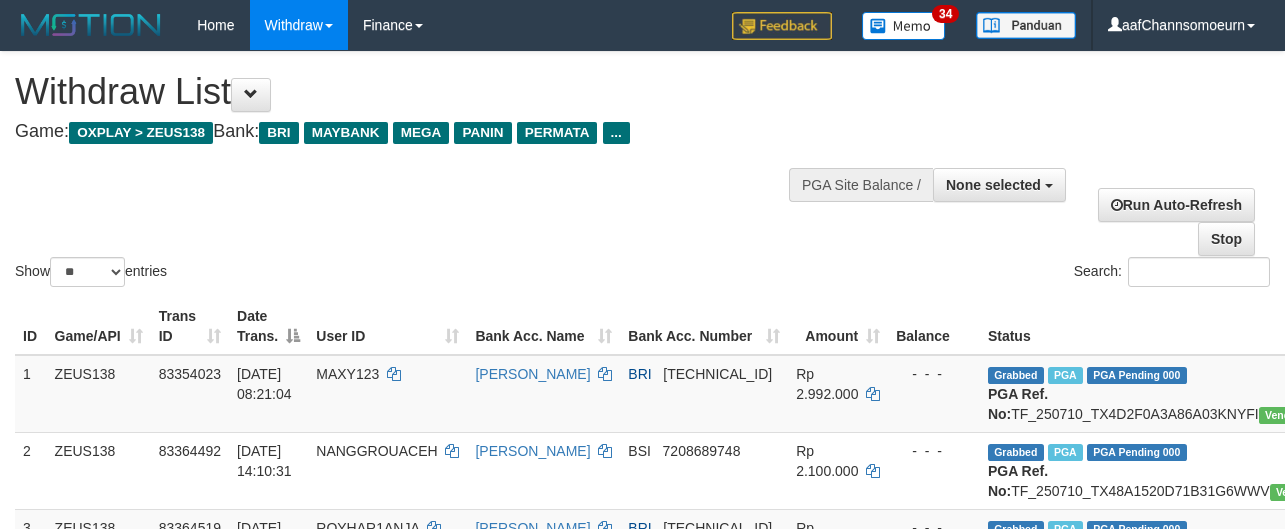select 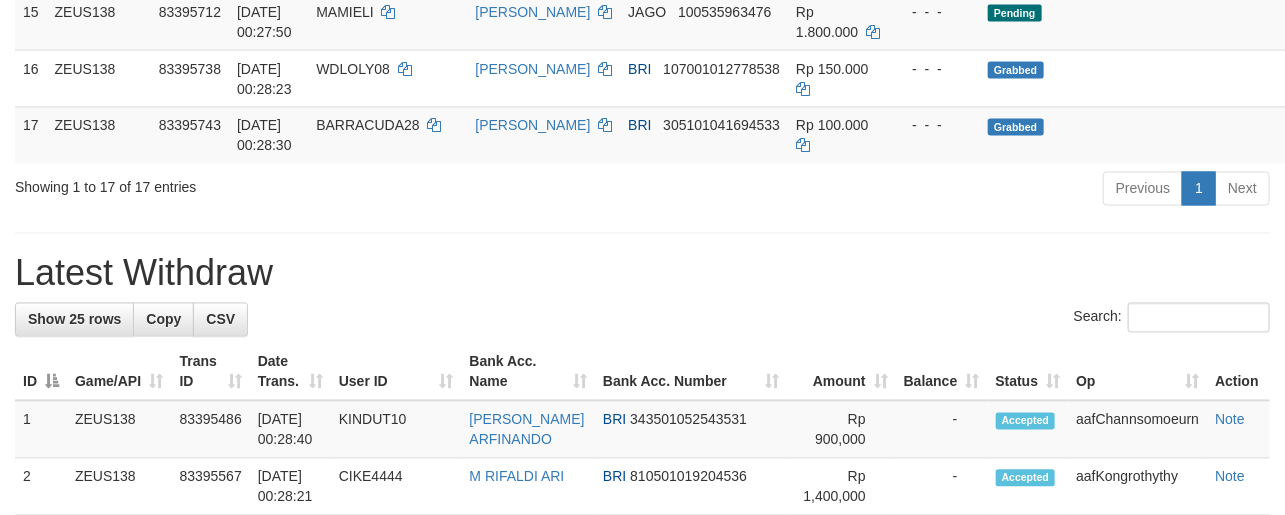 scroll, scrollTop: 1266, scrollLeft: 0, axis: vertical 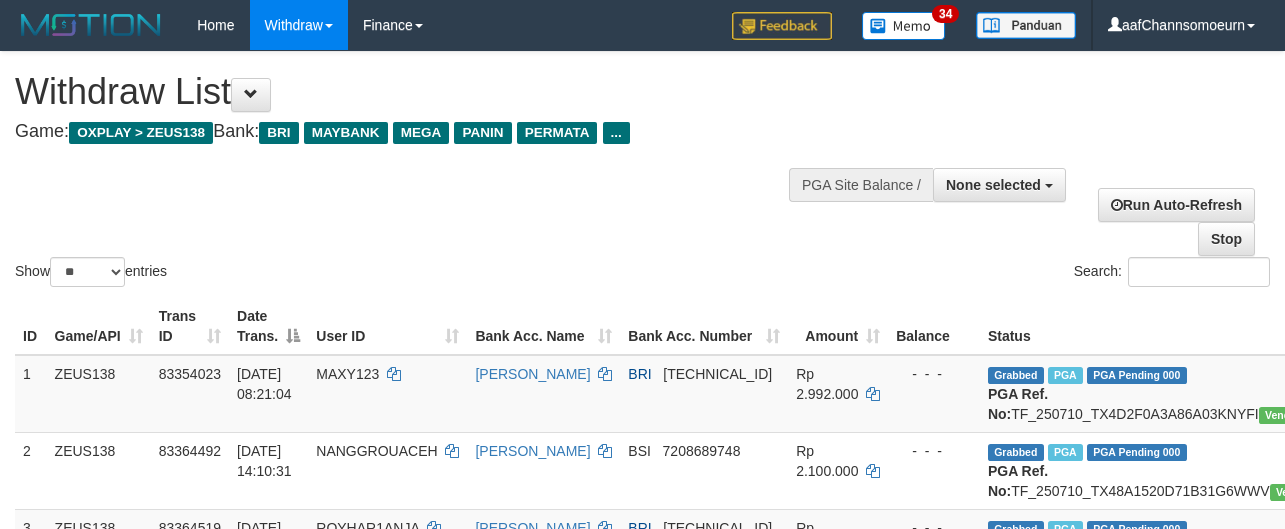 select 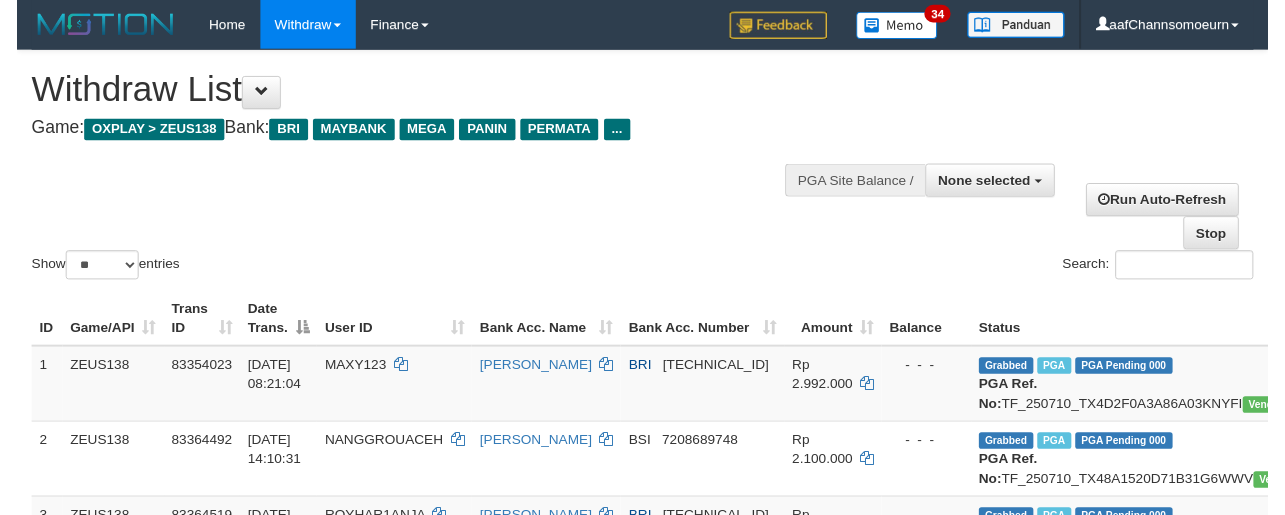scroll, scrollTop: 1320, scrollLeft: 0, axis: vertical 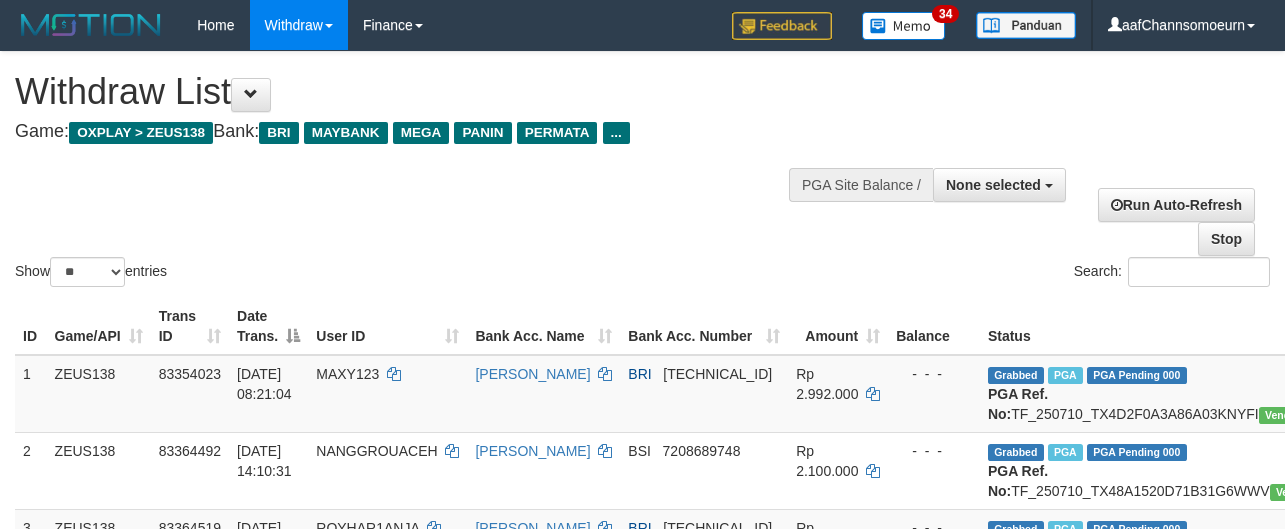 select 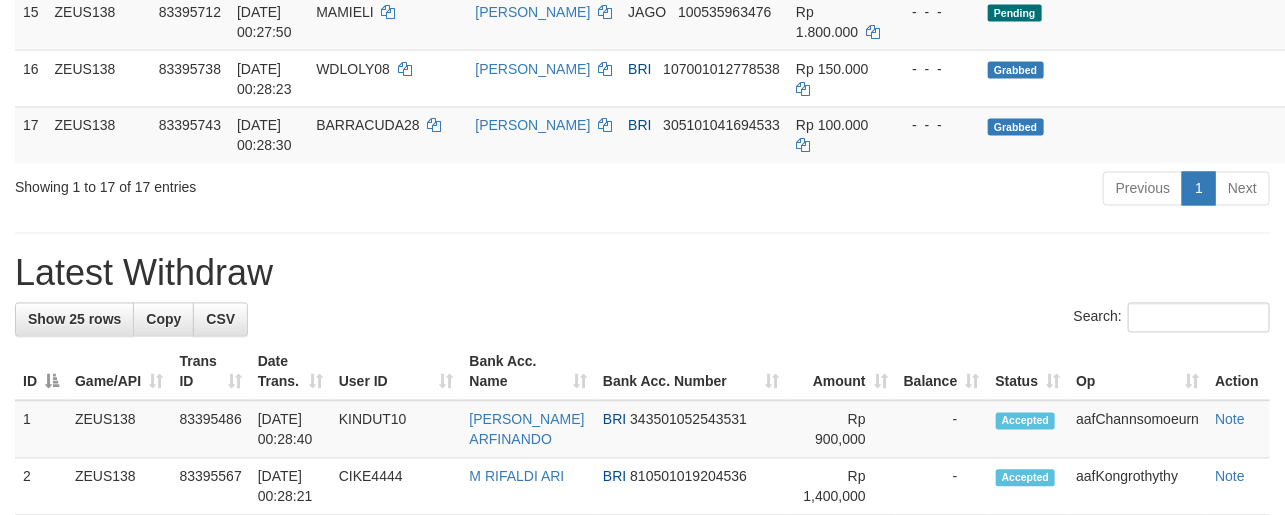 scroll, scrollTop: 1266, scrollLeft: 0, axis: vertical 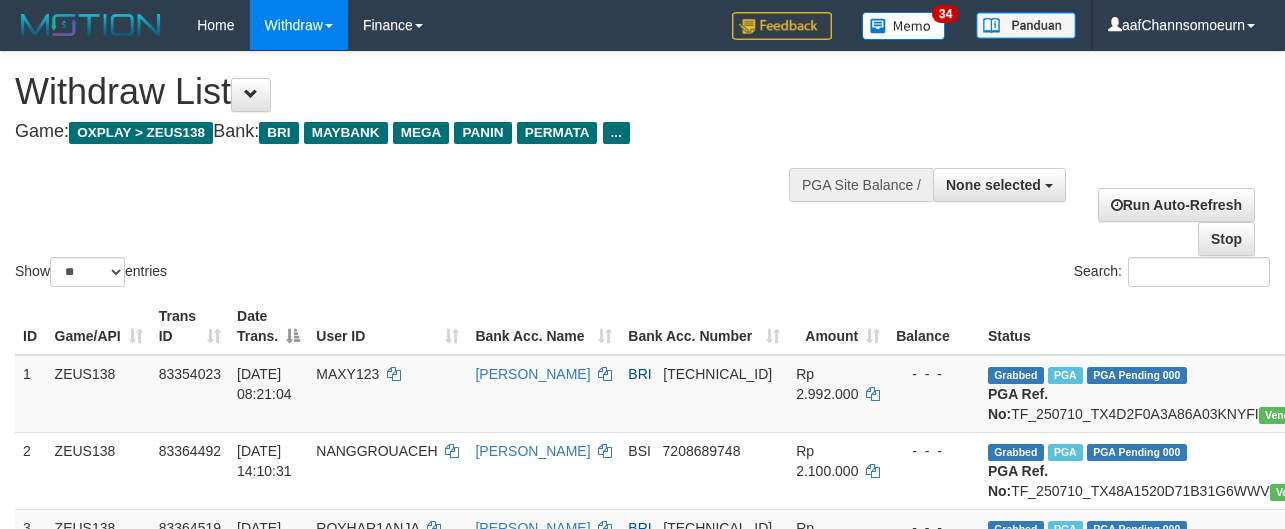 select 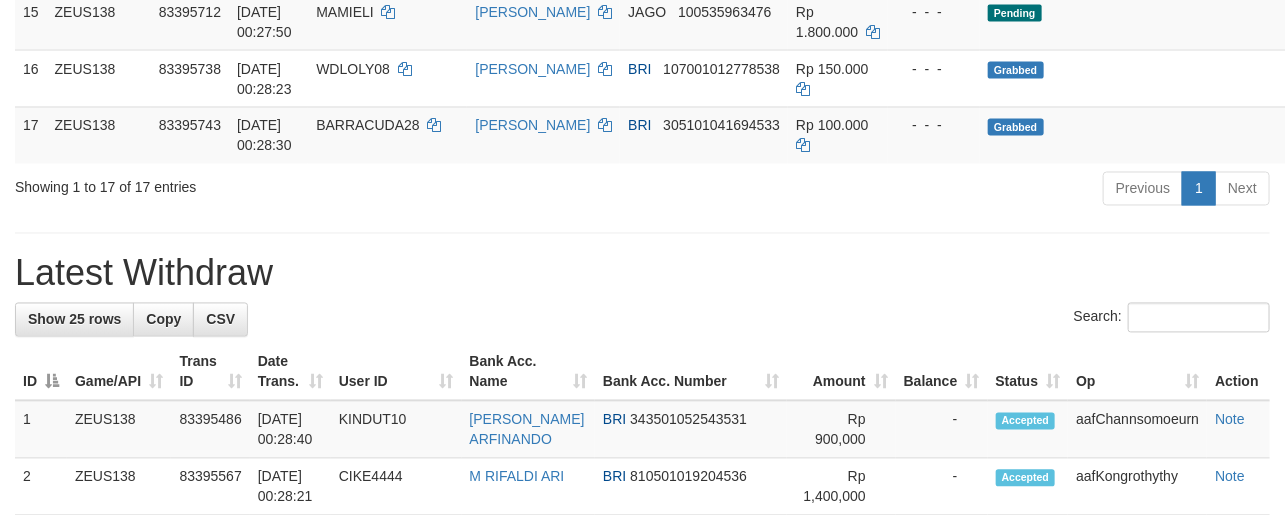 scroll, scrollTop: 1266, scrollLeft: 0, axis: vertical 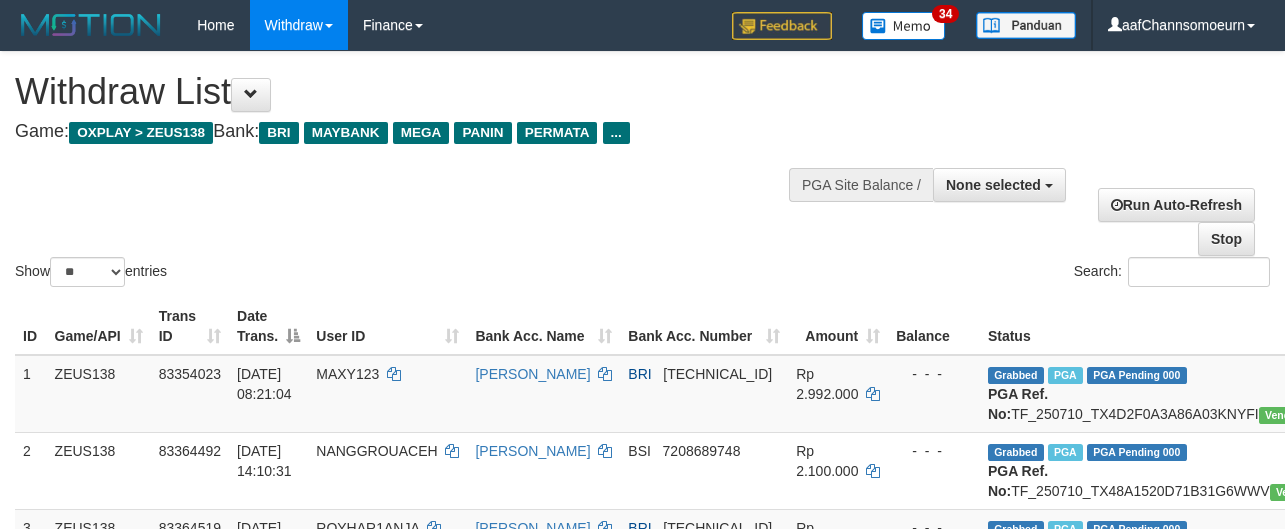 select 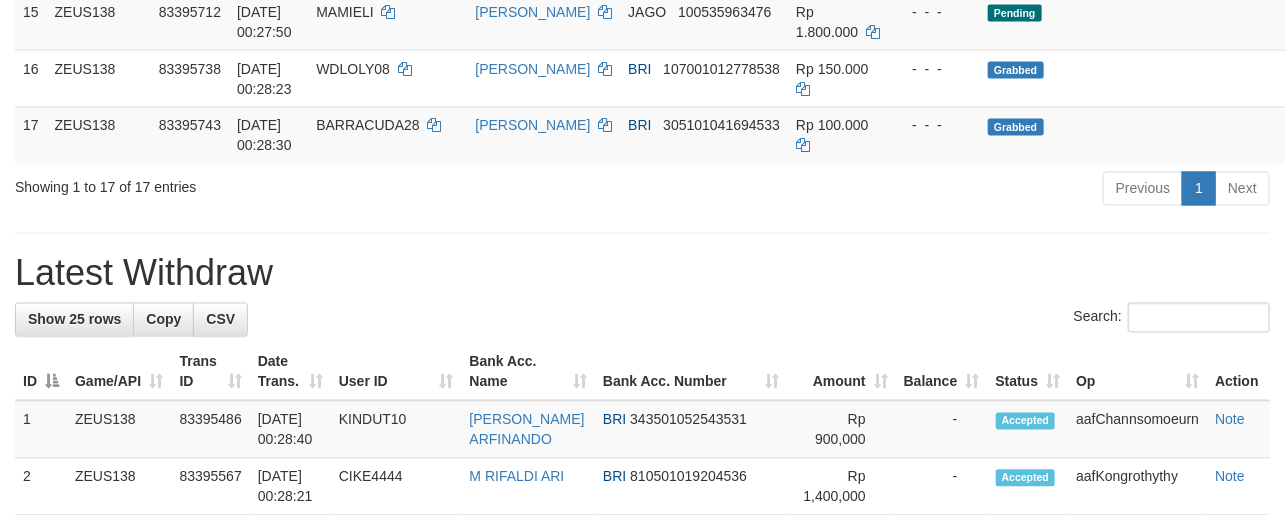 scroll, scrollTop: 1266, scrollLeft: 0, axis: vertical 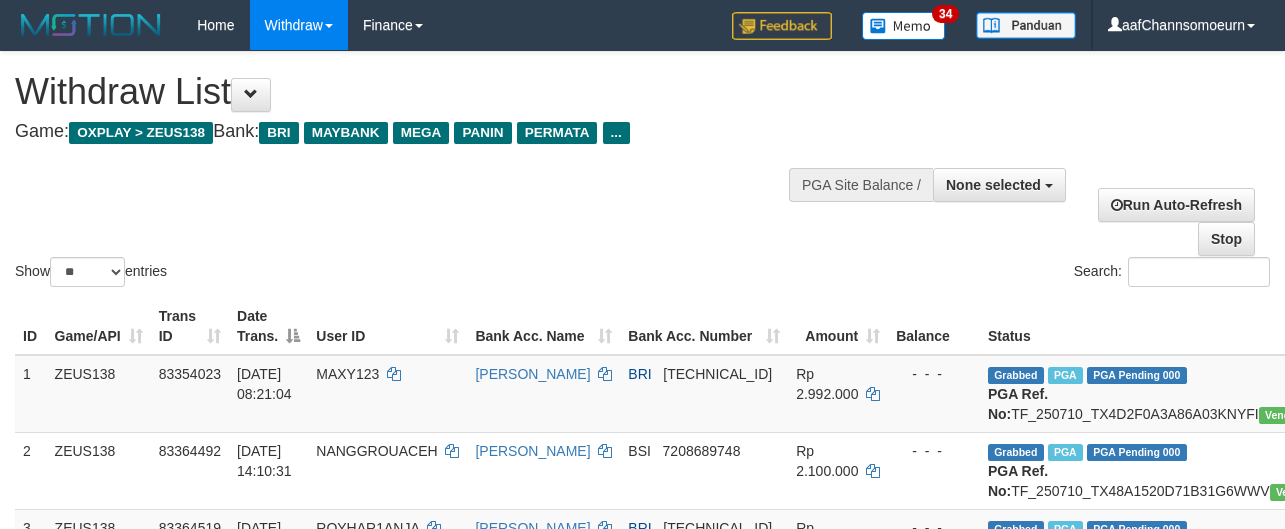 select 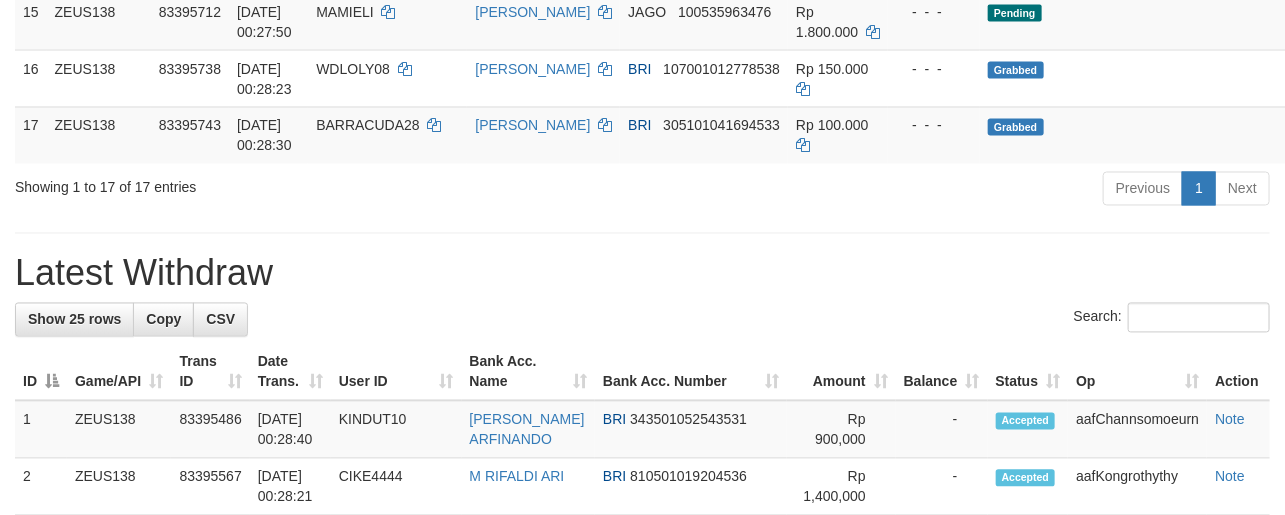 scroll, scrollTop: 1266, scrollLeft: 0, axis: vertical 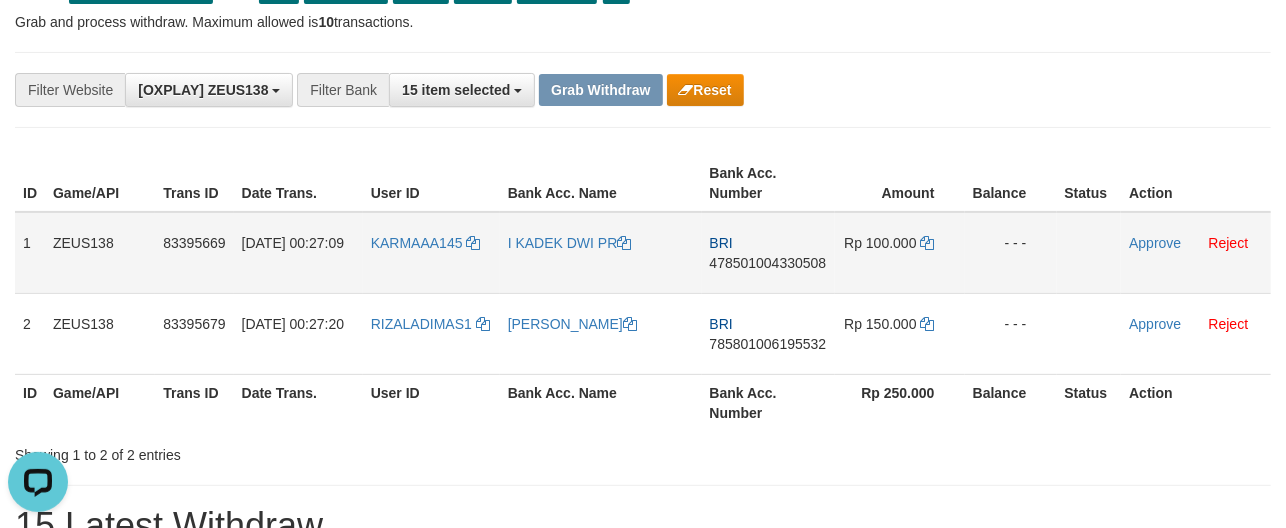 click on "478501004330508" at bounding box center (768, 263) 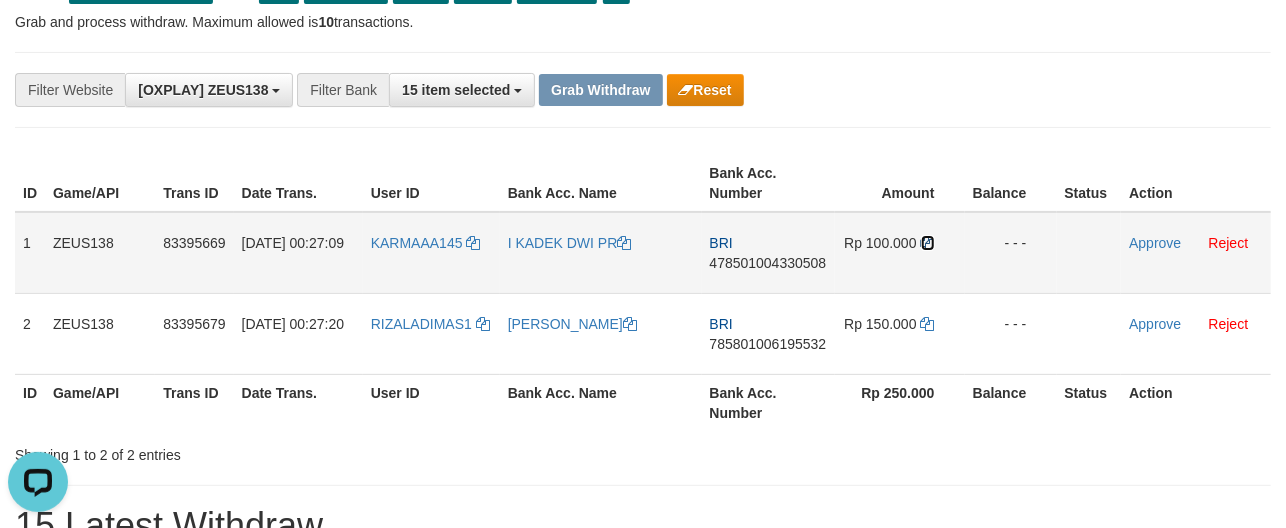 click at bounding box center [928, 243] 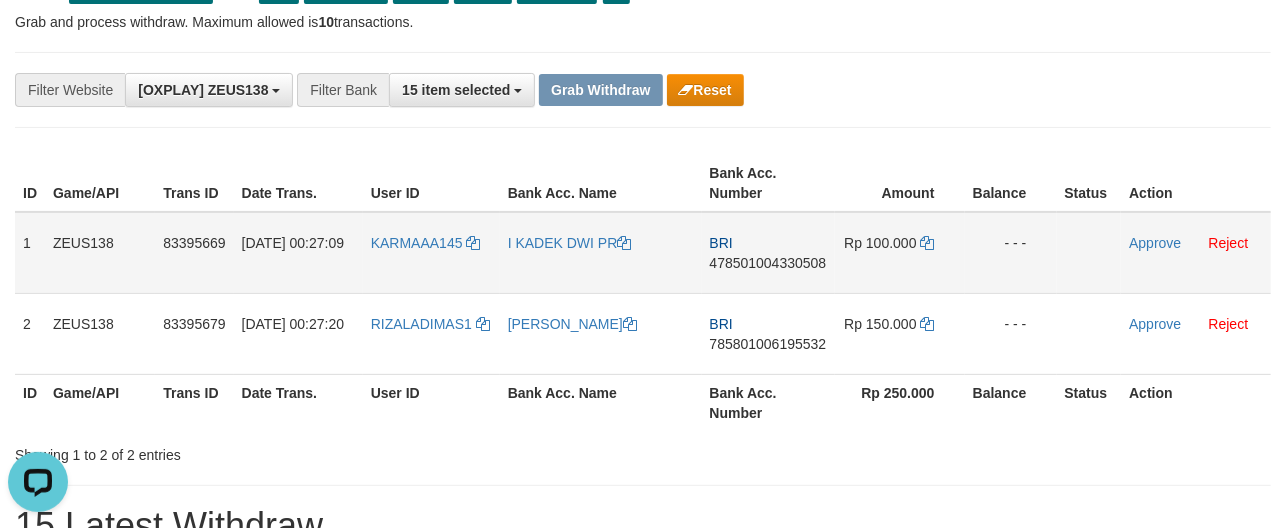 click on "KARMAAA145" at bounding box center (431, 253) 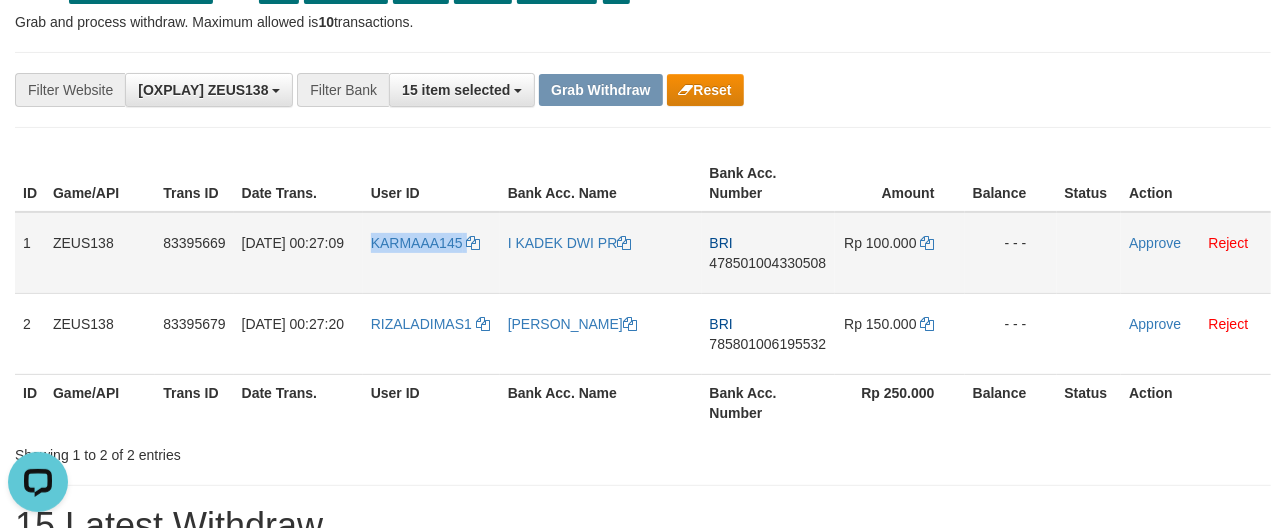 click on "KARMAAA145" at bounding box center [431, 253] 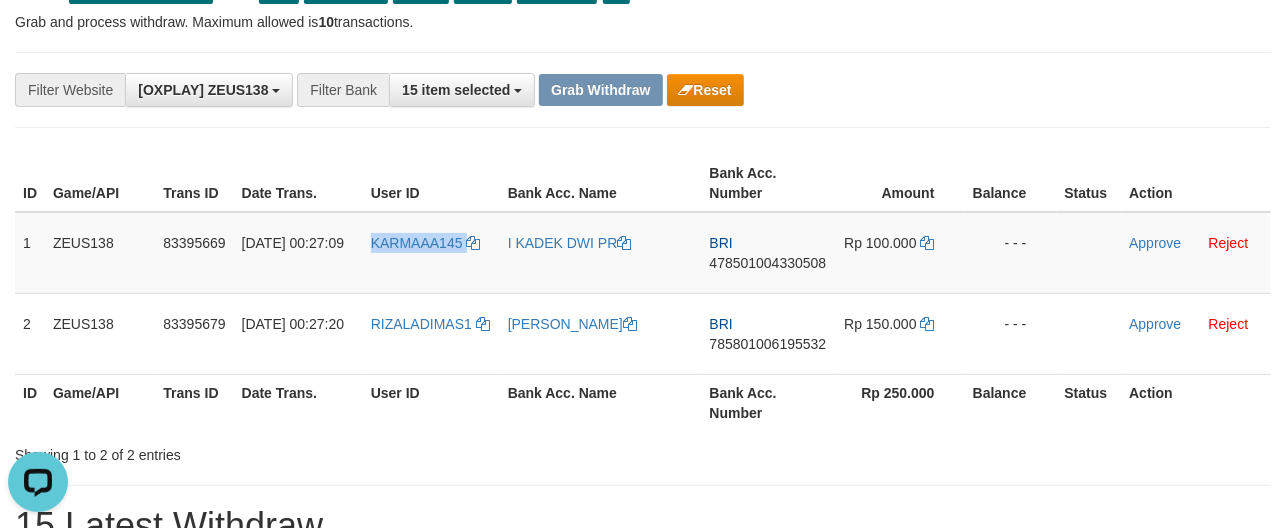 copy on "KARMAAA145" 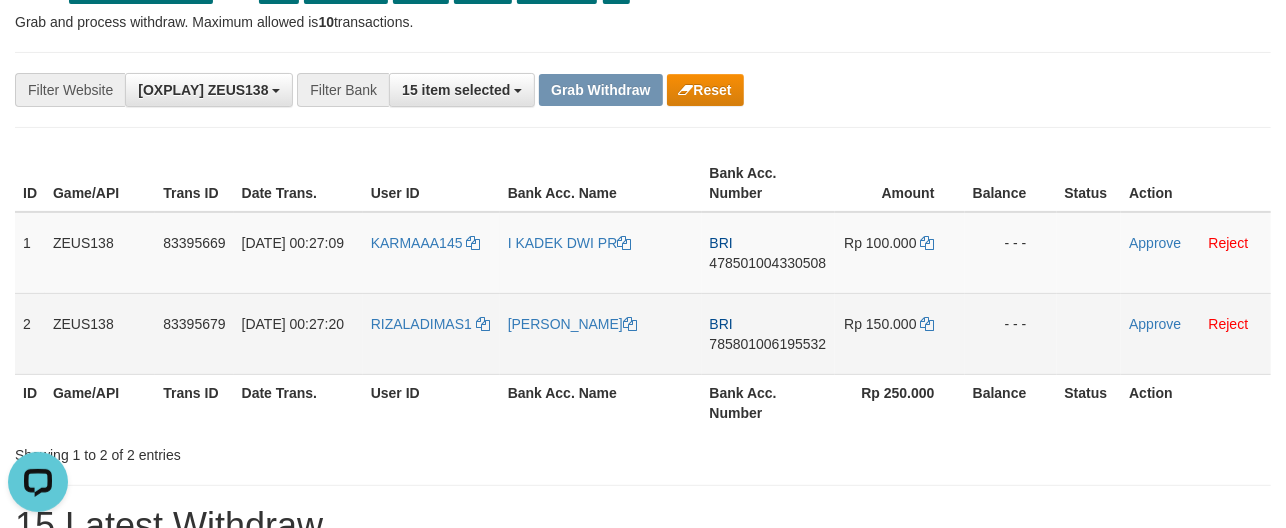 click on "RIZALADIMAS1" at bounding box center (431, 333) 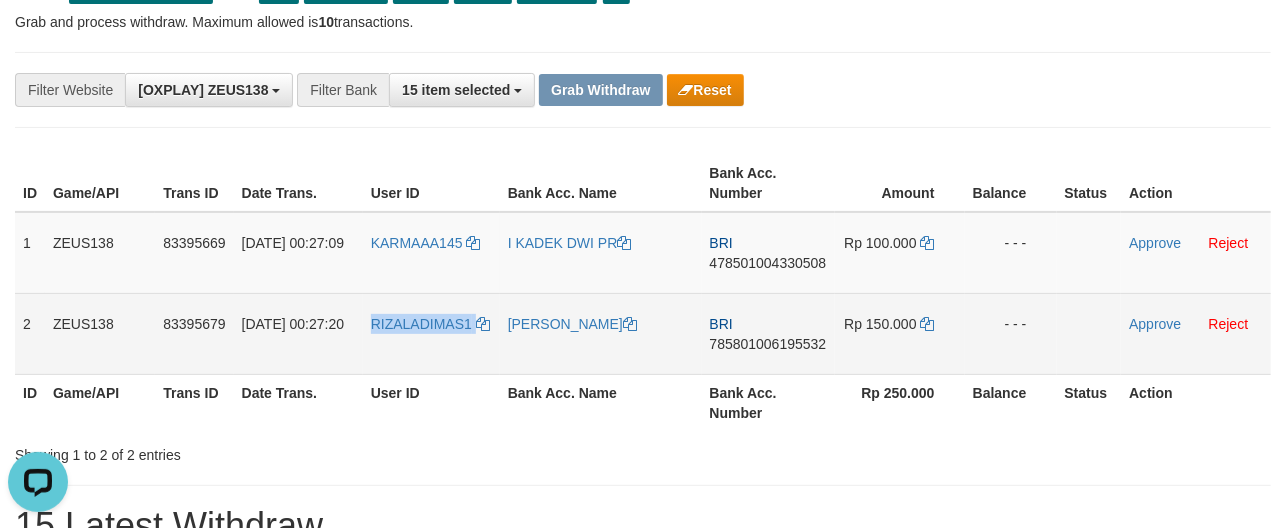 click on "RIZALADIMAS1" at bounding box center [431, 333] 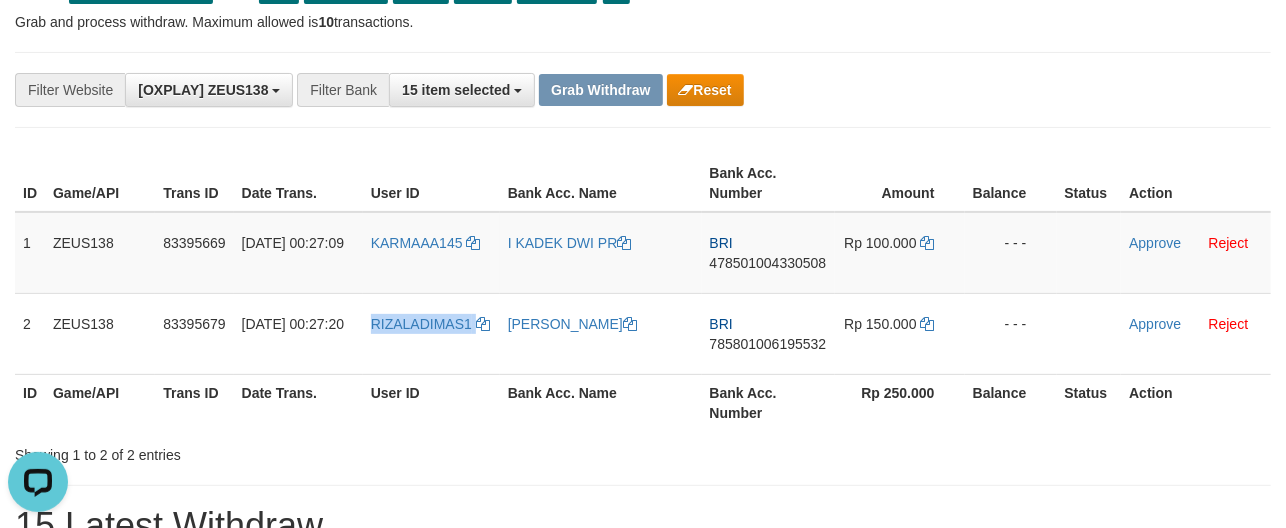 copy on "RIZALADIMAS1" 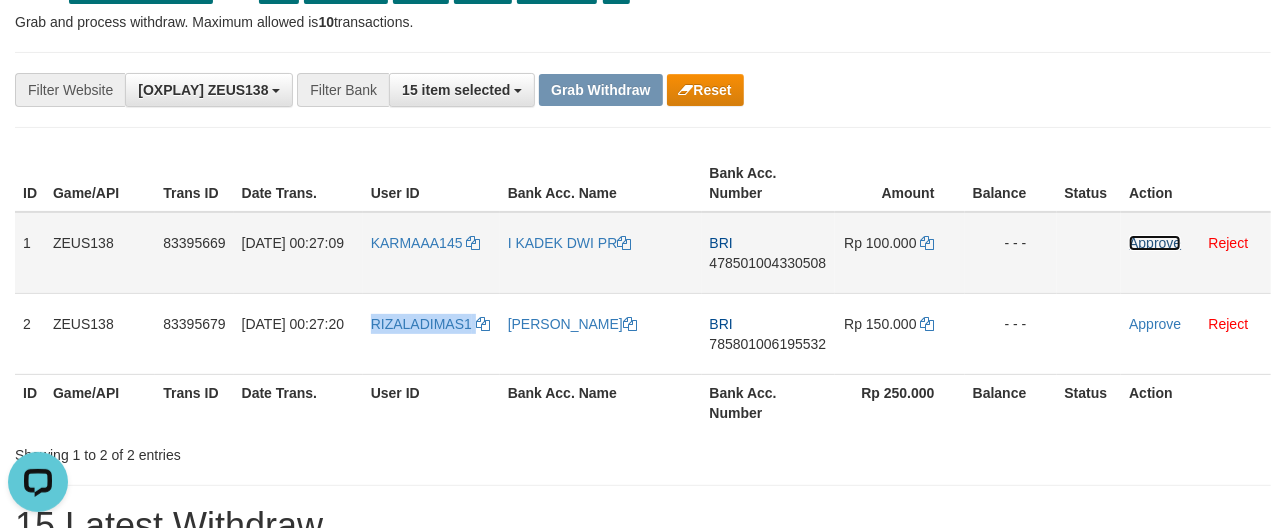 click on "Approve" at bounding box center (1155, 243) 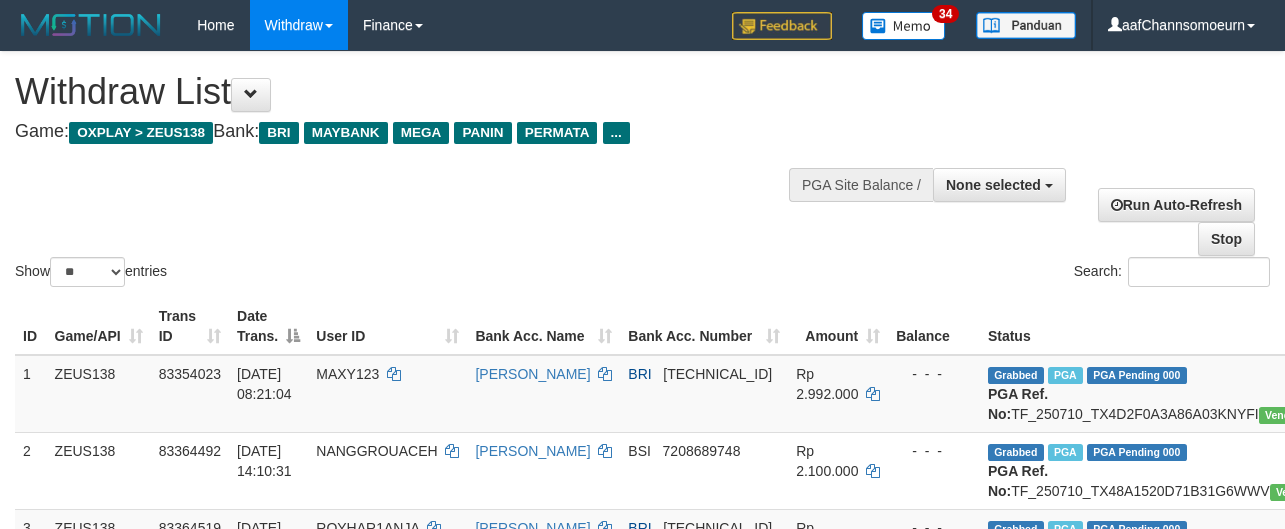 select 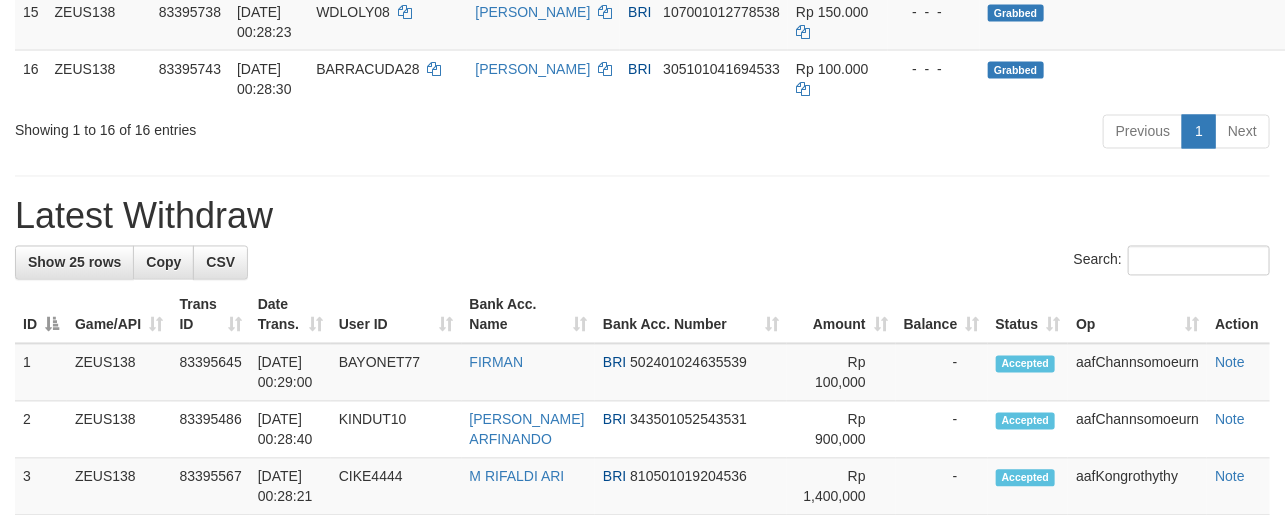 scroll, scrollTop: 1266, scrollLeft: 0, axis: vertical 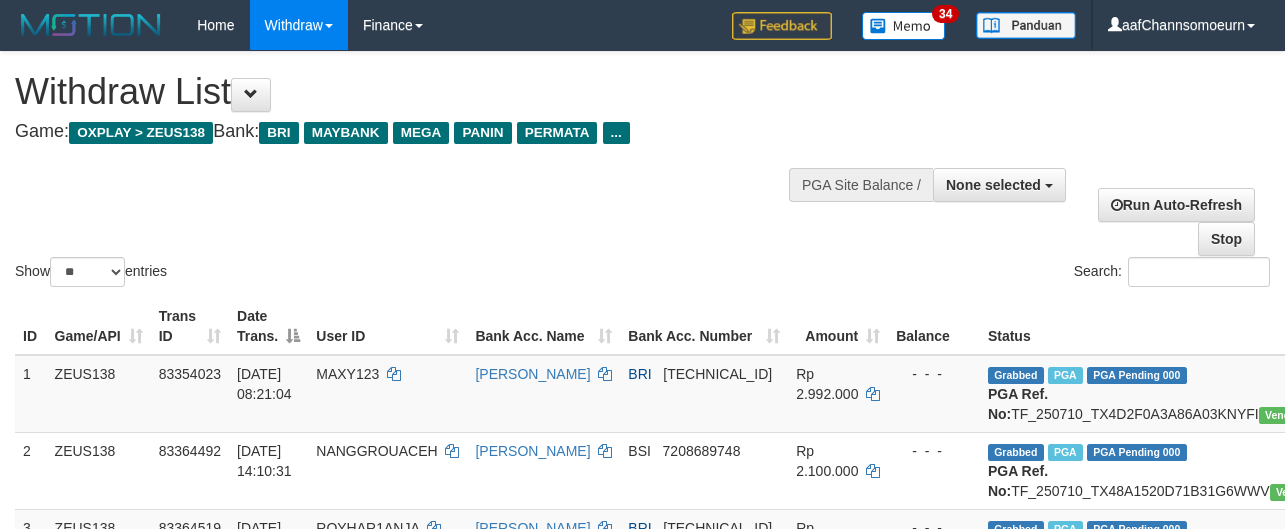 select 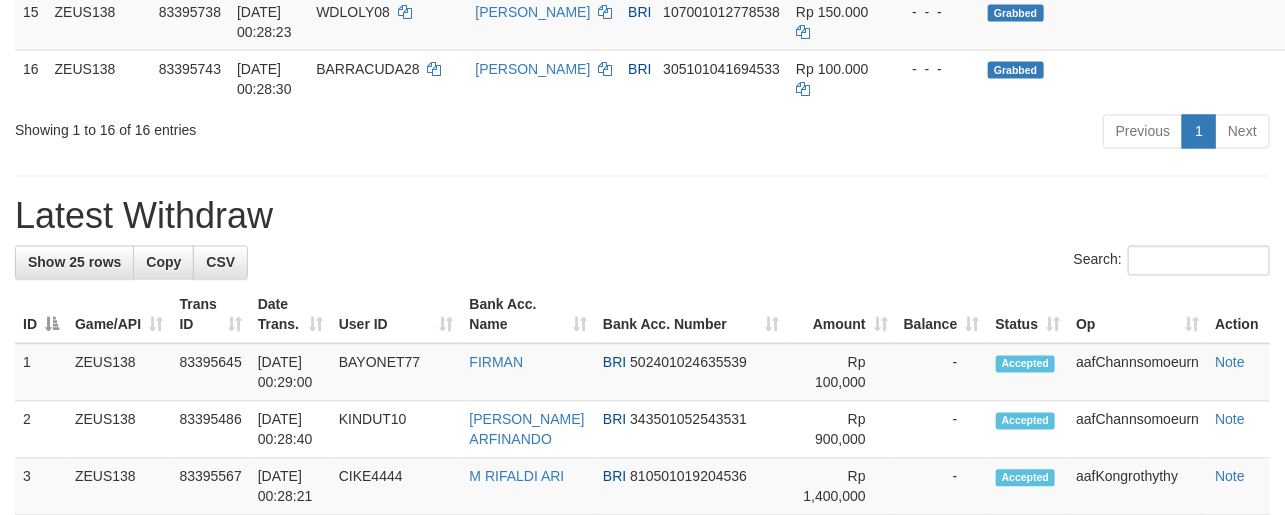 scroll, scrollTop: 1266, scrollLeft: 0, axis: vertical 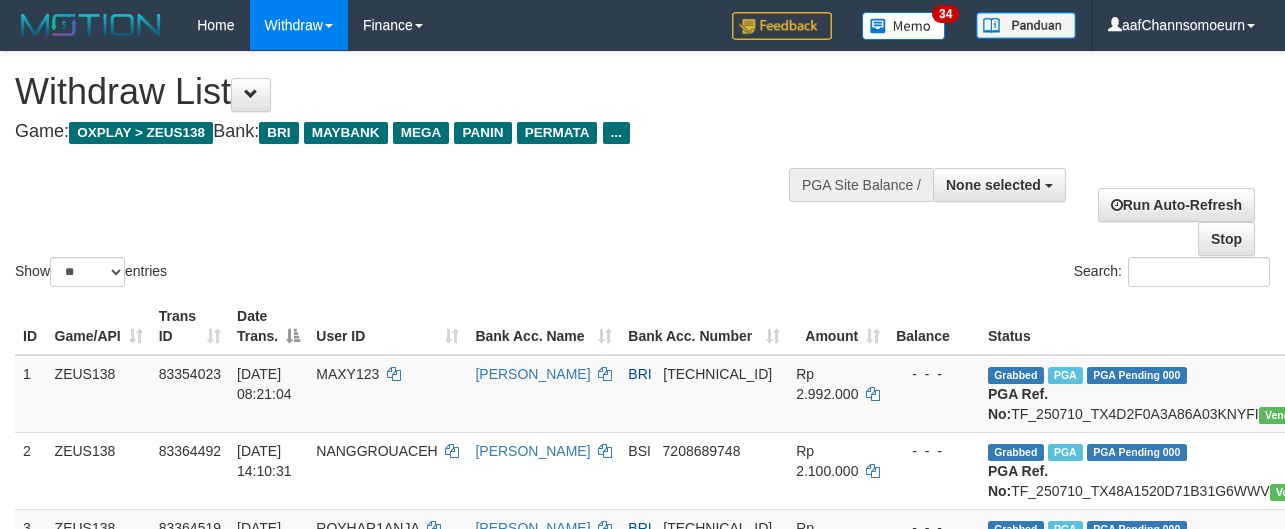 select 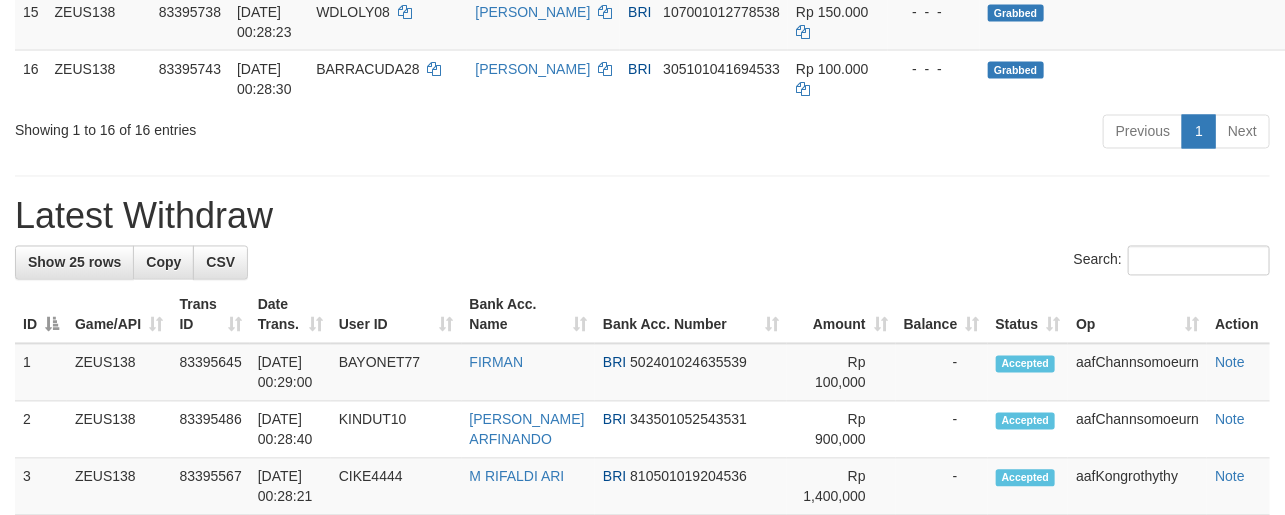 scroll, scrollTop: 1266, scrollLeft: 0, axis: vertical 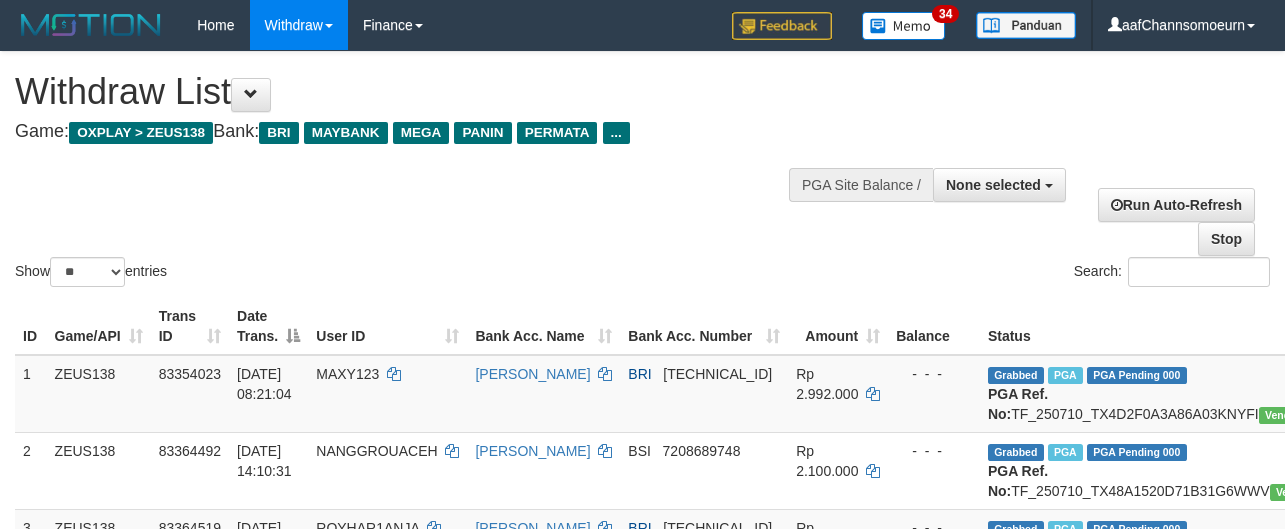 select 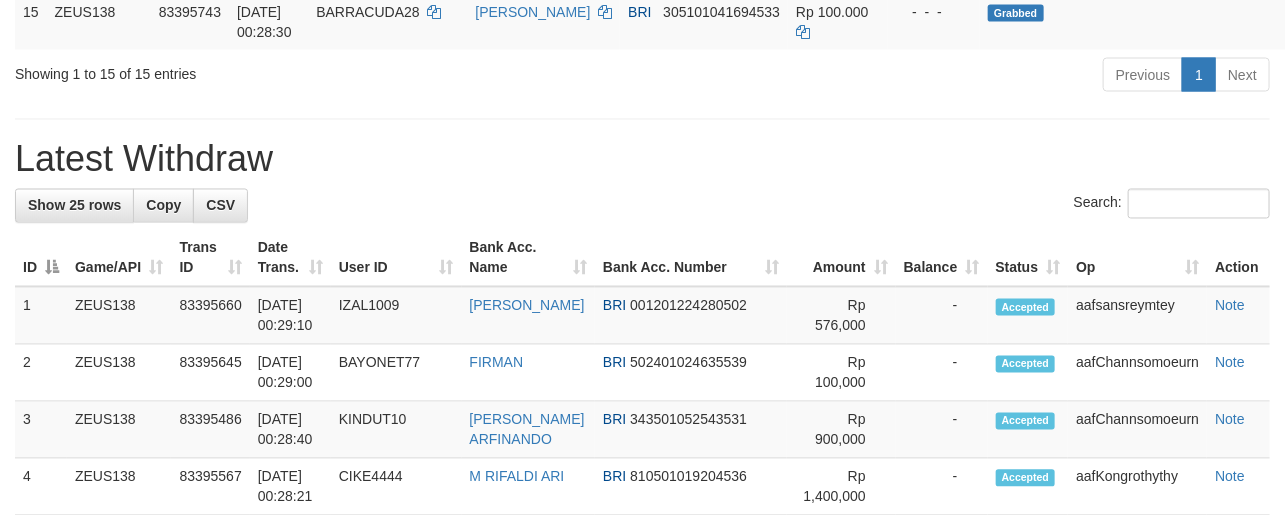scroll, scrollTop: 1266, scrollLeft: 0, axis: vertical 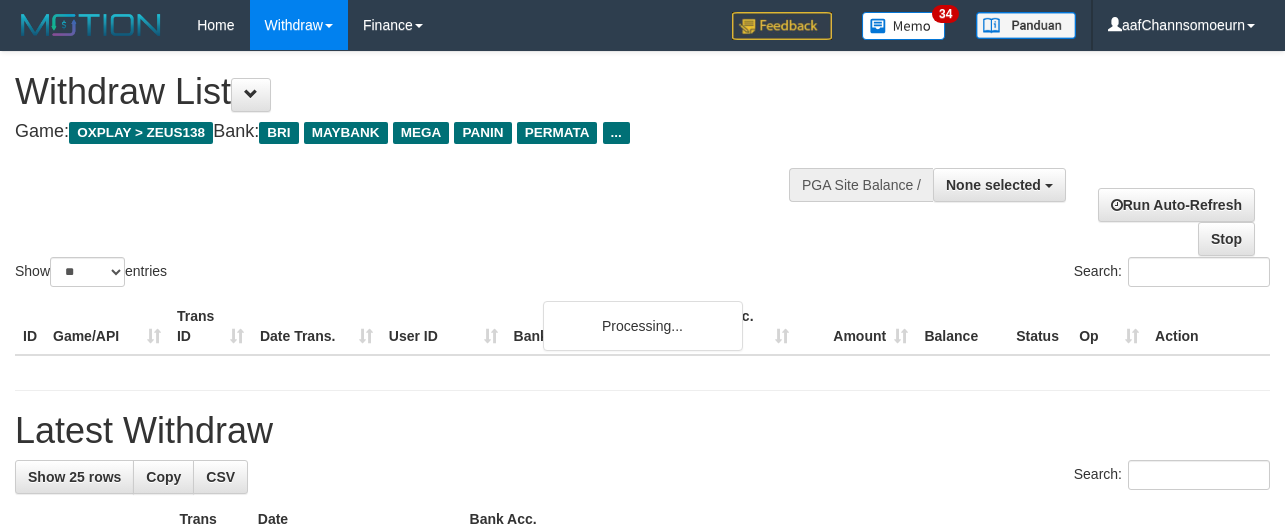 select 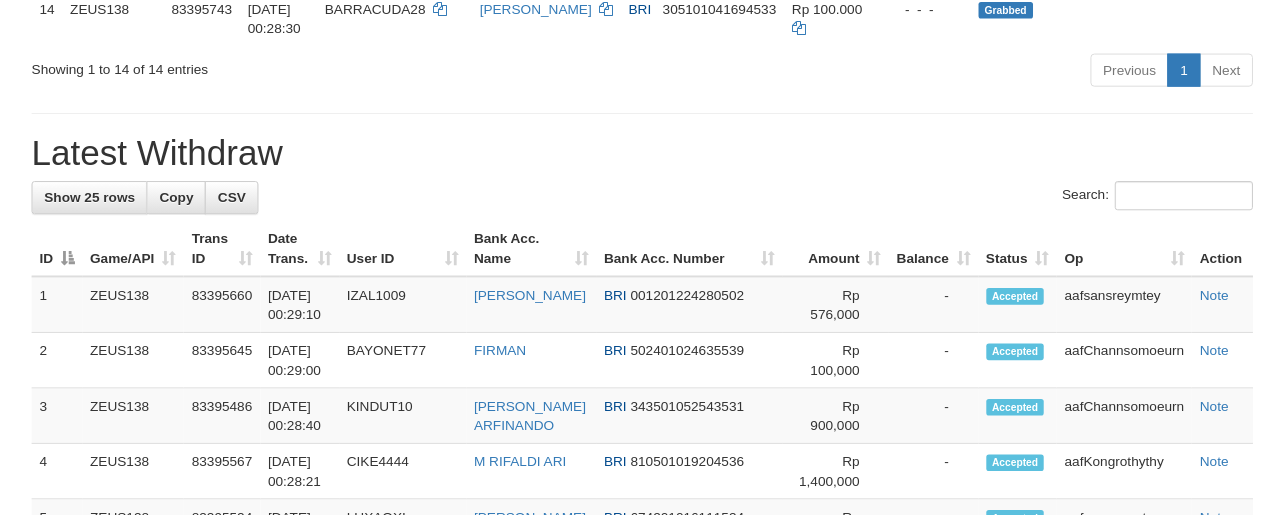 scroll, scrollTop: 2417, scrollLeft: 0, axis: vertical 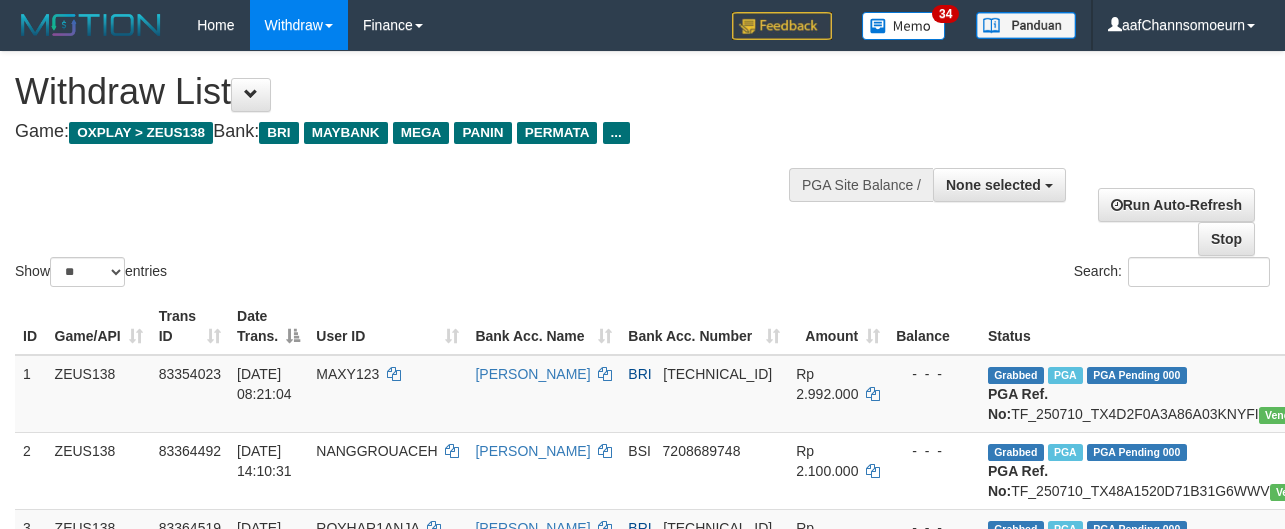 select 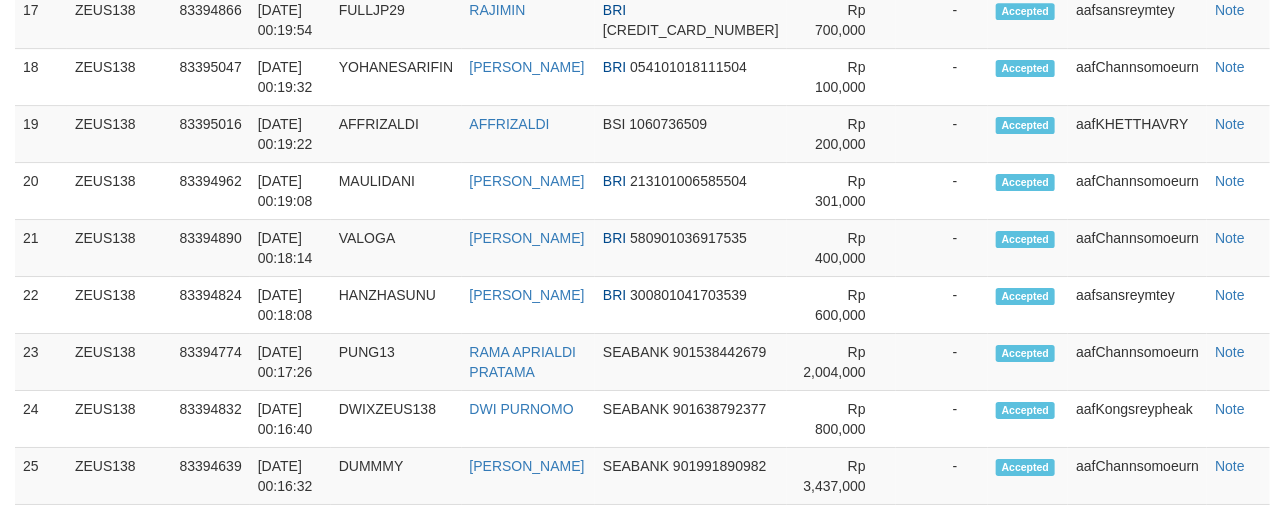 scroll, scrollTop: 2417, scrollLeft: 0, axis: vertical 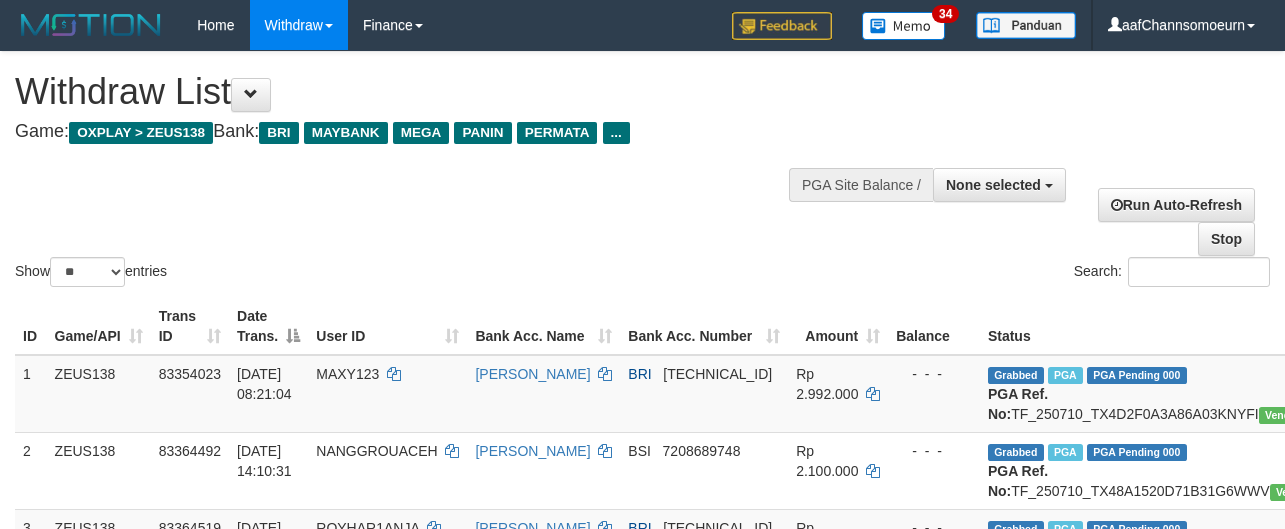 select 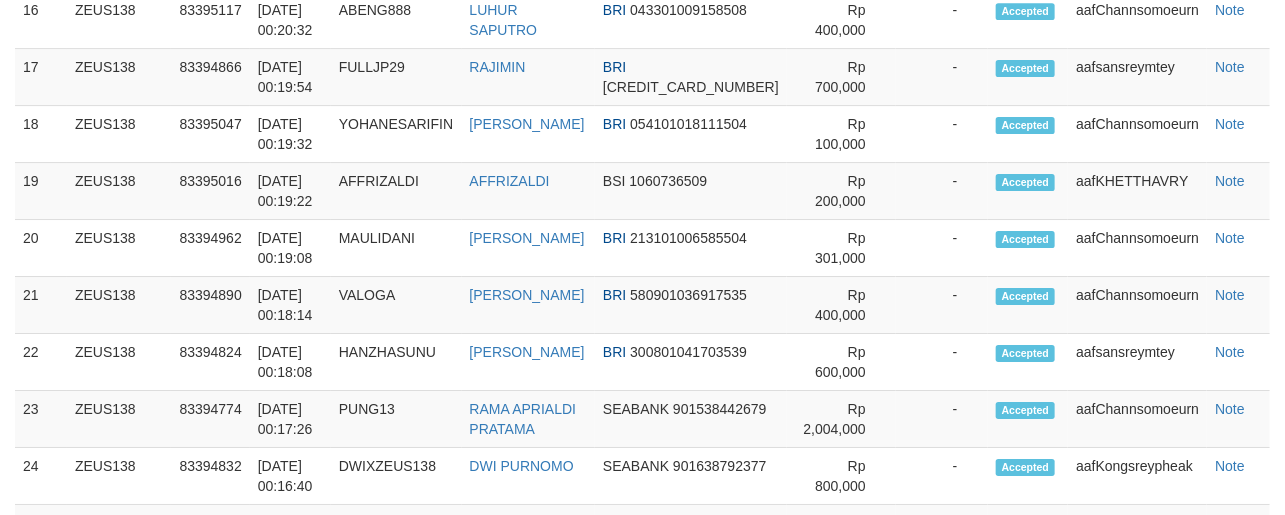 scroll, scrollTop: 2417, scrollLeft: 0, axis: vertical 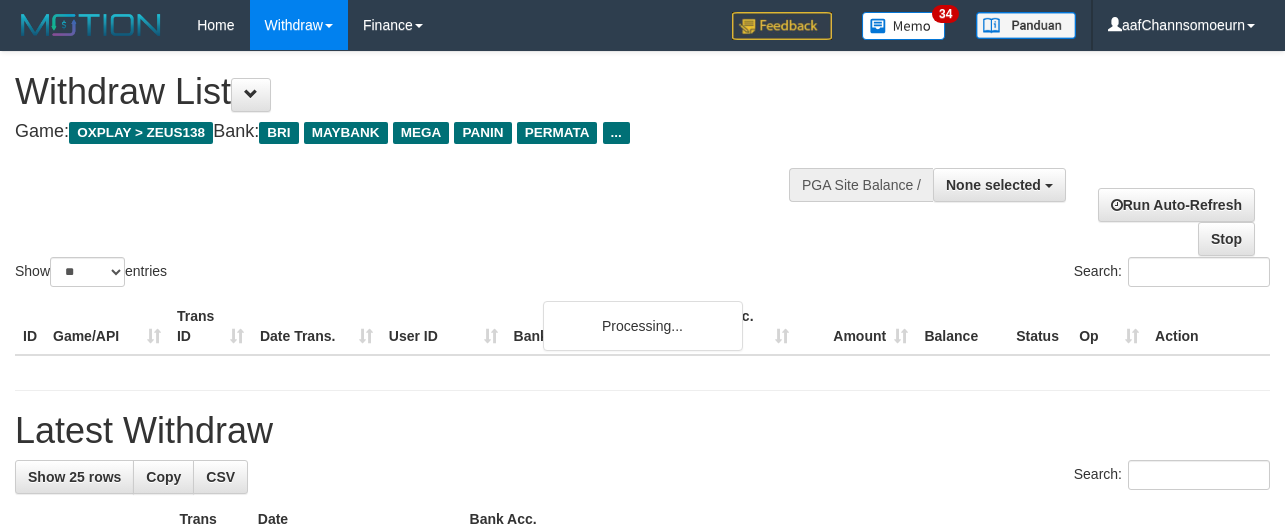 select 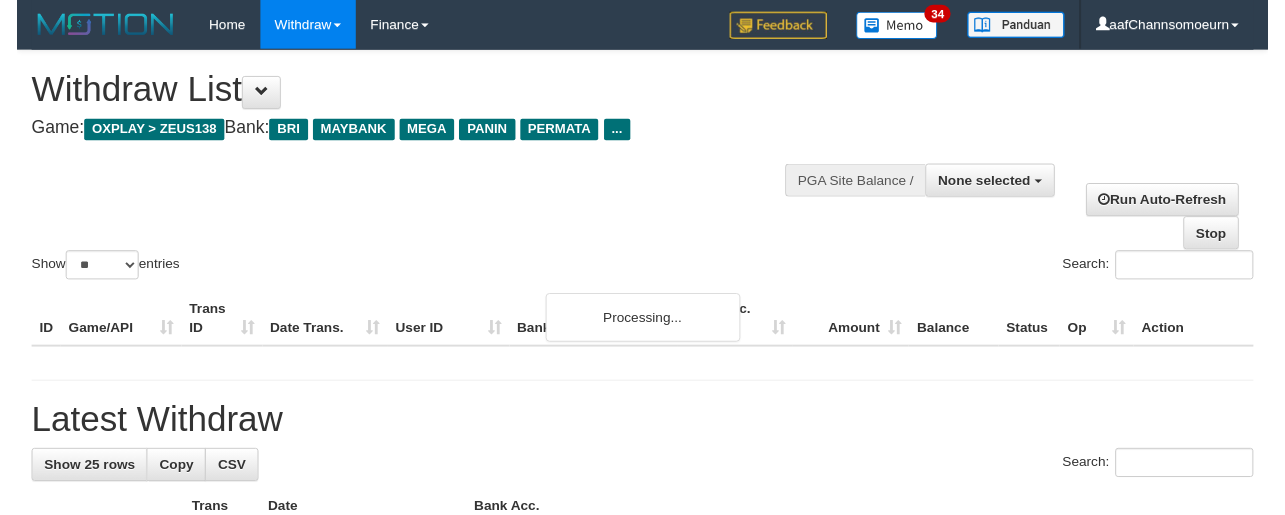 scroll, scrollTop: 0, scrollLeft: 0, axis: both 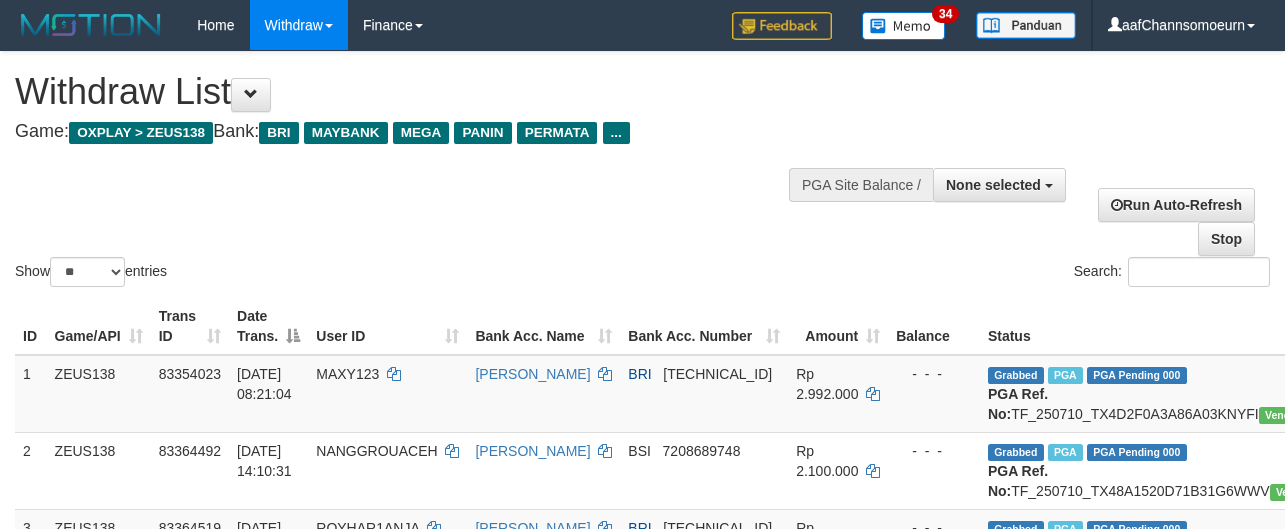 select 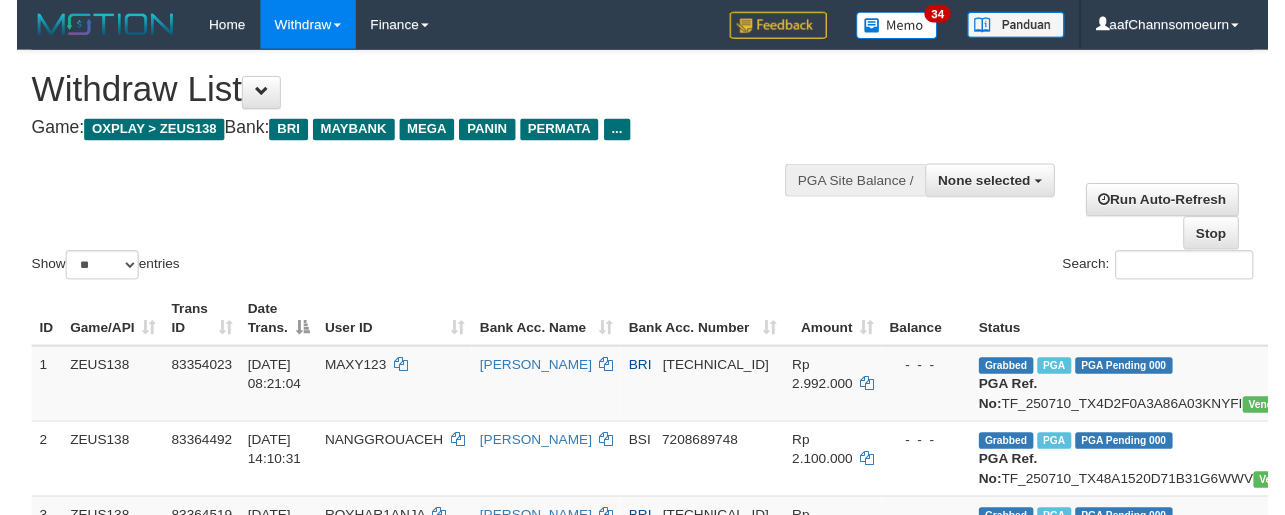 scroll, scrollTop: 0, scrollLeft: 0, axis: both 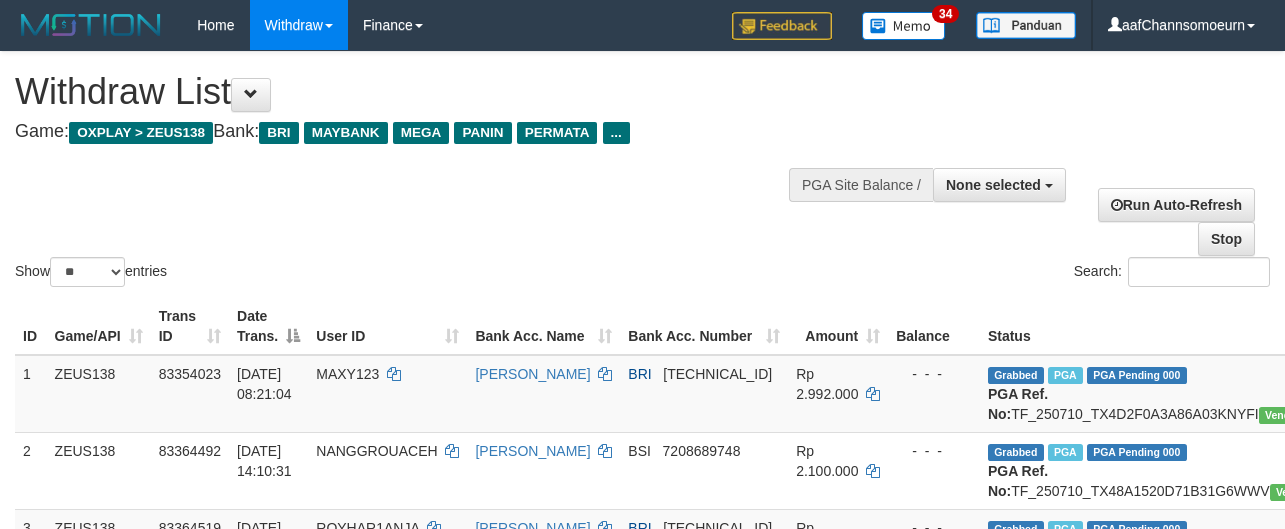 select 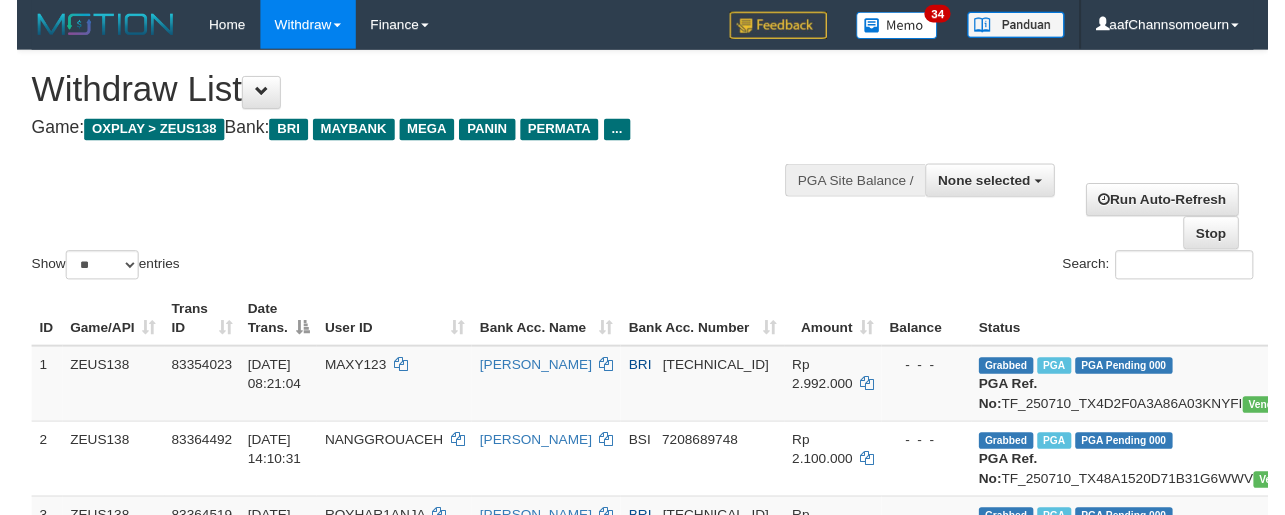 scroll, scrollTop: 0, scrollLeft: 0, axis: both 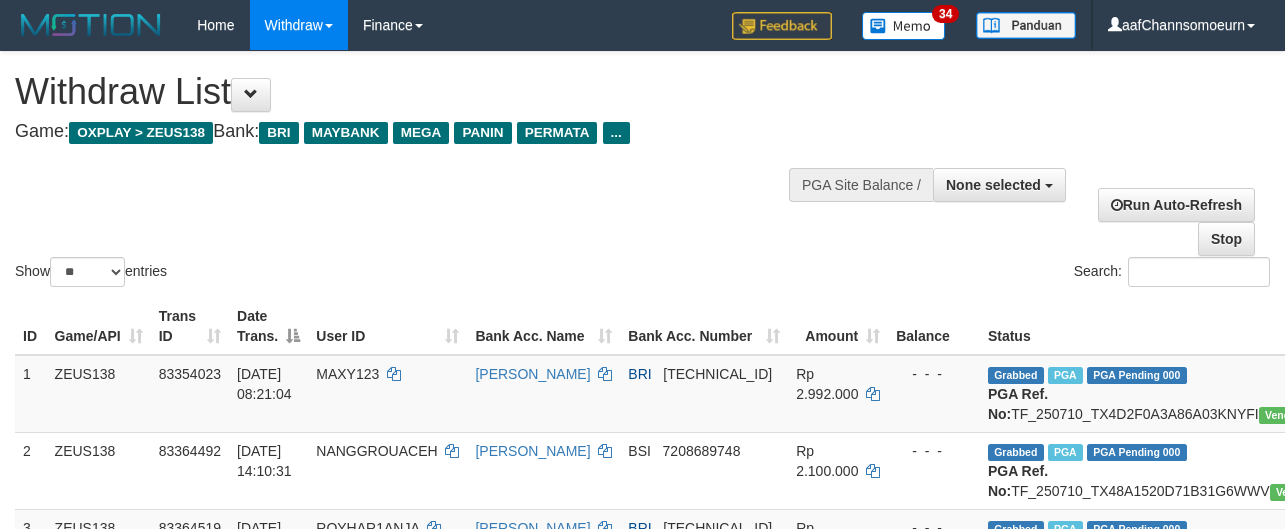 select 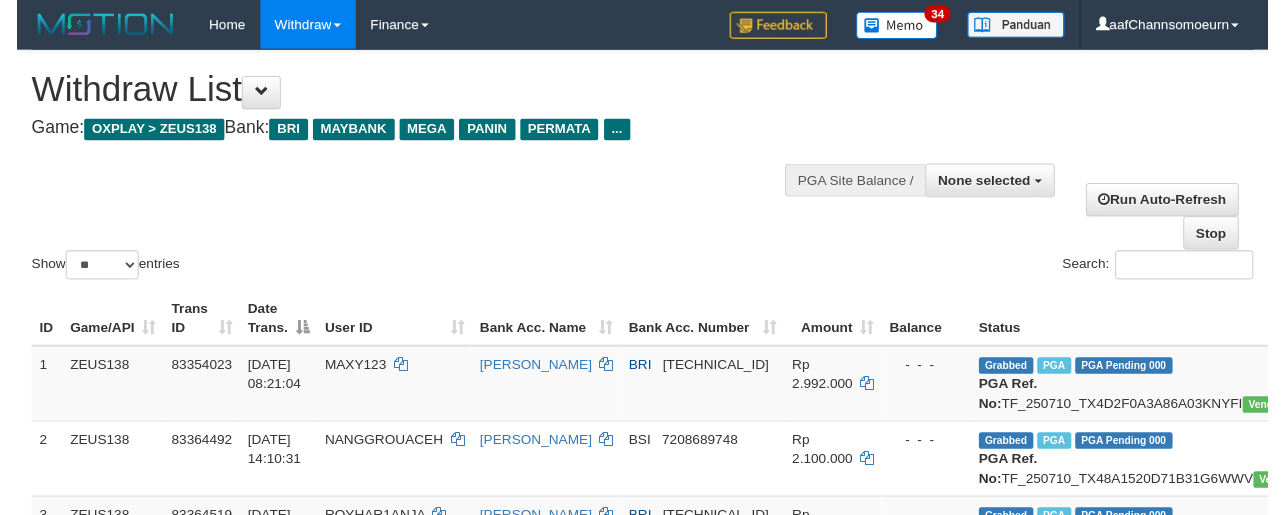 scroll, scrollTop: 0, scrollLeft: 0, axis: both 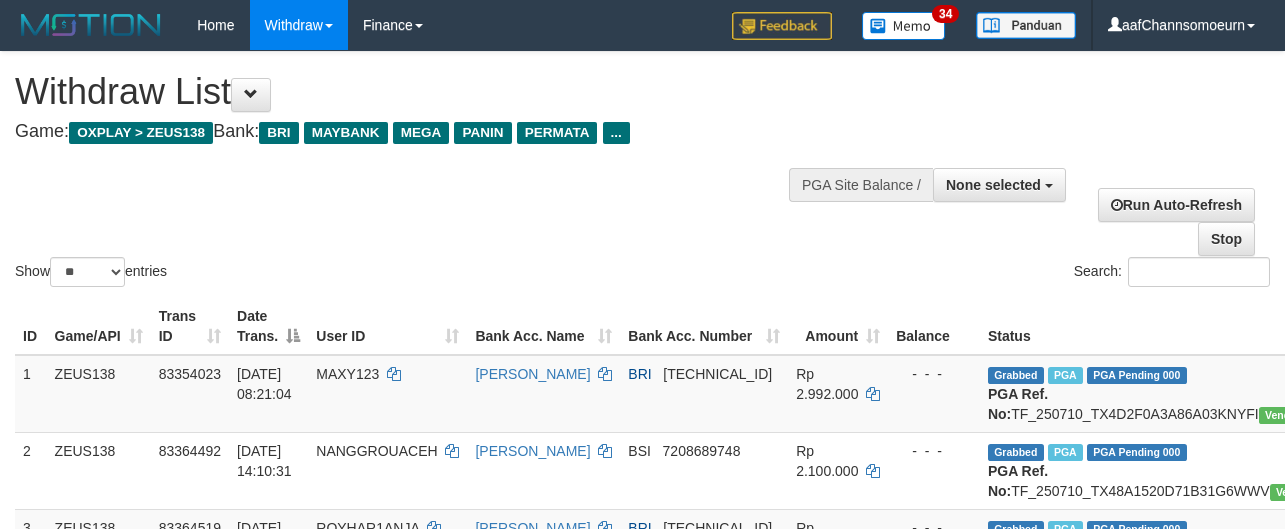 select 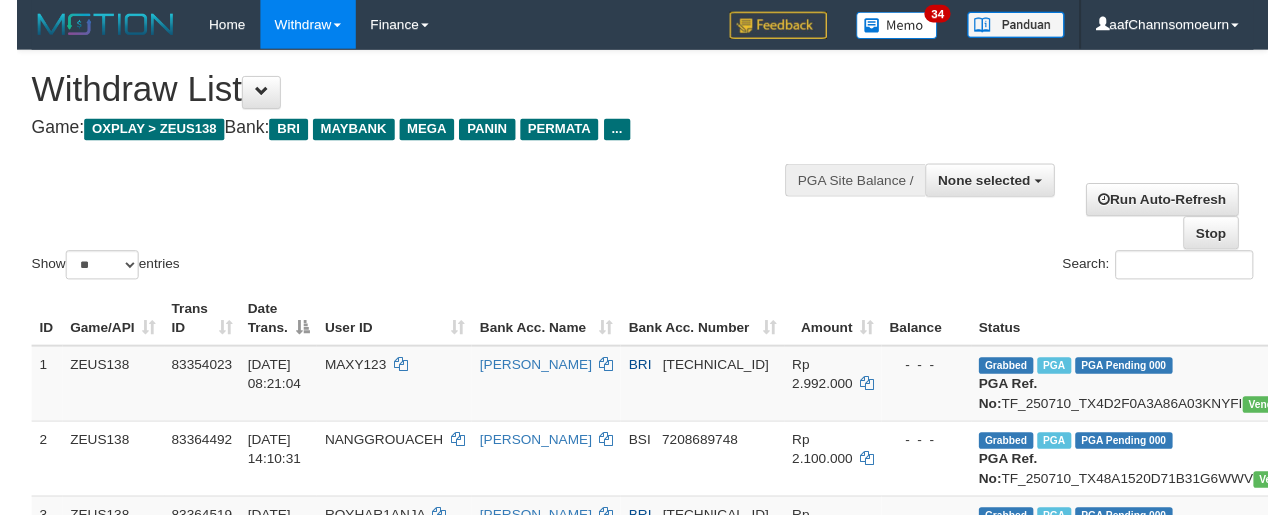 scroll, scrollTop: 0, scrollLeft: 0, axis: both 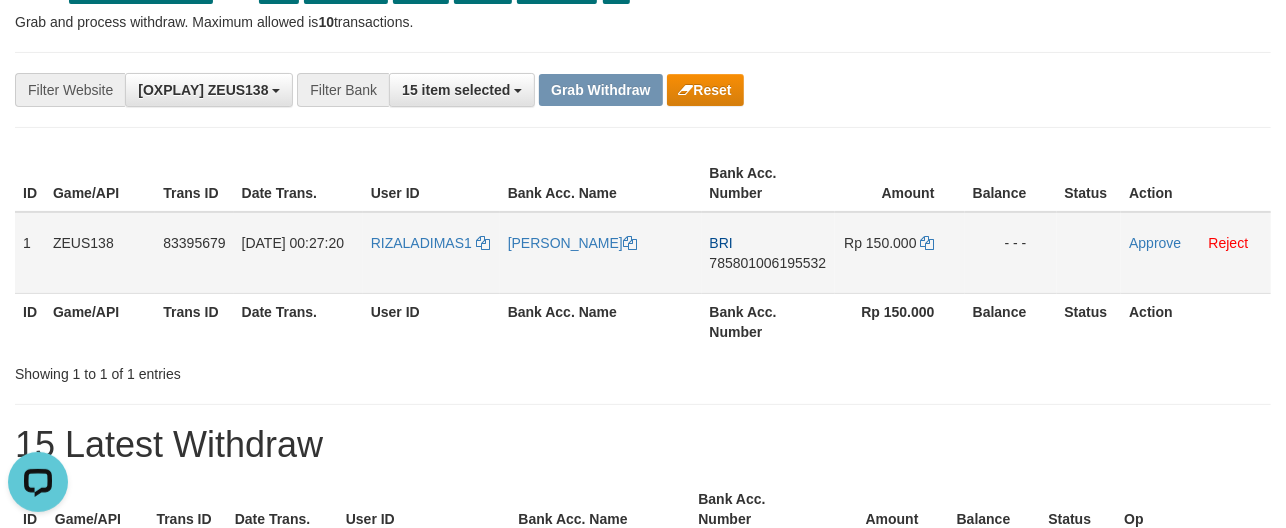 click on "785801006195532" at bounding box center (768, 263) 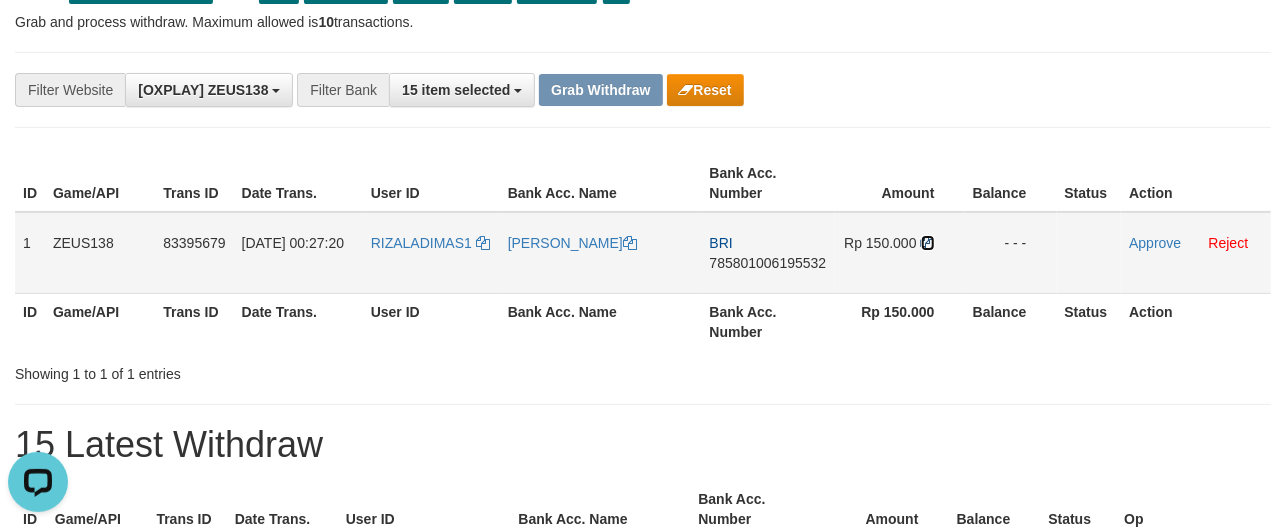 click at bounding box center (928, 243) 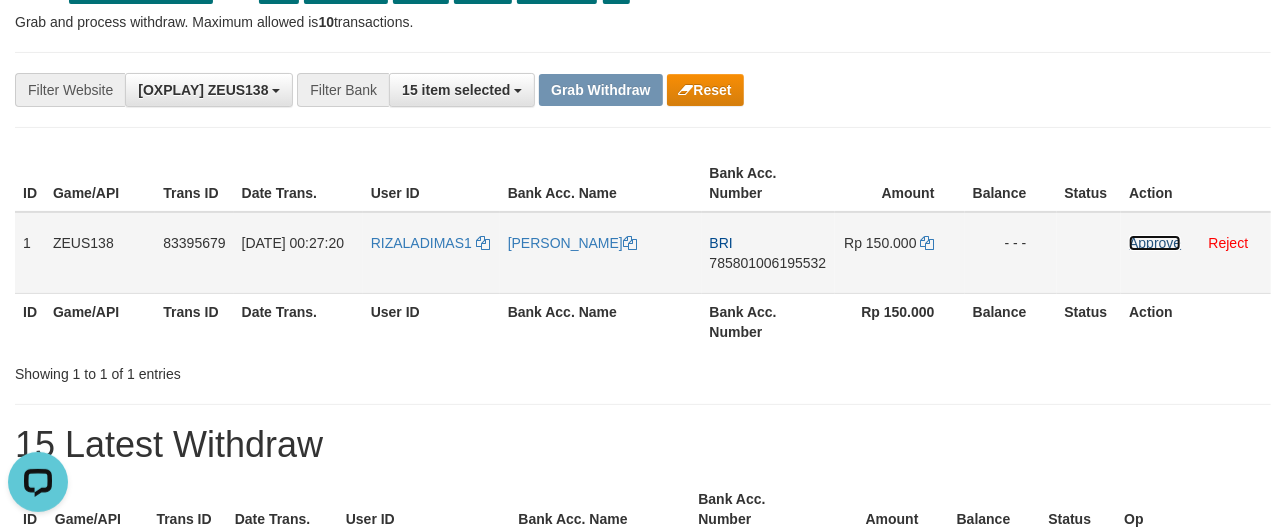 click on "Approve" at bounding box center (1155, 243) 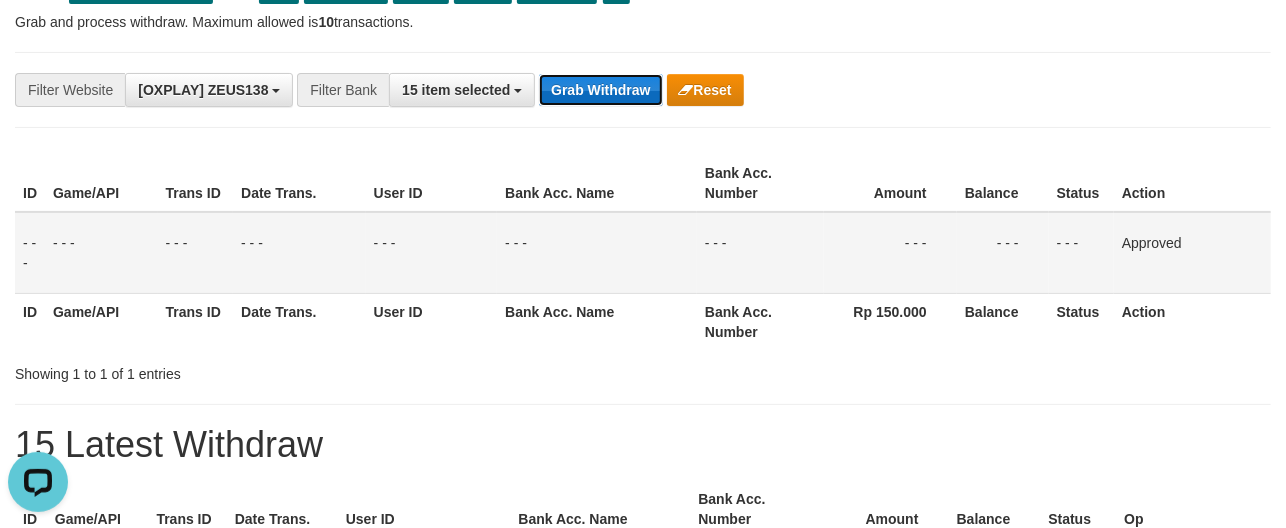 click on "Grab Withdraw" at bounding box center (600, 90) 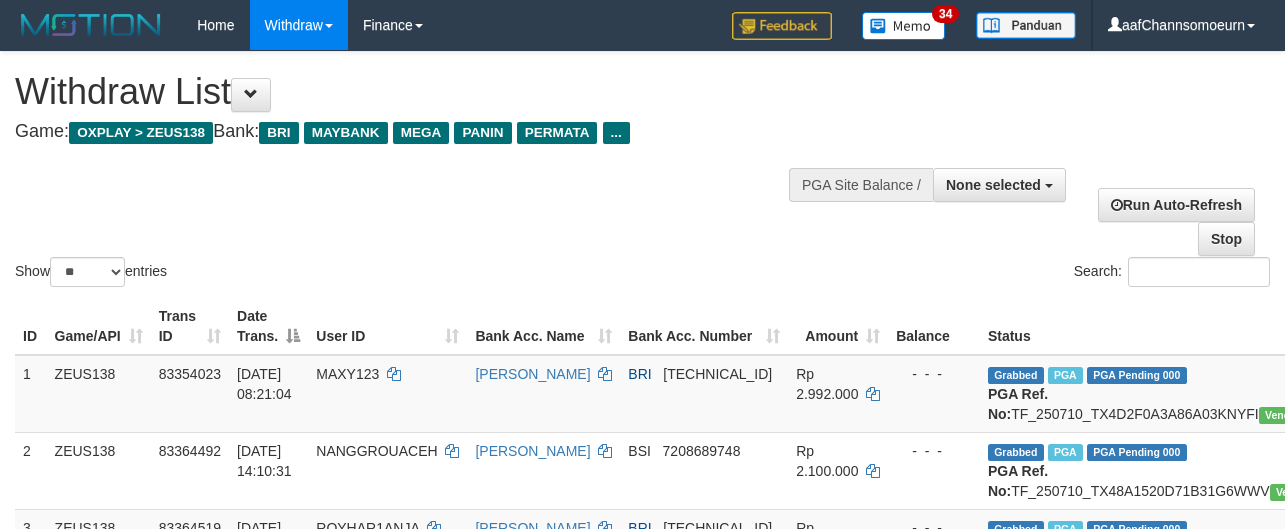 select 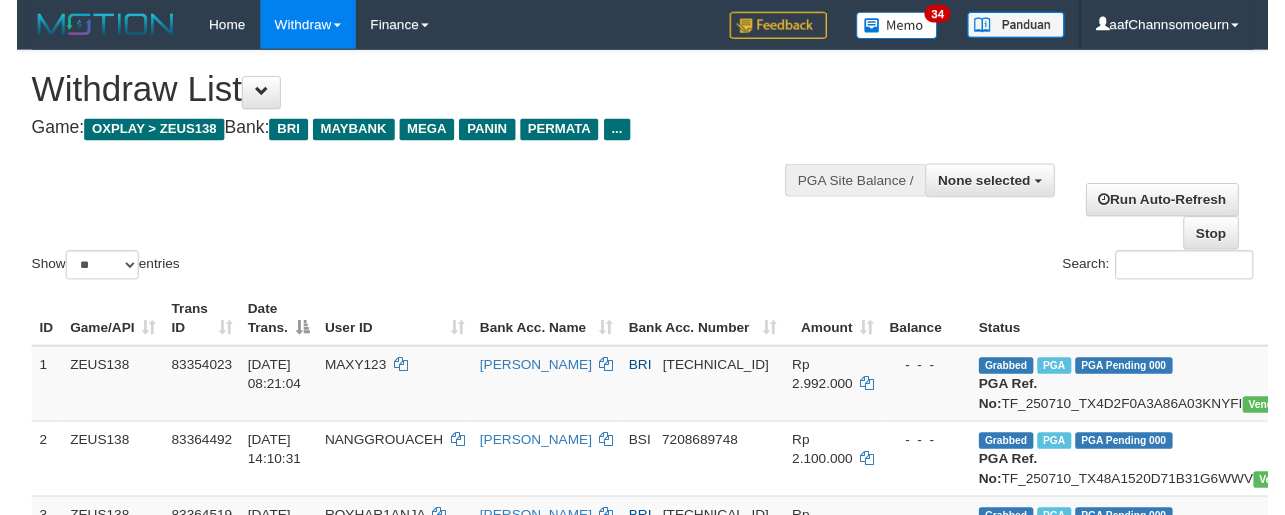 scroll, scrollTop: 0, scrollLeft: 0, axis: both 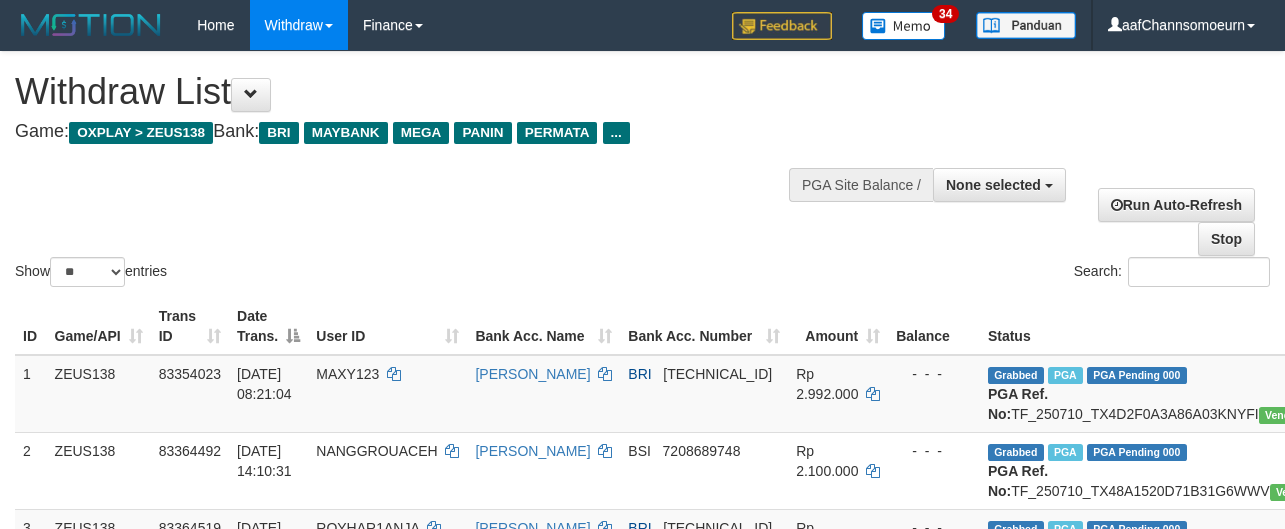 select 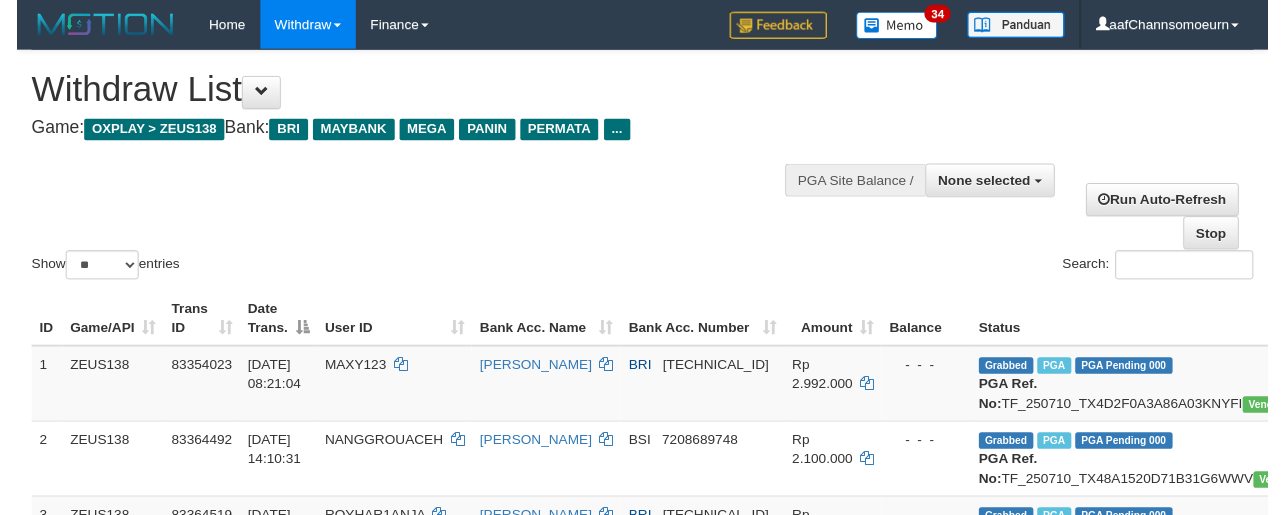 scroll, scrollTop: 0, scrollLeft: 0, axis: both 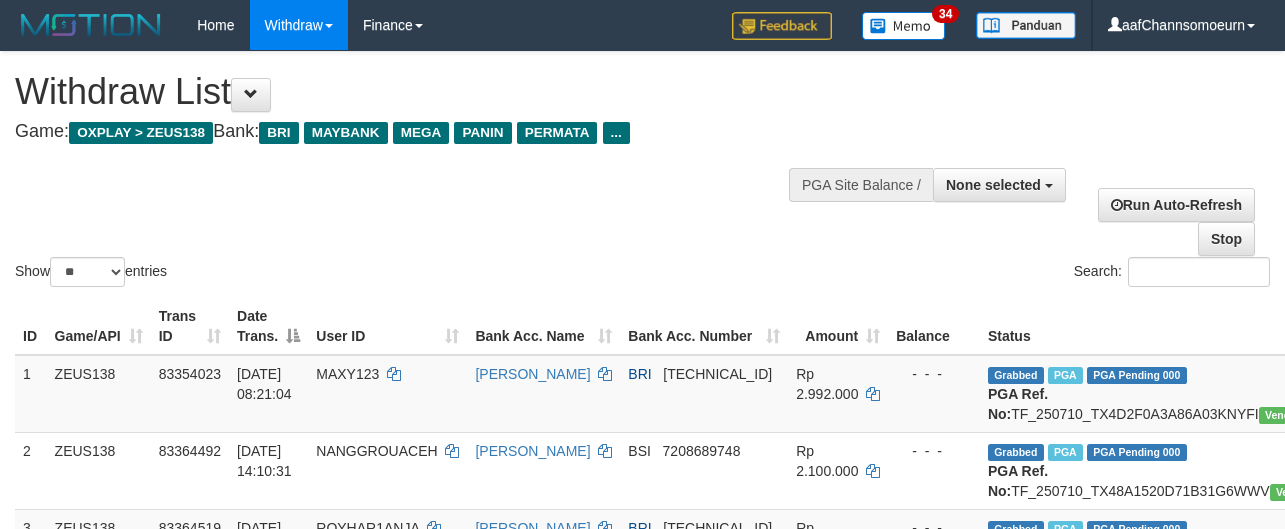 select 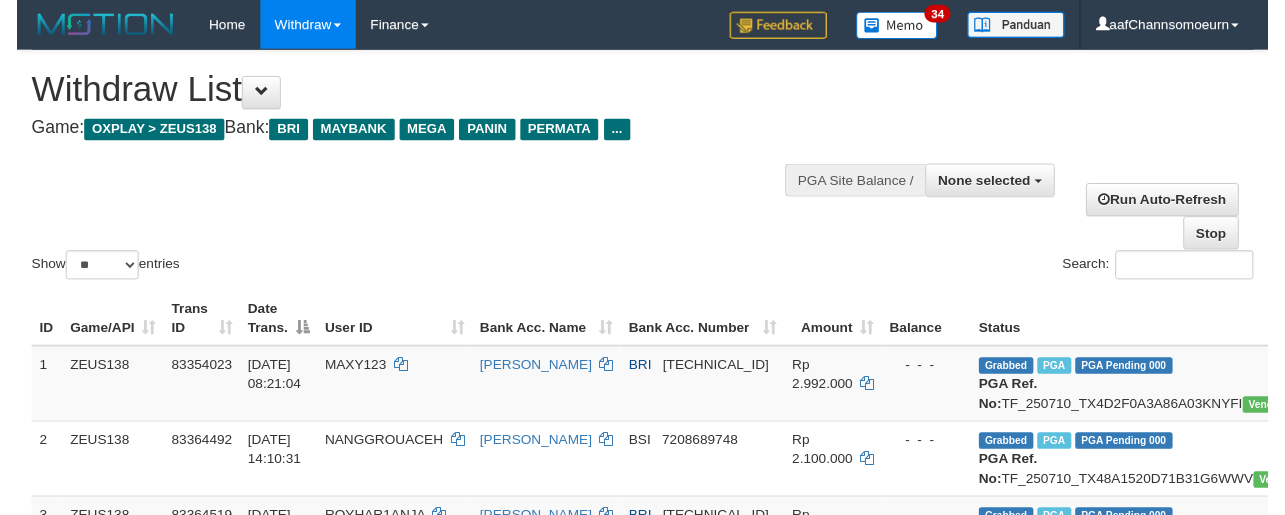 scroll, scrollTop: 0, scrollLeft: 0, axis: both 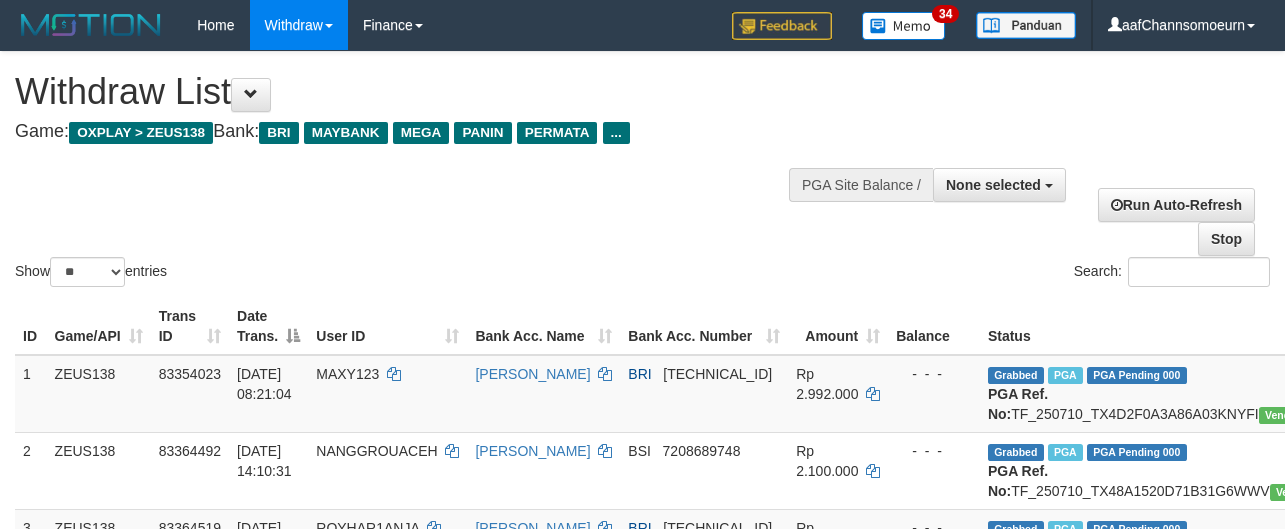 select 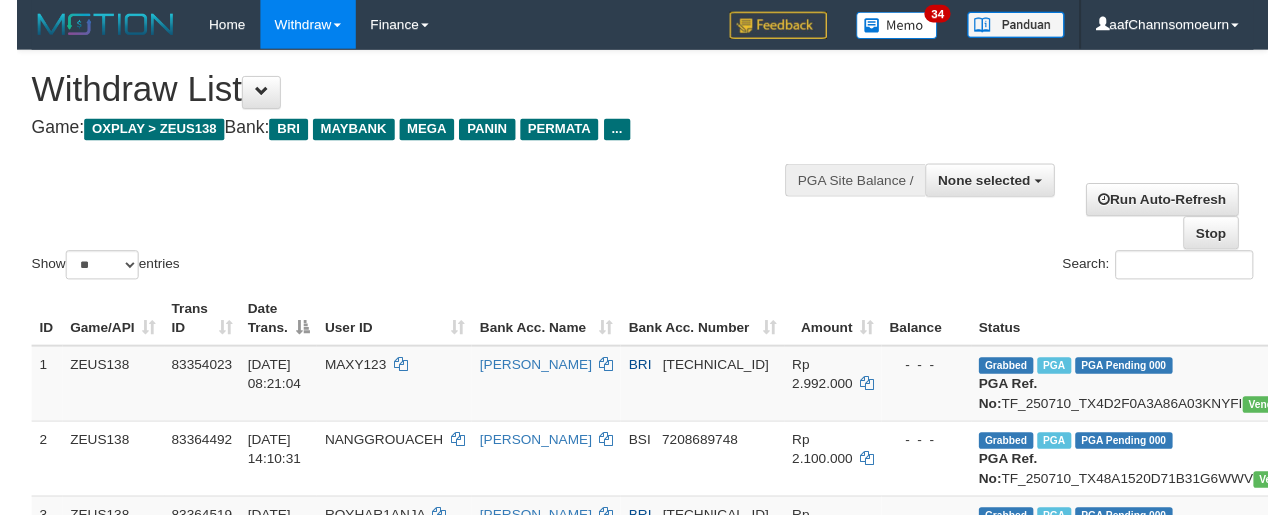 scroll, scrollTop: 0, scrollLeft: 0, axis: both 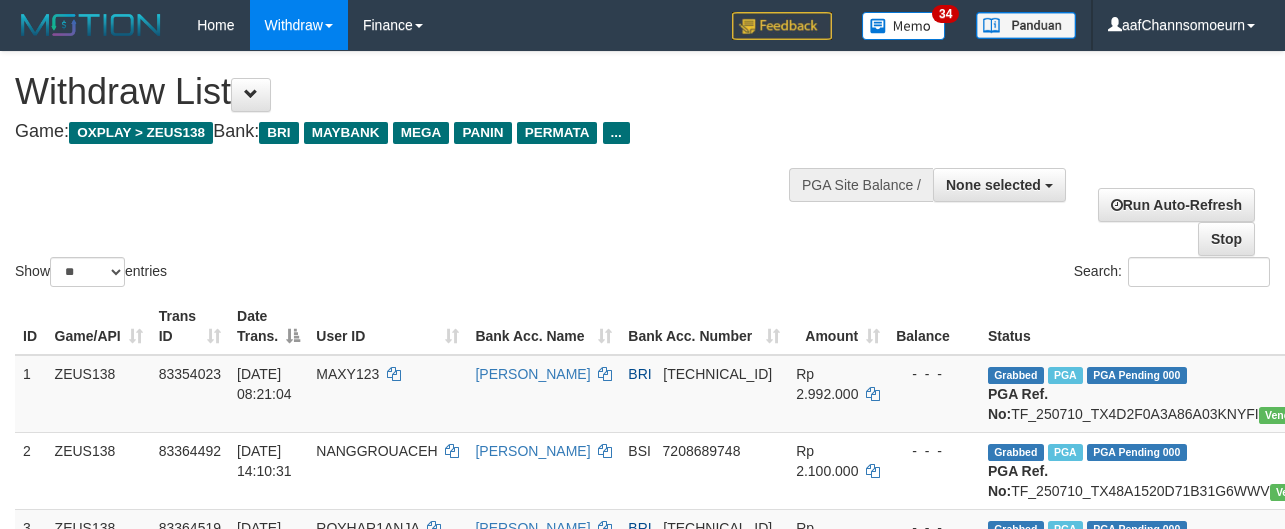 select 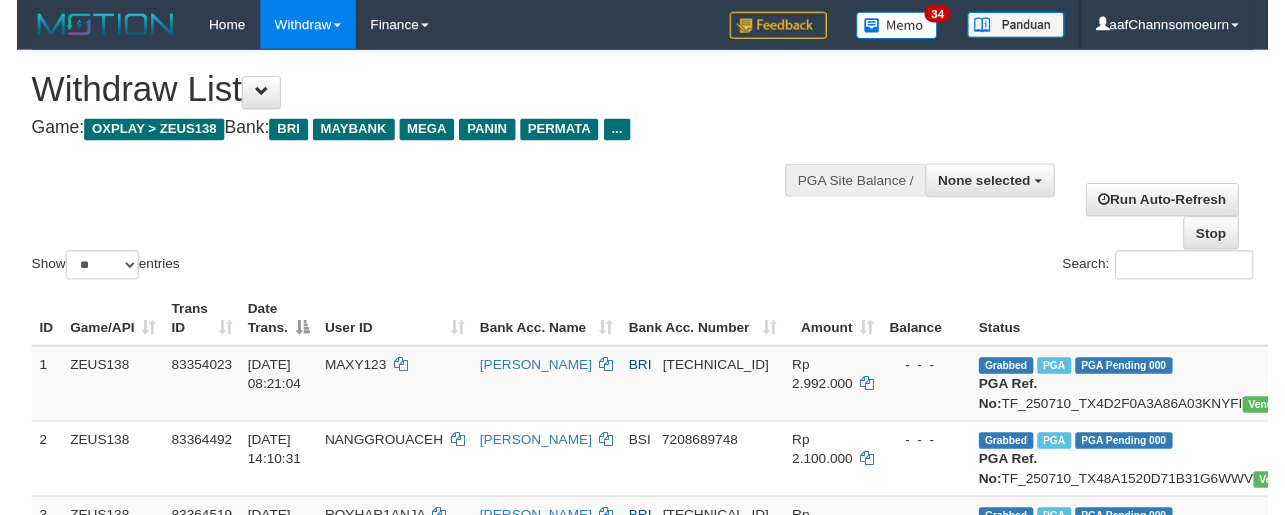 scroll, scrollTop: 0, scrollLeft: 0, axis: both 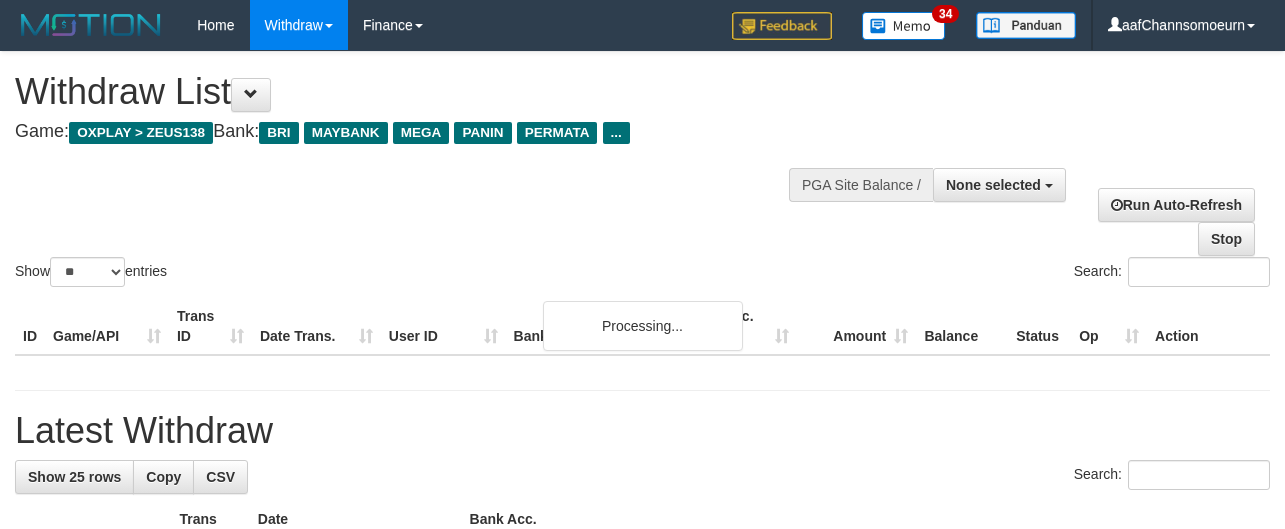 select 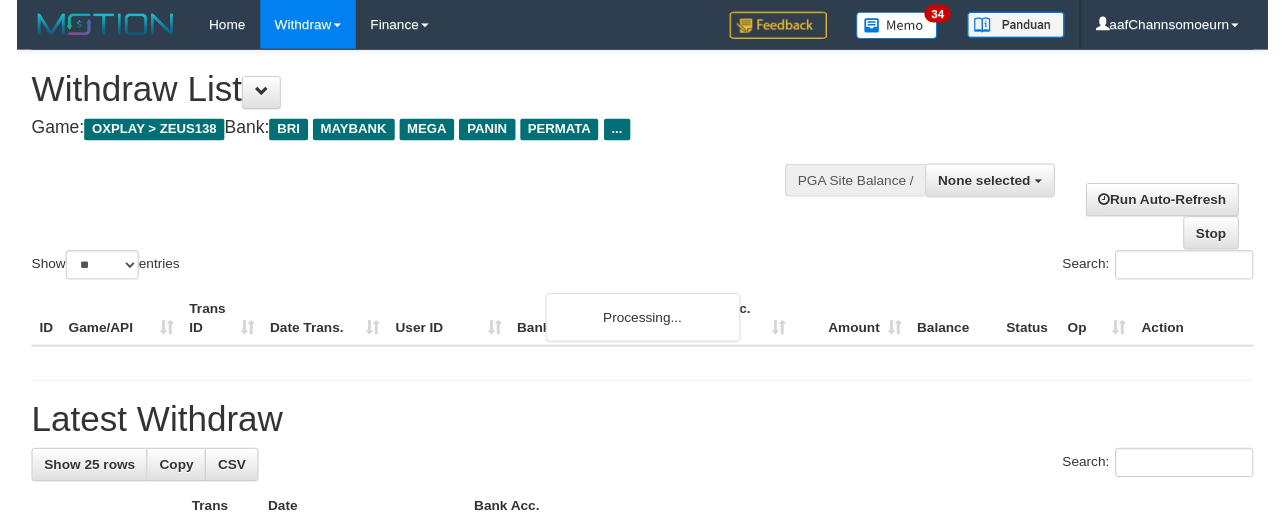 scroll, scrollTop: 0, scrollLeft: 0, axis: both 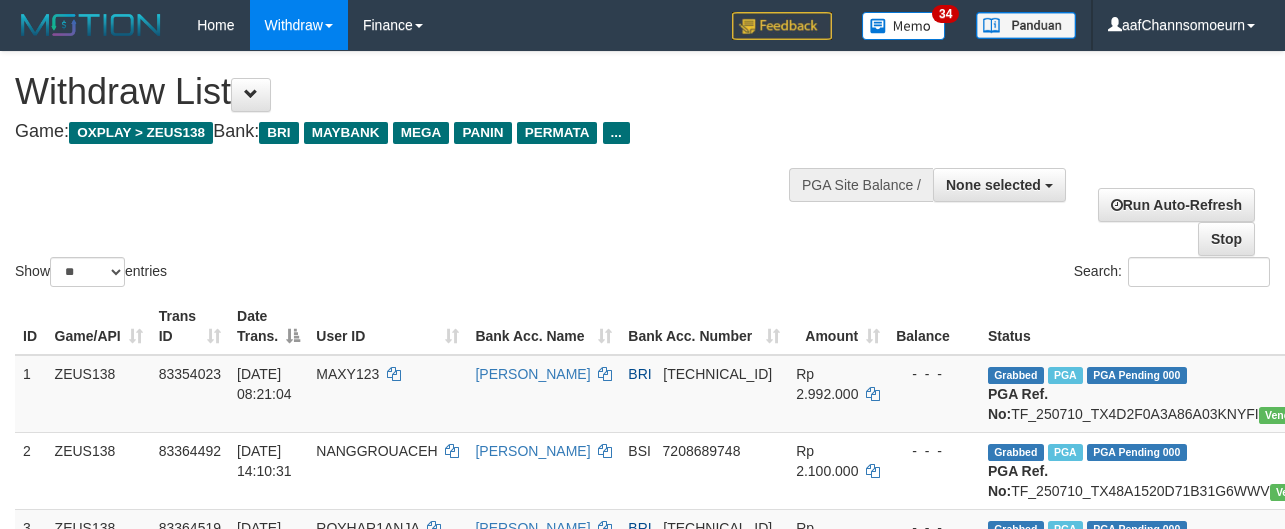 select 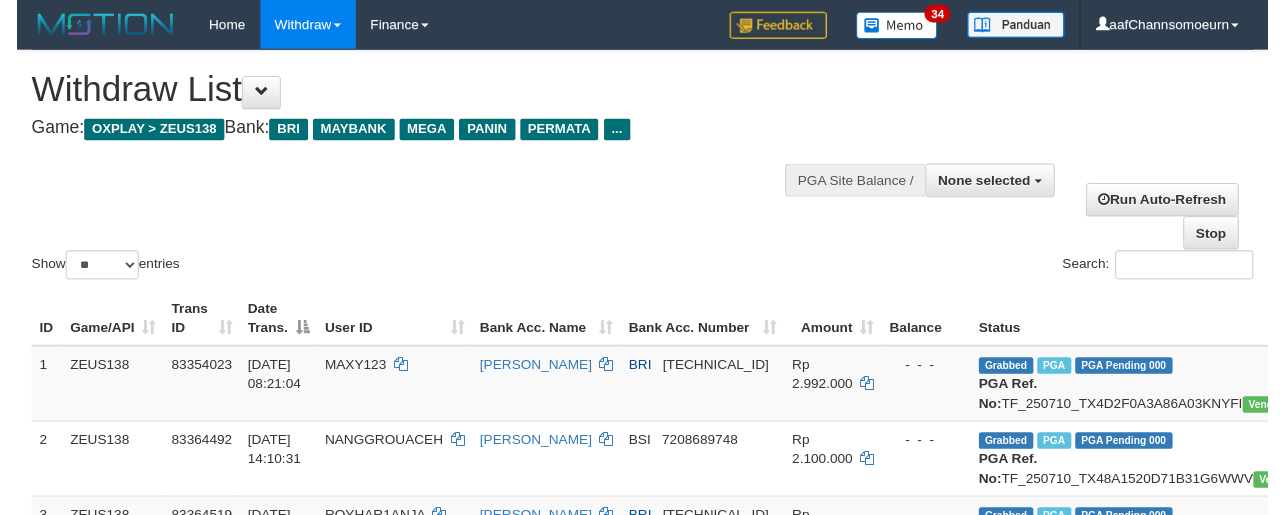 scroll, scrollTop: 0, scrollLeft: 0, axis: both 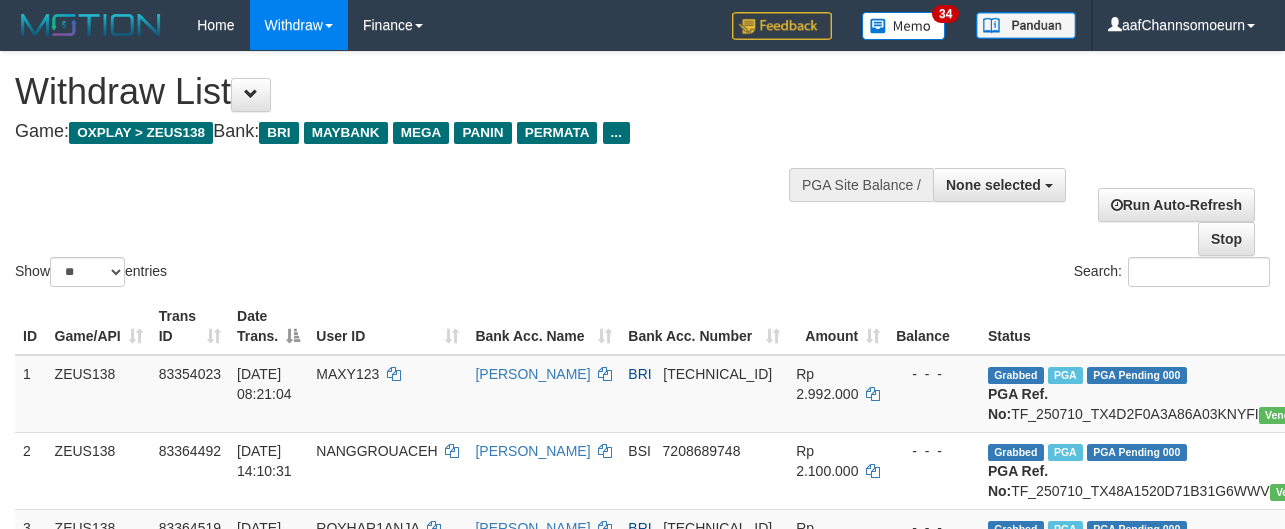 select 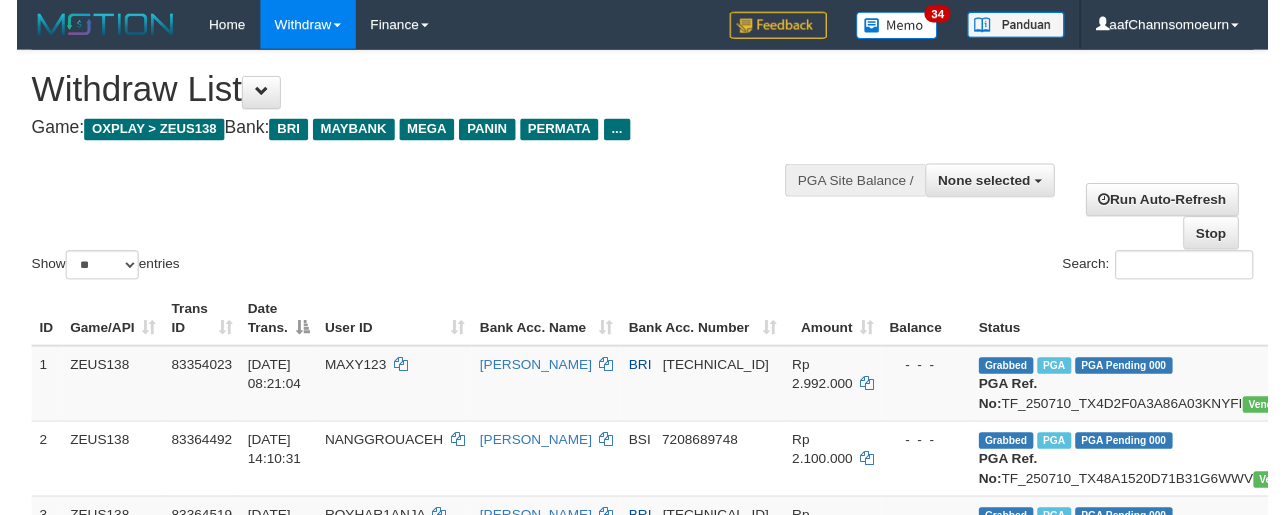 scroll, scrollTop: 0, scrollLeft: 0, axis: both 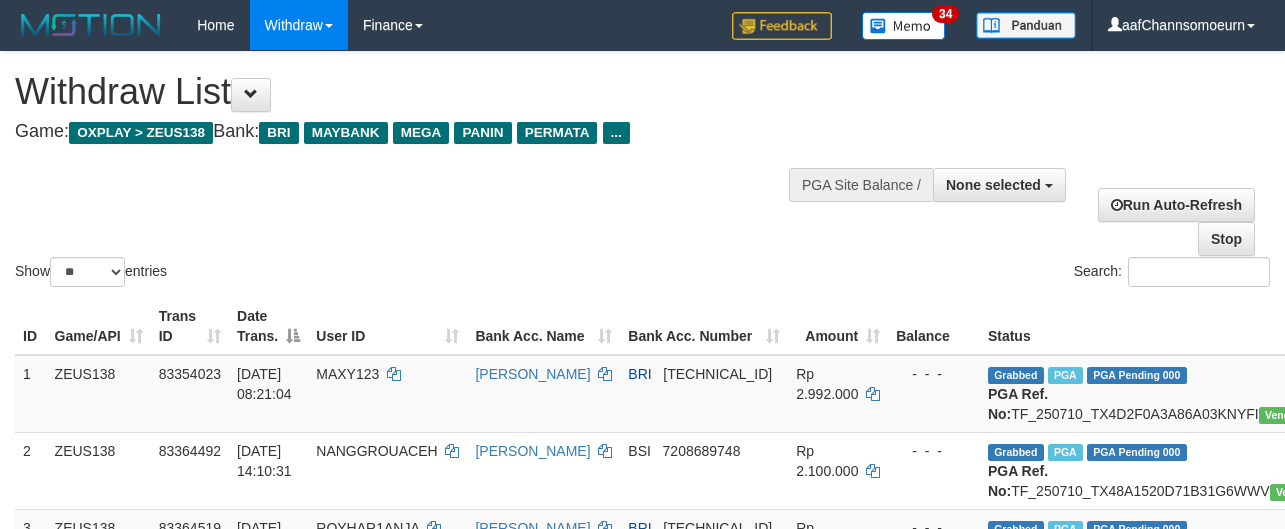 select 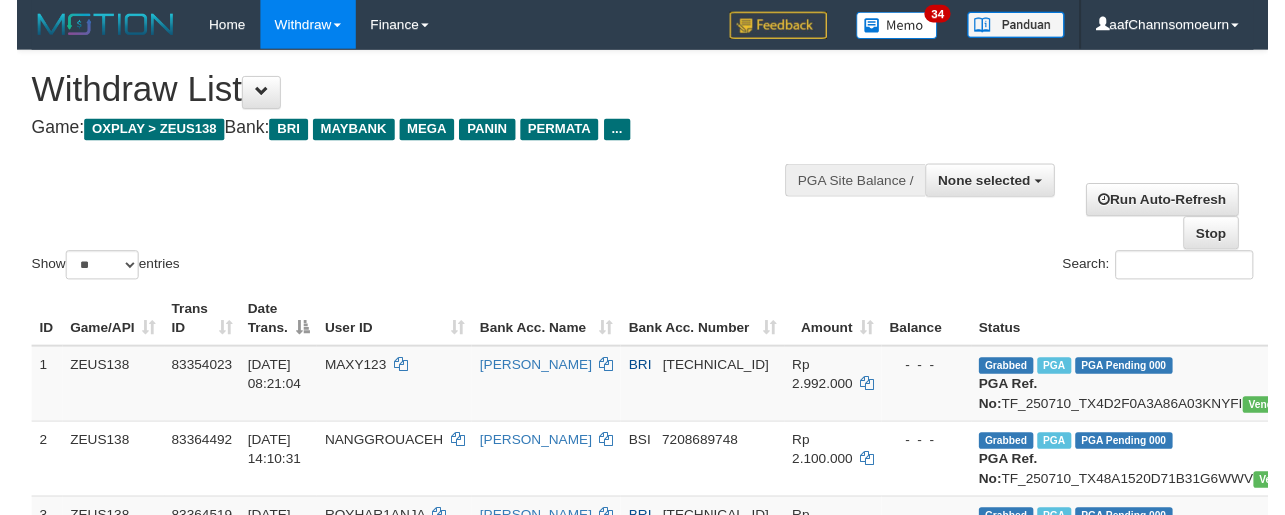 scroll, scrollTop: 0, scrollLeft: 0, axis: both 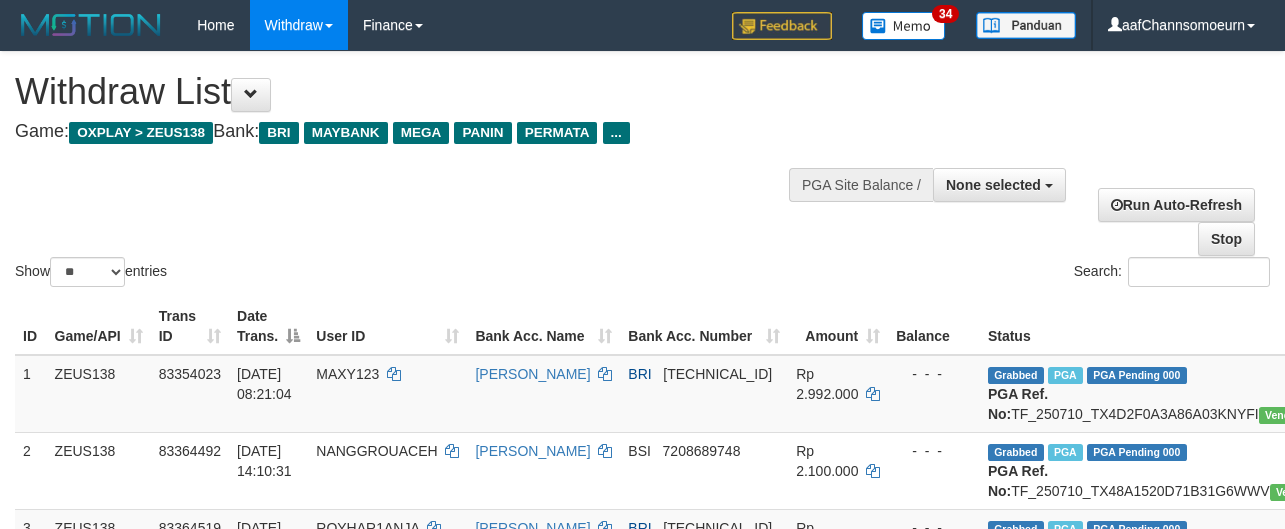 select 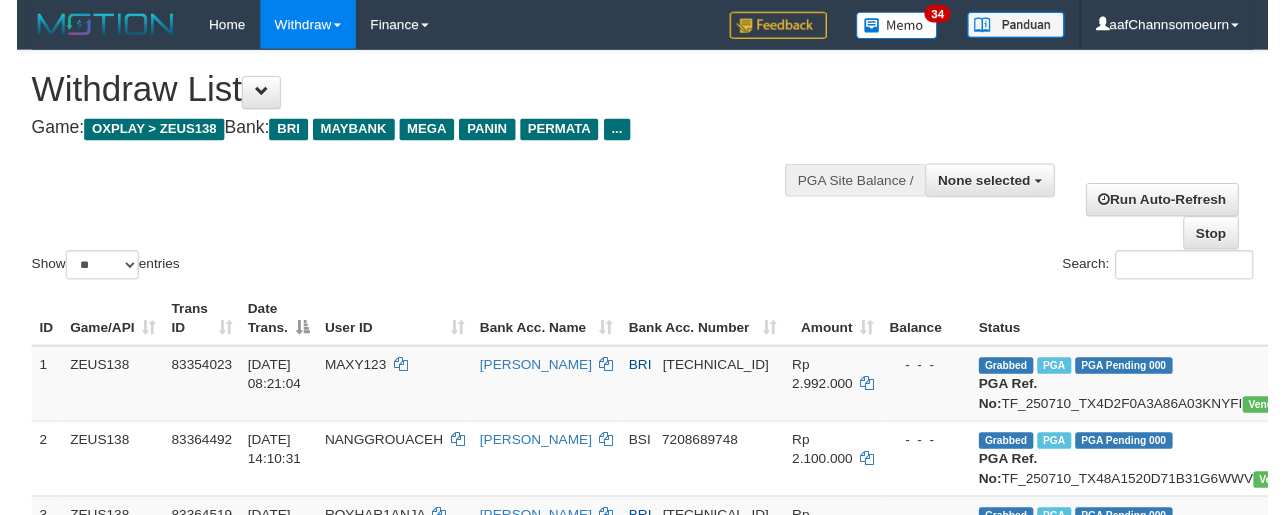 scroll, scrollTop: 0, scrollLeft: 0, axis: both 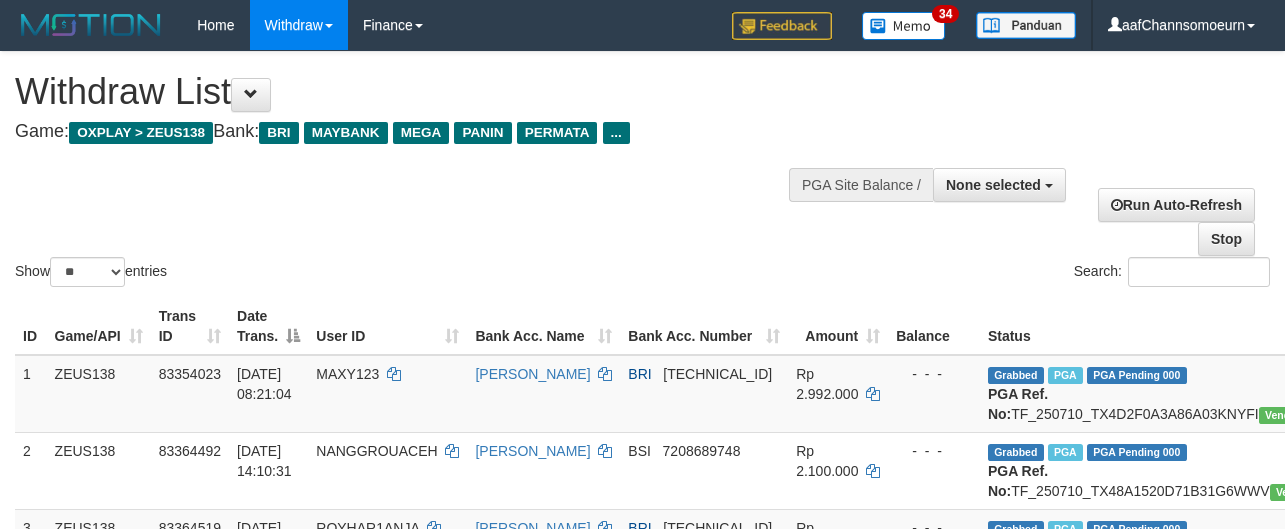 select 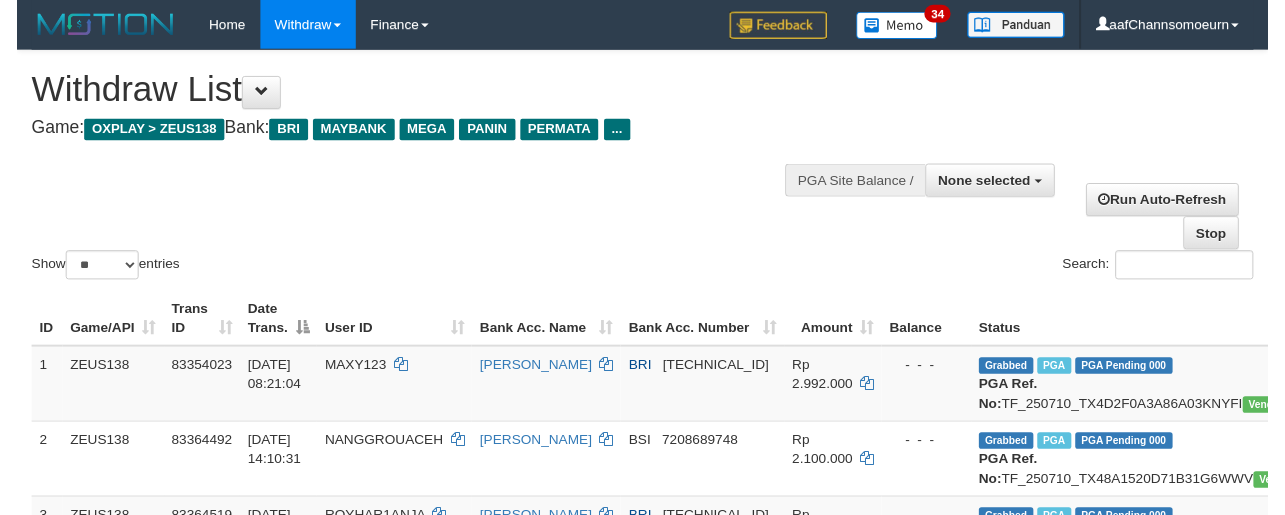 scroll, scrollTop: 0, scrollLeft: 0, axis: both 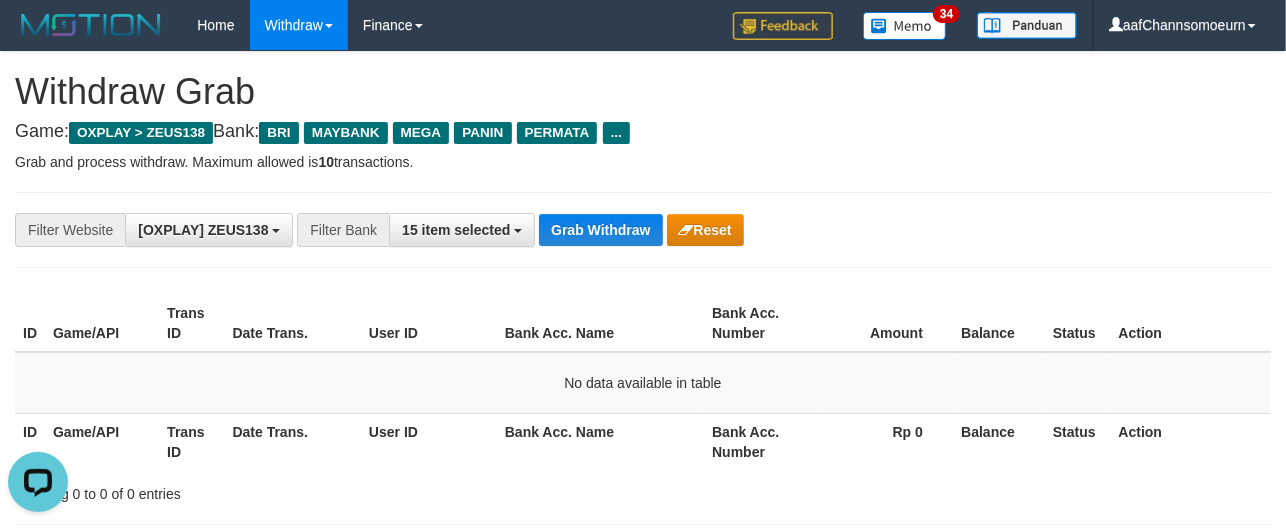 drag, startPoint x: 921, startPoint y: 158, endPoint x: 918, endPoint y: 170, distance: 12.369317 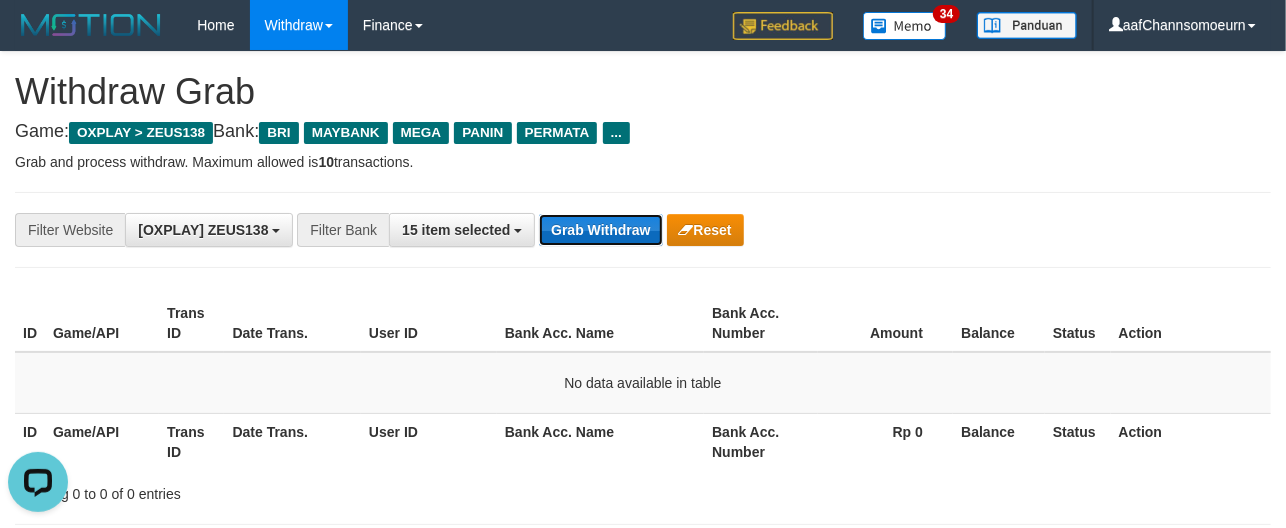 click on "Grab Withdraw" at bounding box center [600, 230] 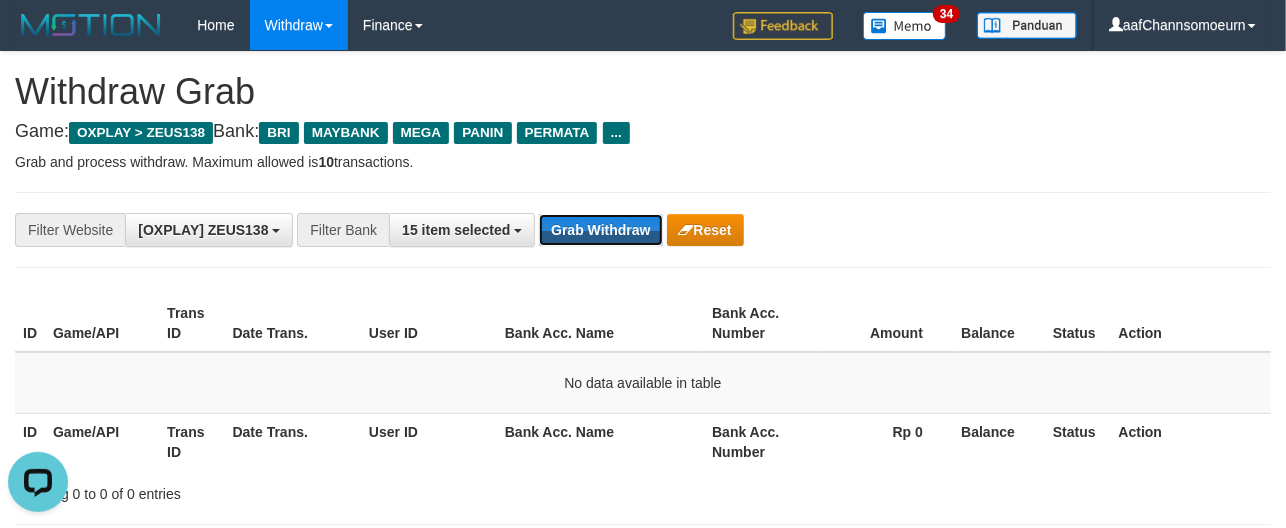 drag, startPoint x: 628, startPoint y: 229, endPoint x: 680, endPoint y: 249, distance: 55.713554 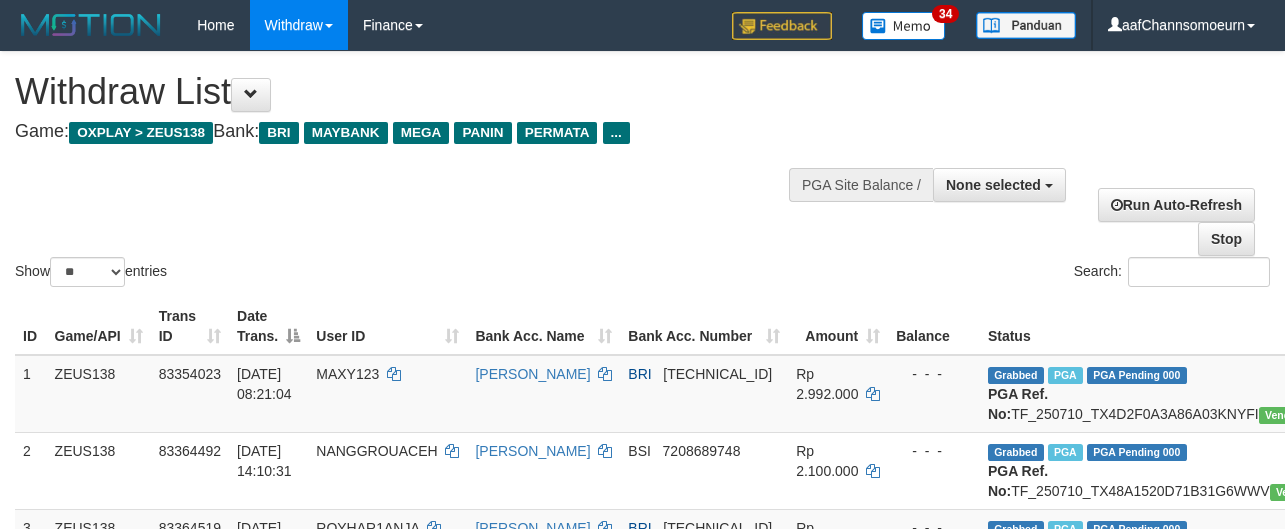 select 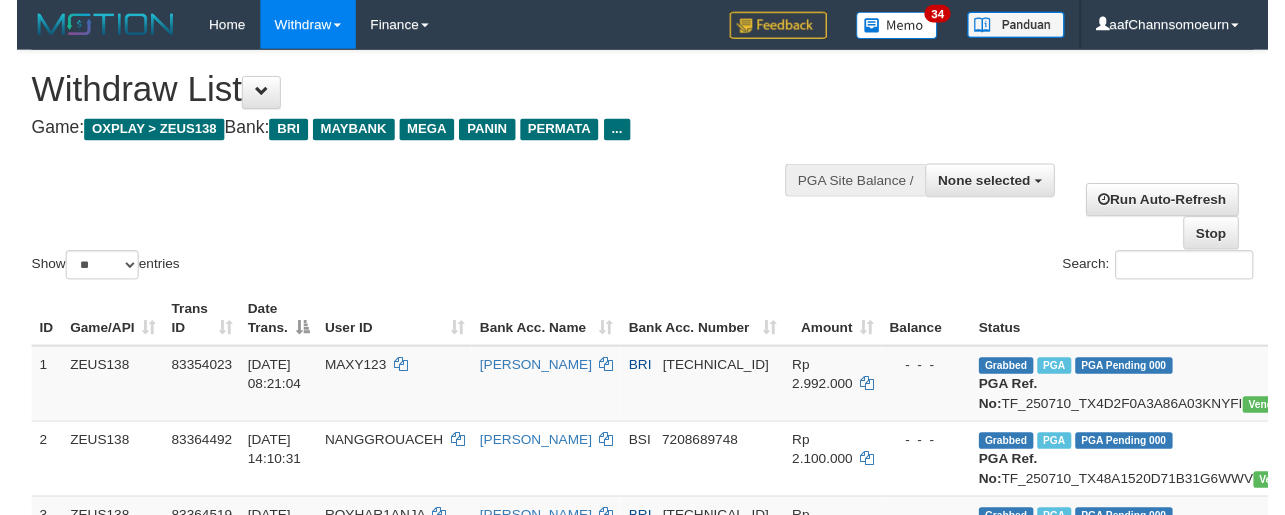 scroll, scrollTop: 0, scrollLeft: 0, axis: both 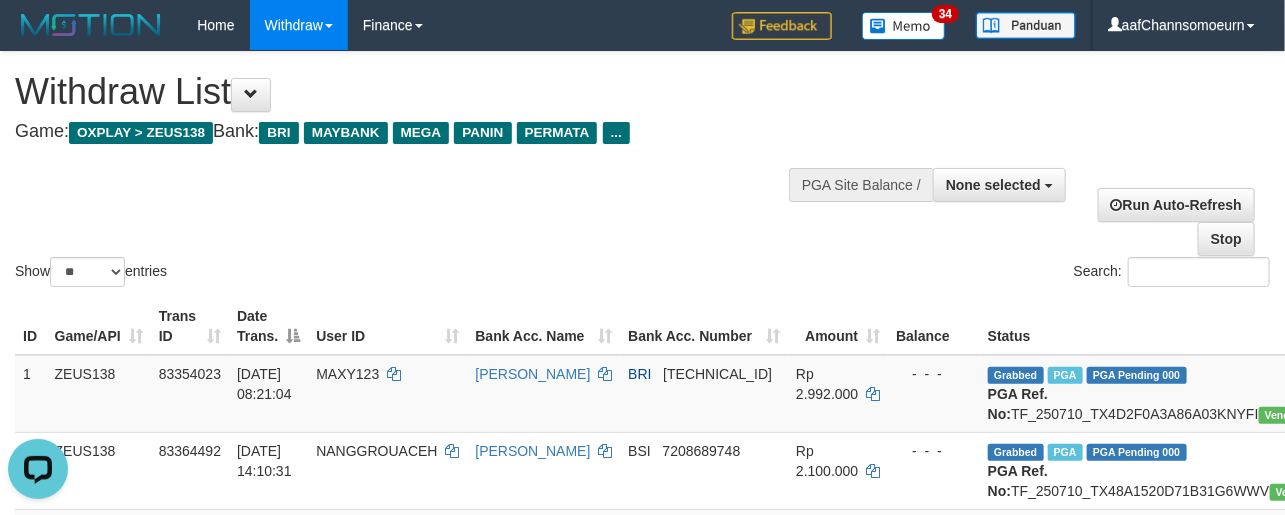 drag, startPoint x: 1274, startPoint y: 213, endPoint x: 1269, endPoint y: 201, distance: 13 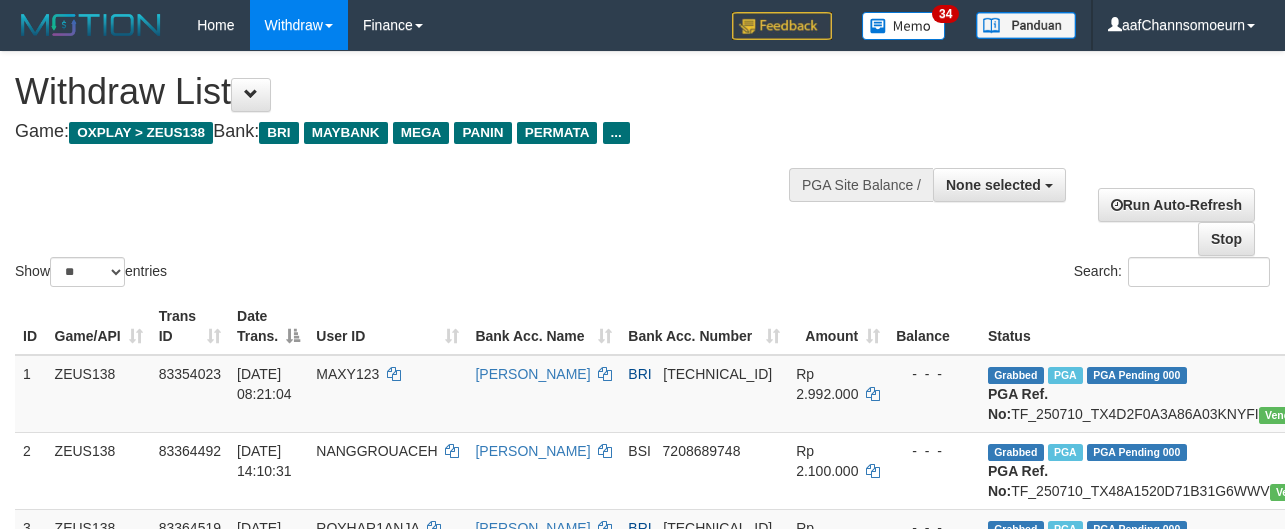 select 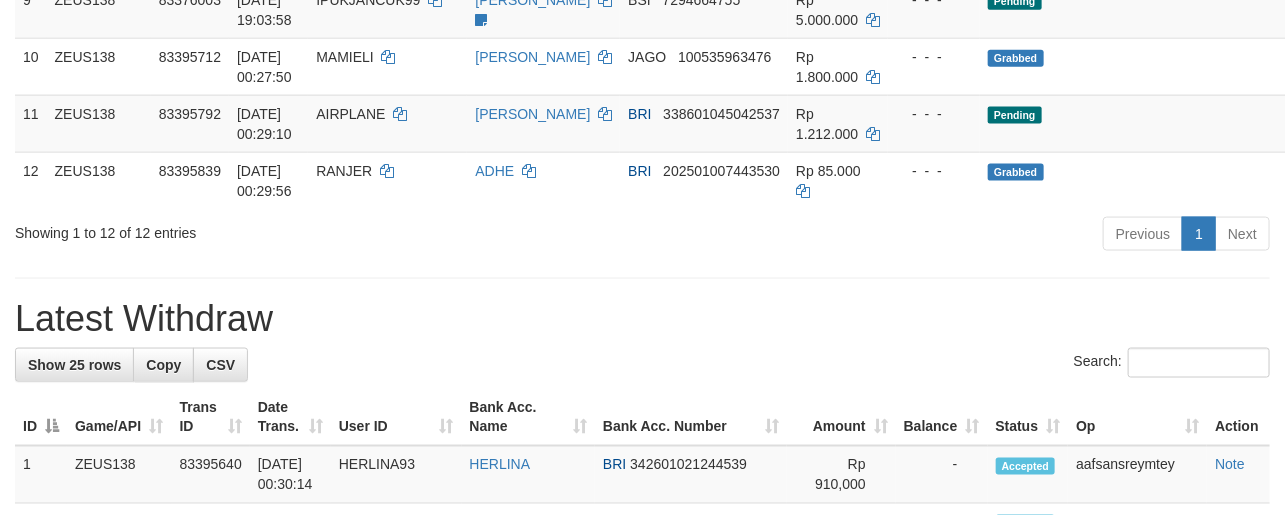 scroll, scrollTop: 1082, scrollLeft: 0, axis: vertical 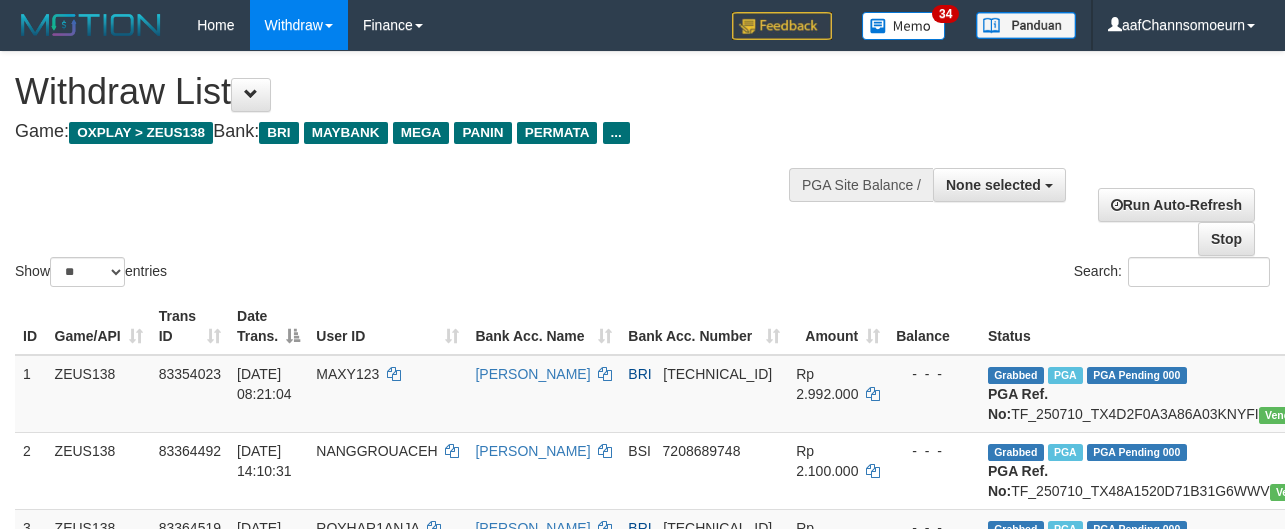 select 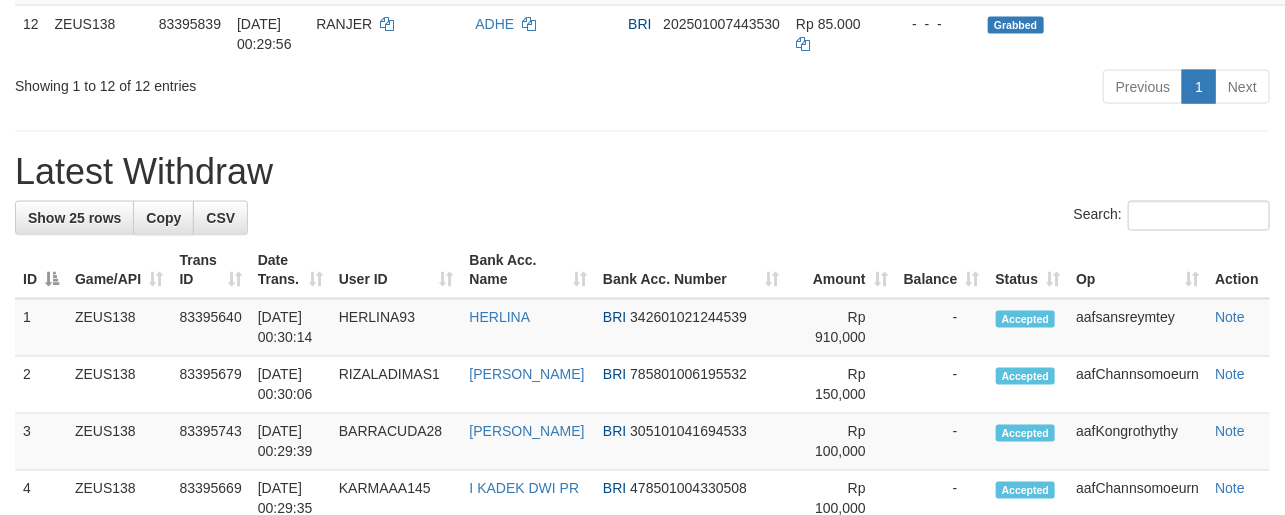 scroll, scrollTop: 1082, scrollLeft: 0, axis: vertical 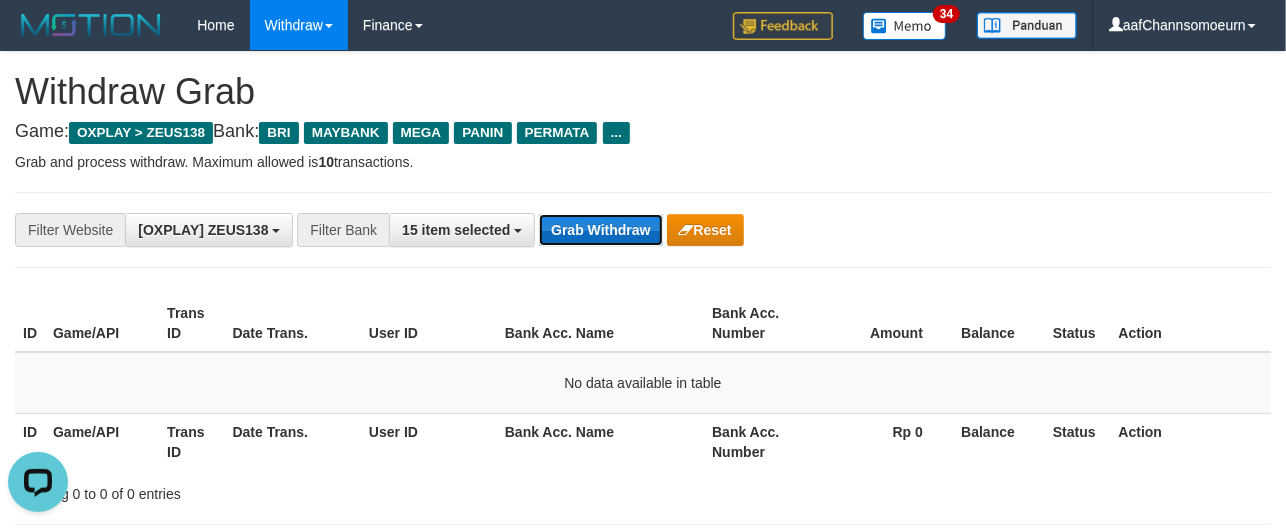 click on "Grab Withdraw" at bounding box center [600, 230] 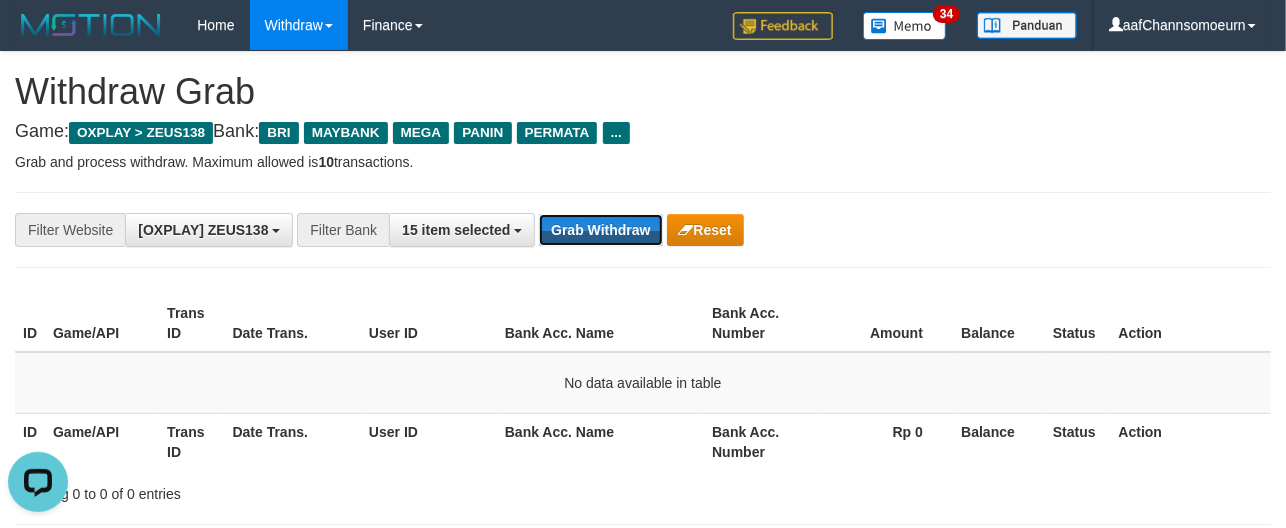click on "Grab Withdraw" at bounding box center (600, 230) 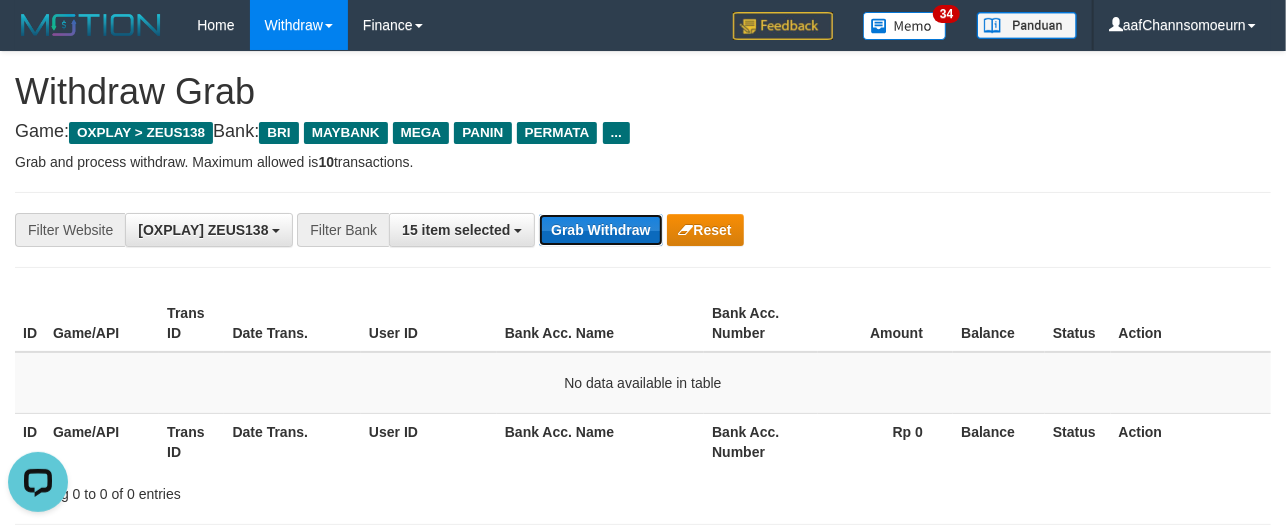 click on "Grab Withdraw" at bounding box center [600, 230] 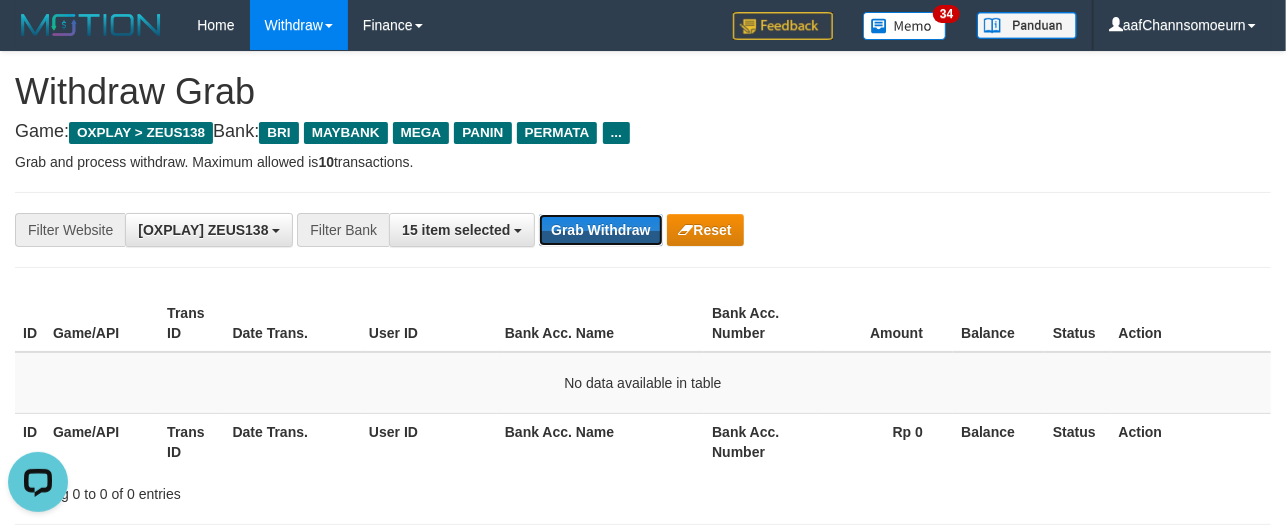 click on "Grab Withdraw" at bounding box center [600, 230] 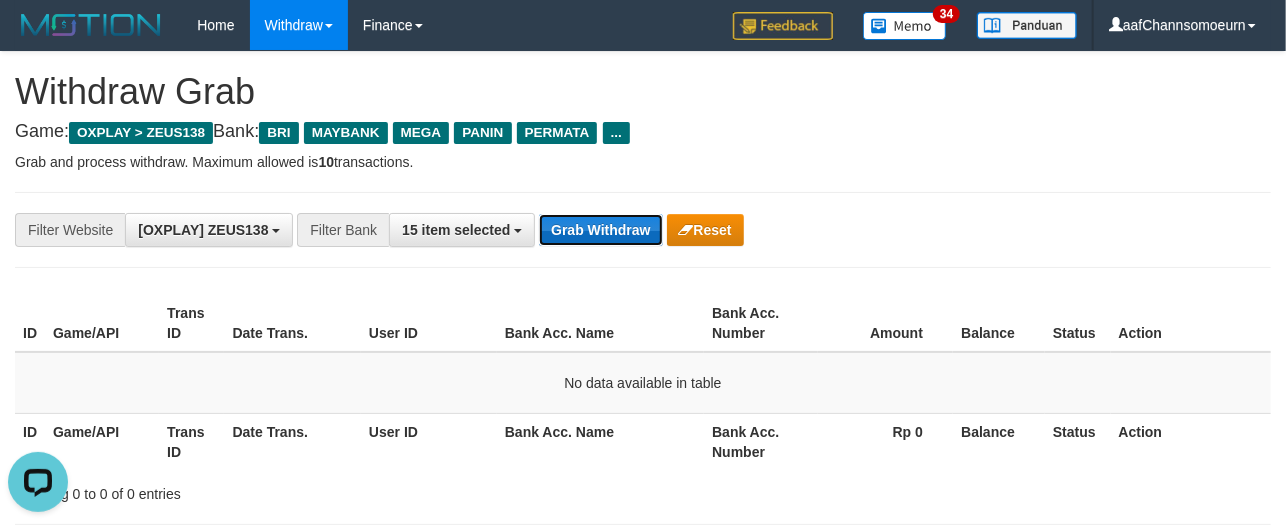 click on "Grab Withdraw" at bounding box center [600, 230] 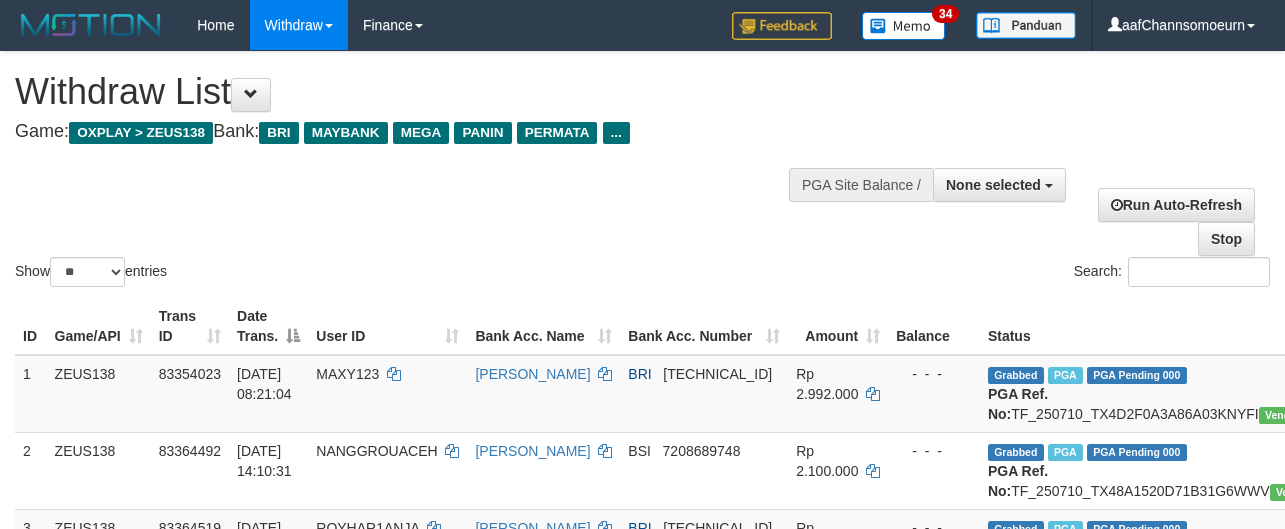 select 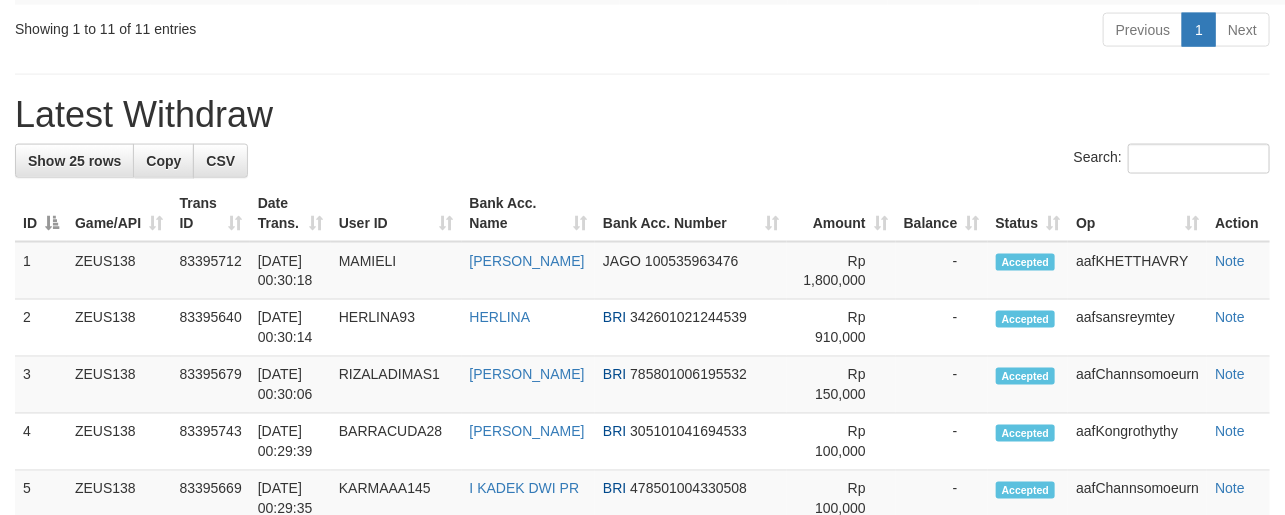 scroll, scrollTop: 1082, scrollLeft: 0, axis: vertical 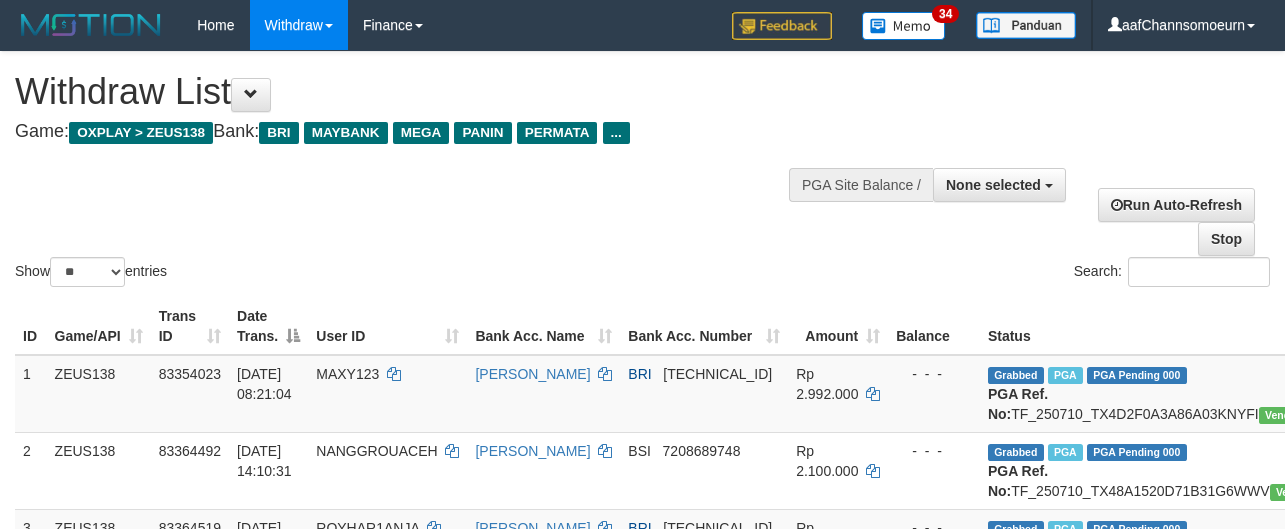 select 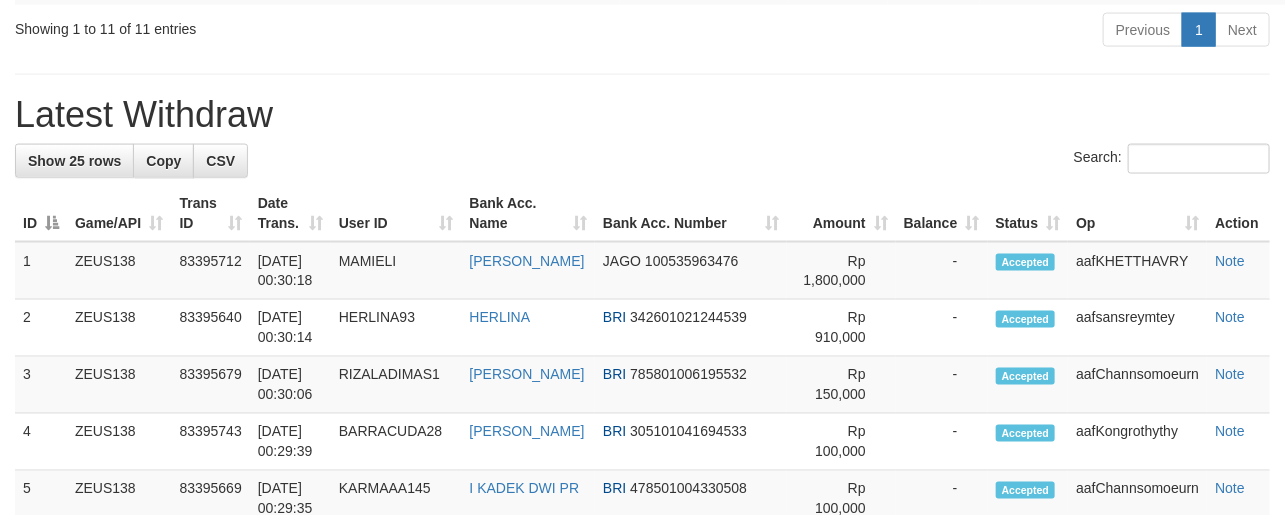 scroll, scrollTop: 1082, scrollLeft: 0, axis: vertical 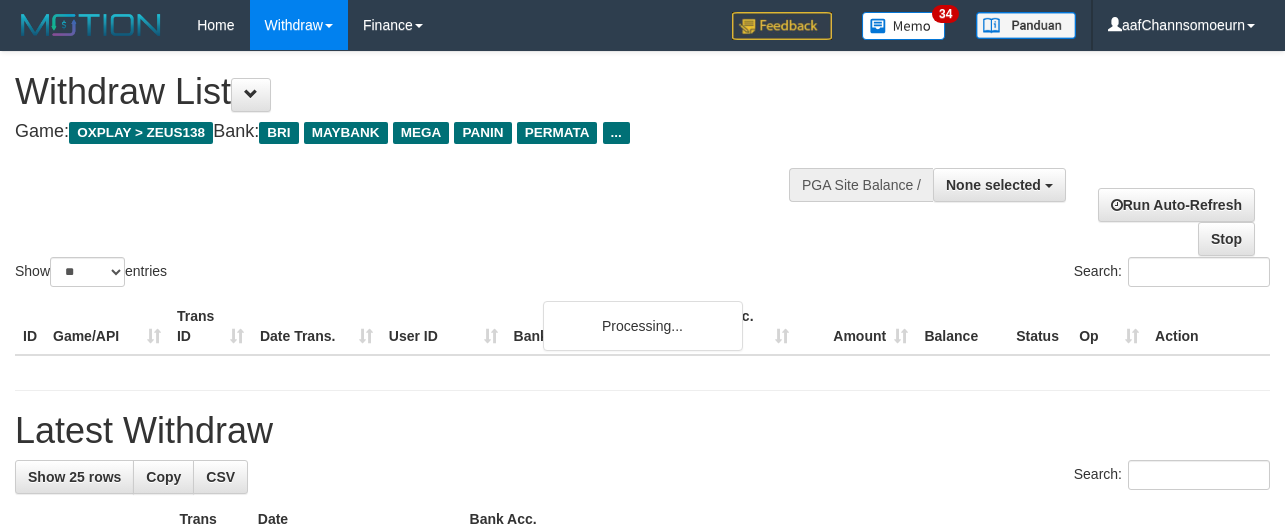 select 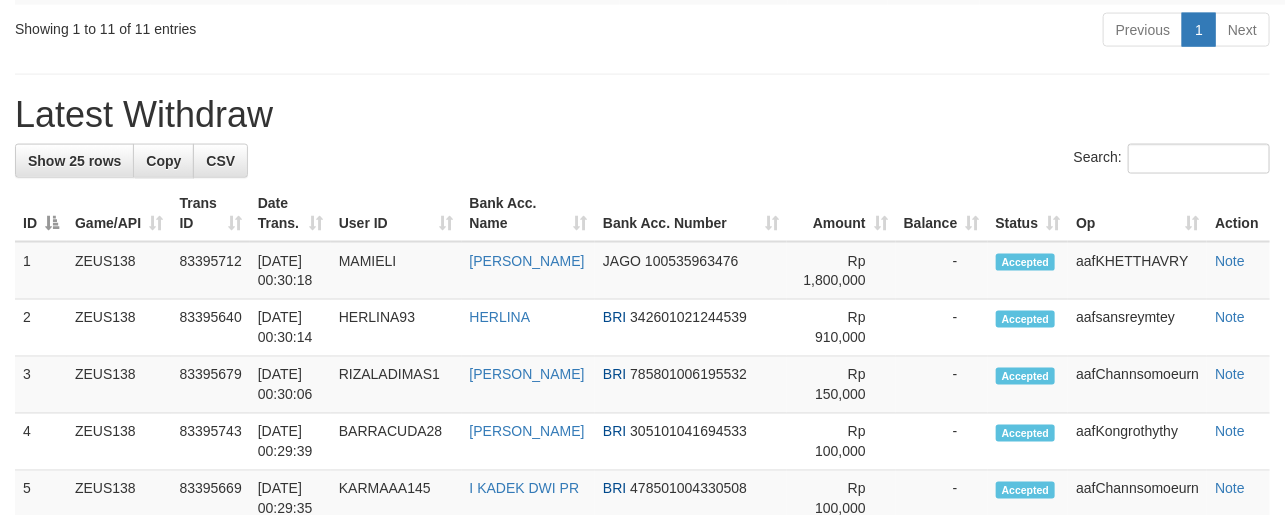 scroll, scrollTop: 1082, scrollLeft: 0, axis: vertical 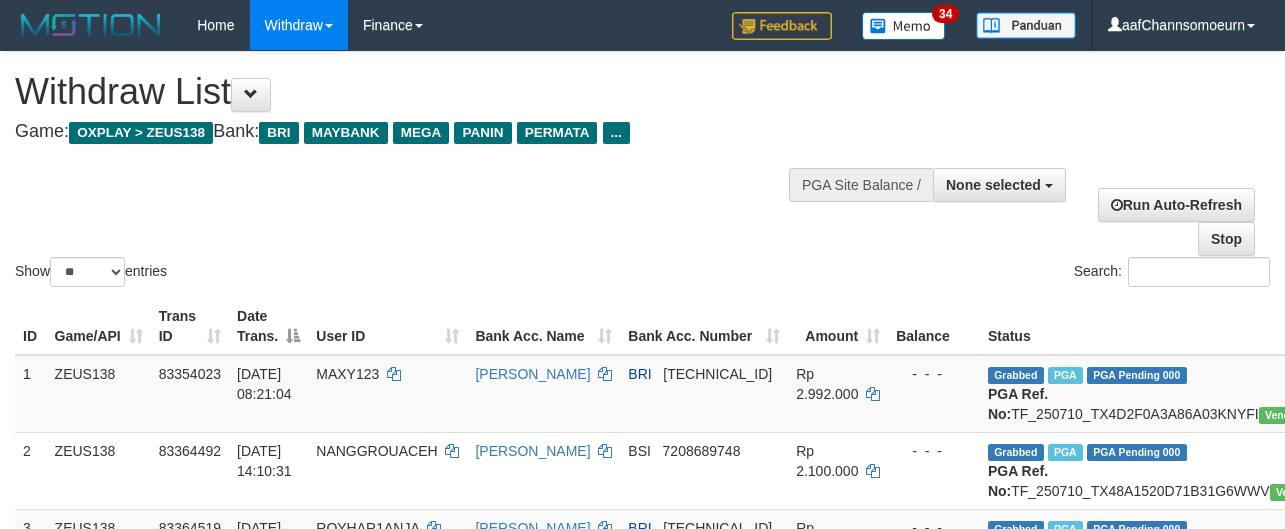 select 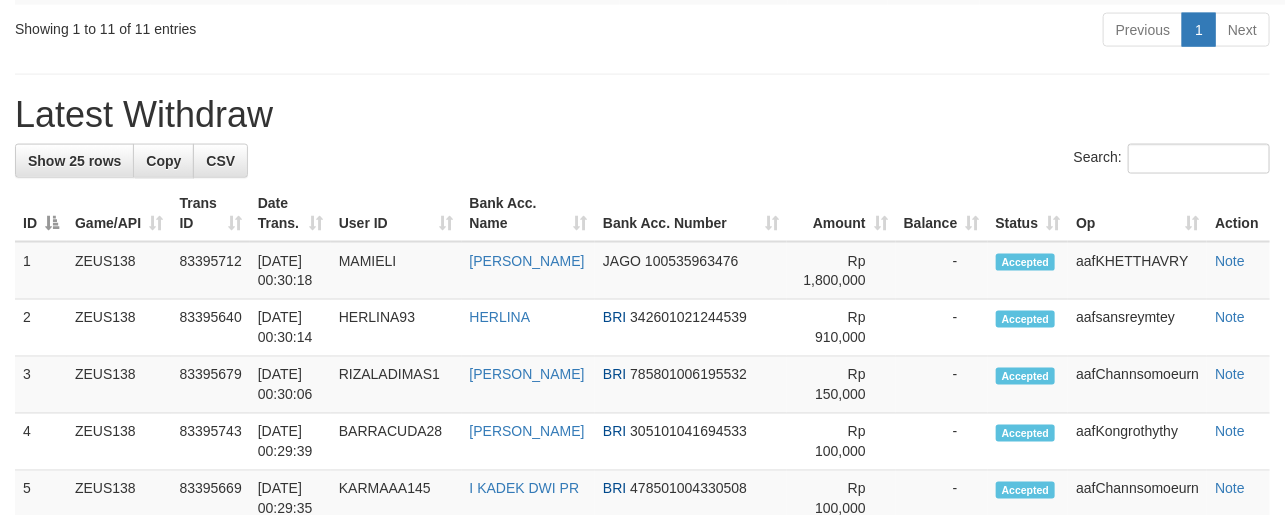 scroll, scrollTop: 1082, scrollLeft: 0, axis: vertical 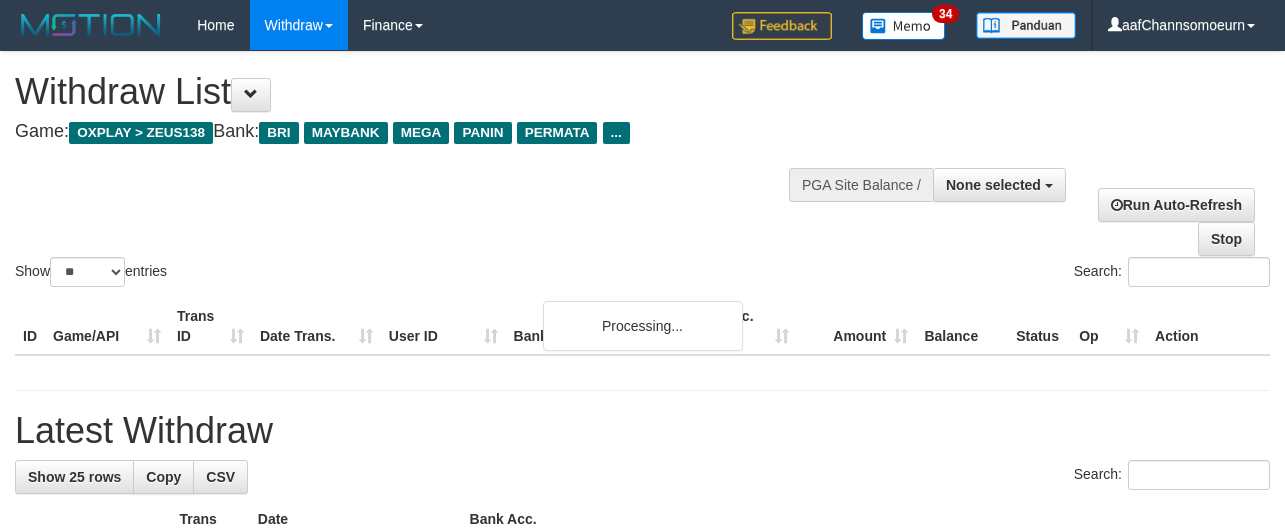 select 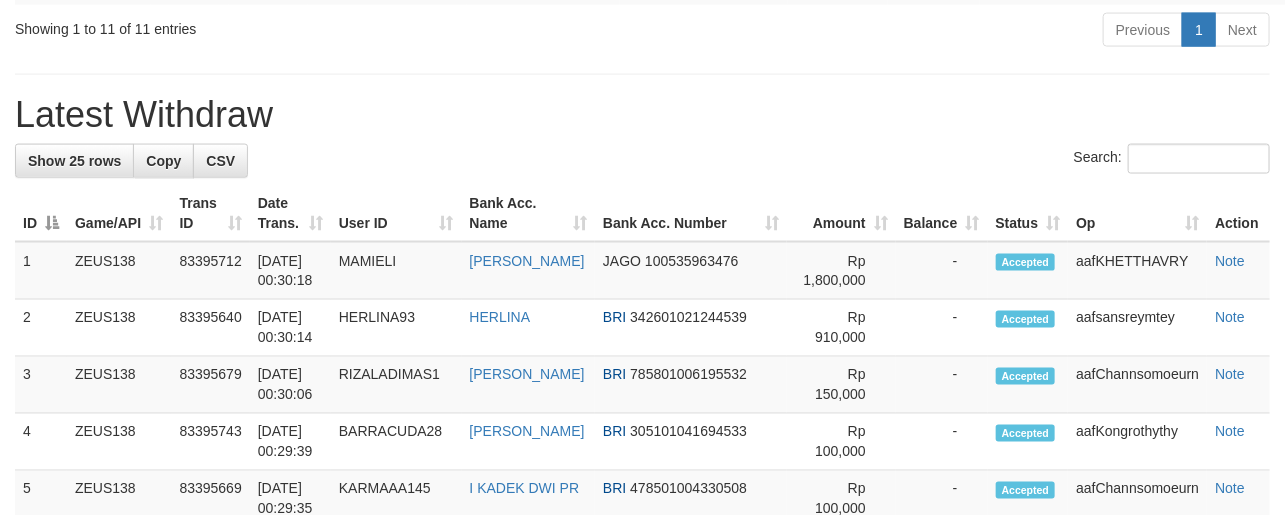 scroll, scrollTop: 1082, scrollLeft: 0, axis: vertical 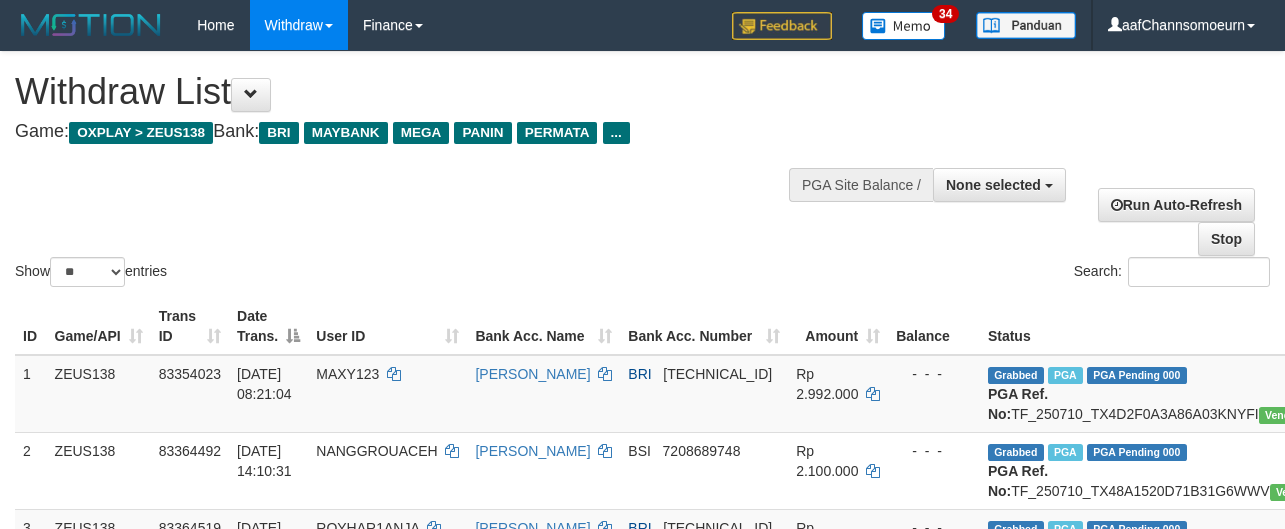 select 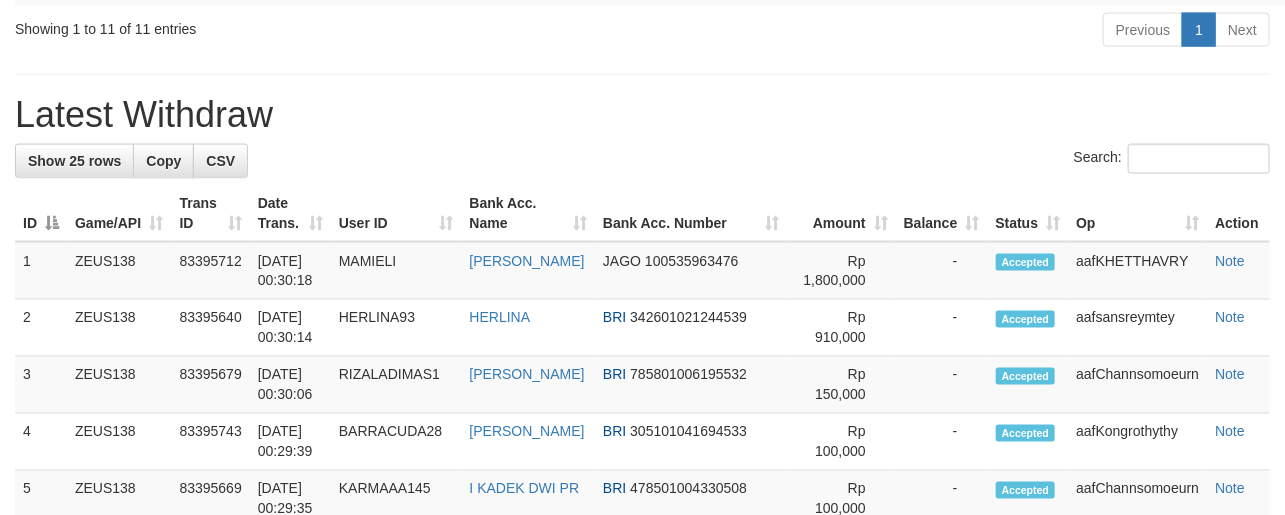 scroll, scrollTop: 1082, scrollLeft: 0, axis: vertical 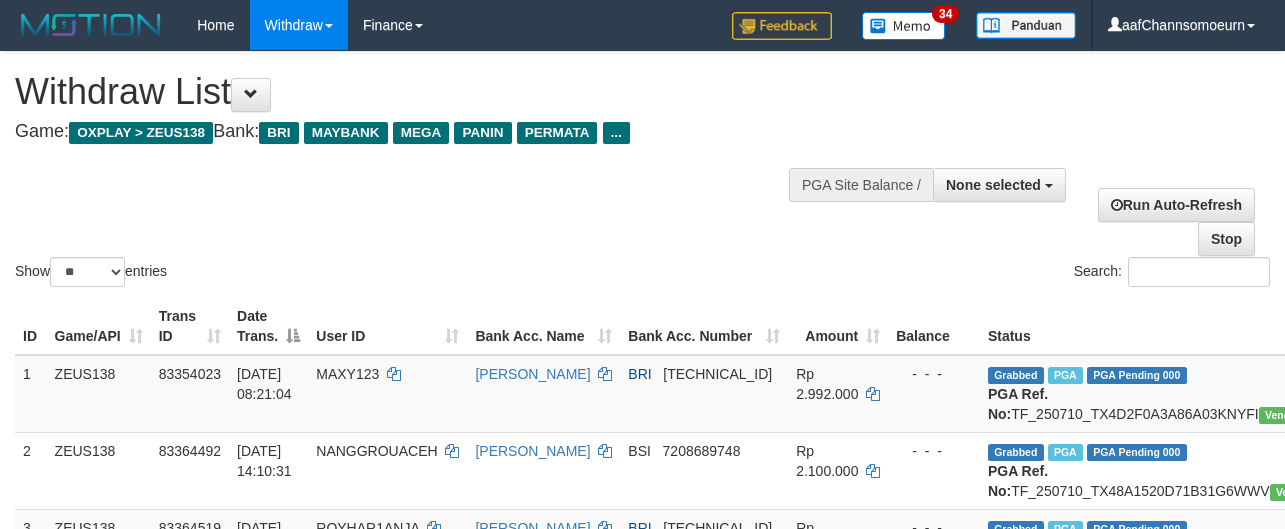 select 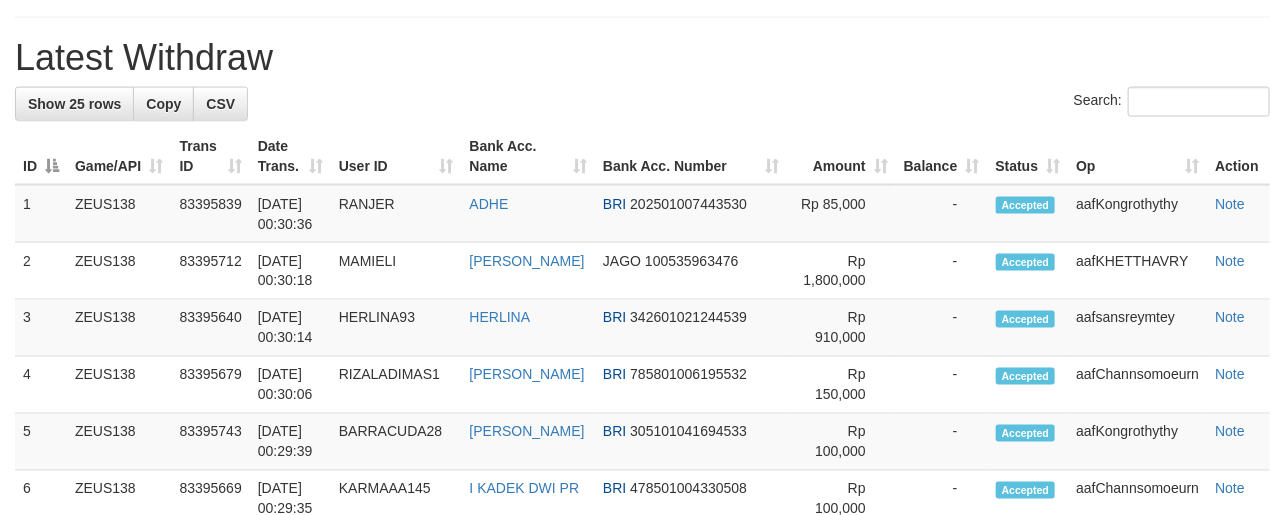 scroll, scrollTop: 1082, scrollLeft: 0, axis: vertical 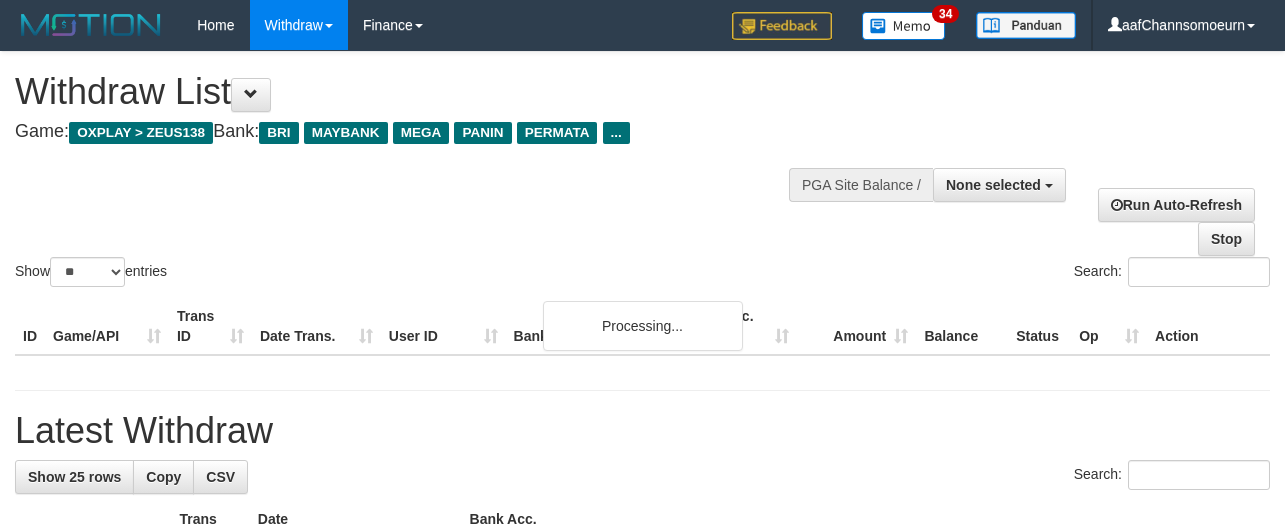 select 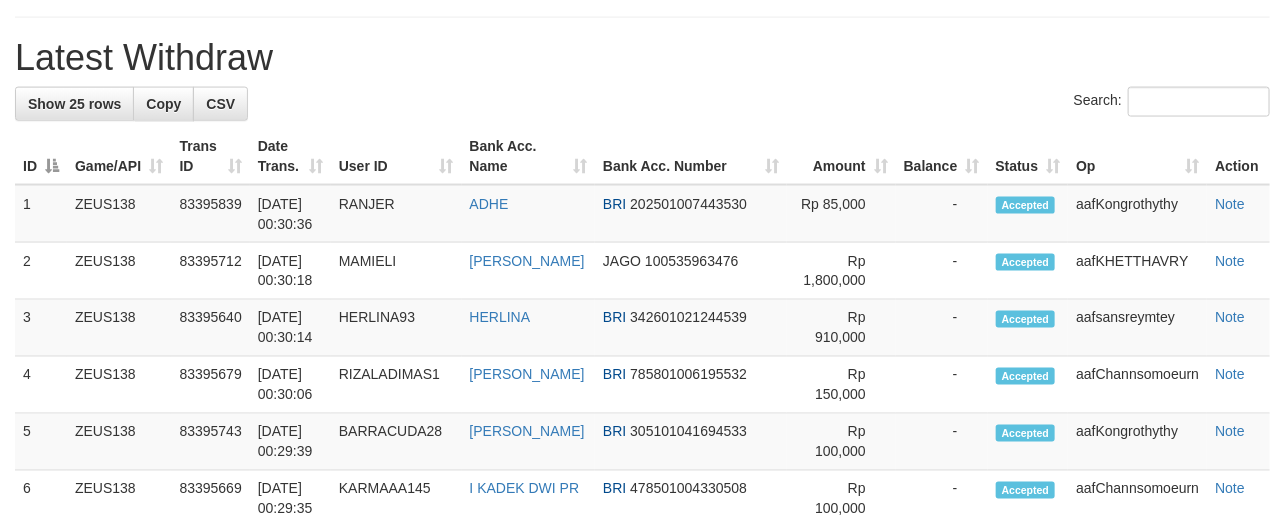 scroll, scrollTop: 1082, scrollLeft: 0, axis: vertical 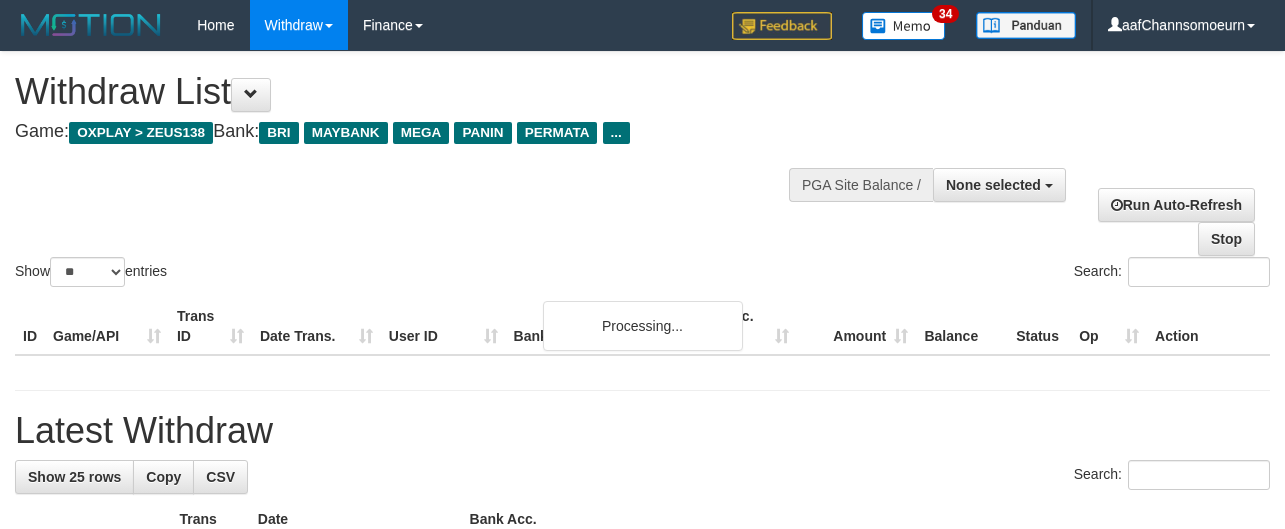 select 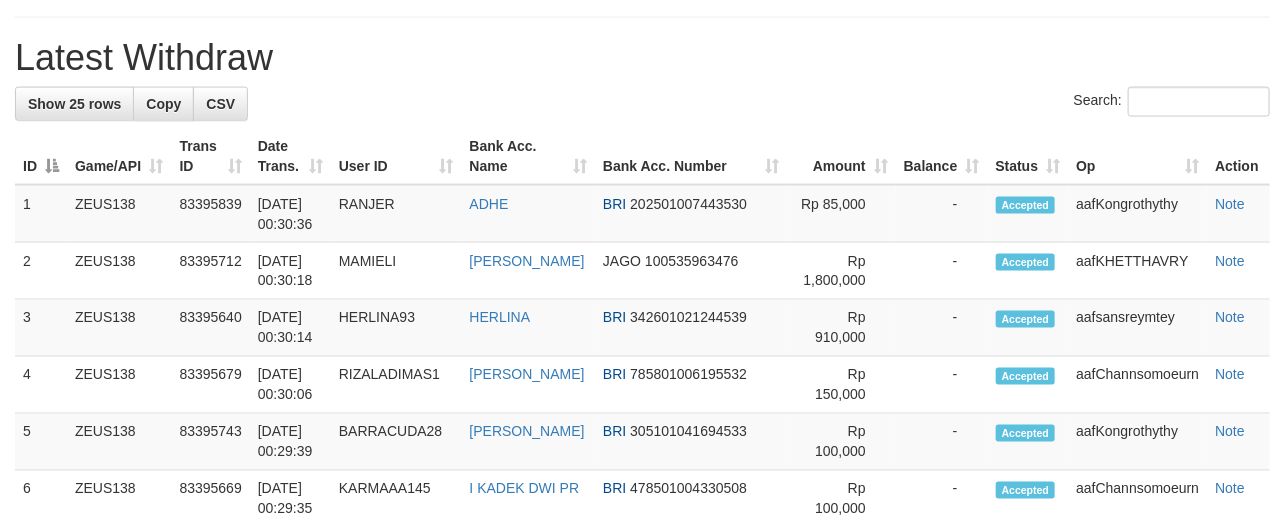 scroll, scrollTop: 1082, scrollLeft: 0, axis: vertical 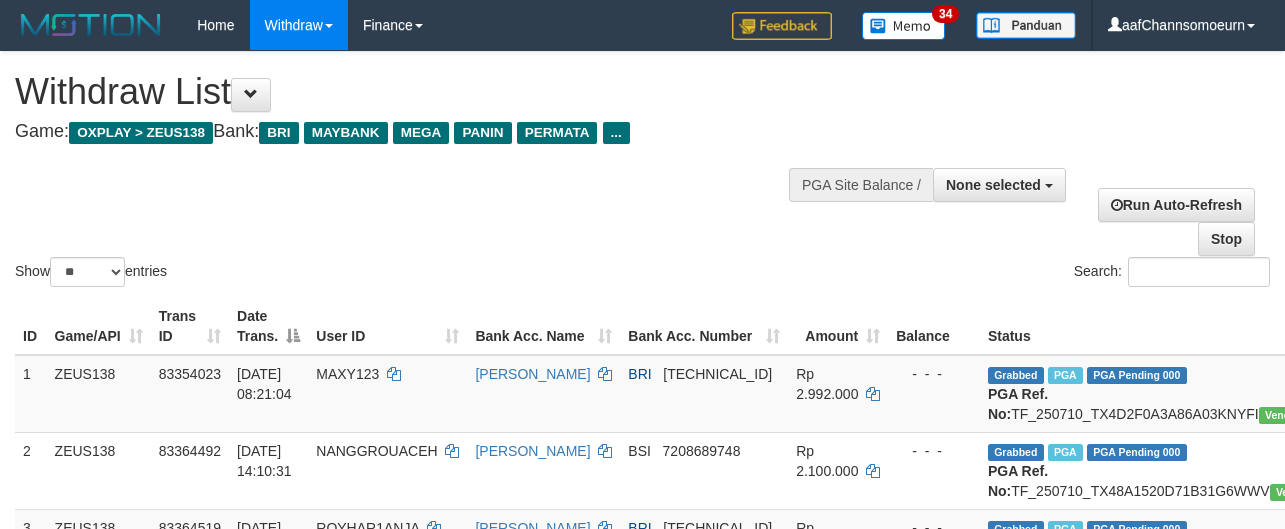 select 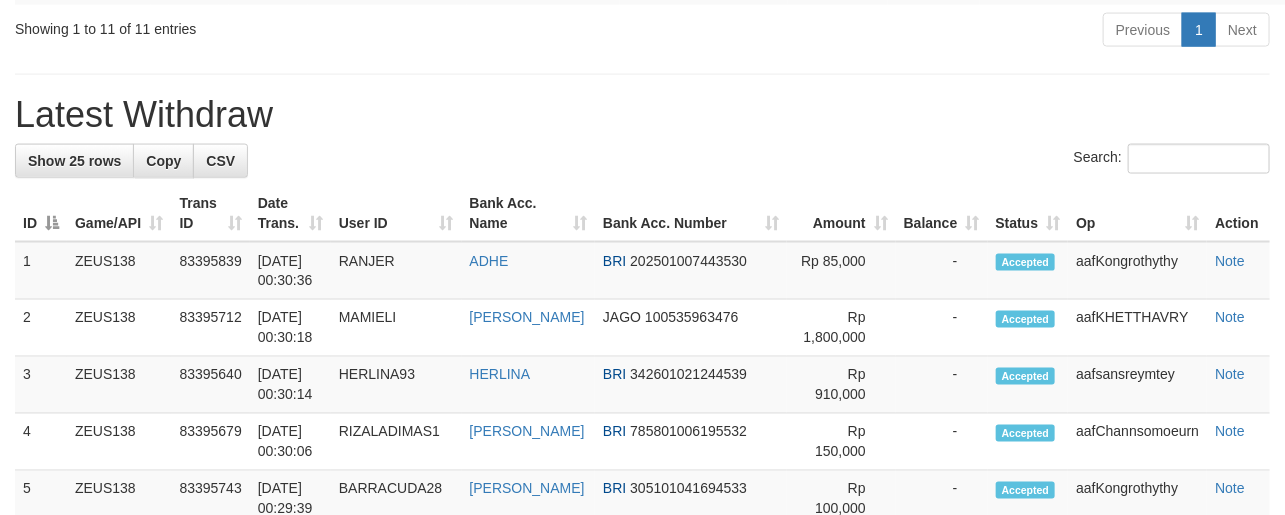 scroll, scrollTop: 1082, scrollLeft: 0, axis: vertical 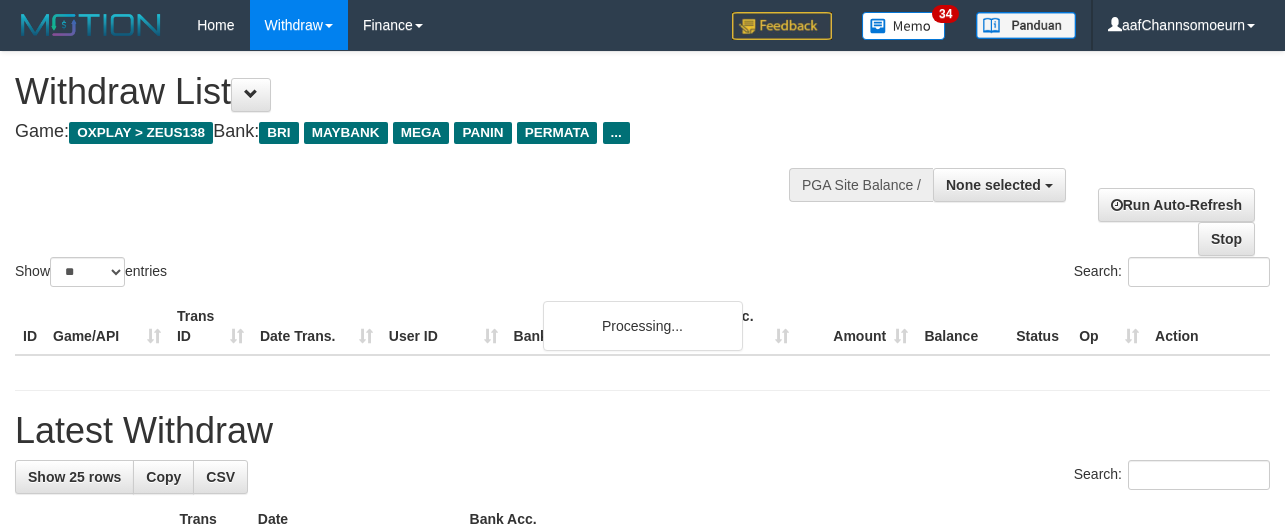 select 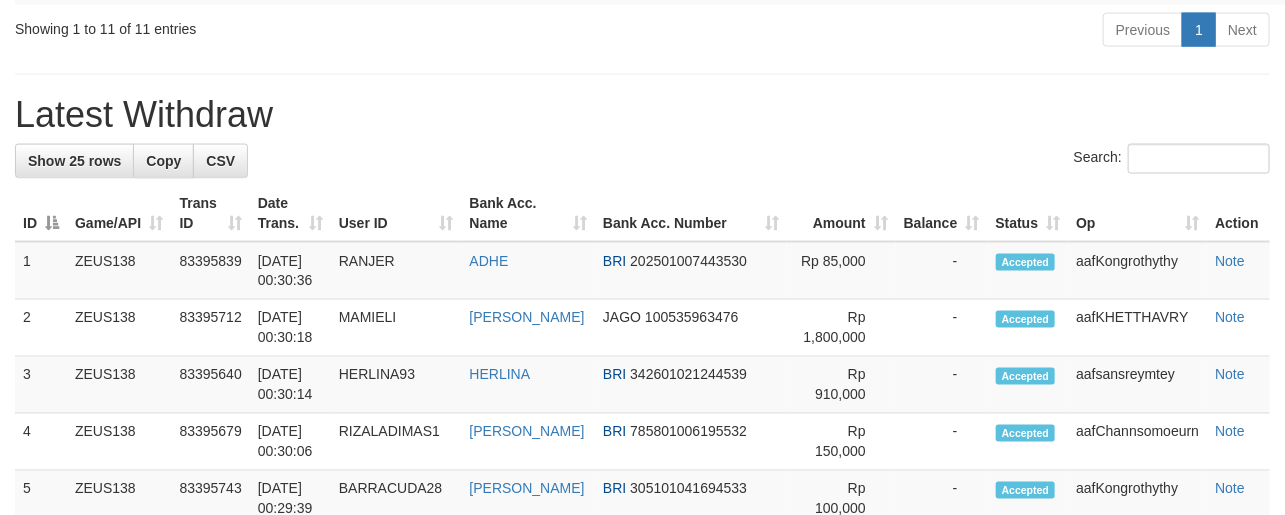 scroll, scrollTop: 1082, scrollLeft: 0, axis: vertical 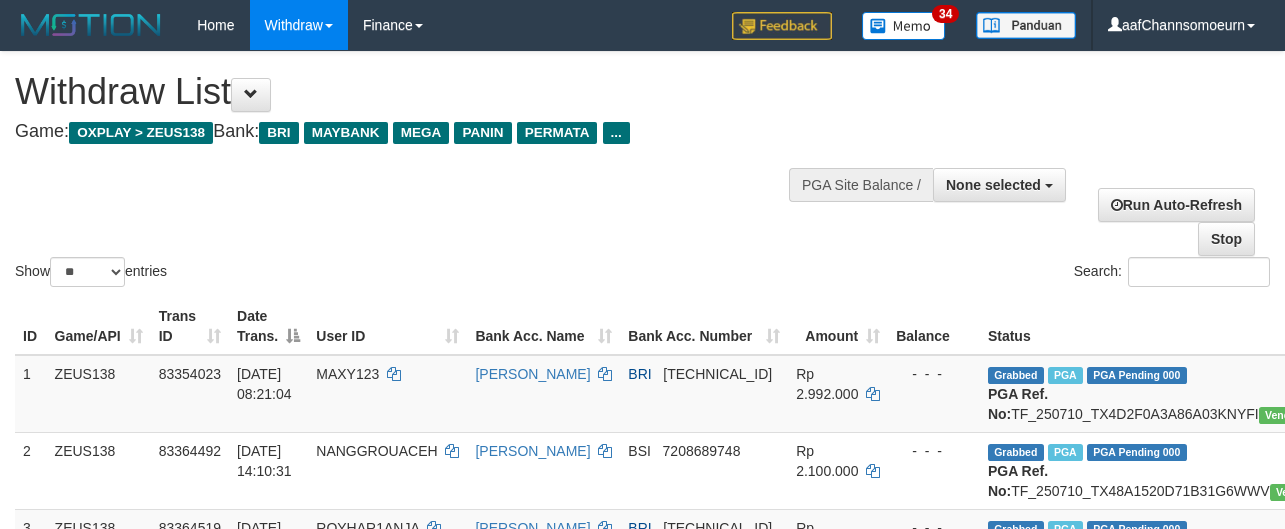 select 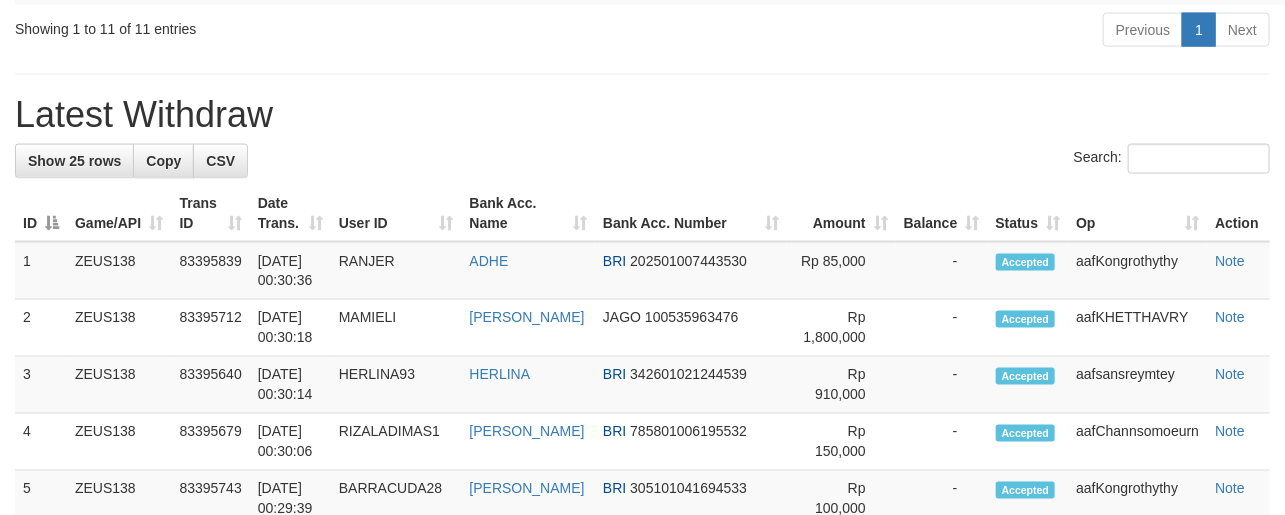 scroll, scrollTop: 1082, scrollLeft: 0, axis: vertical 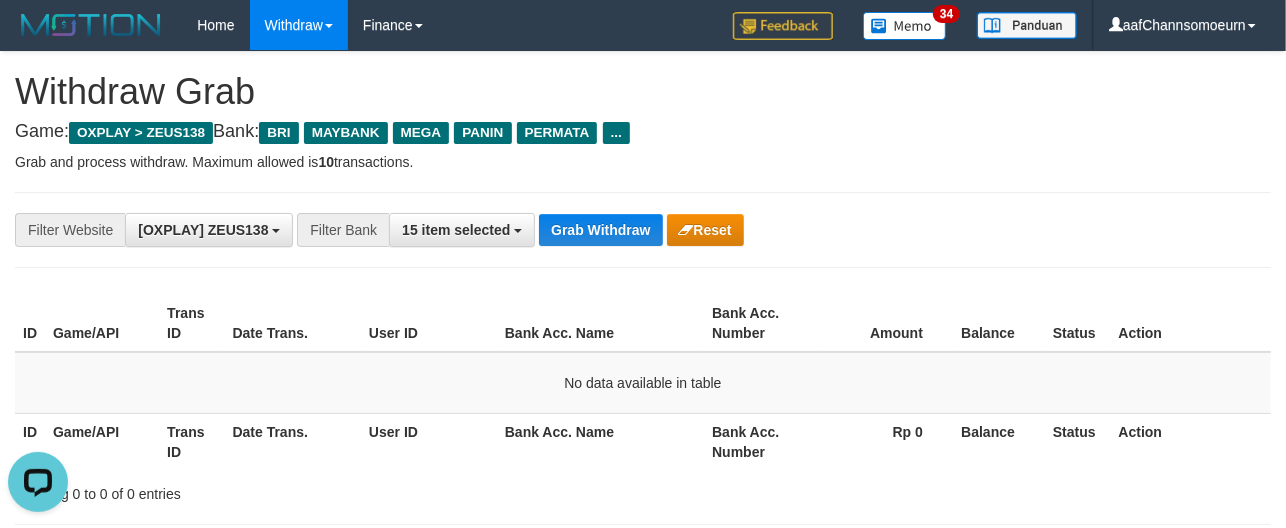 click on "**********" at bounding box center [643, 230] 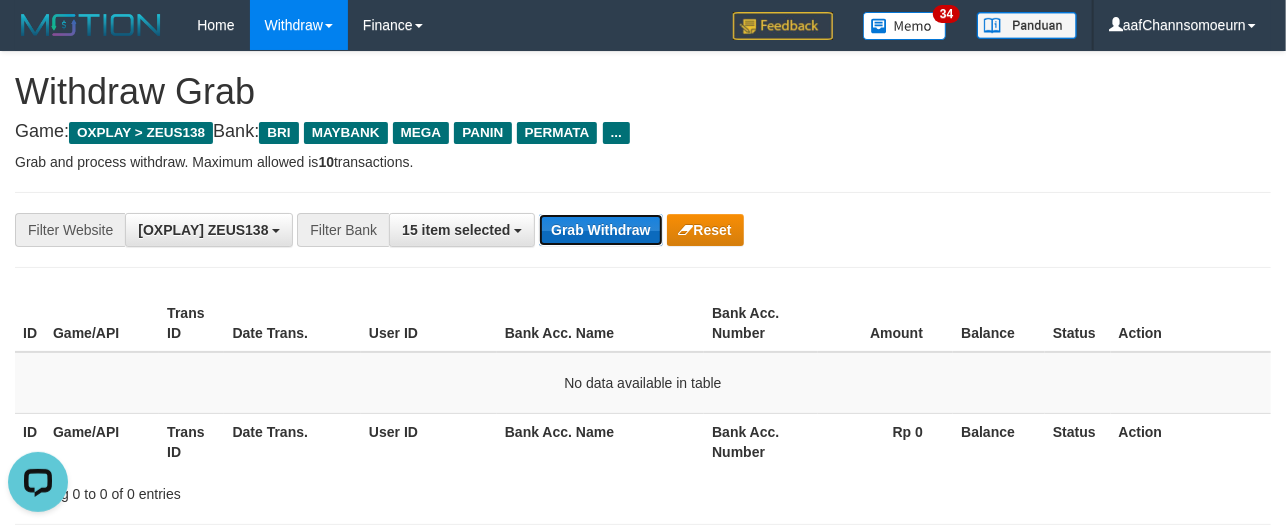 click on "Grab Withdraw" at bounding box center [600, 230] 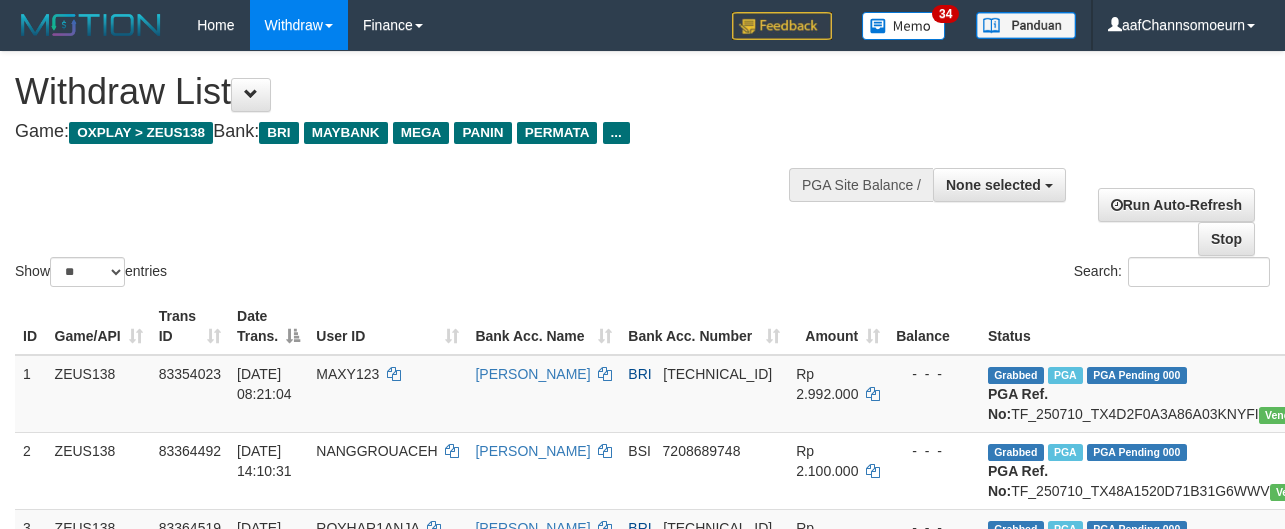 select 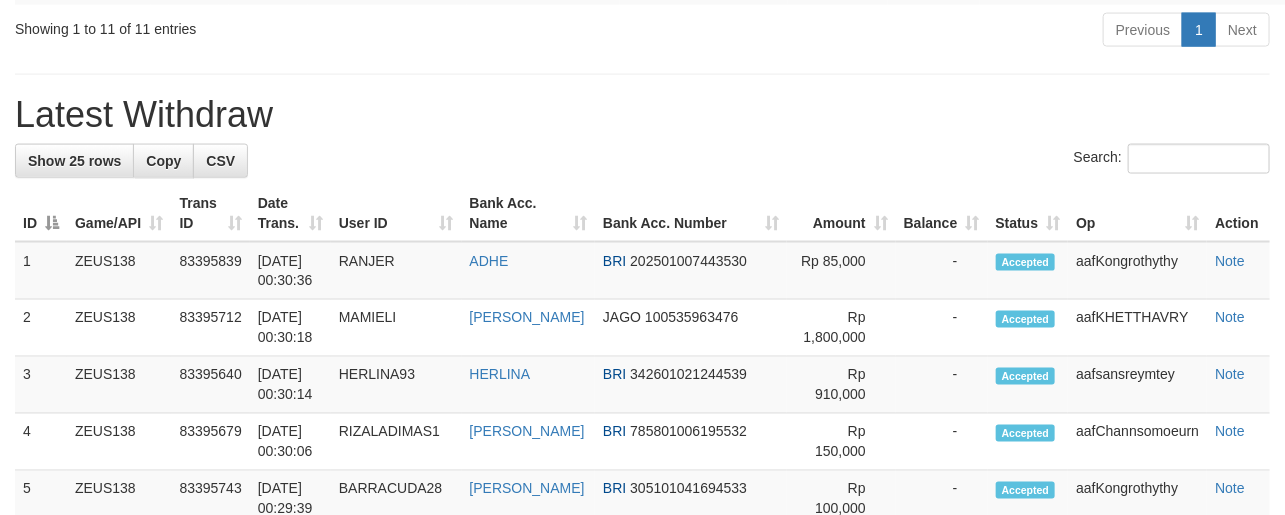 scroll, scrollTop: 1082, scrollLeft: 0, axis: vertical 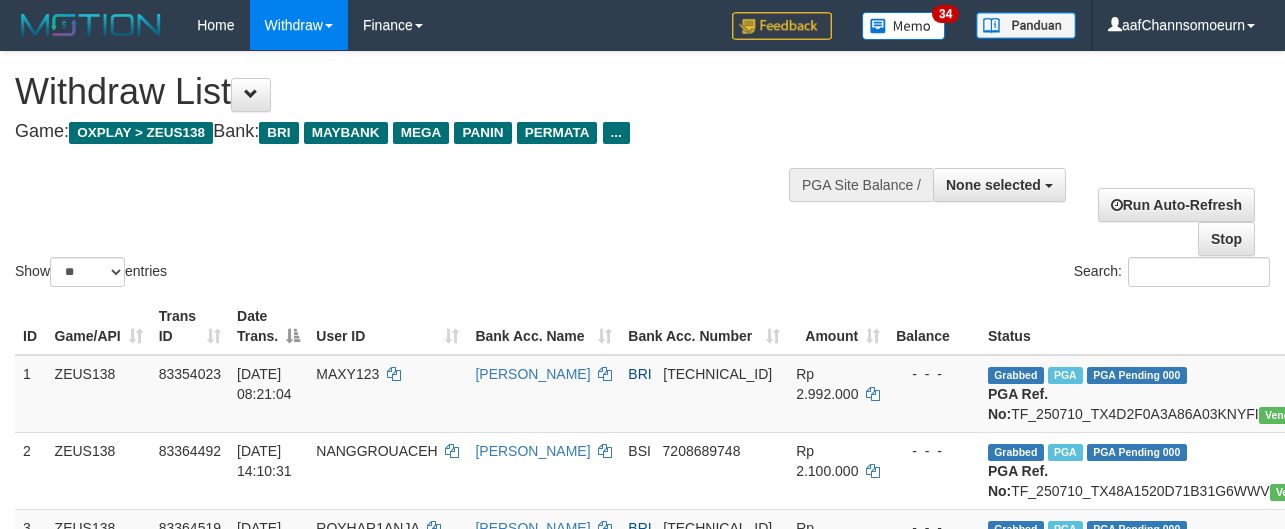 select 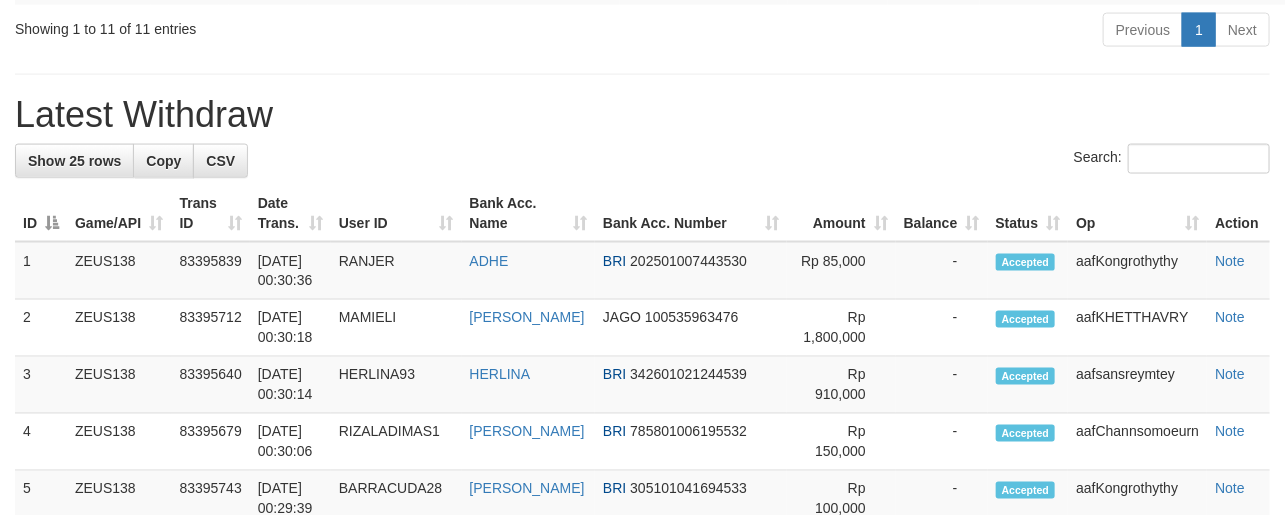 scroll, scrollTop: 1082, scrollLeft: 0, axis: vertical 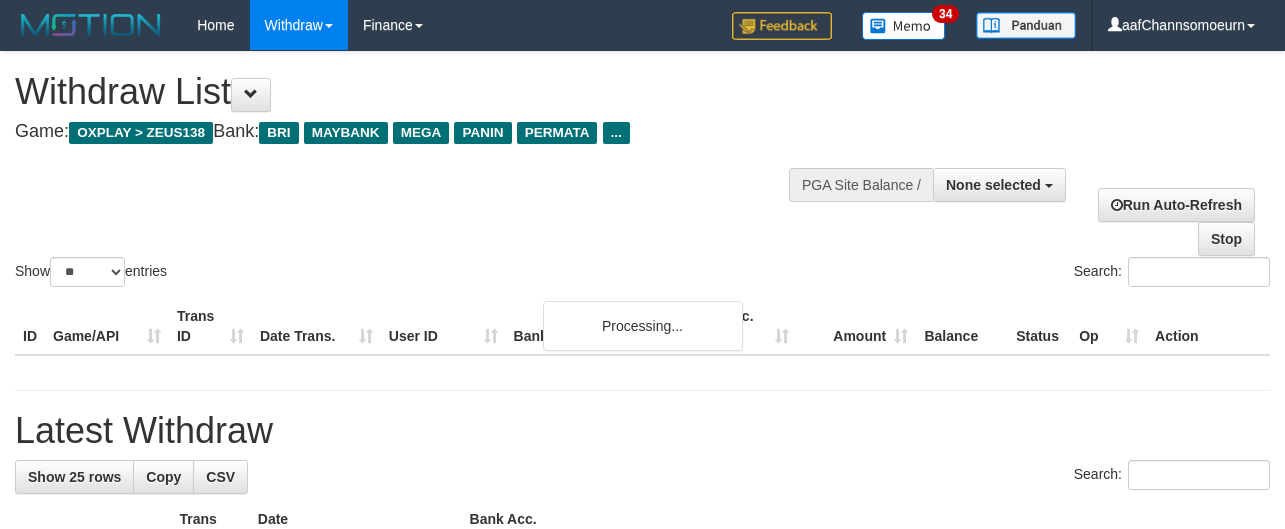select 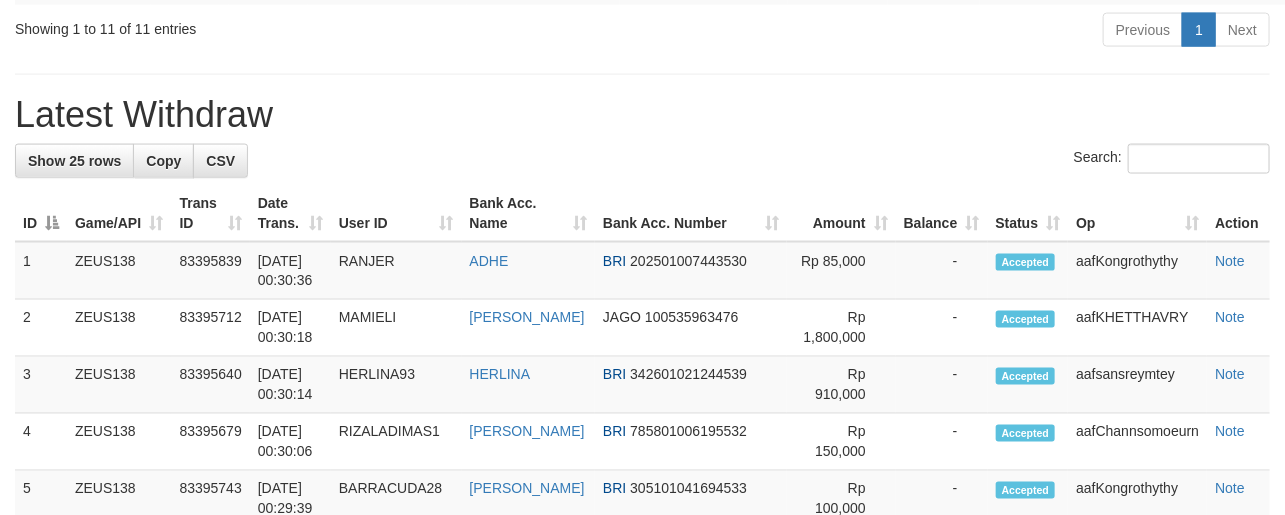 scroll, scrollTop: 1082, scrollLeft: 0, axis: vertical 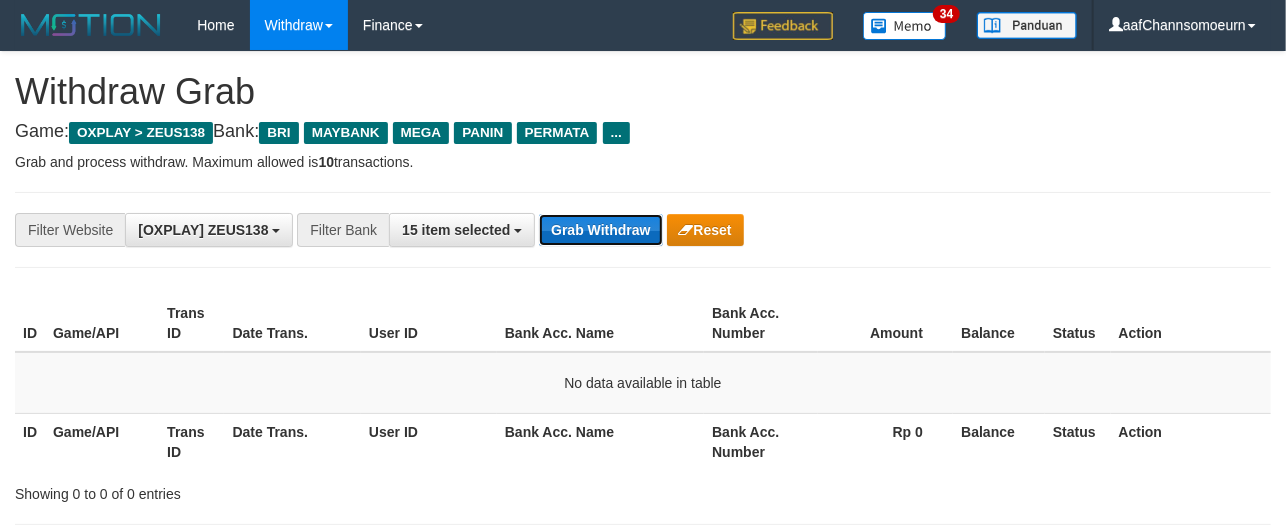 click on "Grab Withdraw" at bounding box center (600, 230) 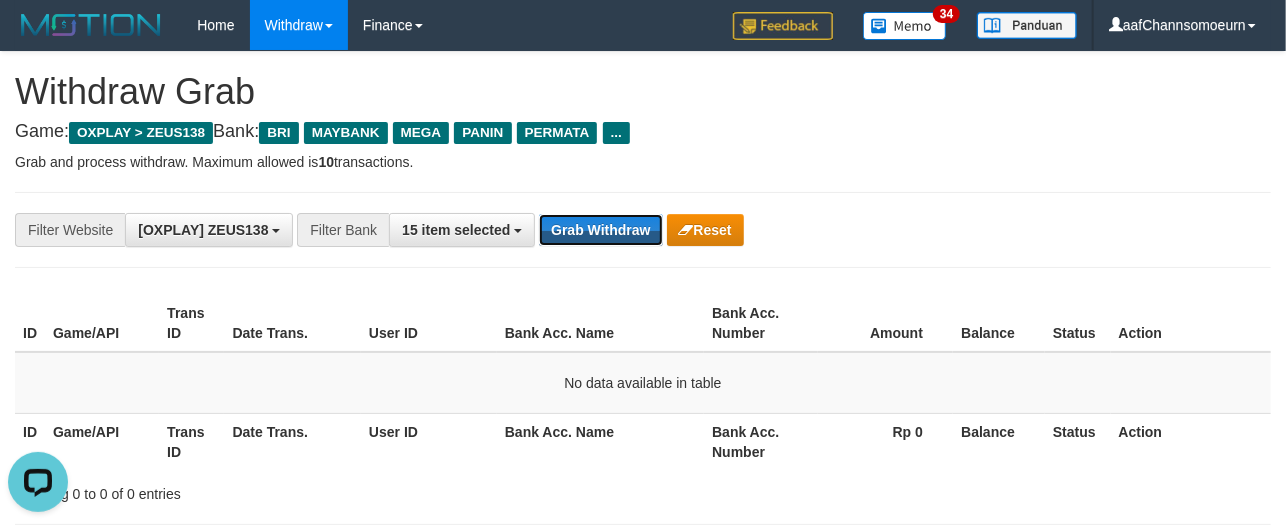 scroll, scrollTop: 0, scrollLeft: 0, axis: both 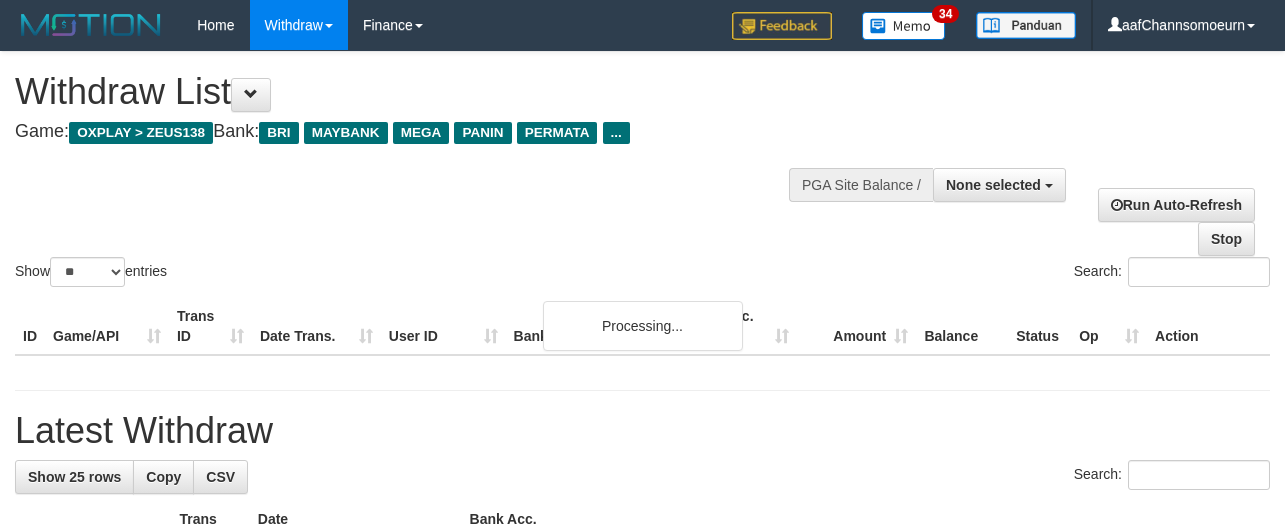 select 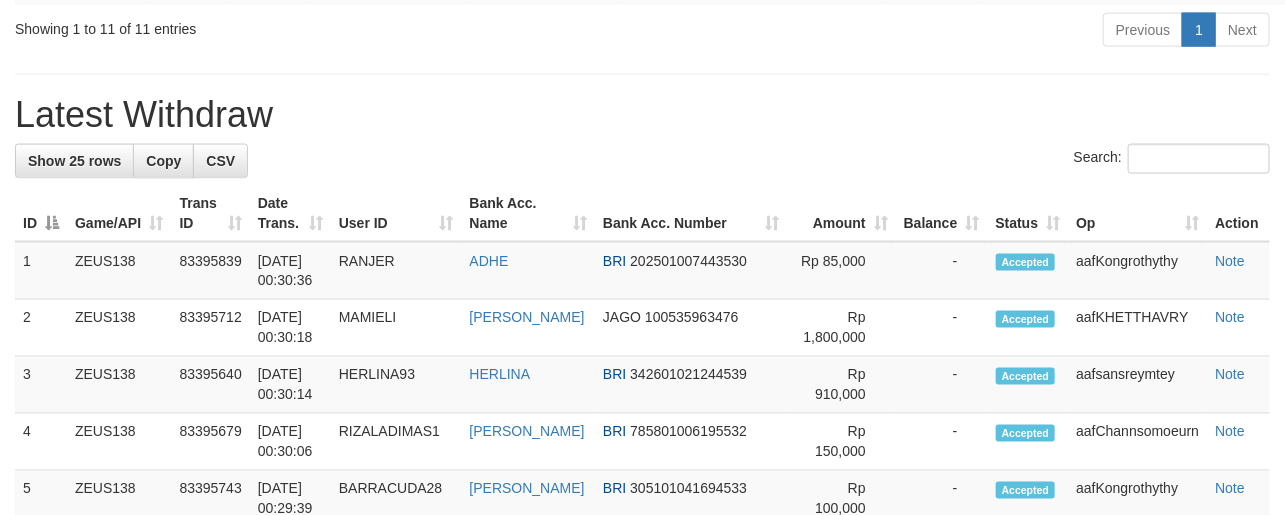 scroll, scrollTop: 1082, scrollLeft: 0, axis: vertical 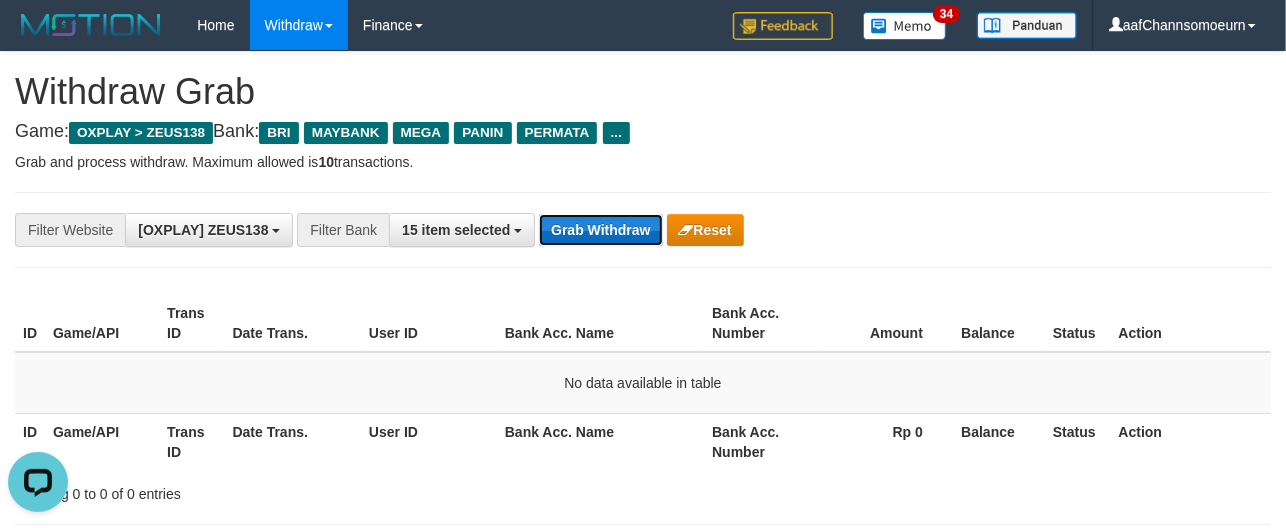 click on "Grab Withdraw" at bounding box center (600, 230) 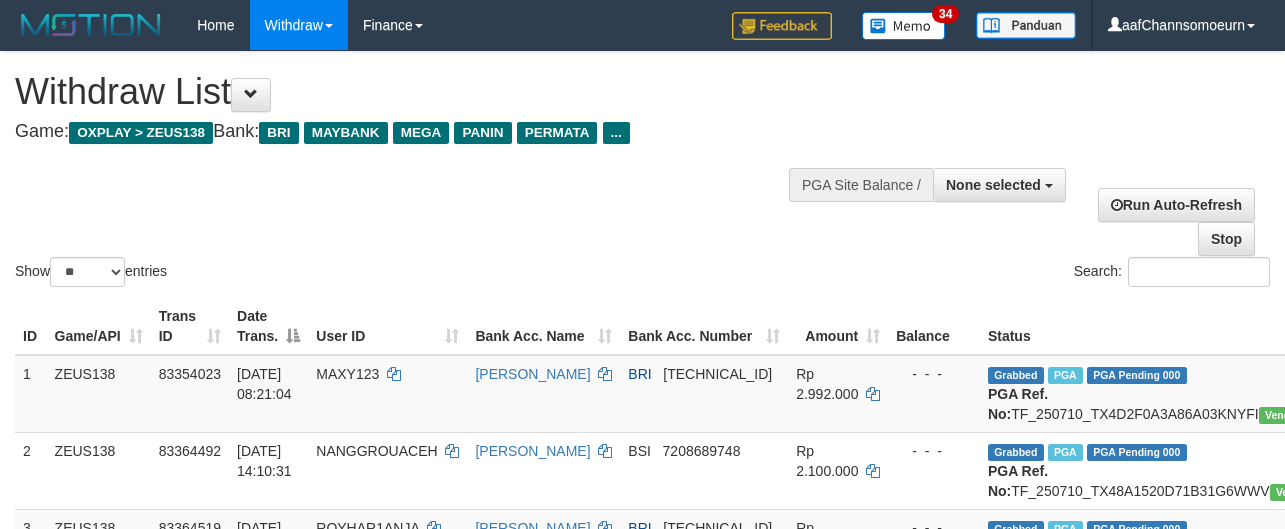 select 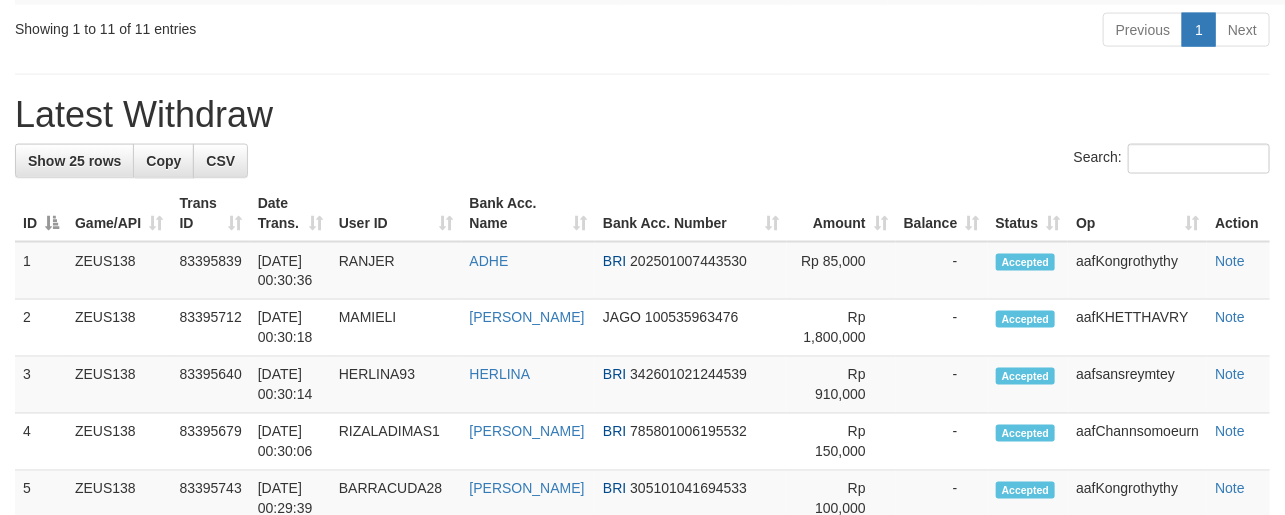 scroll, scrollTop: 1082, scrollLeft: 0, axis: vertical 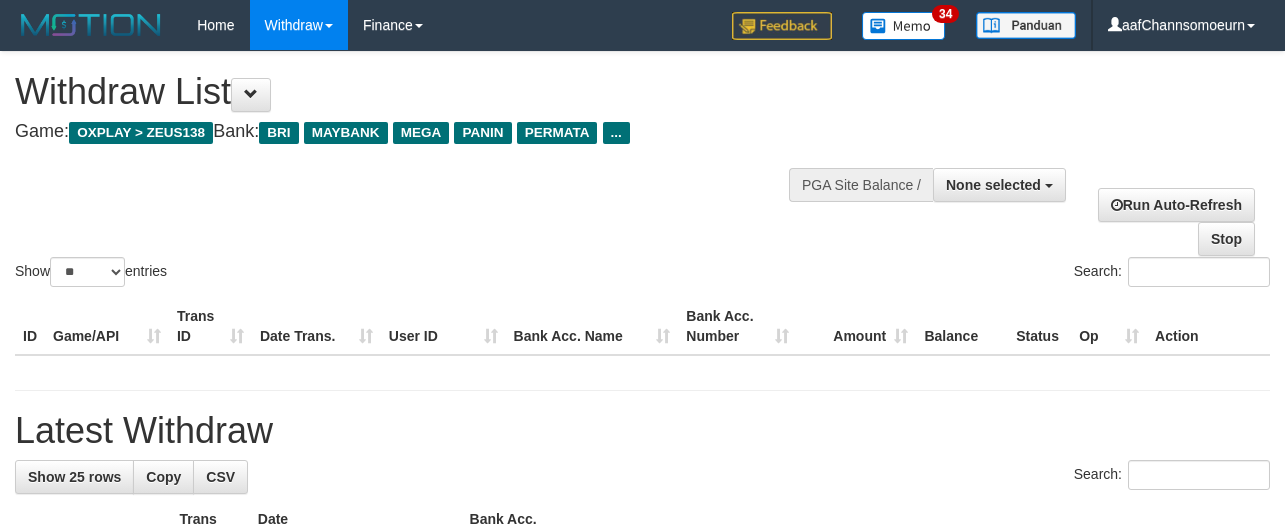 select 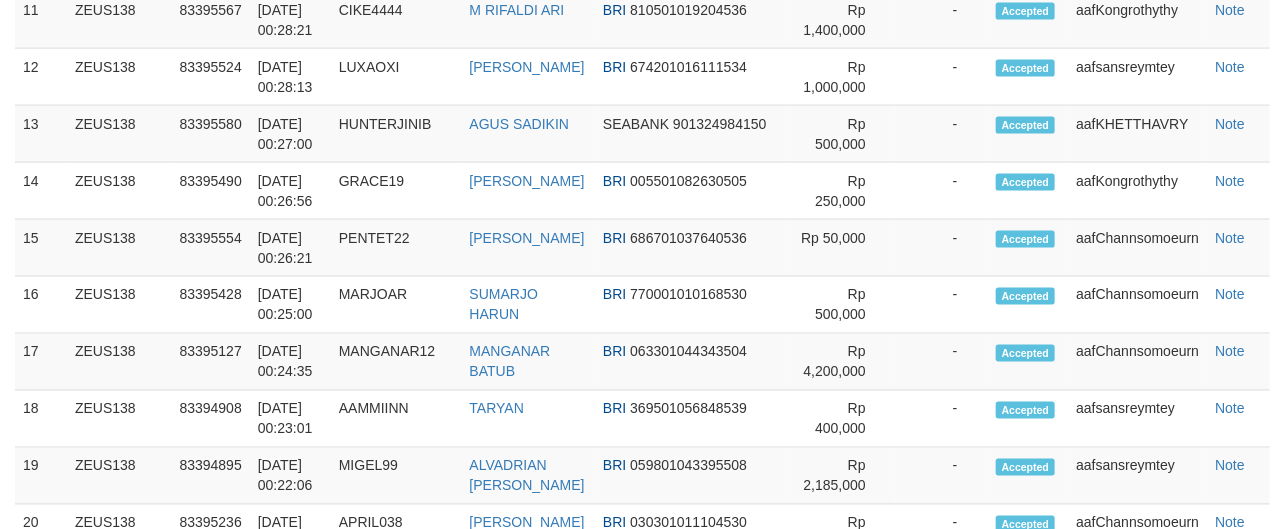 scroll, scrollTop: 1082, scrollLeft: 0, axis: vertical 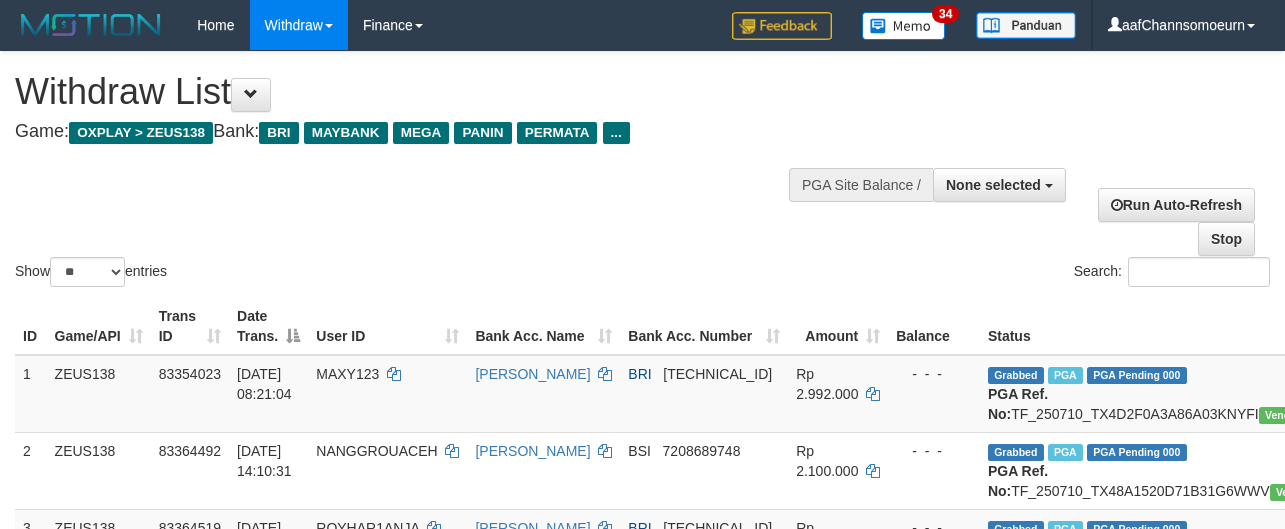 select 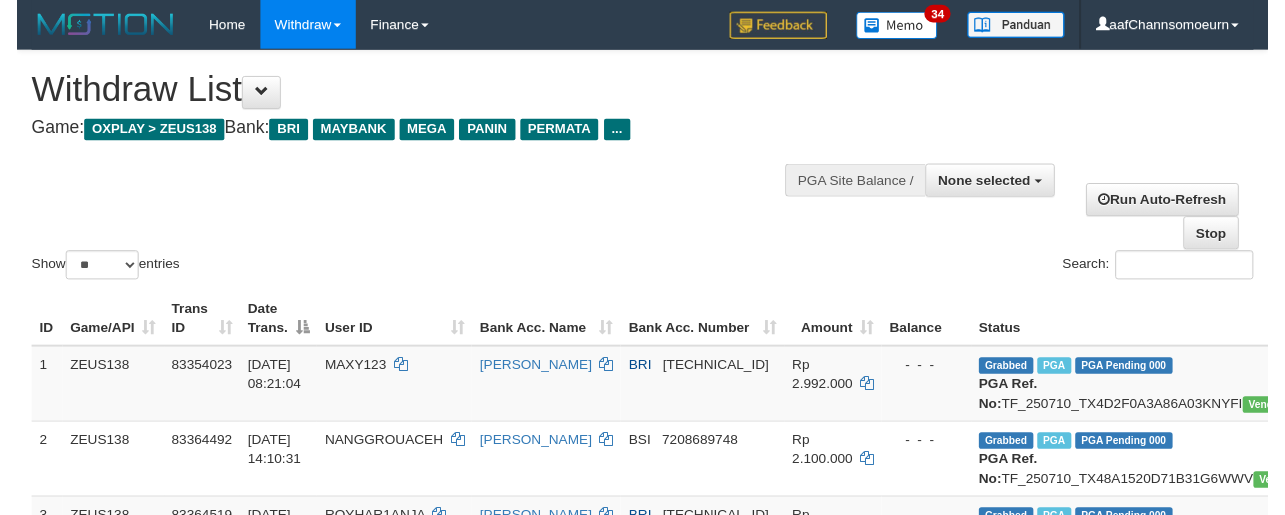 scroll, scrollTop: 0, scrollLeft: 0, axis: both 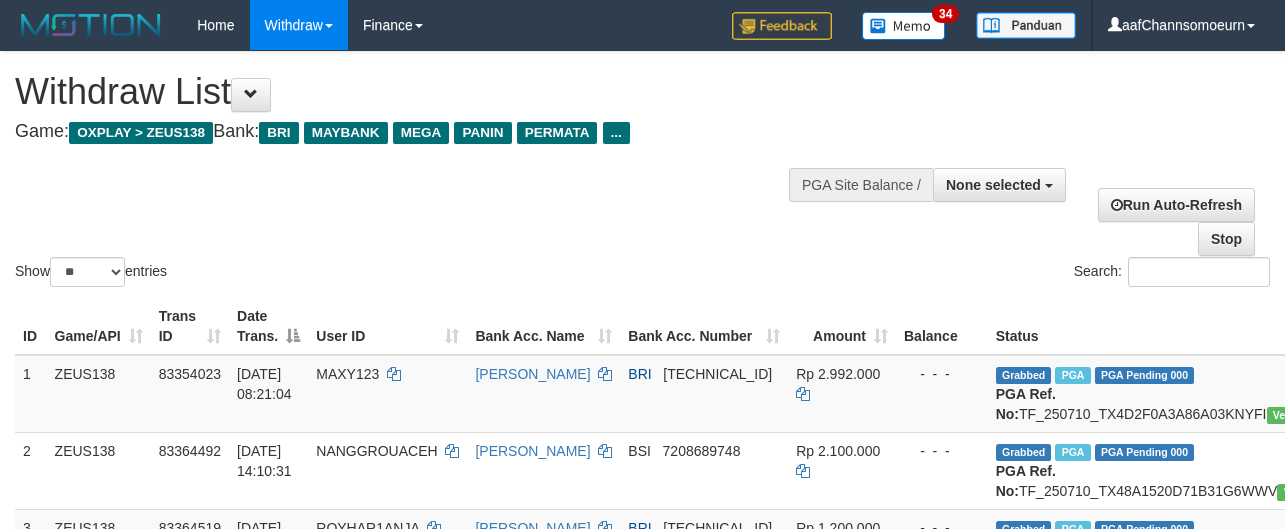 select 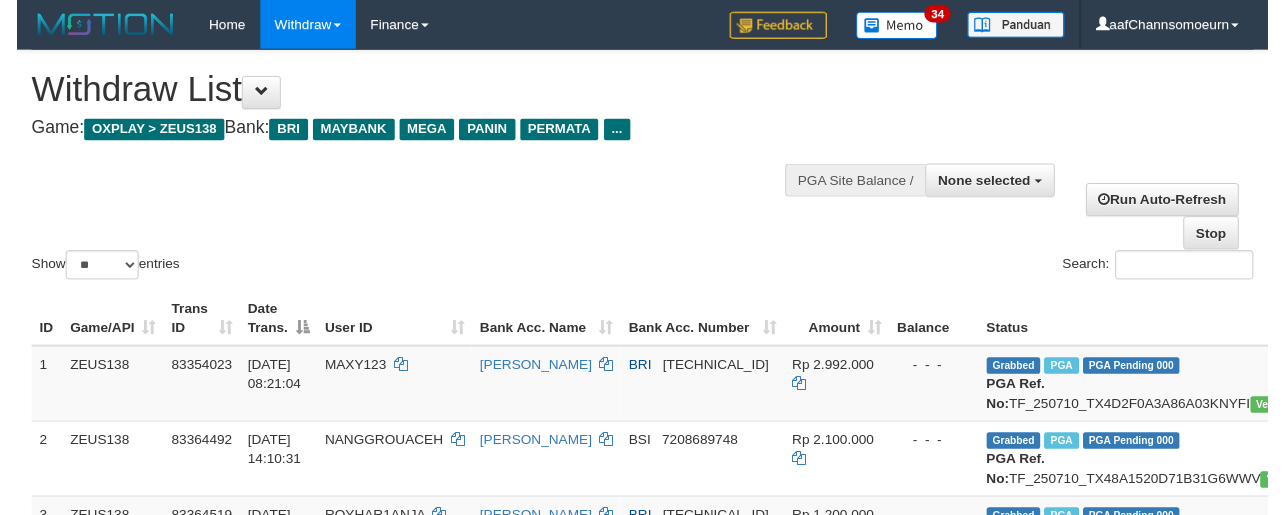 scroll, scrollTop: 0, scrollLeft: 0, axis: both 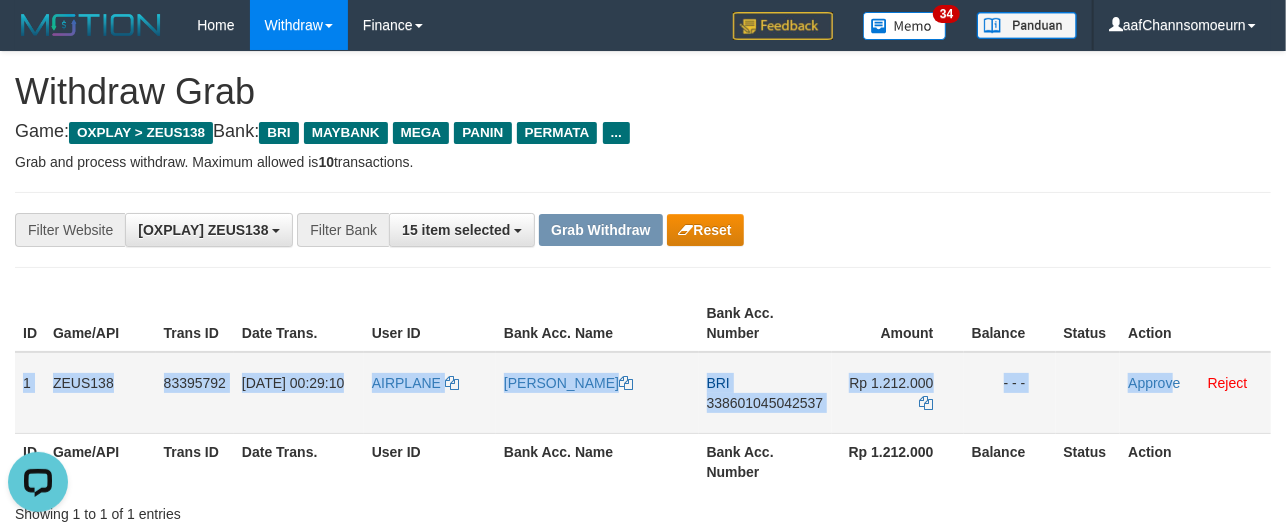 drag, startPoint x: 18, startPoint y: 374, endPoint x: 1168, endPoint y: 393, distance: 1150.157 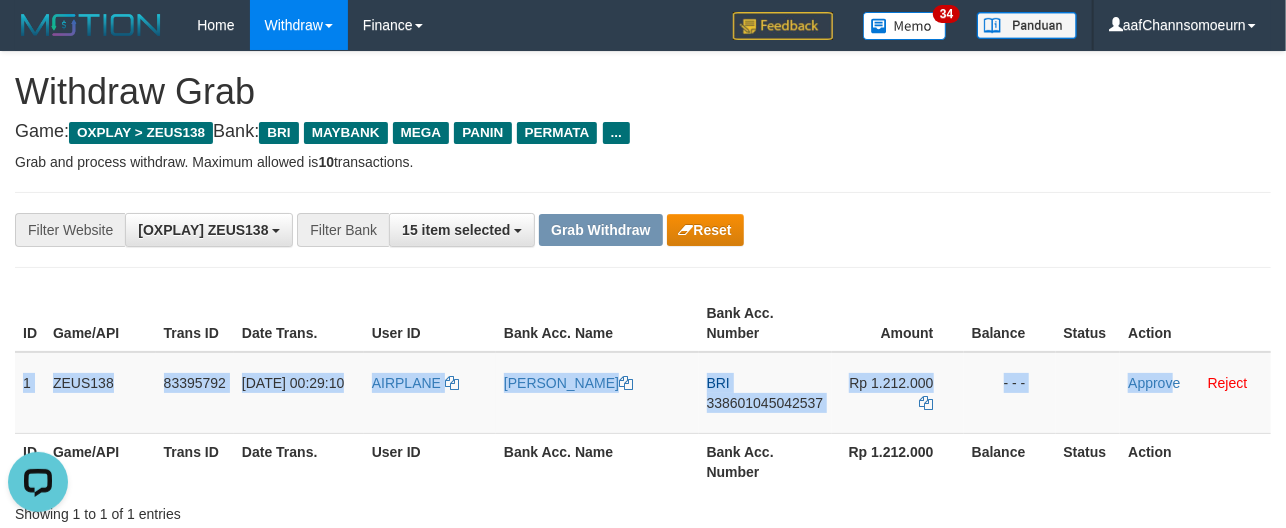 copy on "1
ZEUS138
83395792
[DATE] 00:29:10
AIRPLANE
[PERSON_NAME]
BRI
338601045042537
Rp 1.212.000
- - -
Approv" 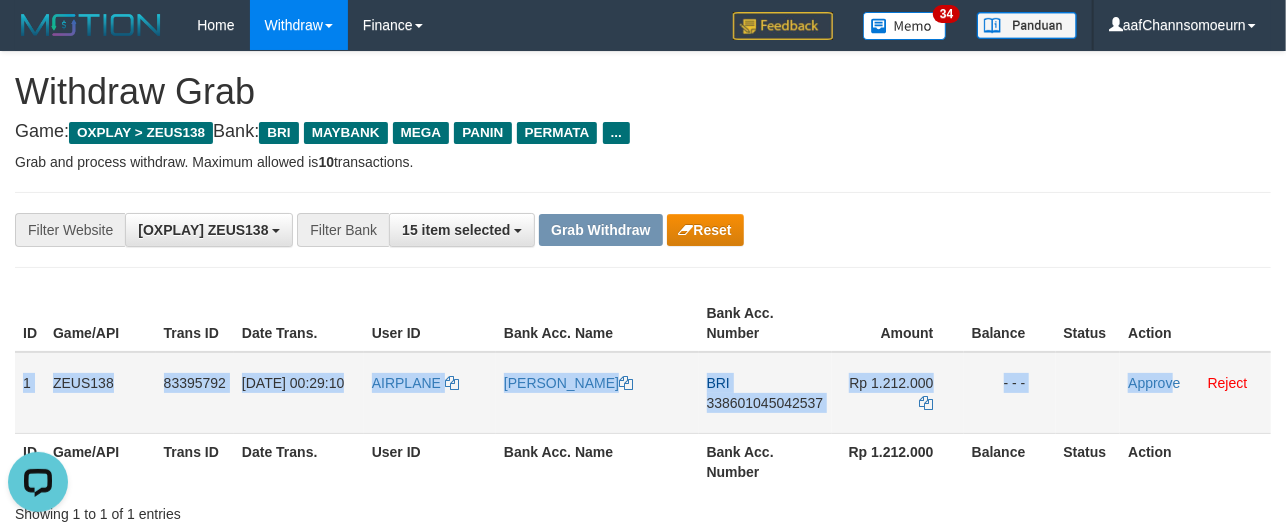 click on "338601045042537" at bounding box center [765, 403] 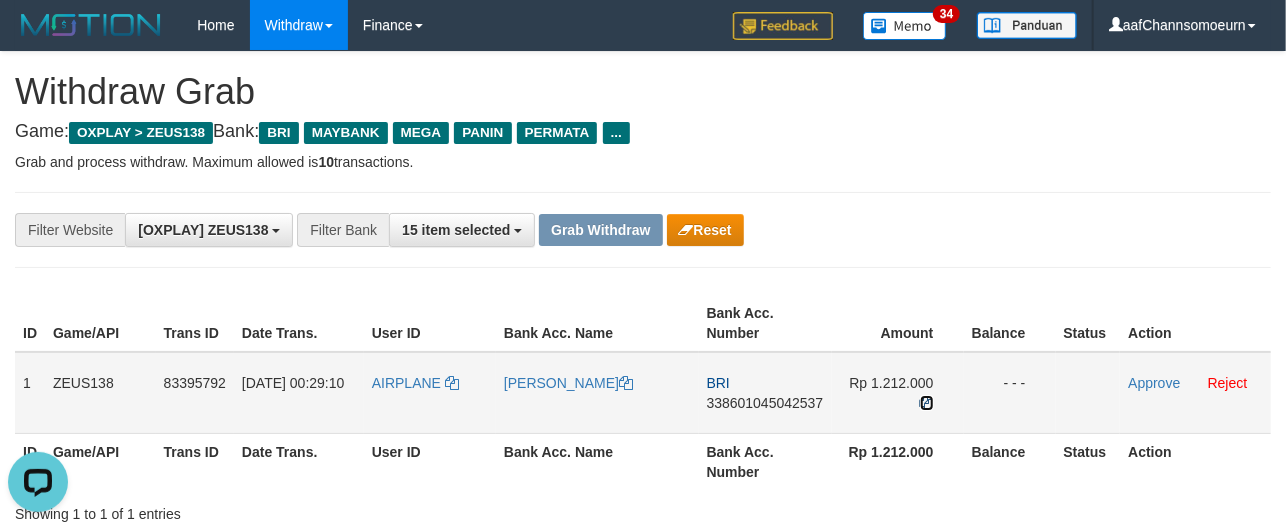 click at bounding box center (927, 403) 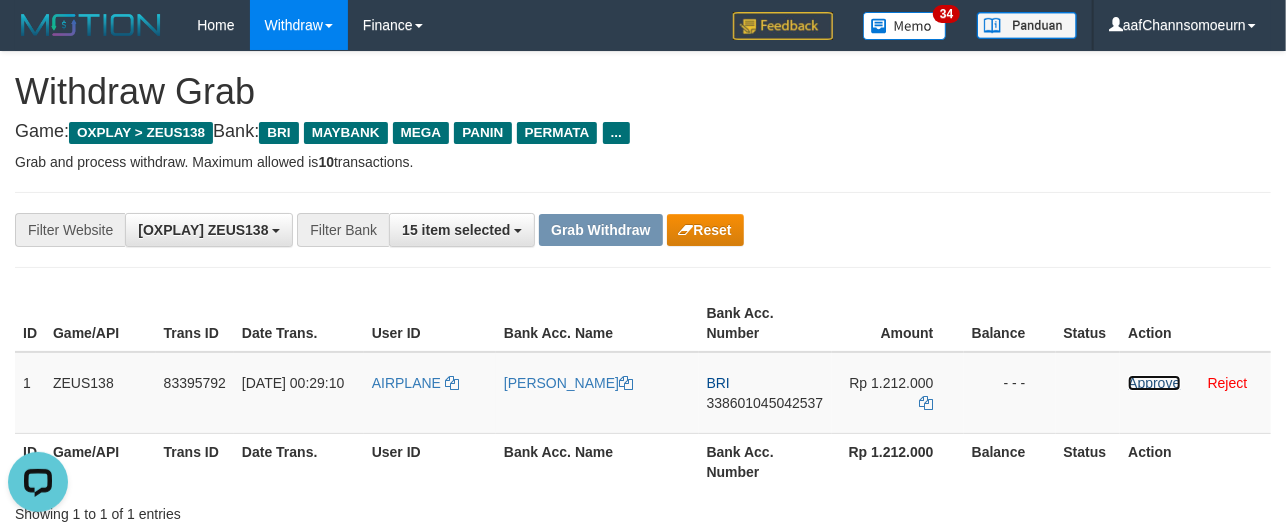 drag, startPoint x: 1153, startPoint y: 381, endPoint x: 719, endPoint y: 176, distance: 479.9802 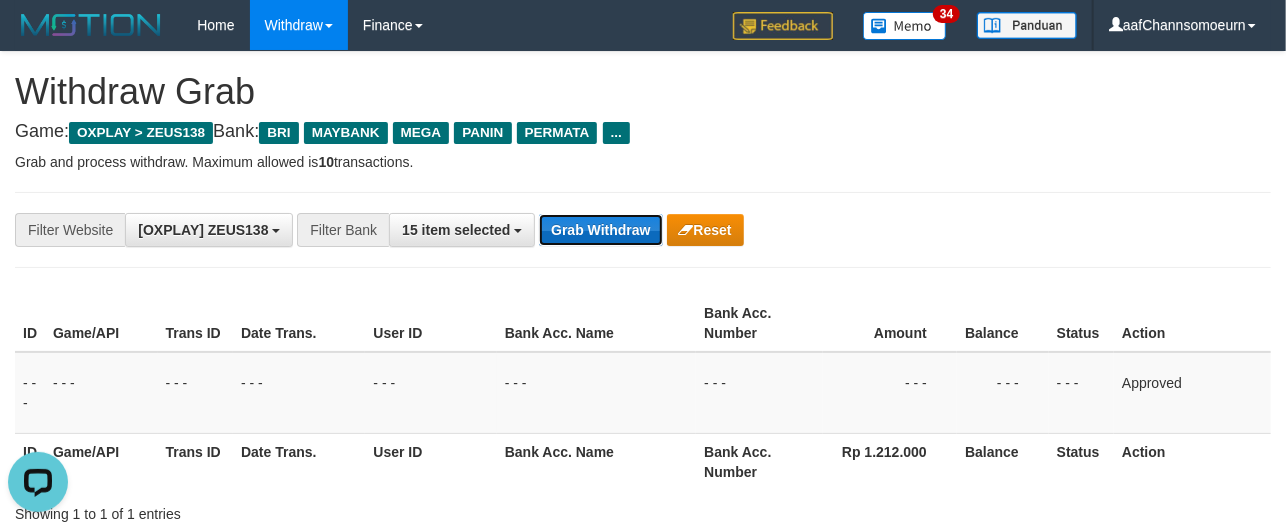 click on "Grab Withdraw" at bounding box center (600, 230) 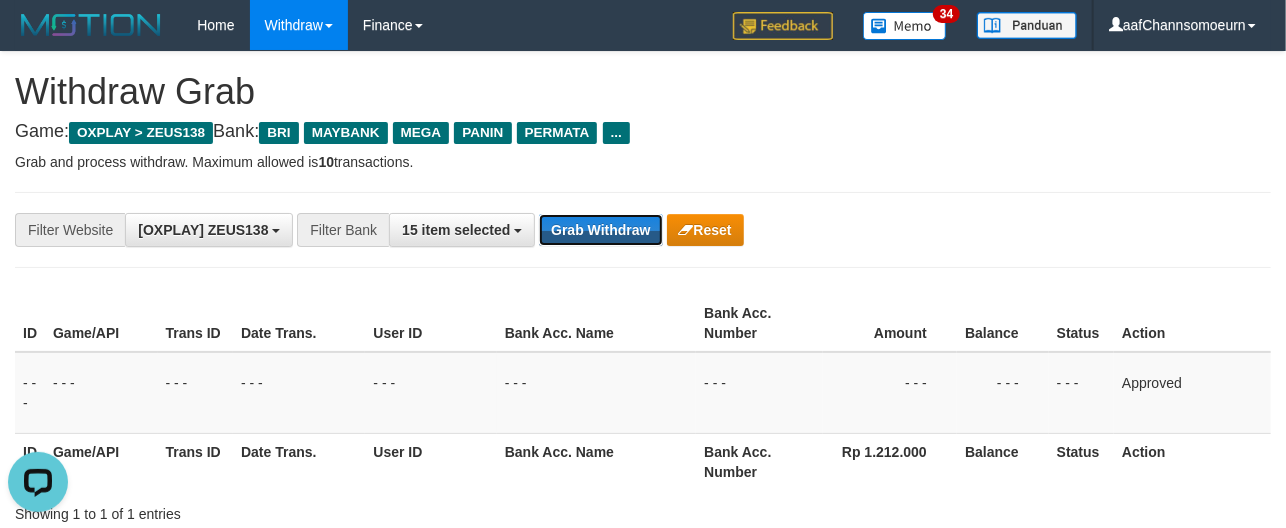 click on "Grab Withdraw" at bounding box center [600, 230] 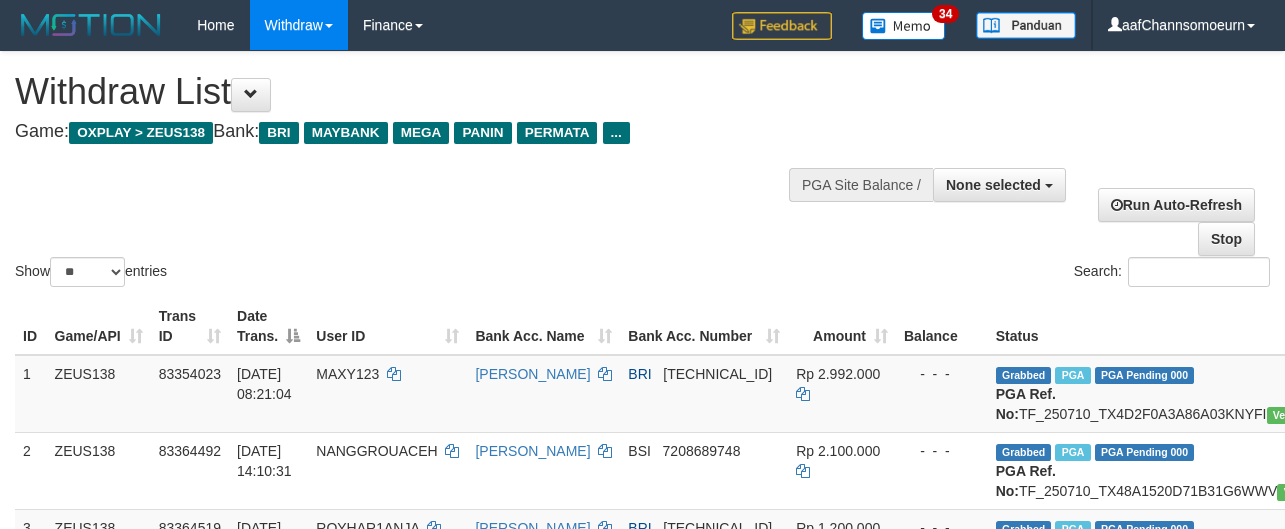 select 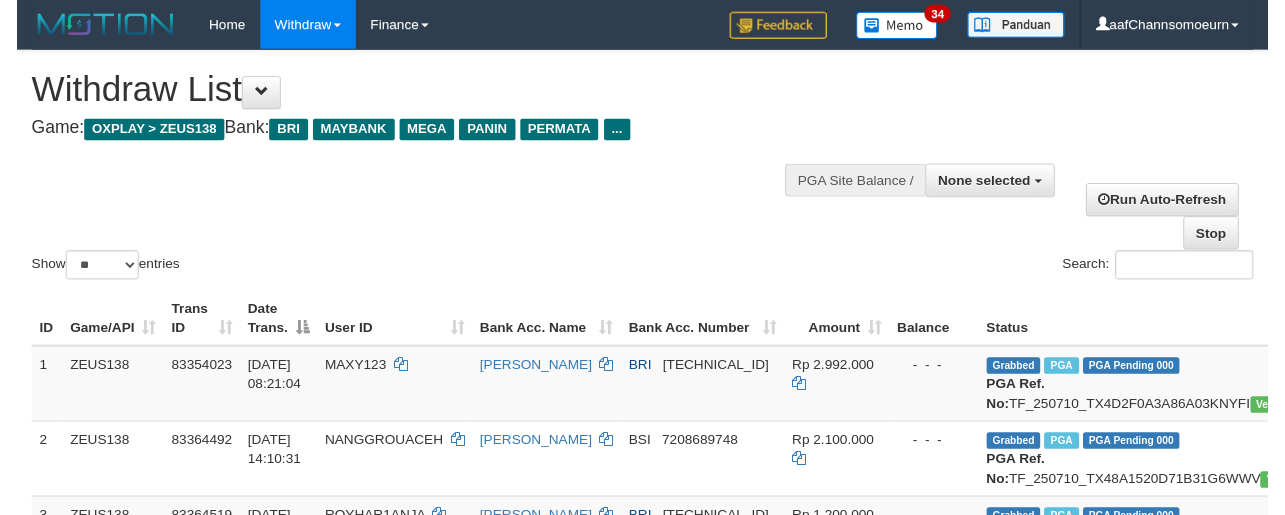 scroll, scrollTop: 0, scrollLeft: 0, axis: both 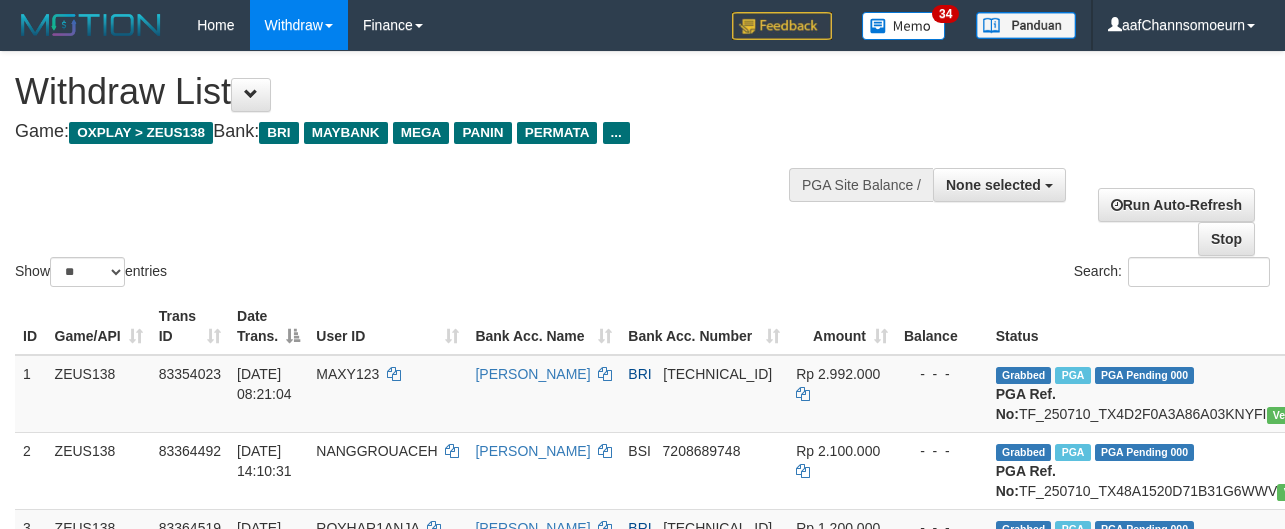 select 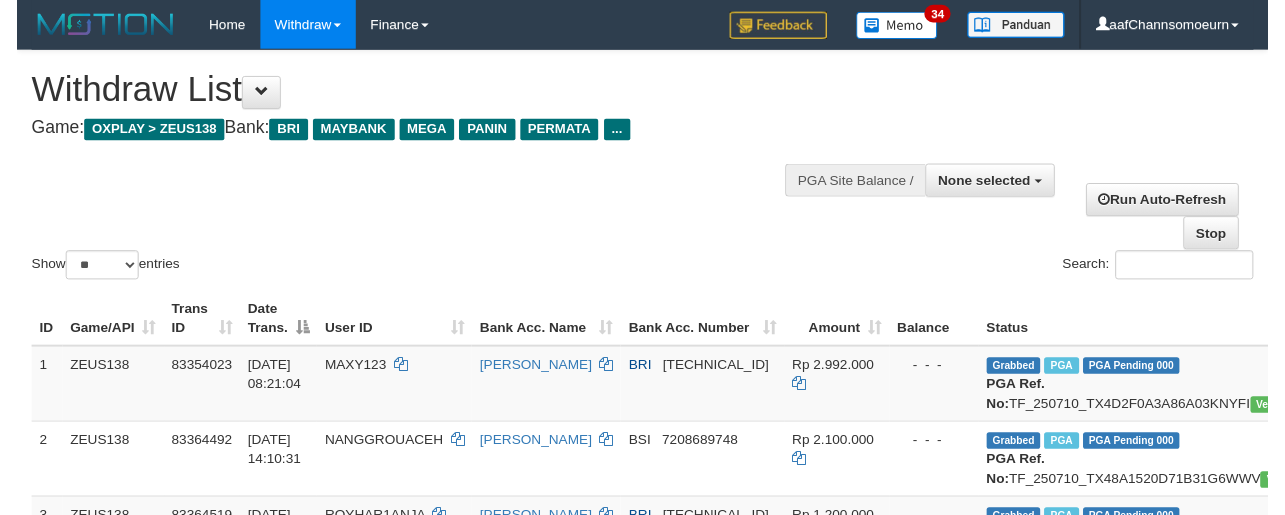 scroll, scrollTop: 0, scrollLeft: 0, axis: both 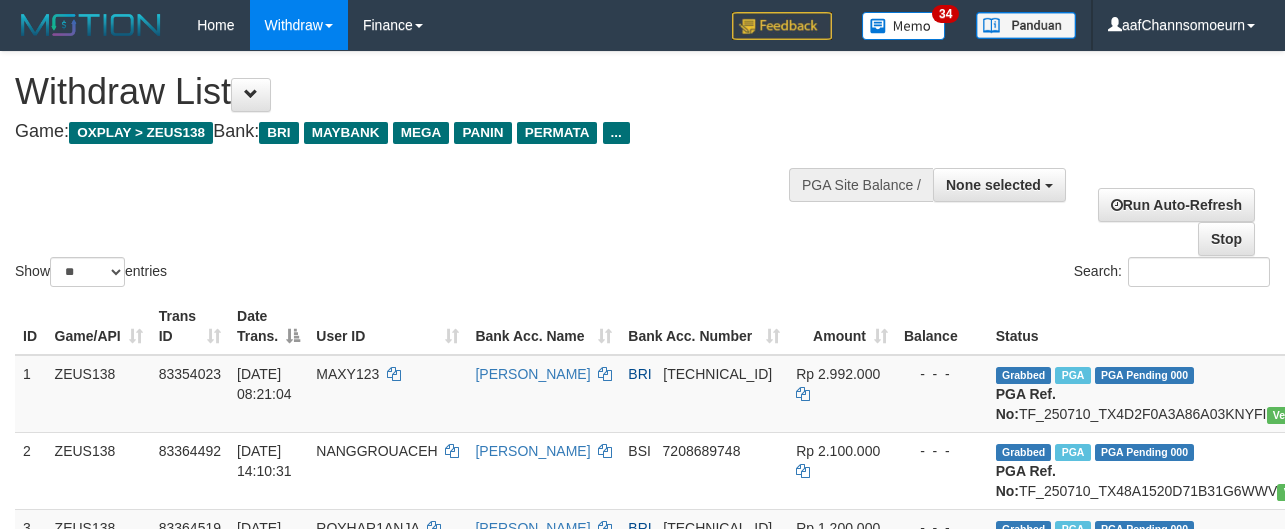 select 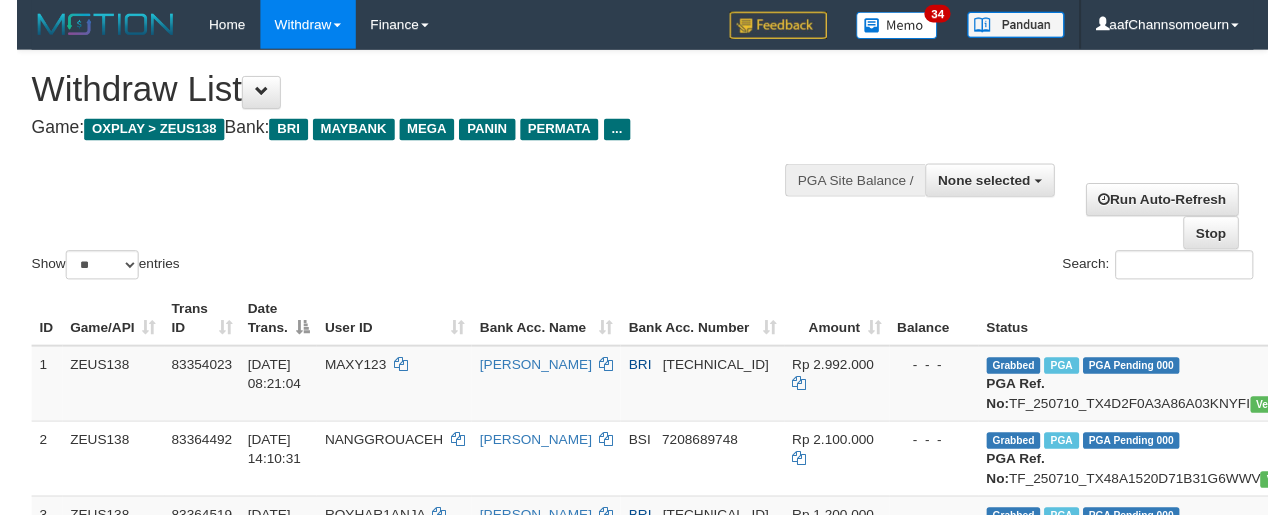 scroll, scrollTop: 0, scrollLeft: 0, axis: both 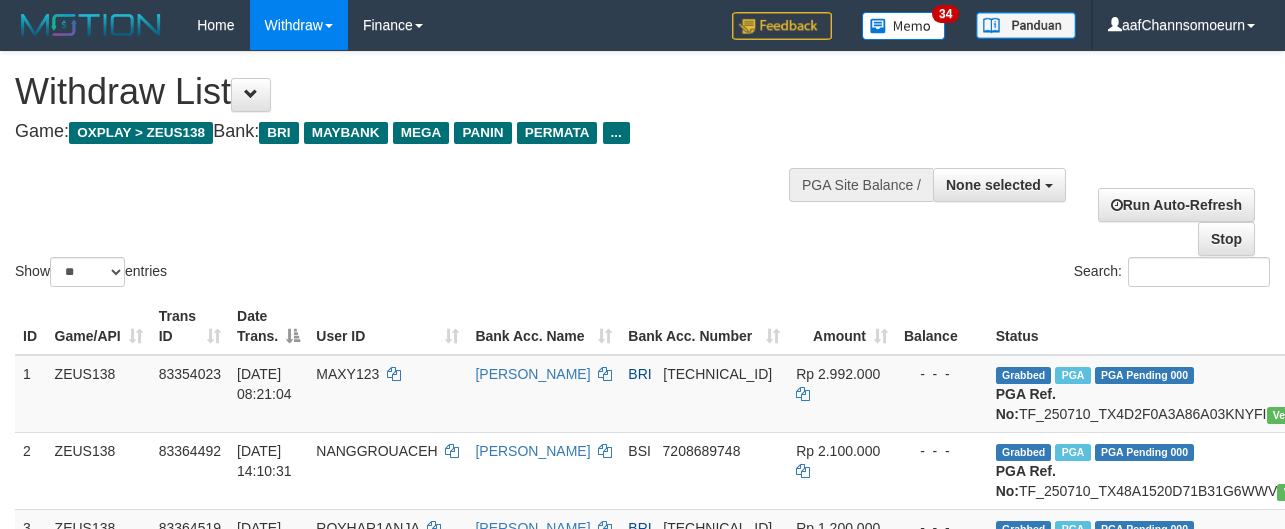 select 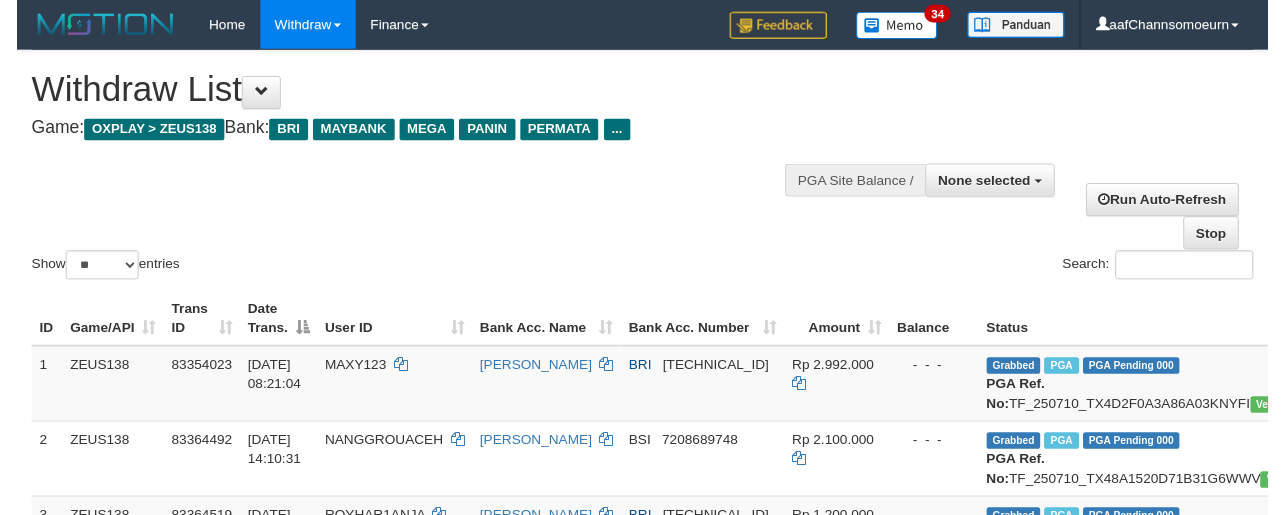 scroll, scrollTop: 0, scrollLeft: 0, axis: both 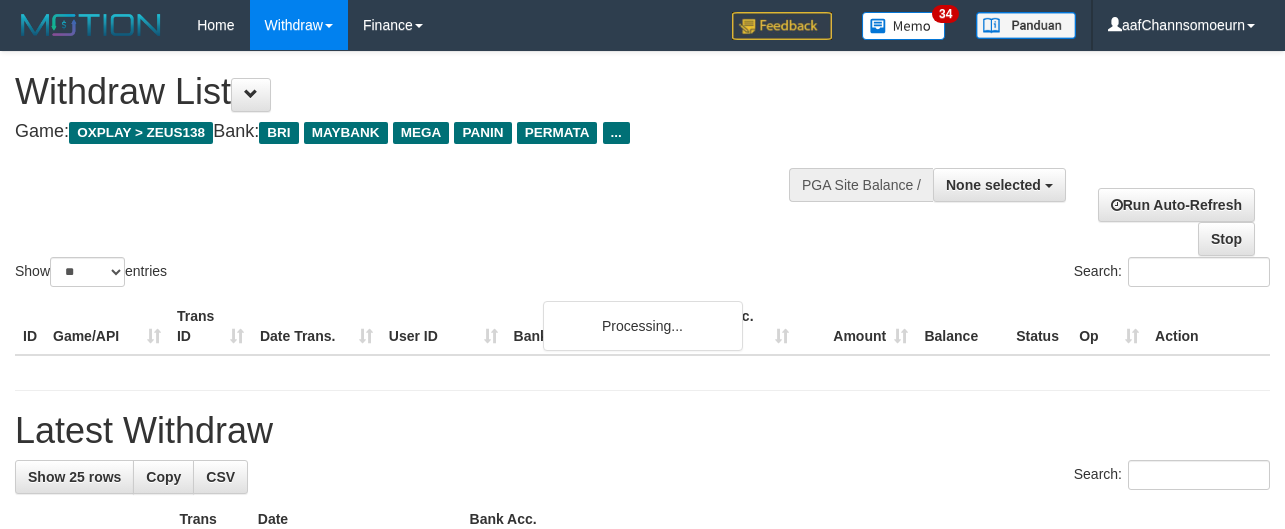 select 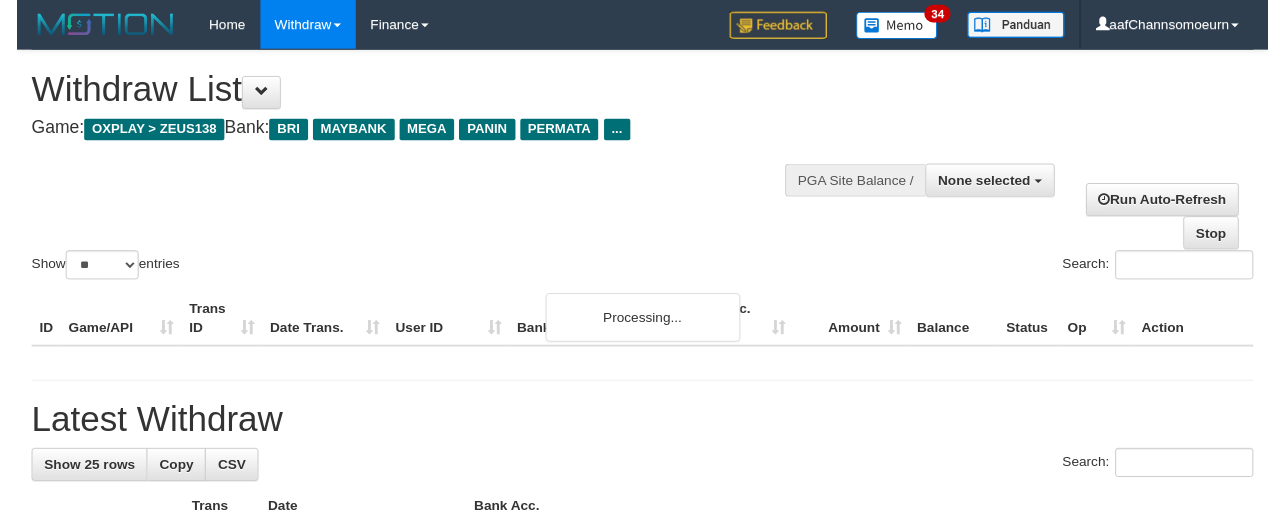 scroll, scrollTop: 0, scrollLeft: 0, axis: both 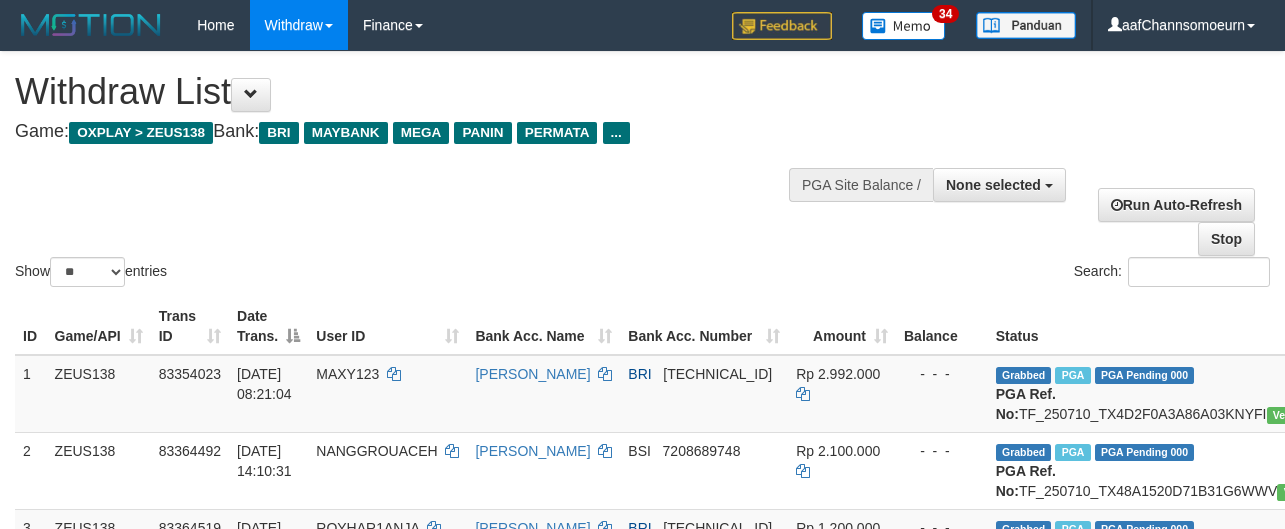 select 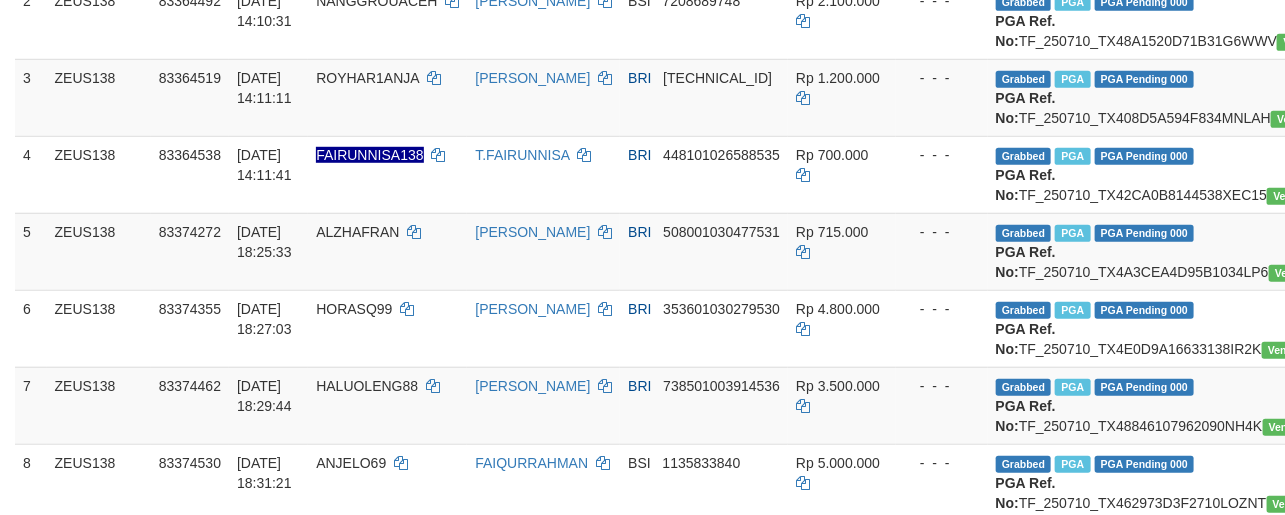 scroll, scrollTop: 0, scrollLeft: 0, axis: both 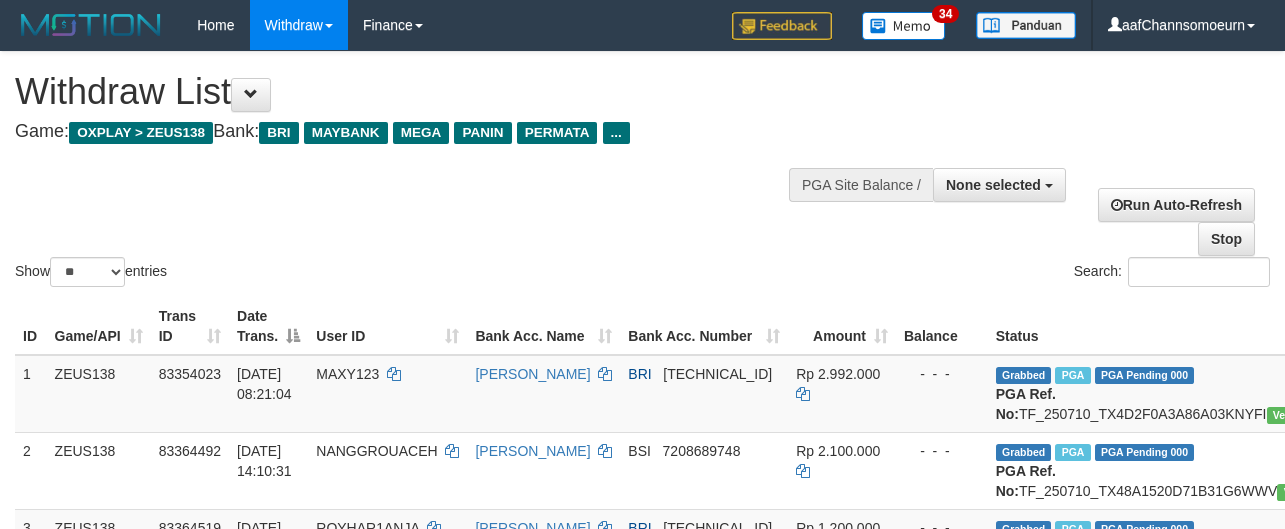 select 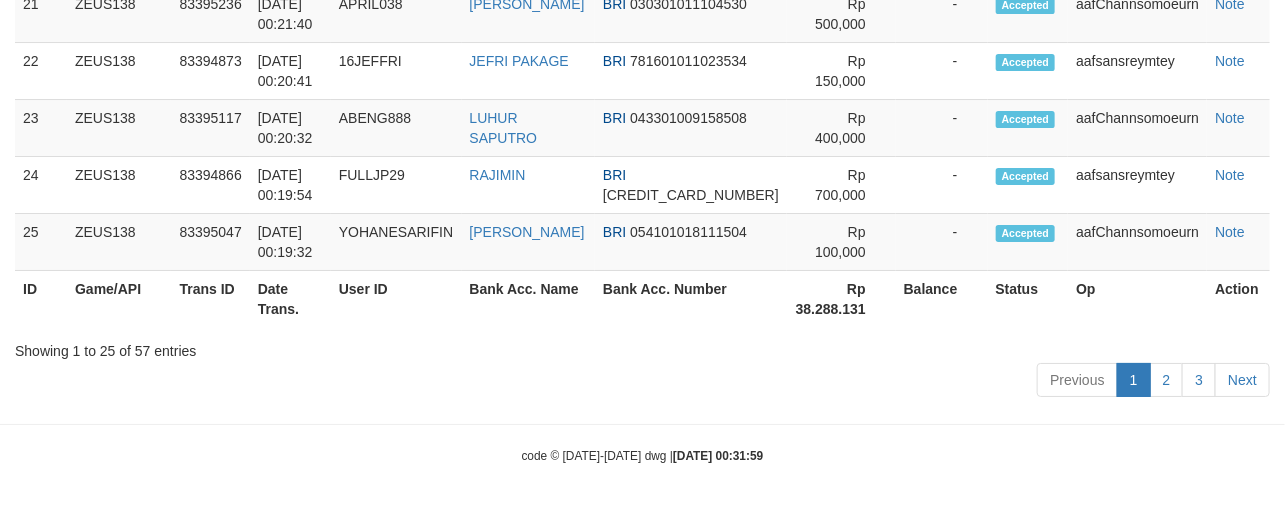 scroll, scrollTop: 2823, scrollLeft: 0, axis: vertical 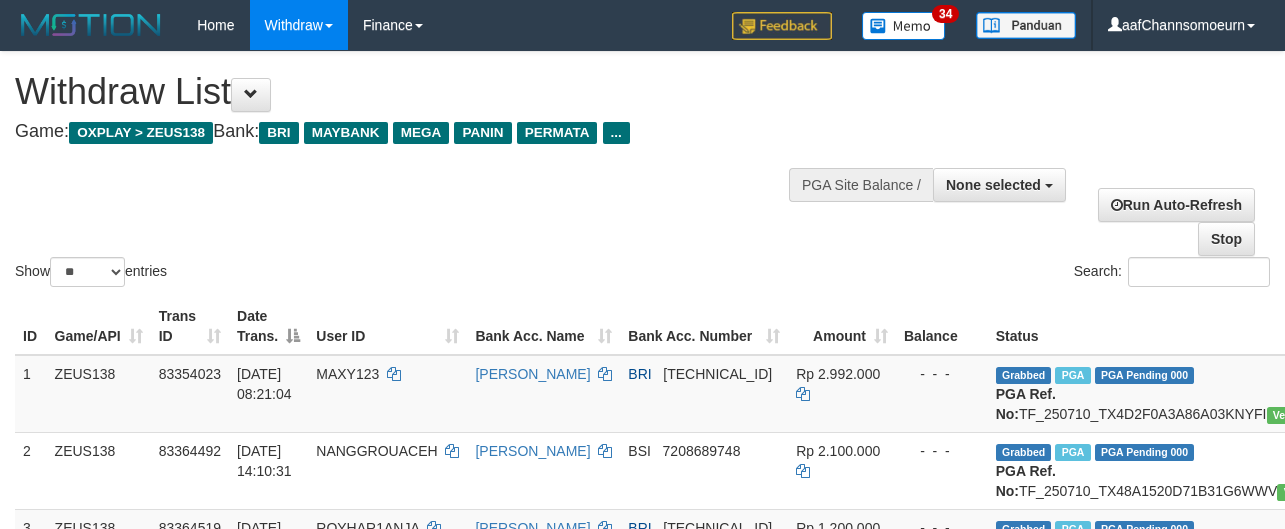 select 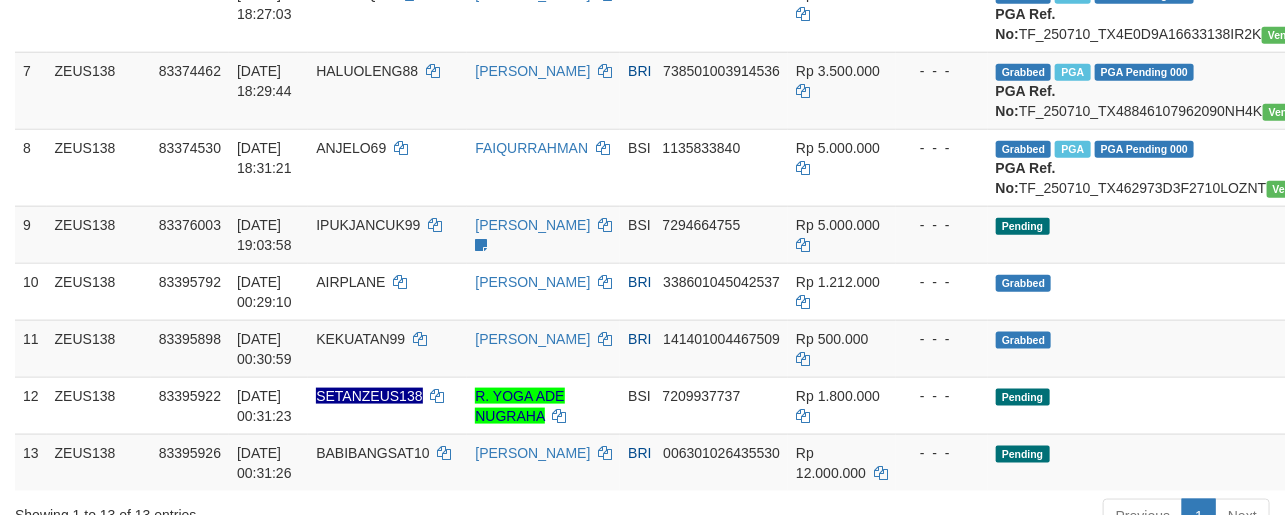 scroll, scrollTop: 772, scrollLeft: 0, axis: vertical 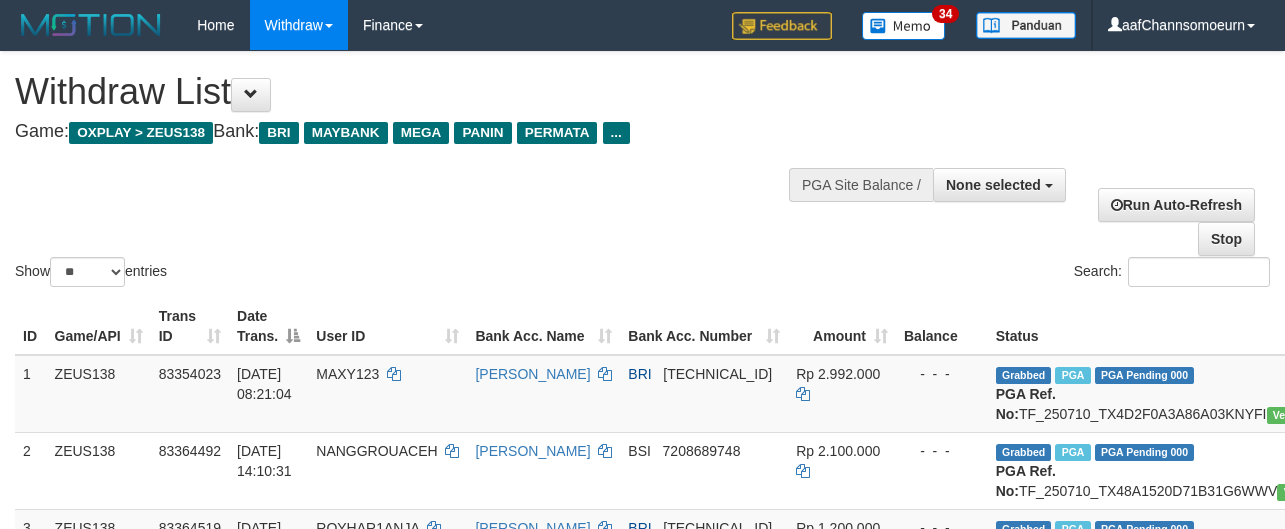 select 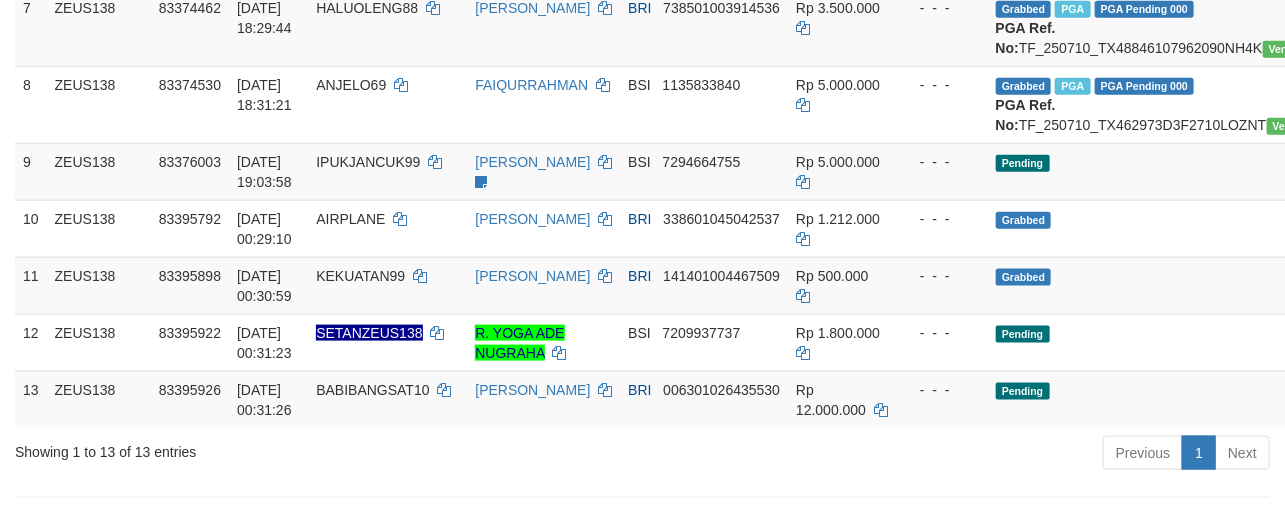 scroll, scrollTop: 772, scrollLeft: 0, axis: vertical 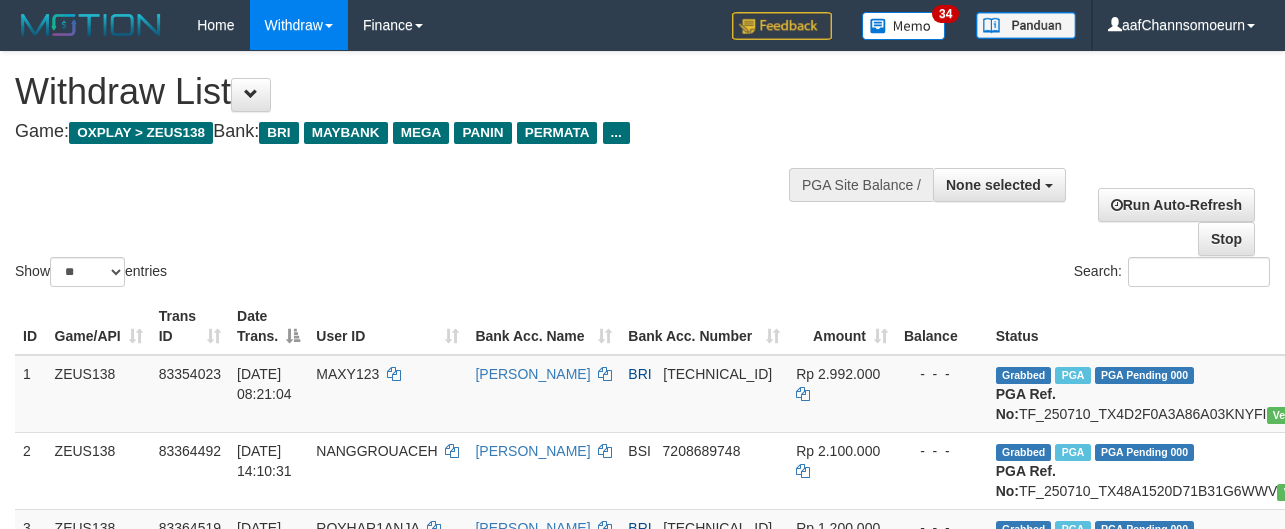 select 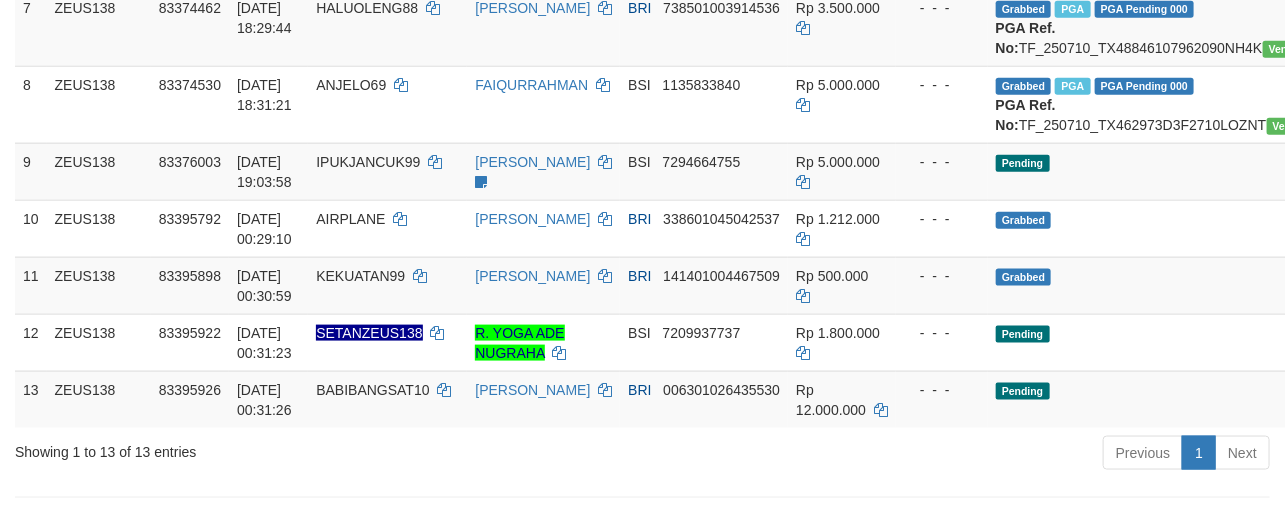 scroll, scrollTop: 772, scrollLeft: 0, axis: vertical 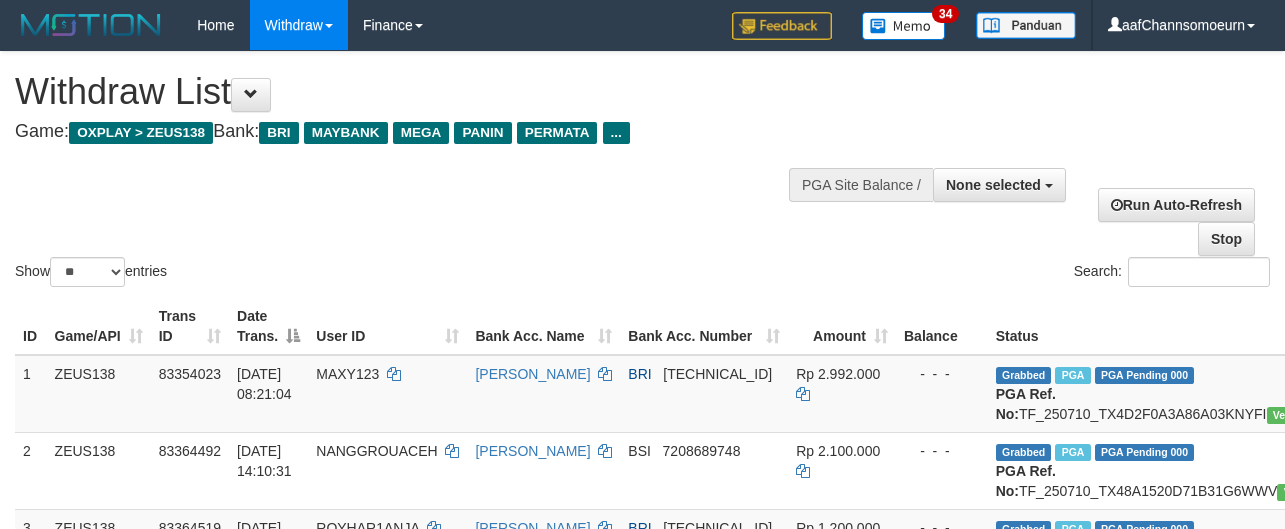select 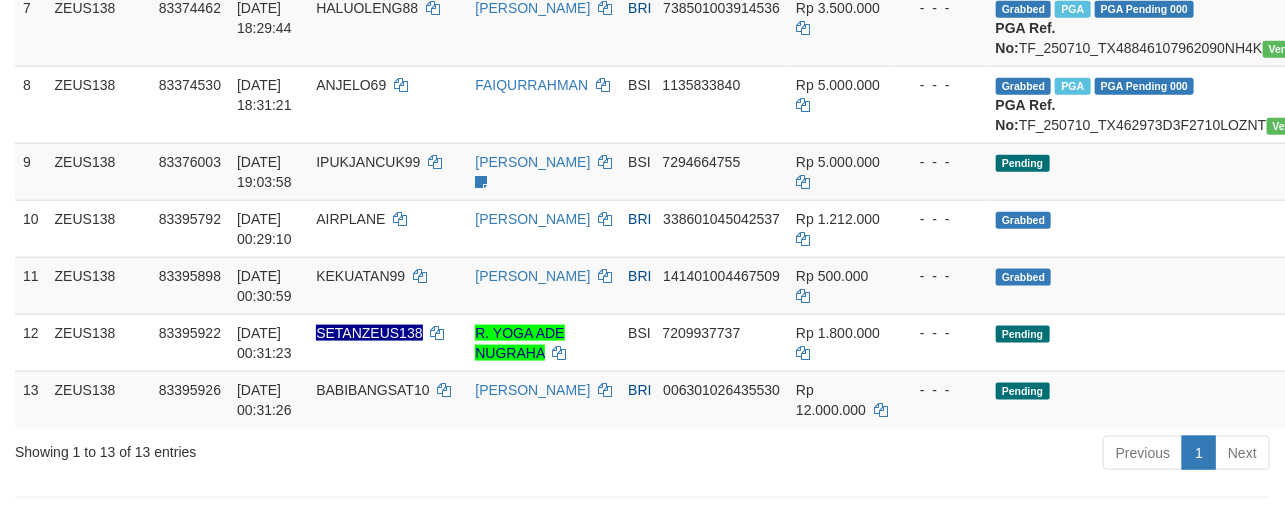 scroll, scrollTop: 772, scrollLeft: 0, axis: vertical 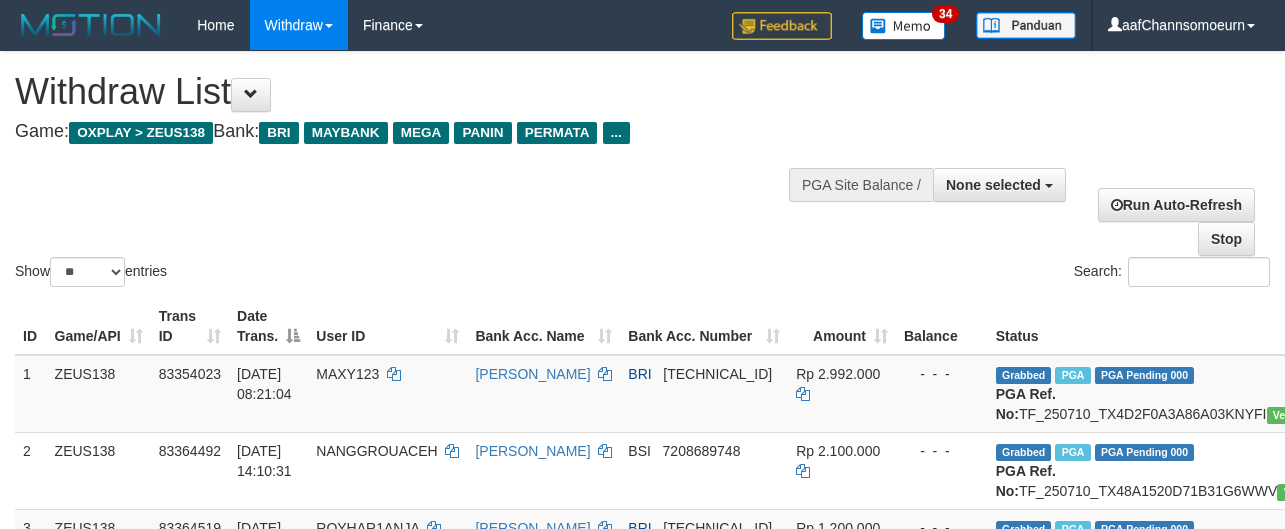 select 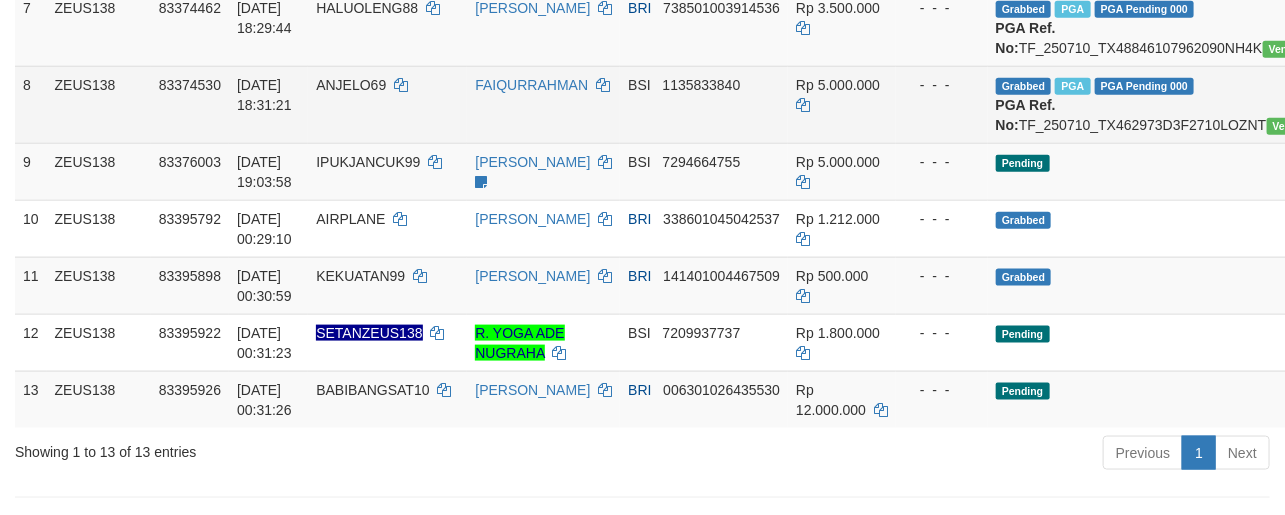 scroll, scrollTop: 772, scrollLeft: 0, axis: vertical 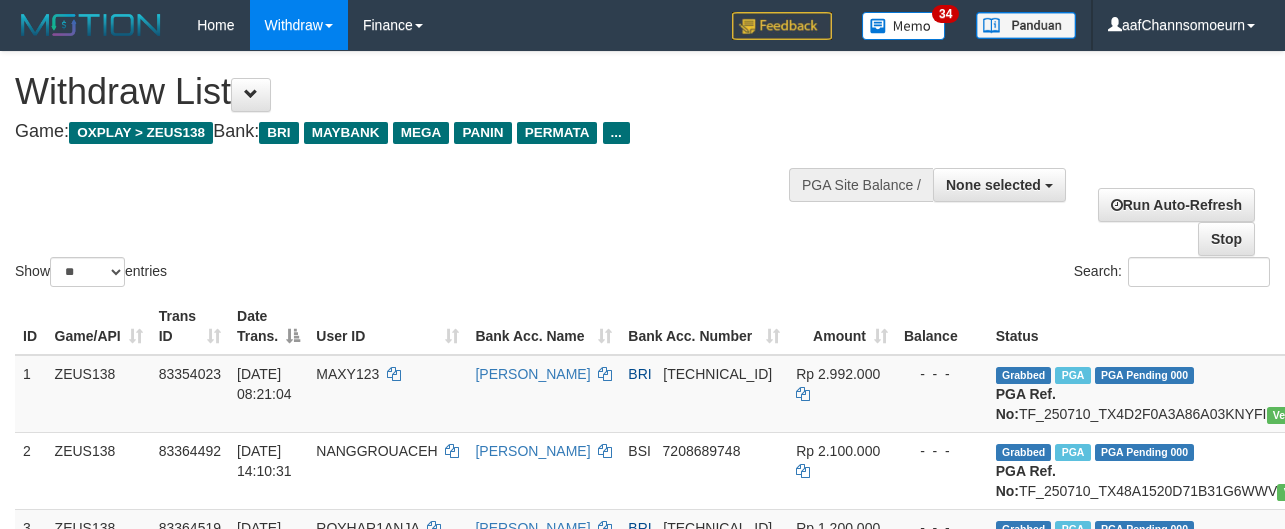 select 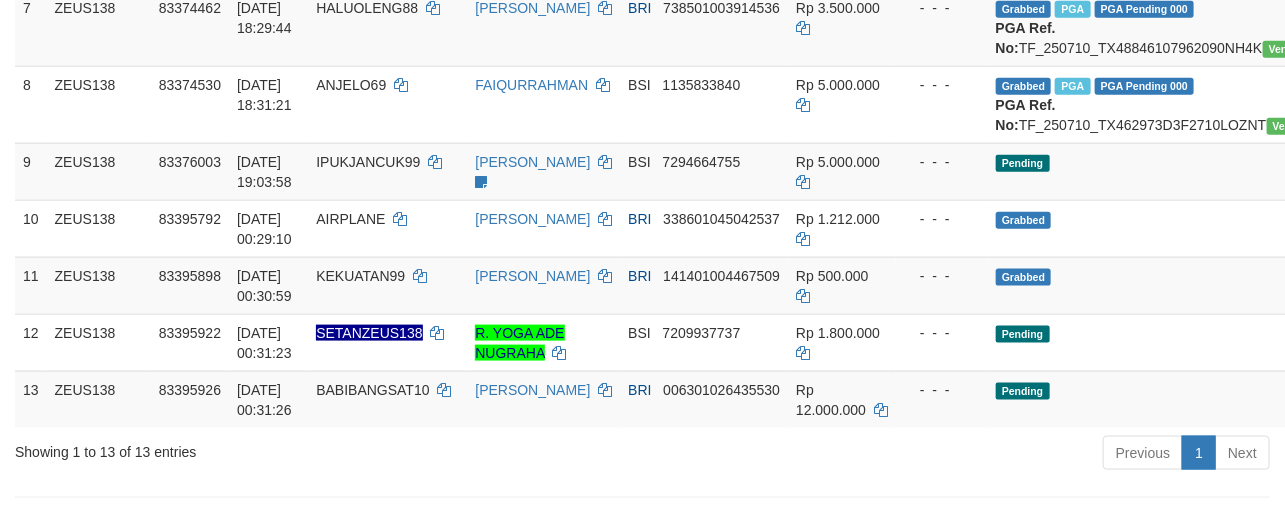 scroll, scrollTop: 772, scrollLeft: 0, axis: vertical 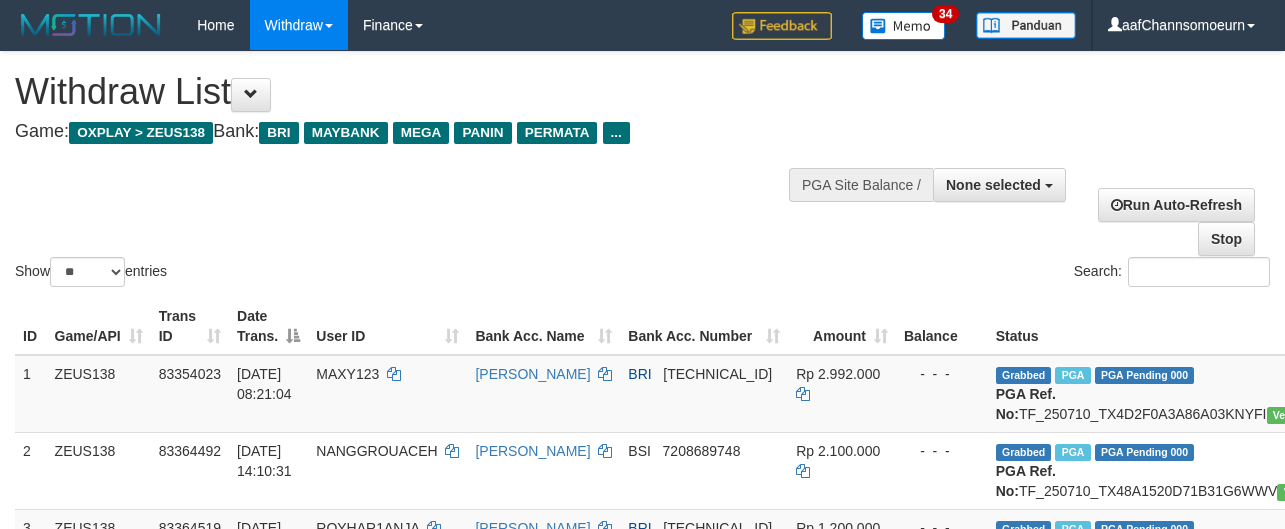select 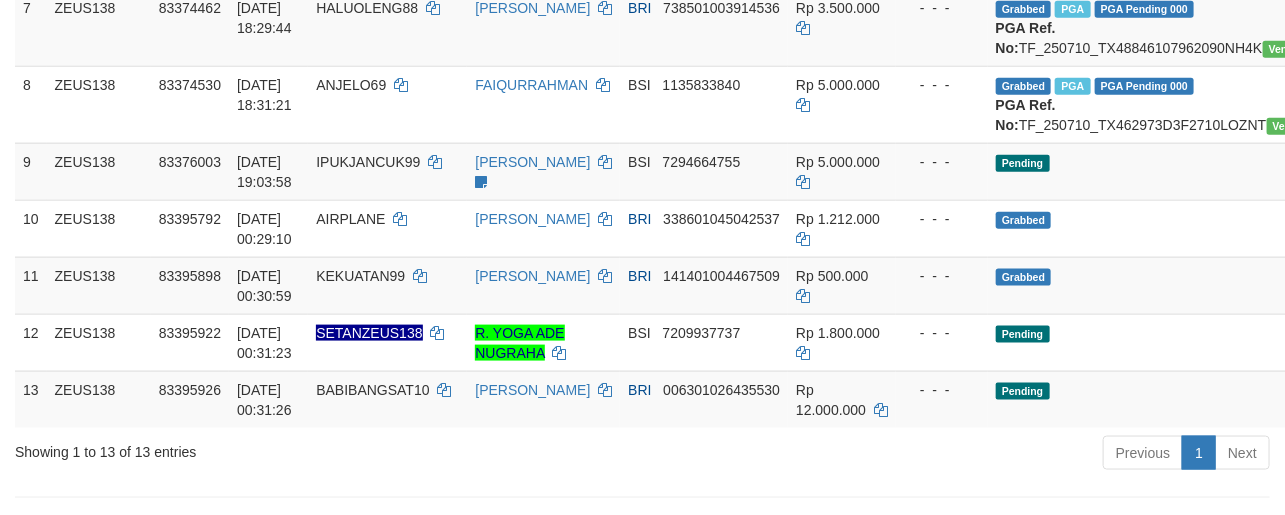 scroll, scrollTop: 772, scrollLeft: 0, axis: vertical 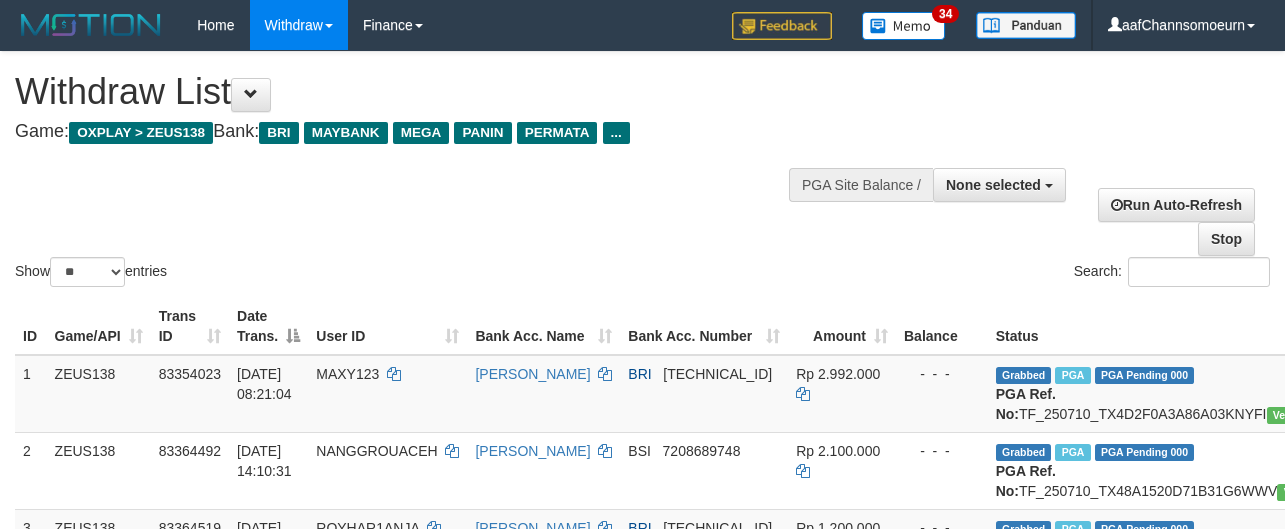 select 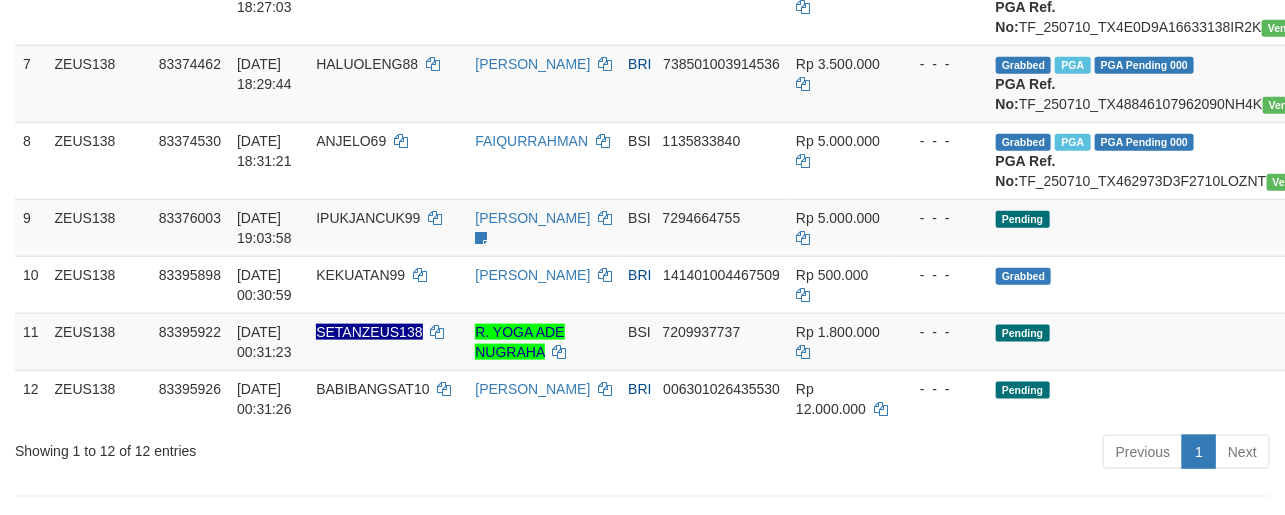 scroll, scrollTop: 1223, scrollLeft: 0, axis: vertical 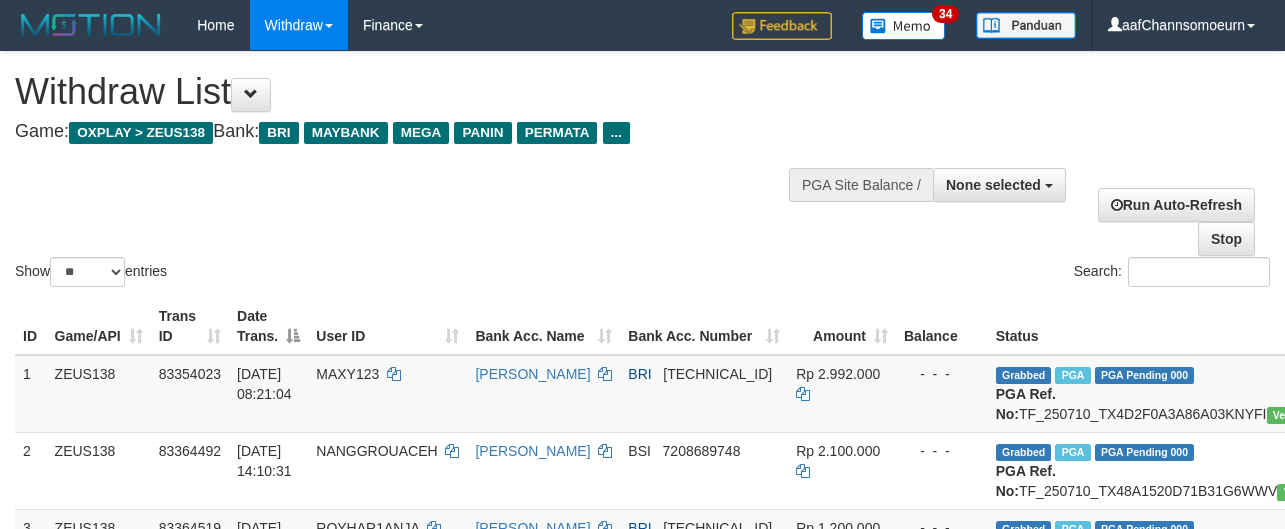 select 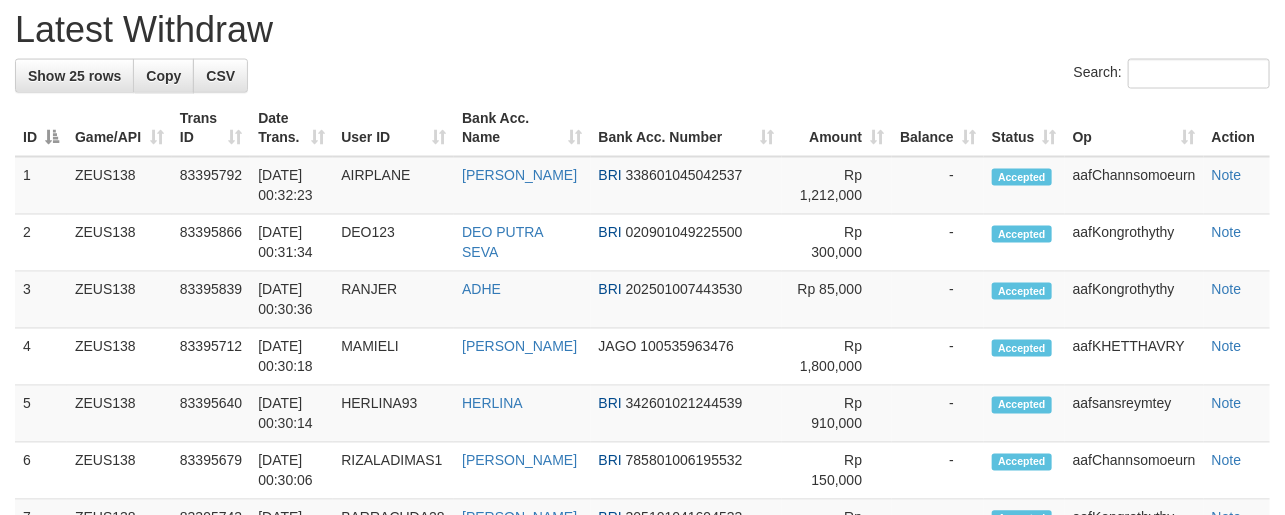 scroll, scrollTop: 1223, scrollLeft: 0, axis: vertical 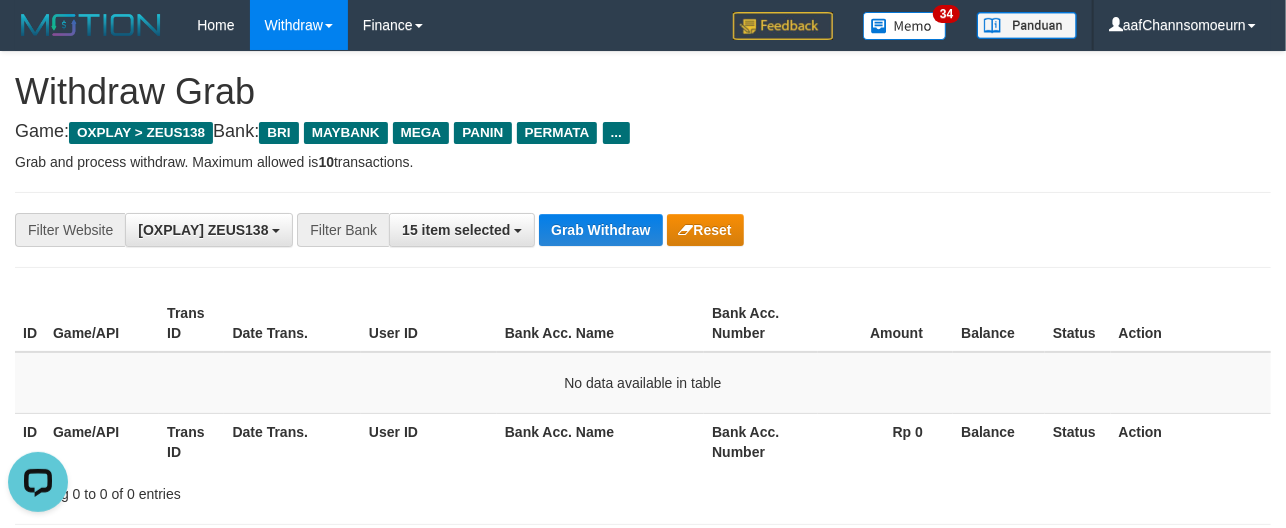 click on "**********" at bounding box center (536, 230) 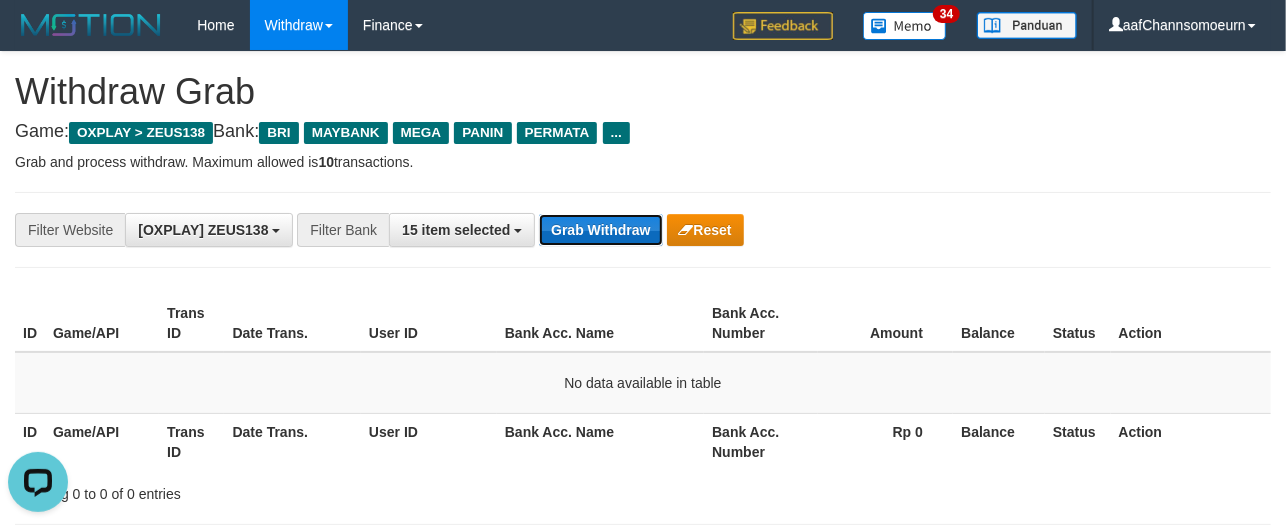 click on "Grab Withdraw" at bounding box center (600, 230) 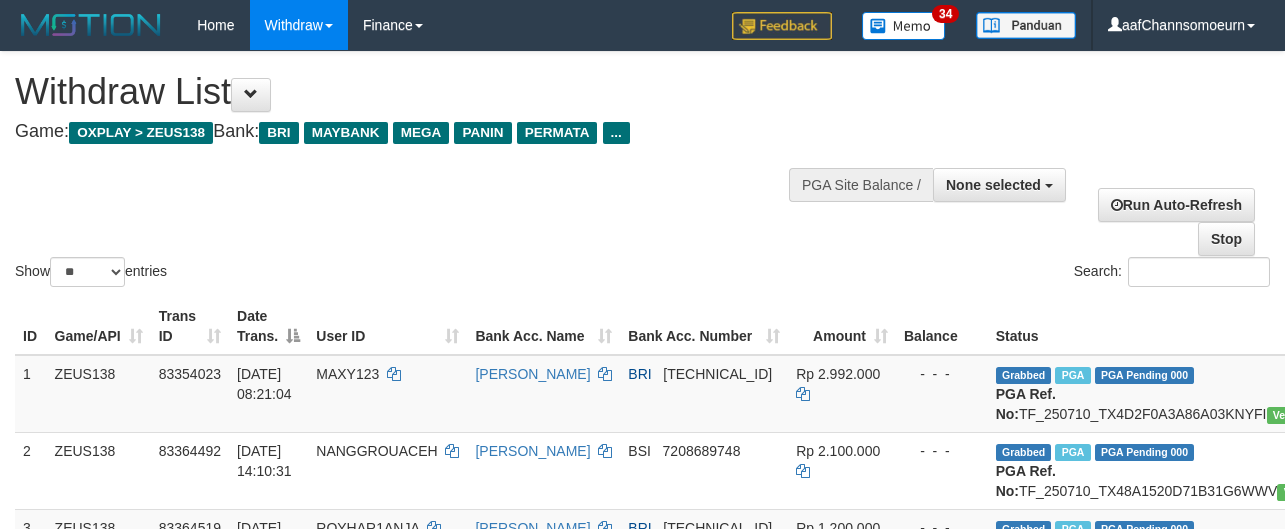select 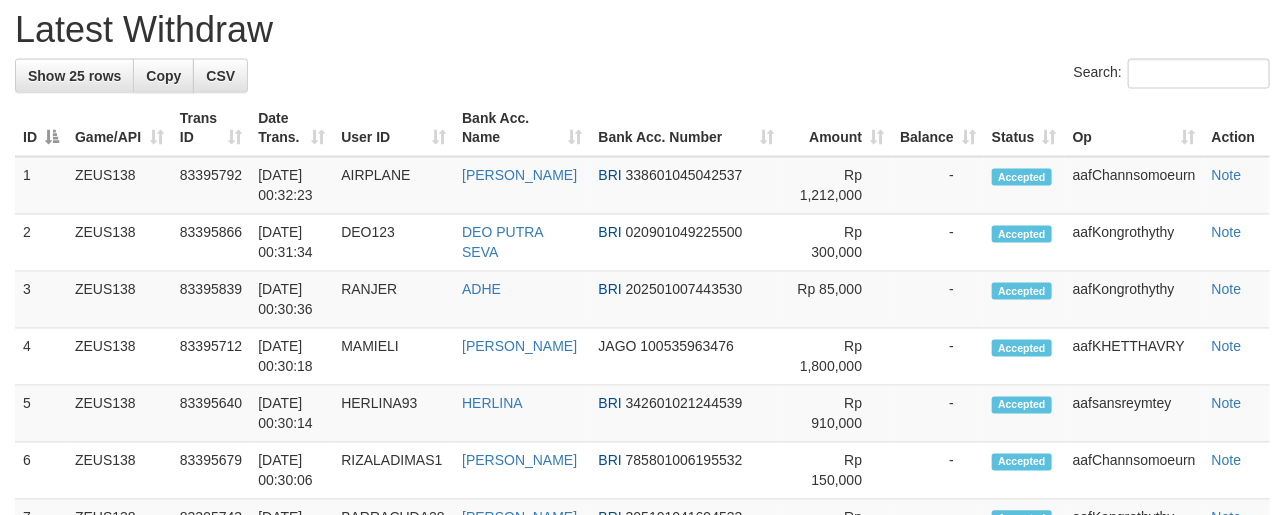 scroll, scrollTop: 1223, scrollLeft: 0, axis: vertical 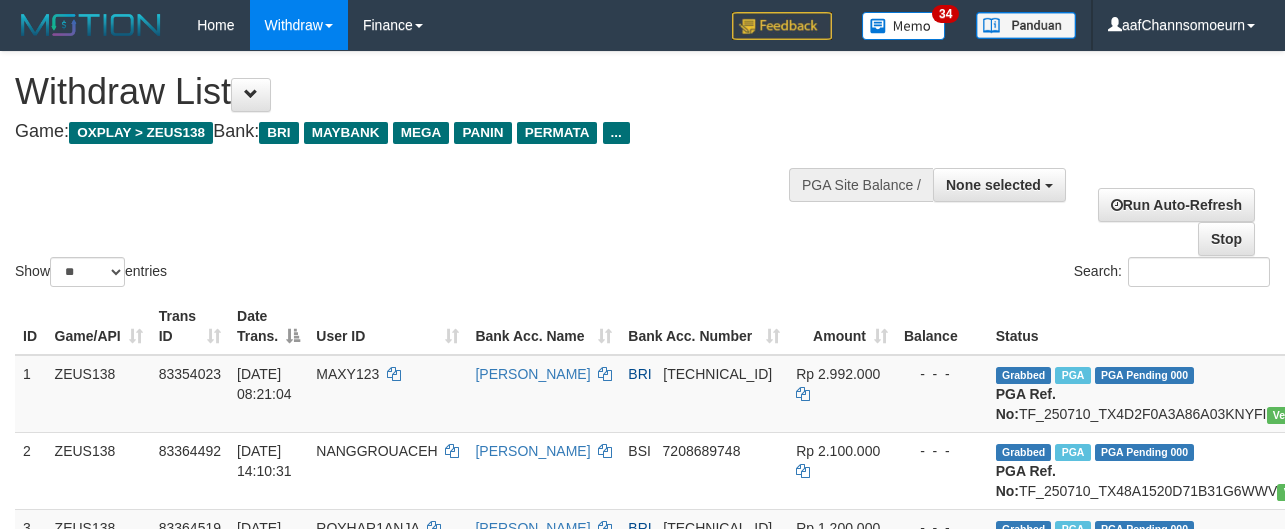 select 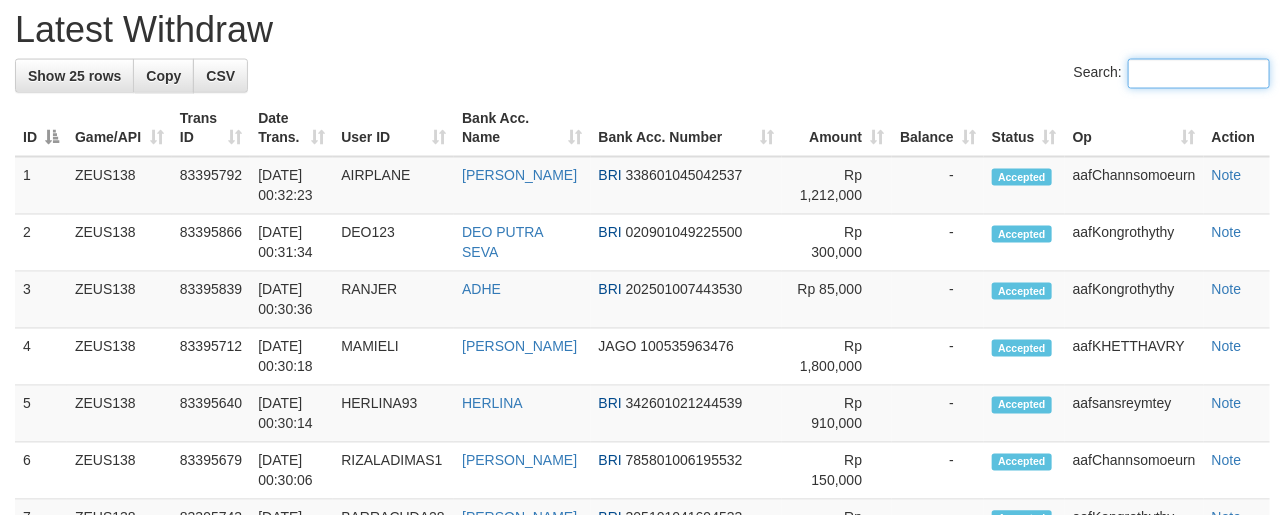 click on "Search:" at bounding box center (1199, 74) 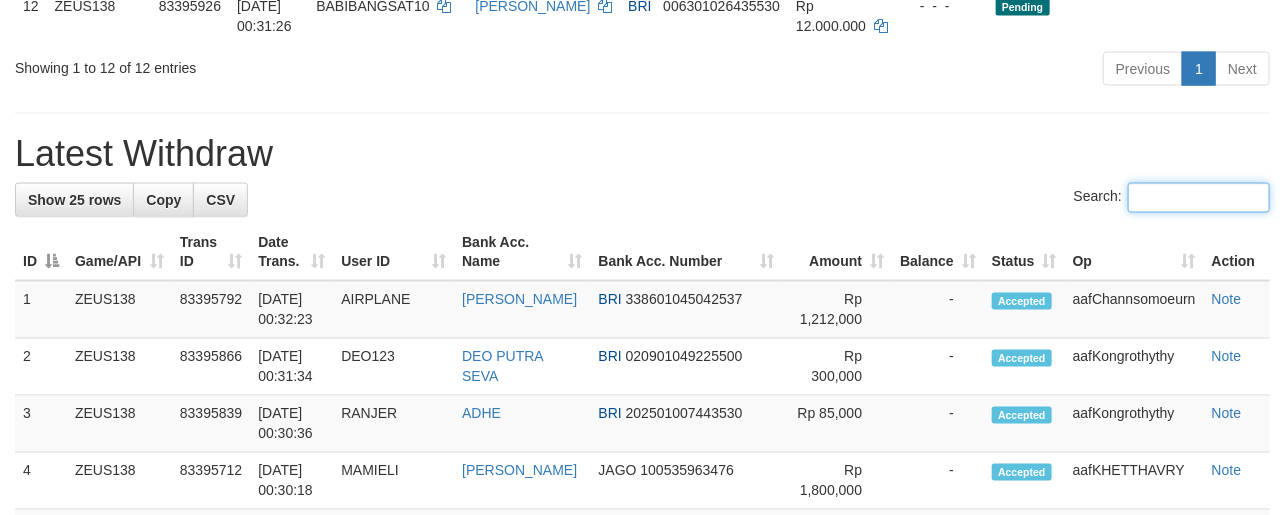 scroll, scrollTop: 1137, scrollLeft: 0, axis: vertical 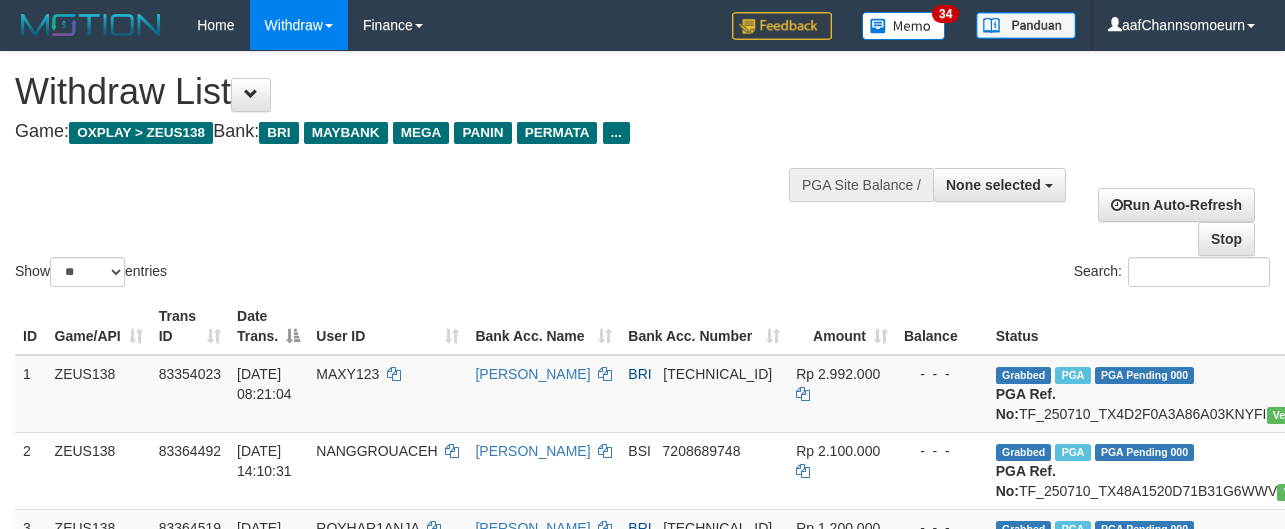 select 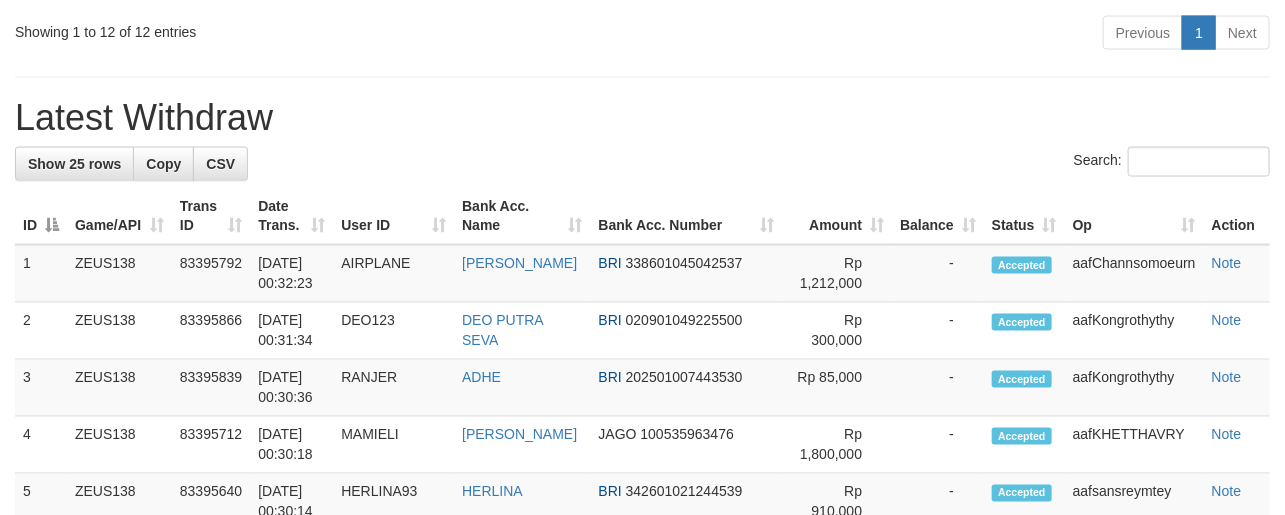 scroll, scrollTop: 1137, scrollLeft: 0, axis: vertical 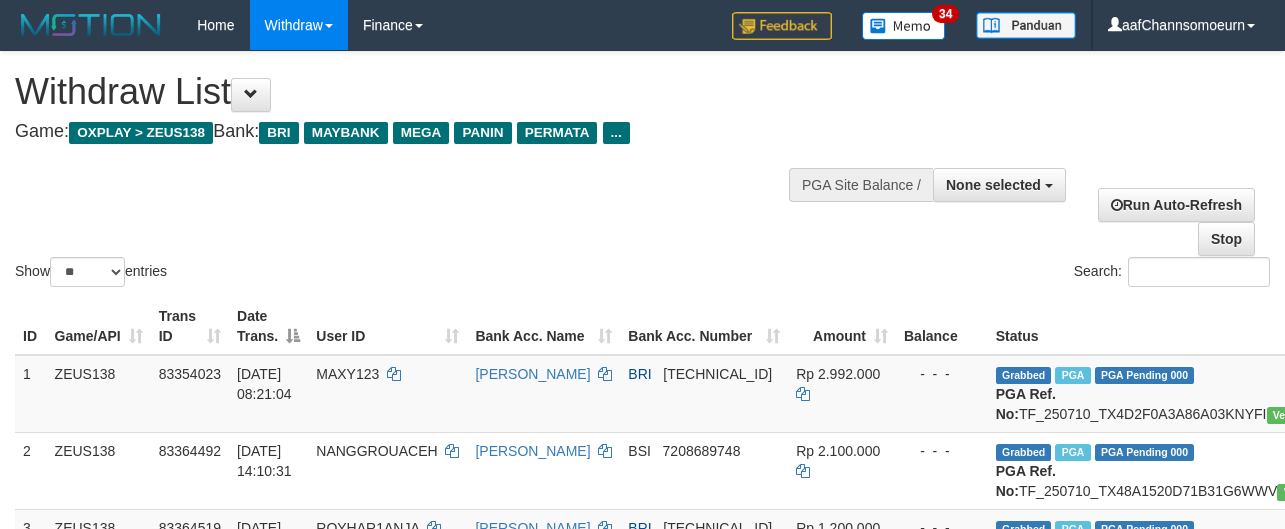 select 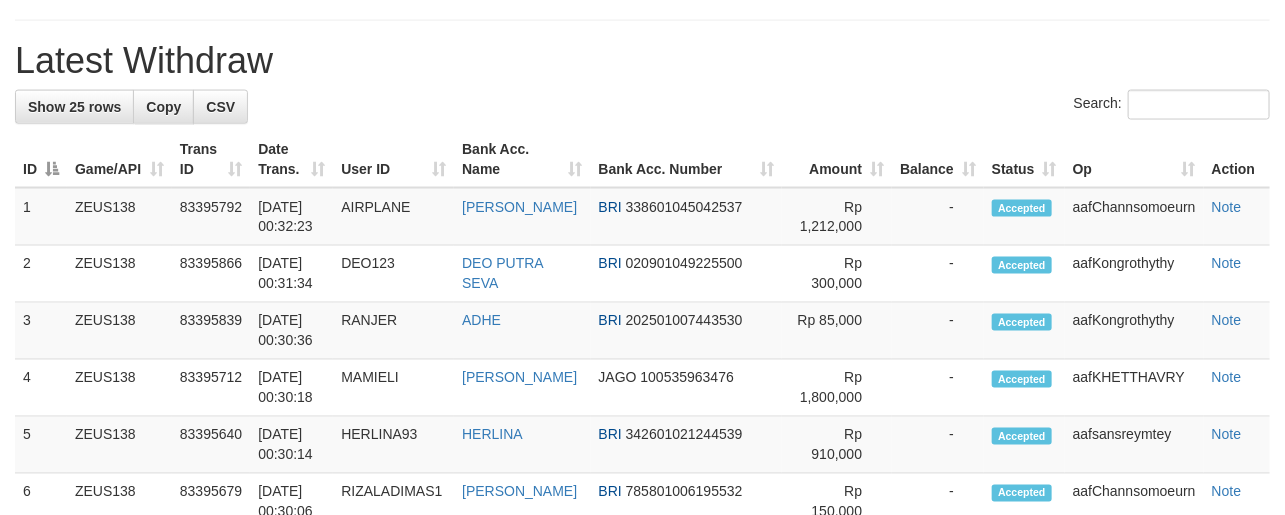 scroll, scrollTop: 1137, scrollLeft: 0, axis: vertical 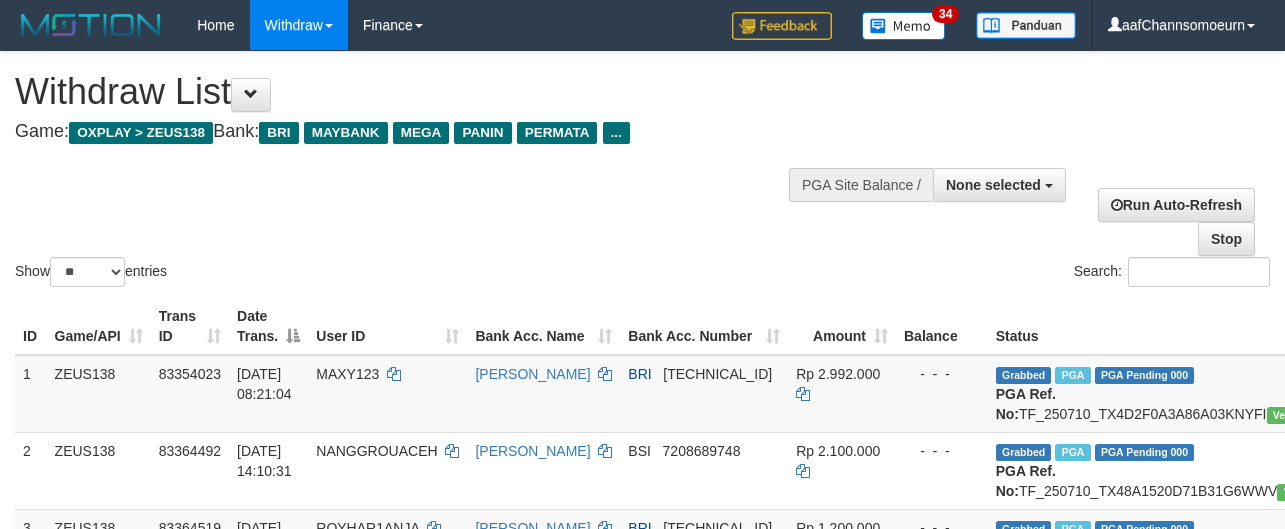 select 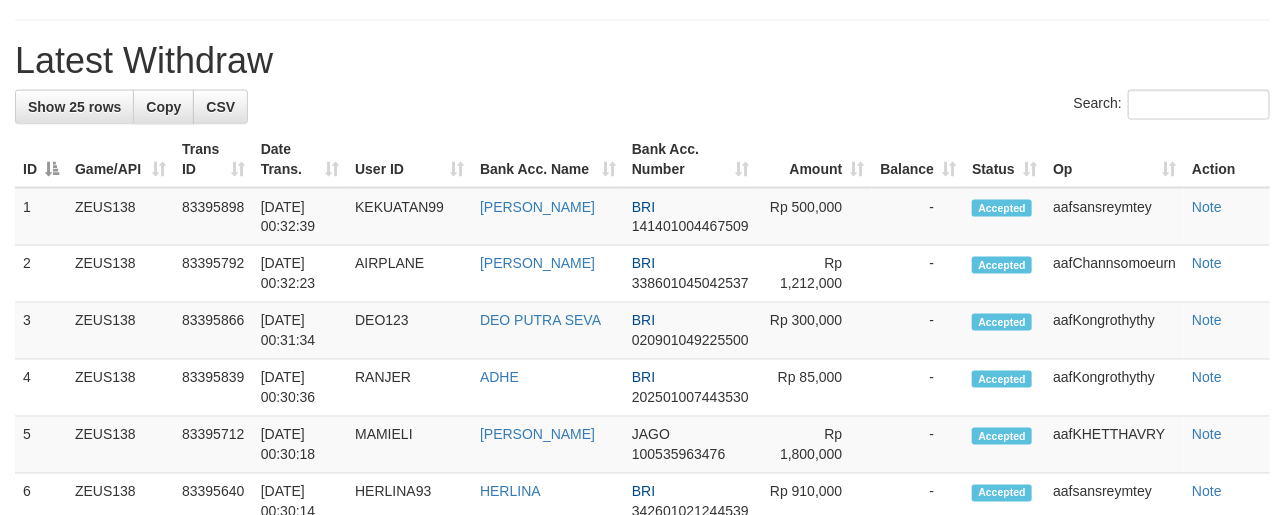 scroll, scrollTop: 1137, scrollLeft: 0, axis: vertical 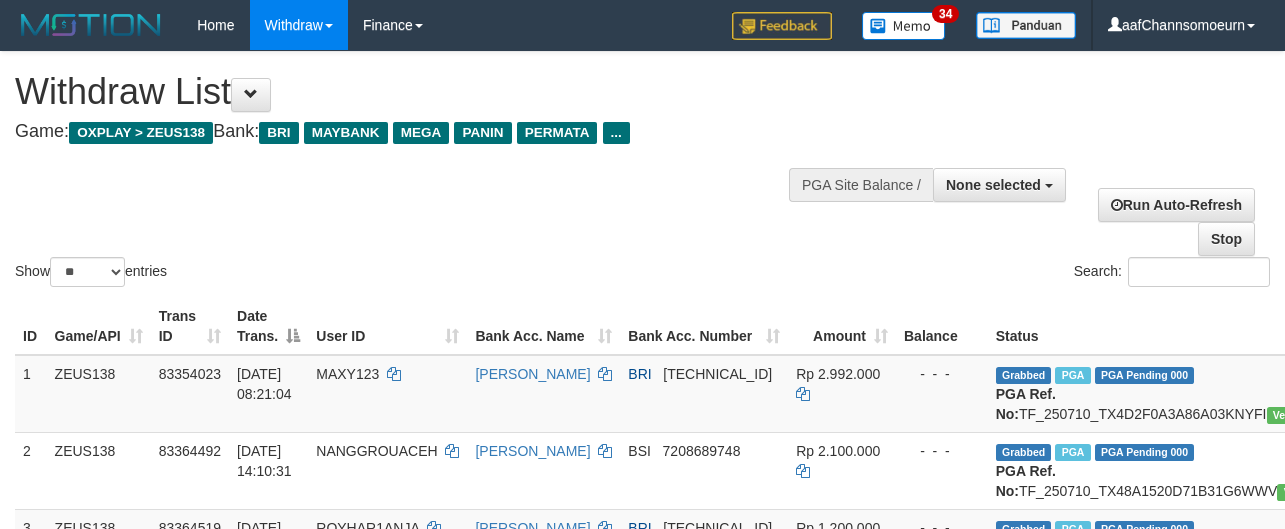 select 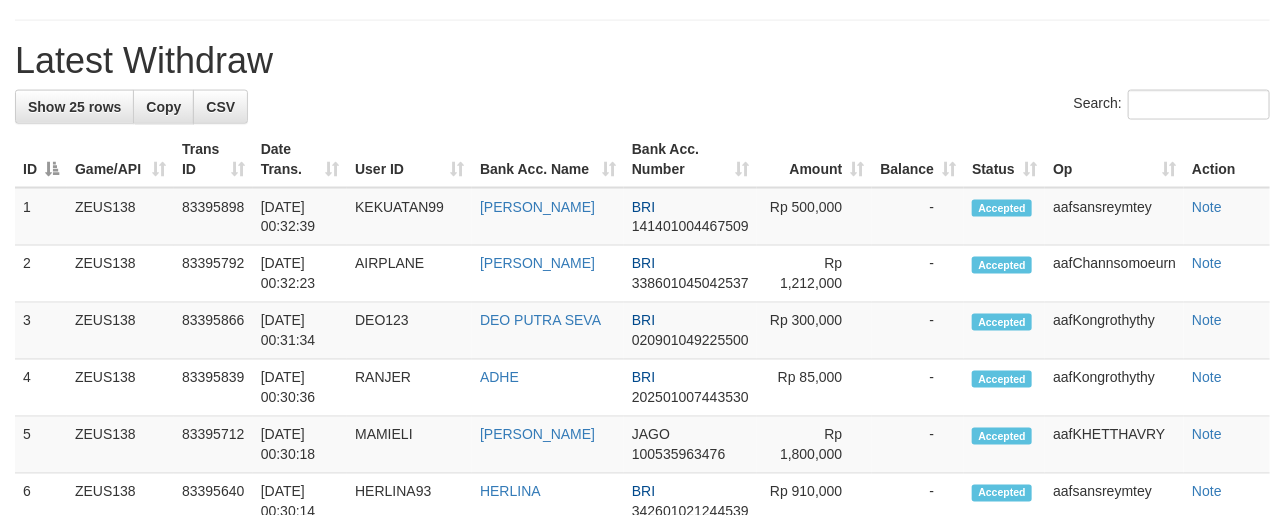 scroll, scrollTop: 1137, scrollLeft: 0, axis: vertical 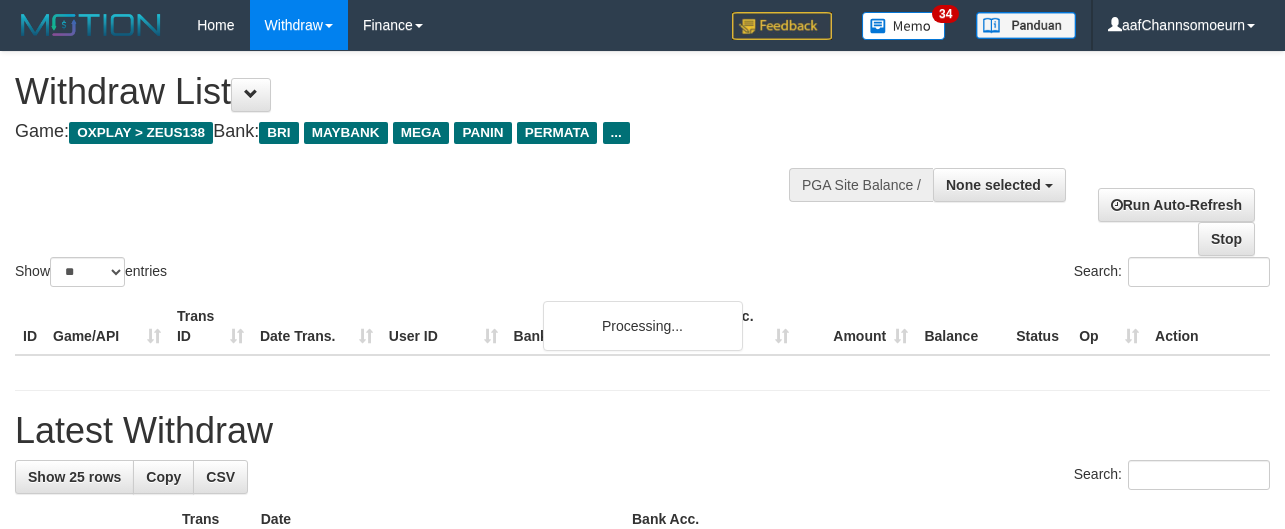select 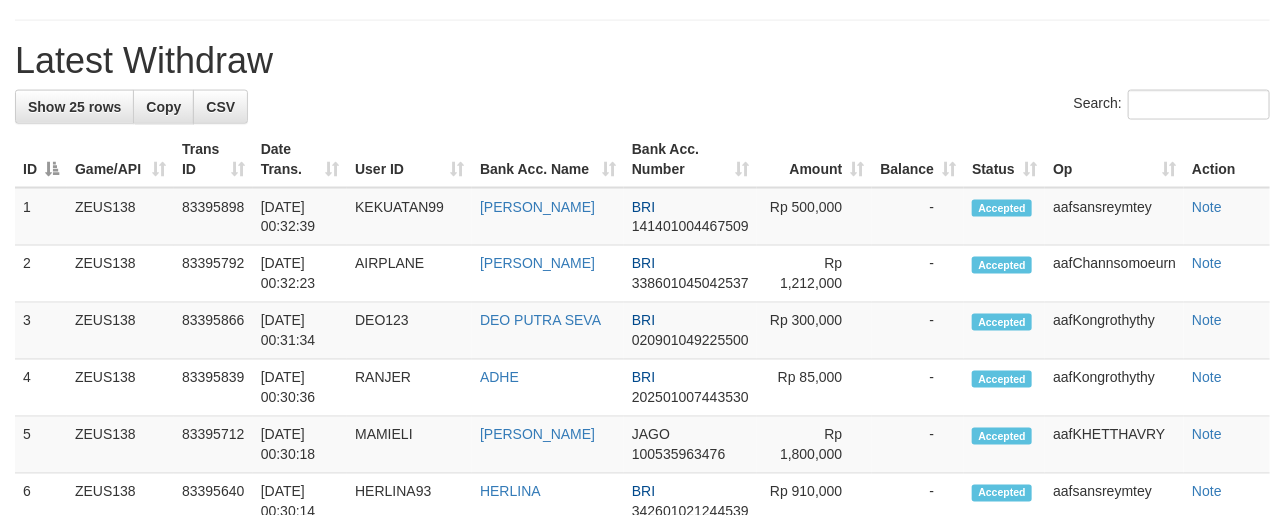 scroll, scrollTop: 1137, scrollLeft: 0, axis: vertical 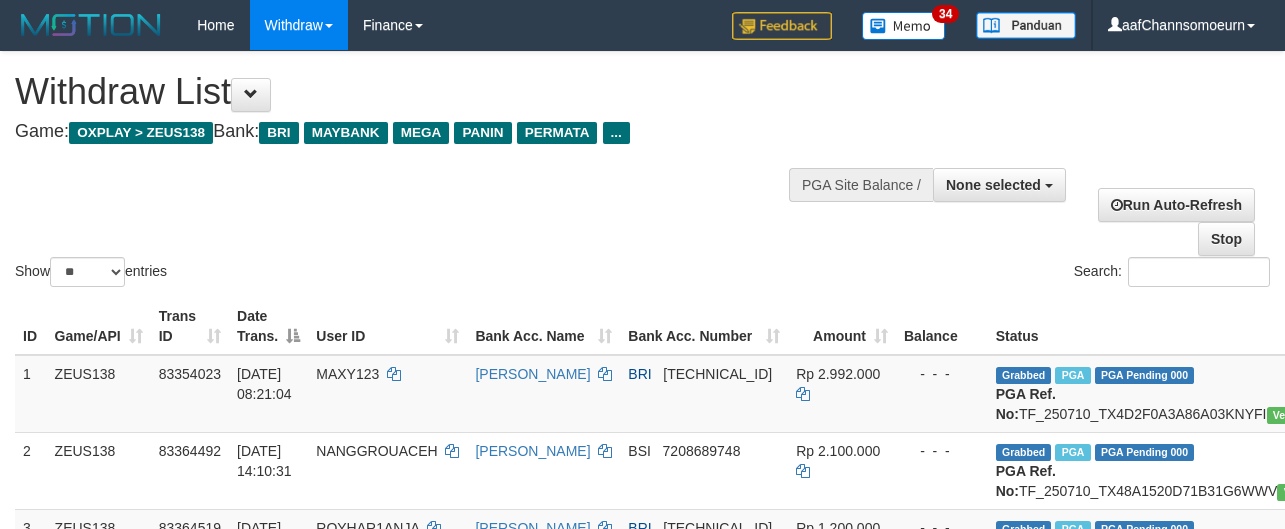 select 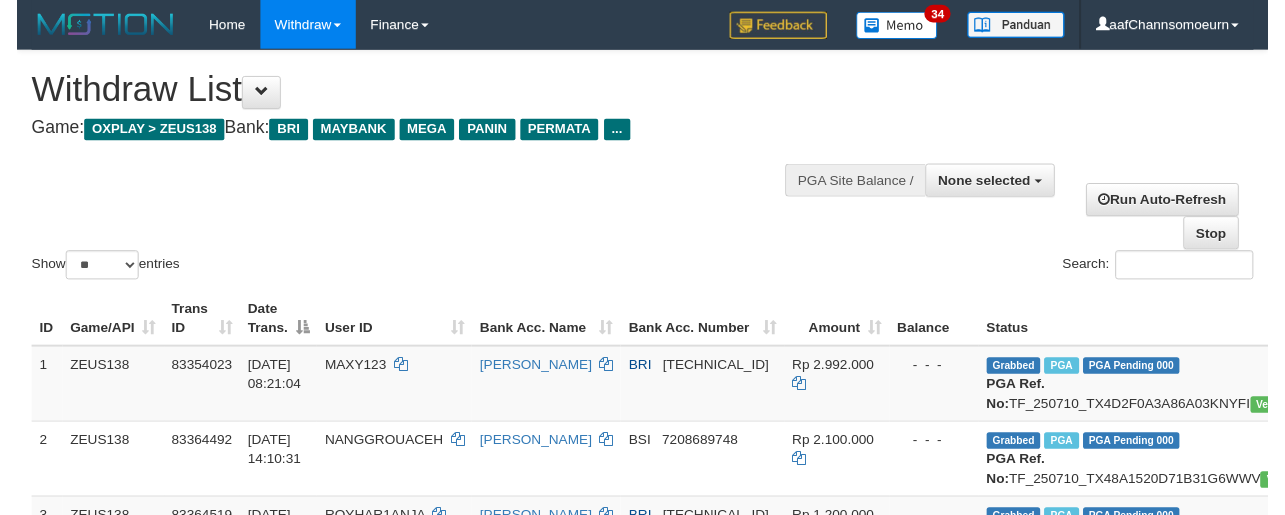 scroll, scrollTop: 1191, scrollLeft: 0, axis: vertical 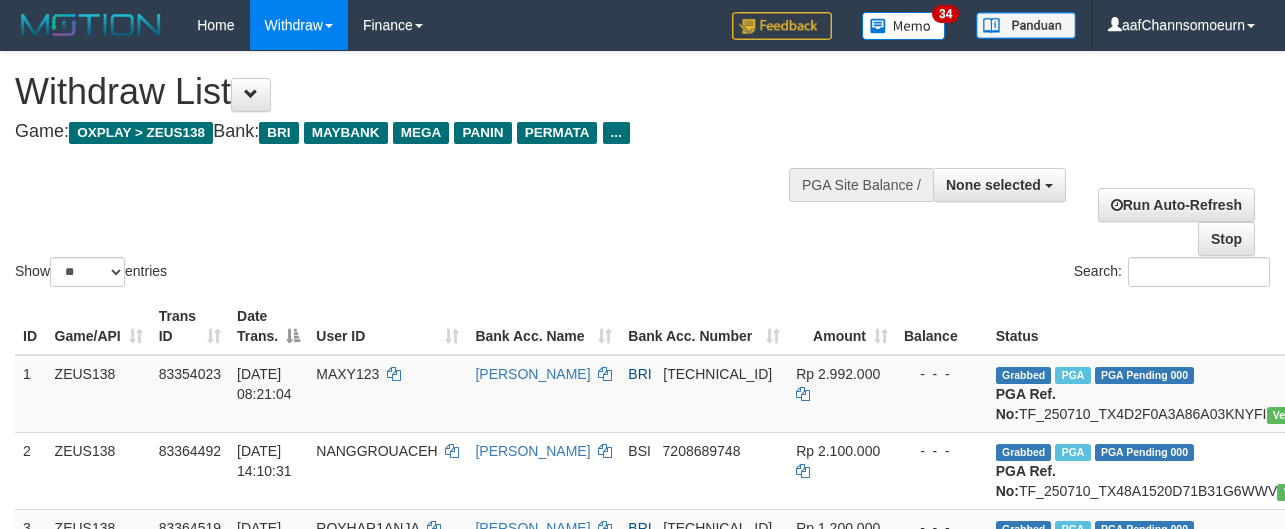 select 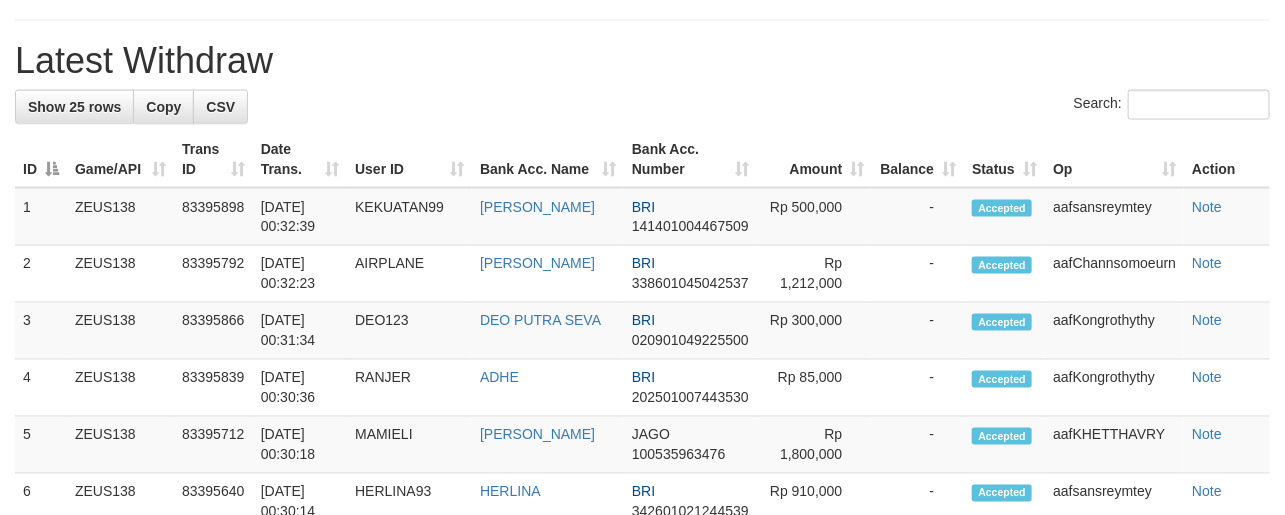 scroll, scrollTop: 1137, scrollLeft: 0, axis: vertical 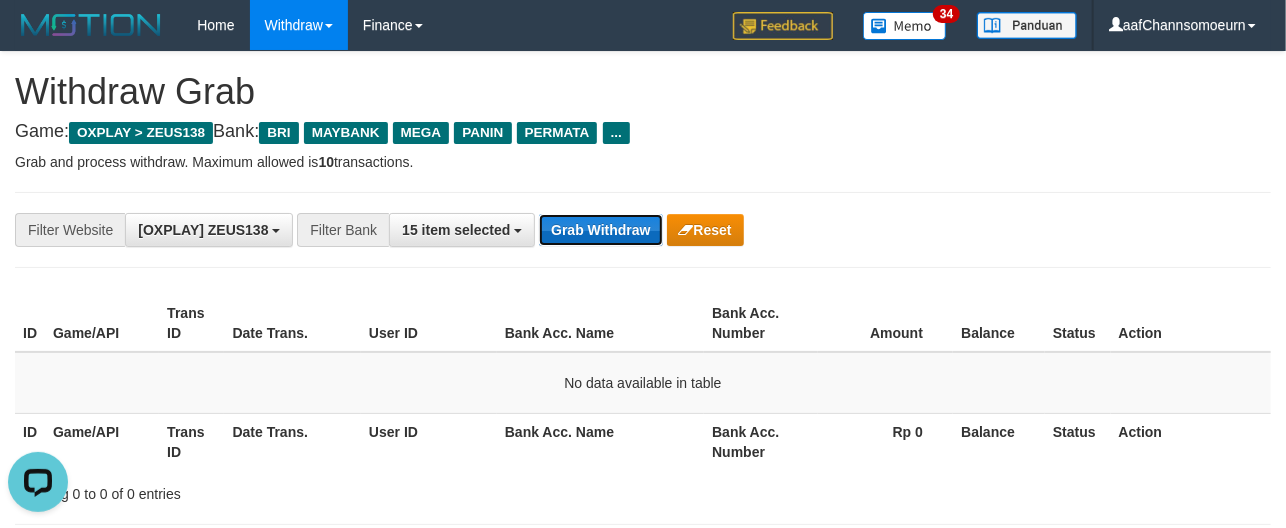 click on "Grab Withdraw" at bounding box center (600, 230) 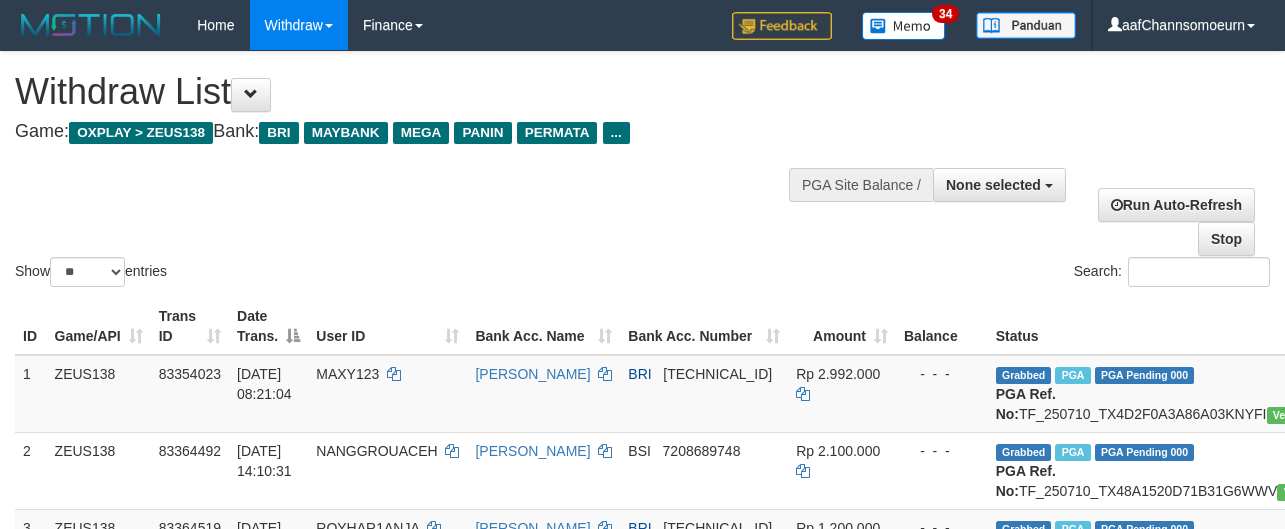 select 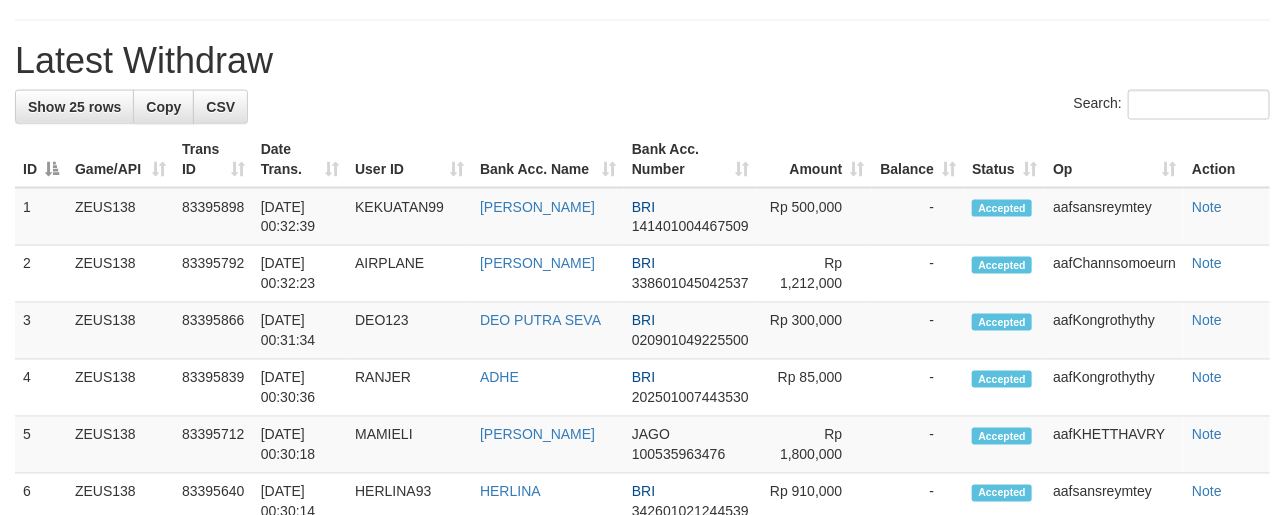 scroll, scrollTop: 1137, scrollLeft: 0, axis: vertical 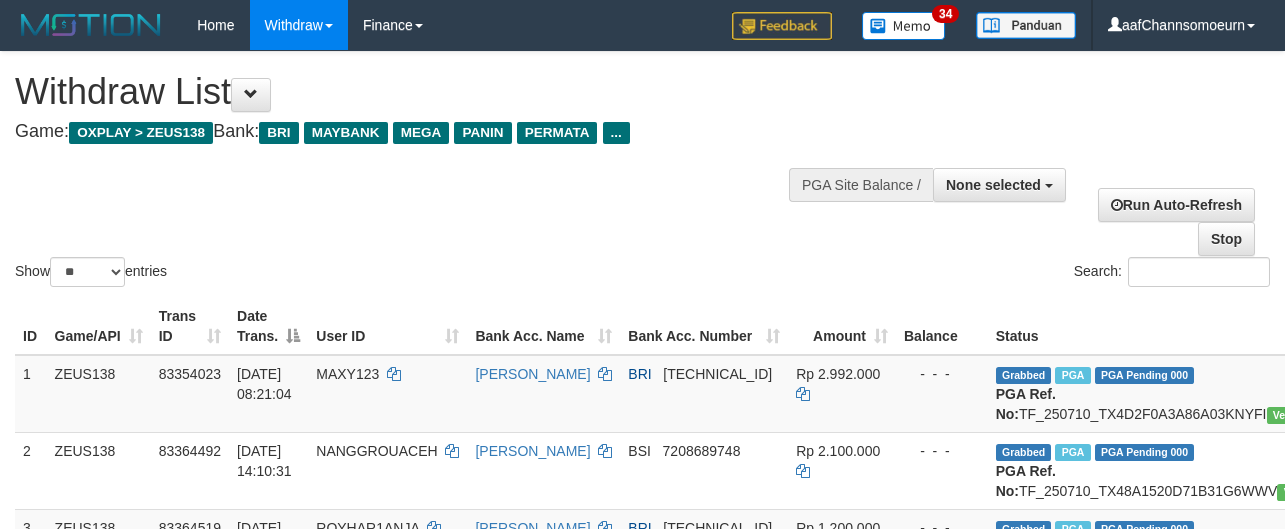 select 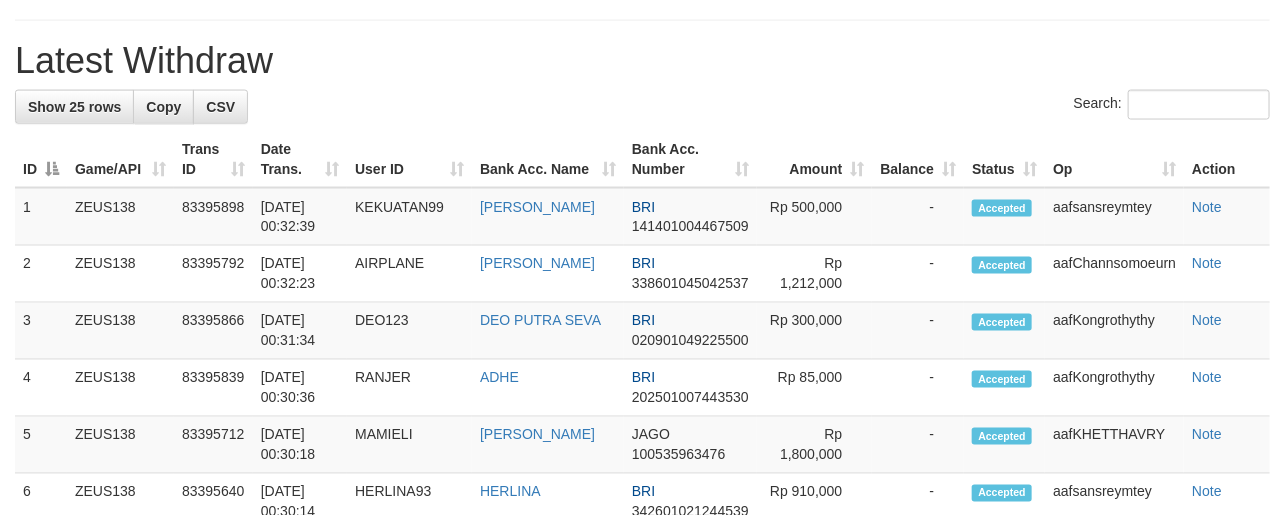 scroll, scrollTop: 1137, scrollLeft: 0, axis: vertical 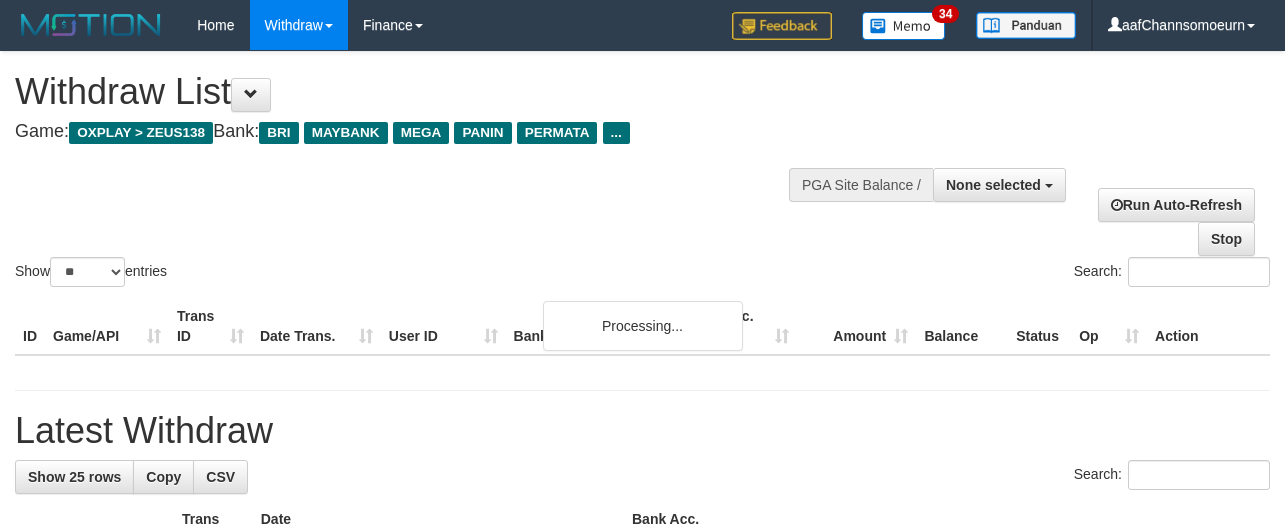 select 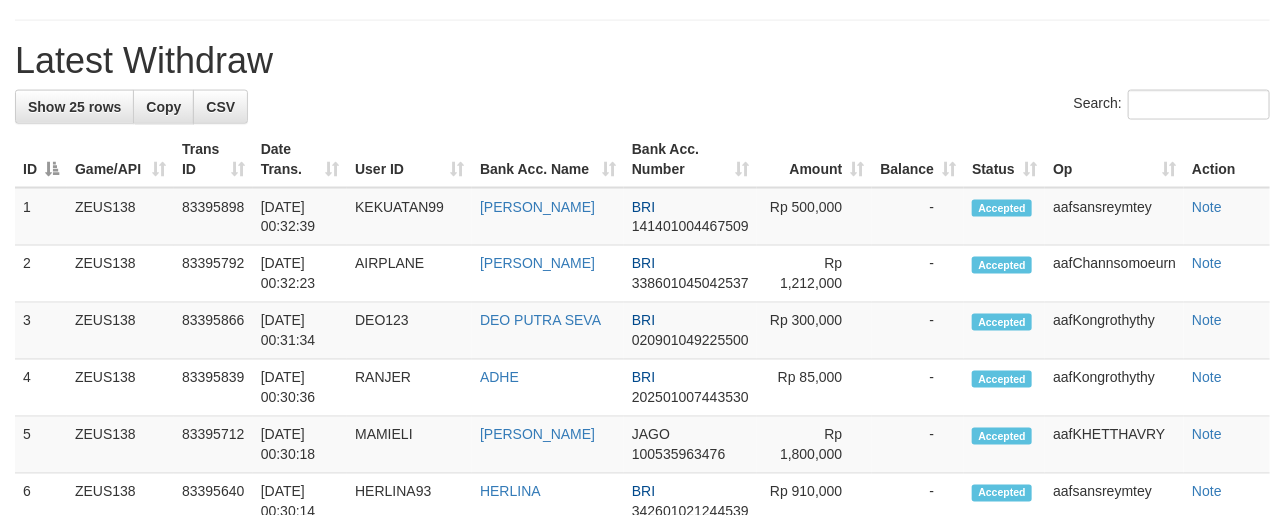 scroll, scrollTop: 1137, scrollLeft: 0, axis: vertical 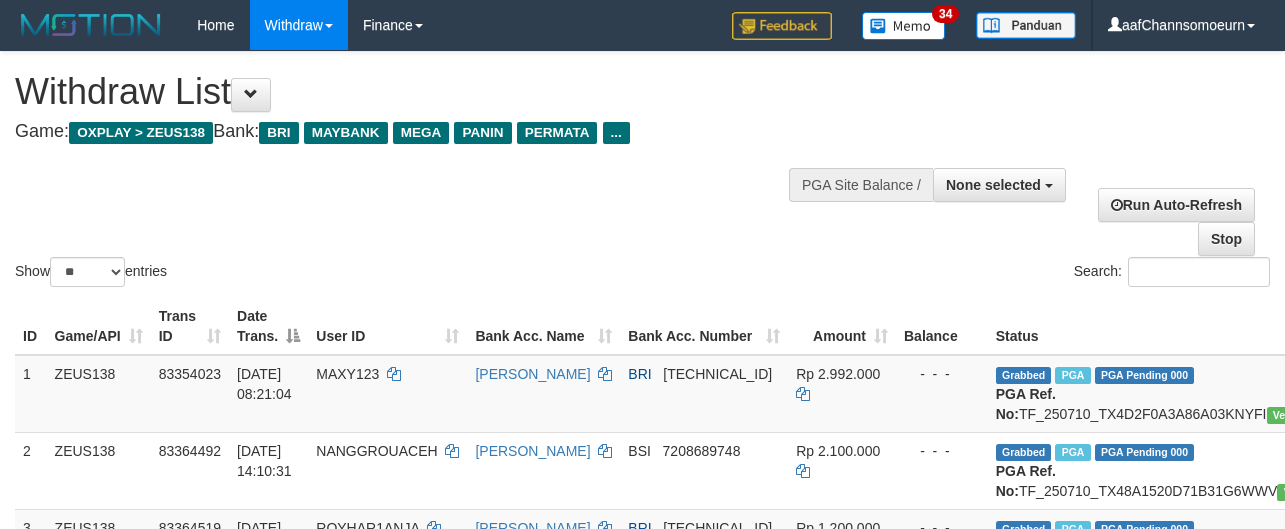 select 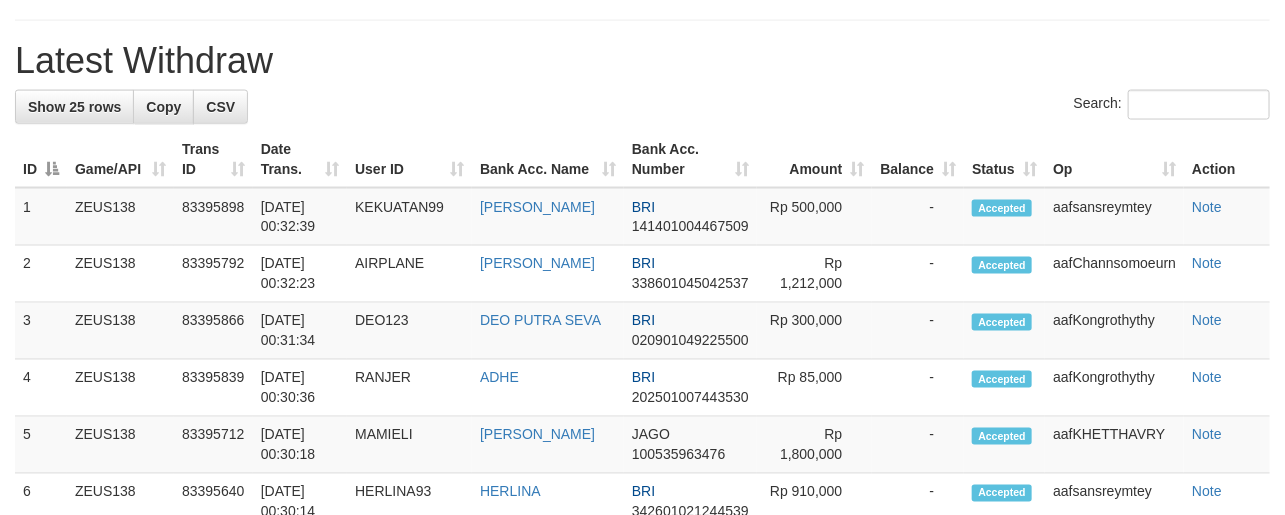 scroll, scrollTop: 1137, scrollLeft: 0, axis: vertical 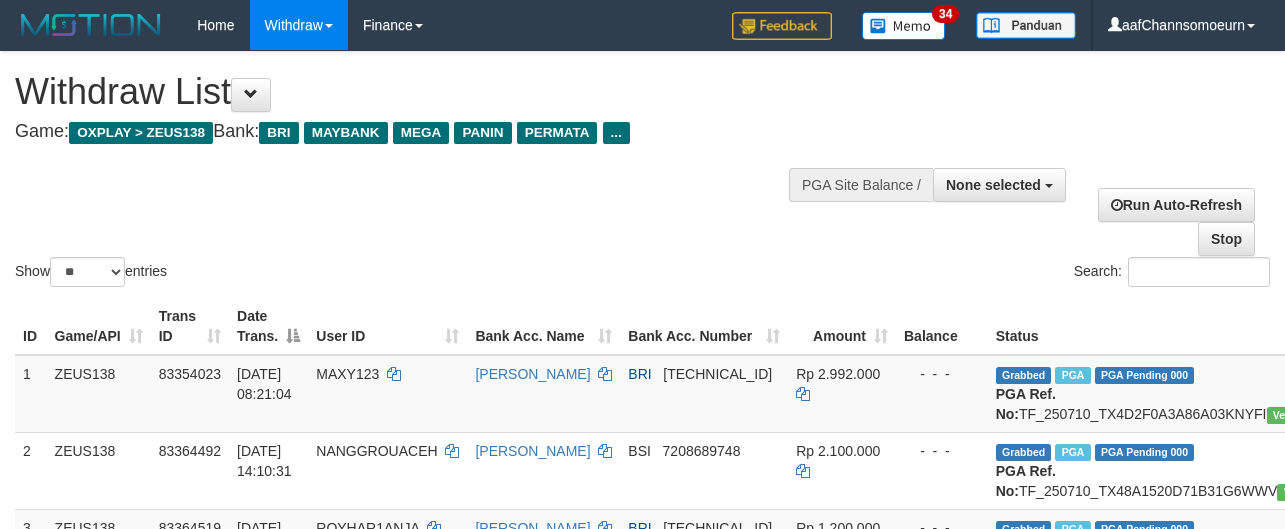 select 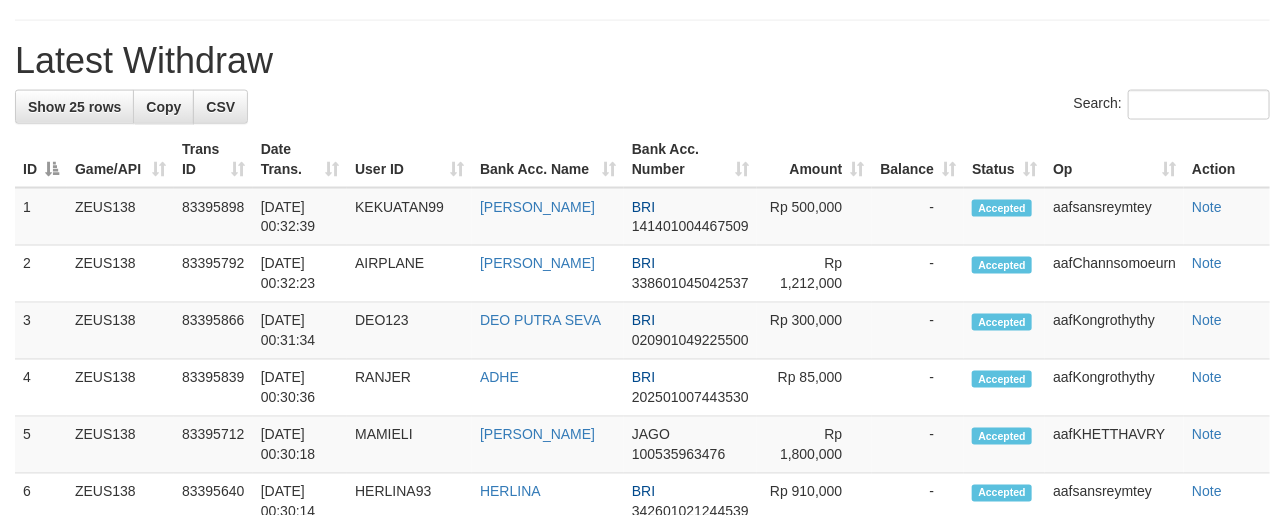 scroll, scrollTop: 1137, scrollLeft: 0, axis: vertical 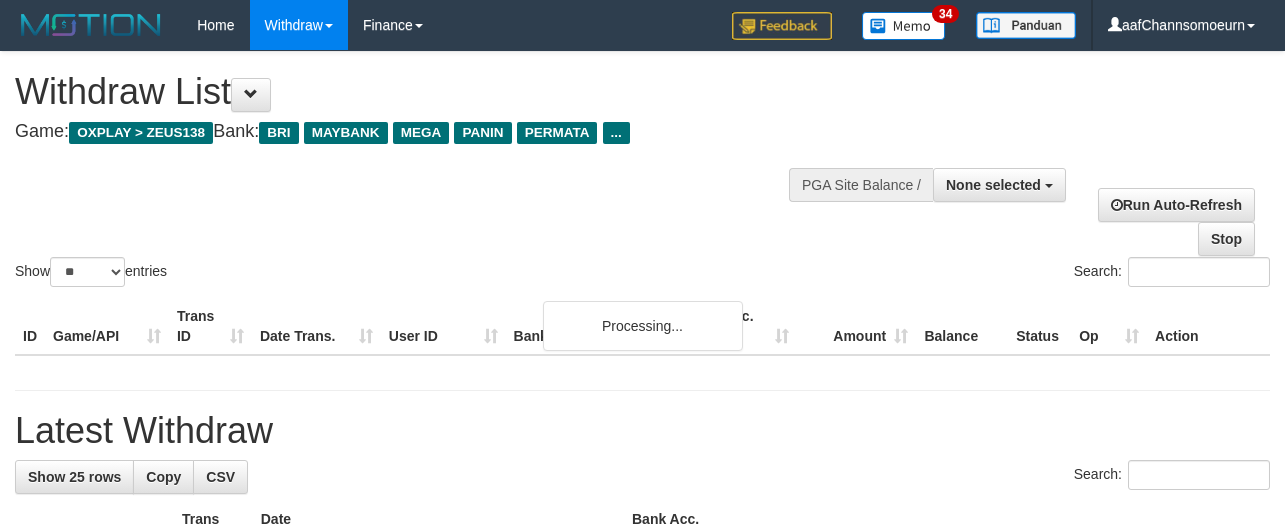 select 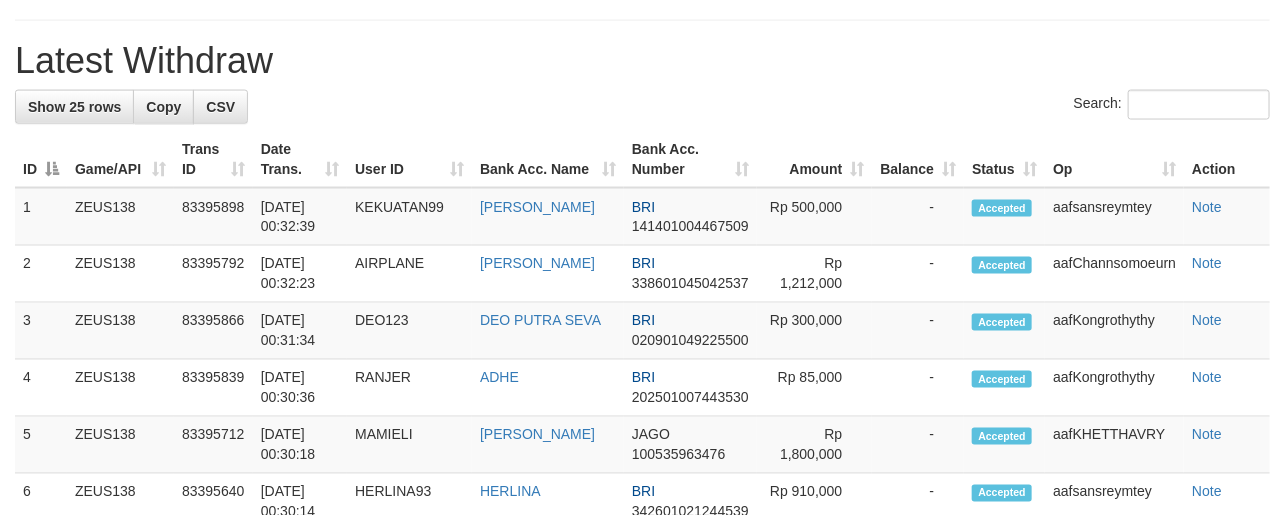 scroll, scrollTop: 1137, scrollLeft: 0, axis: vertical 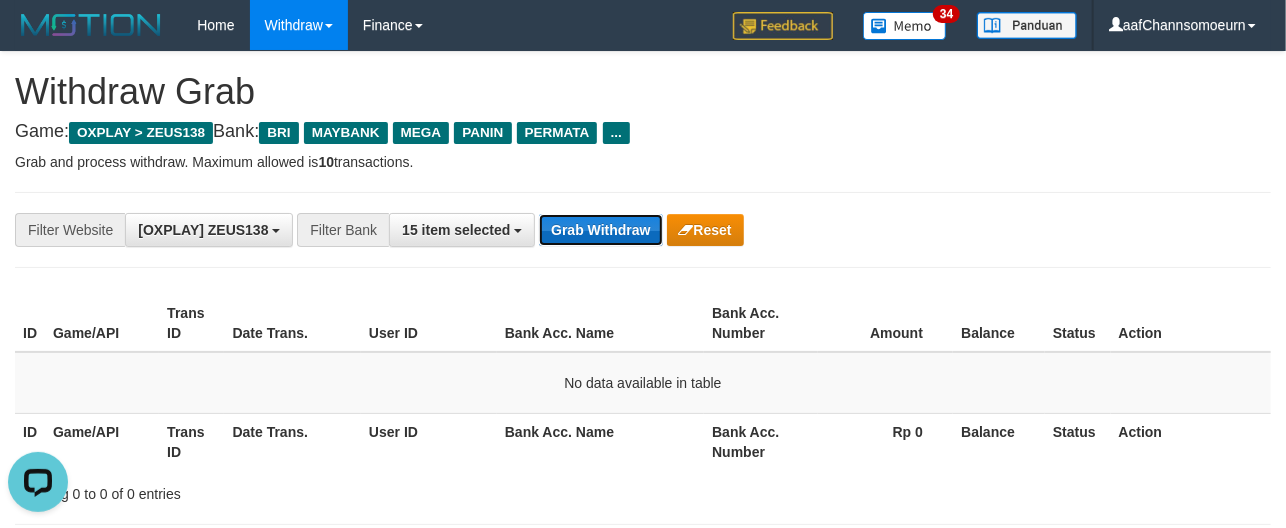 click on "Grab Withdraw" at bounding box center [600, 230] 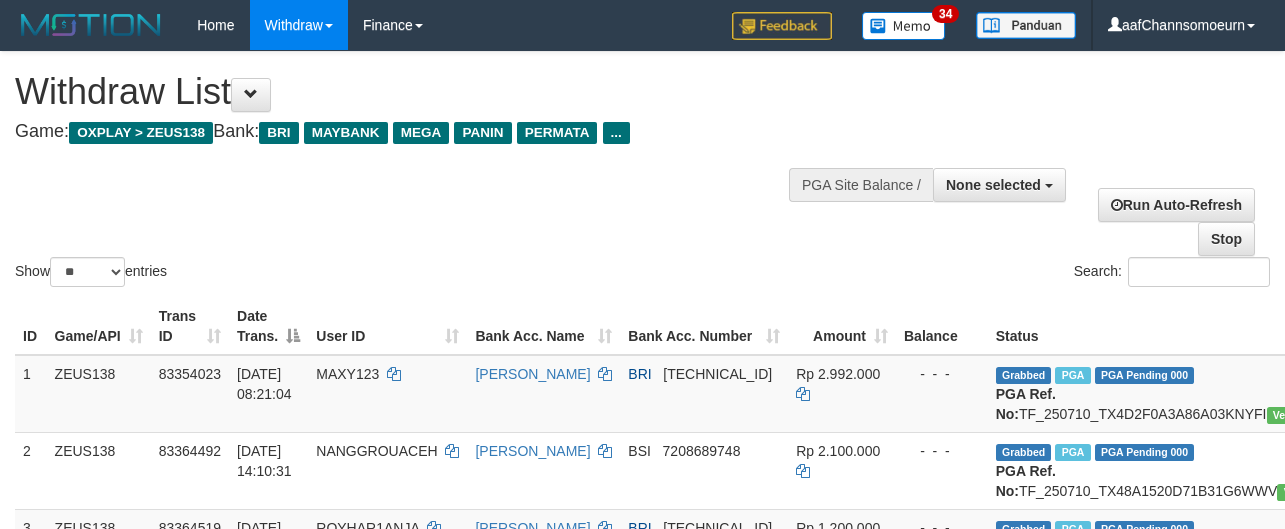 select 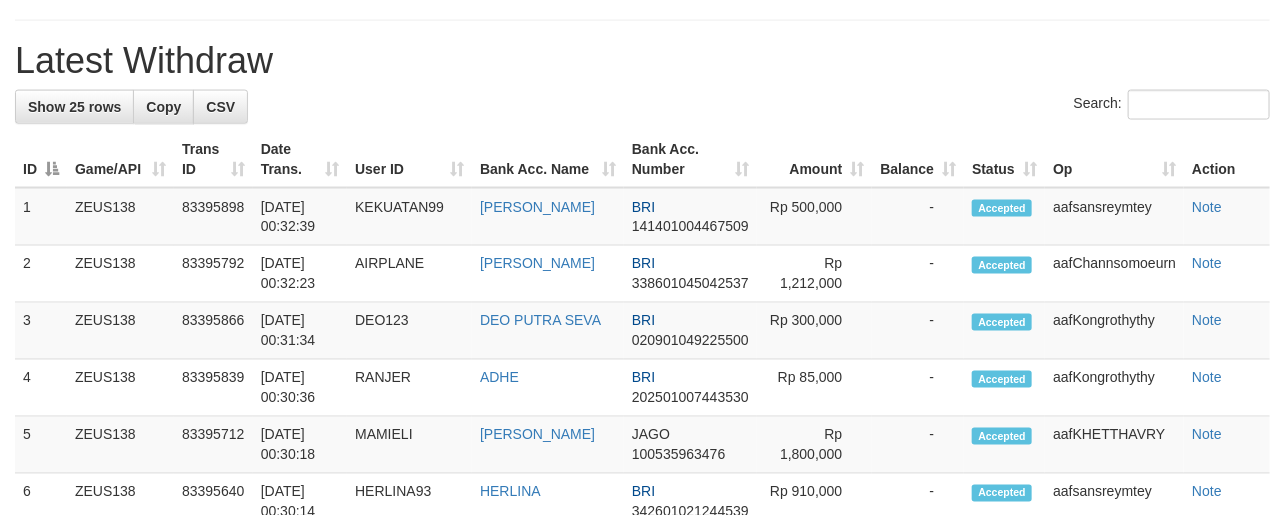 scroll, scrollTop: 1137, scrollLeft: 0, axis: vertical 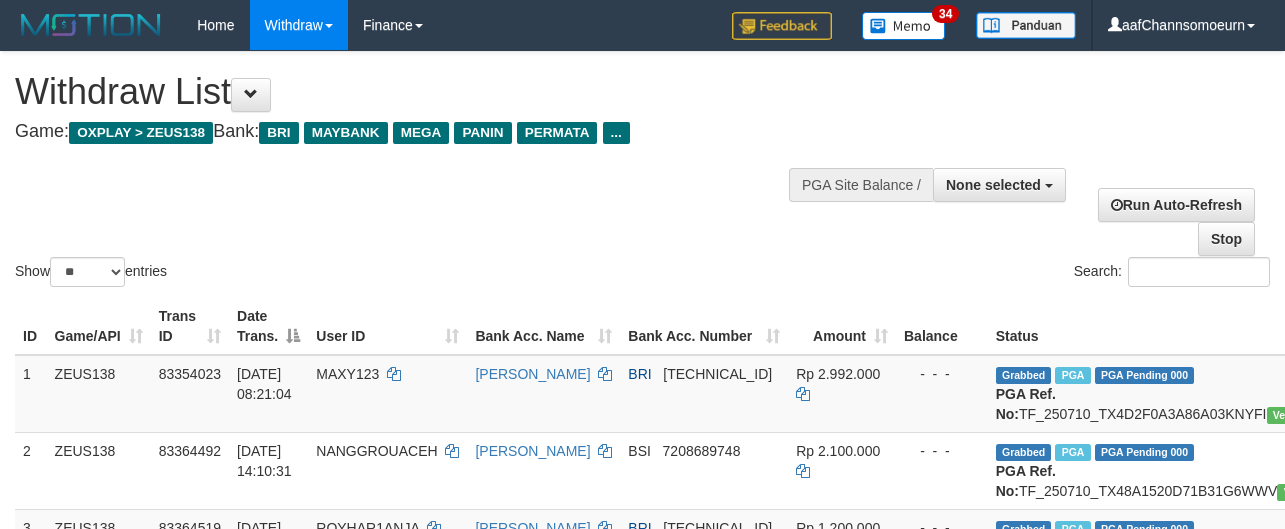 select 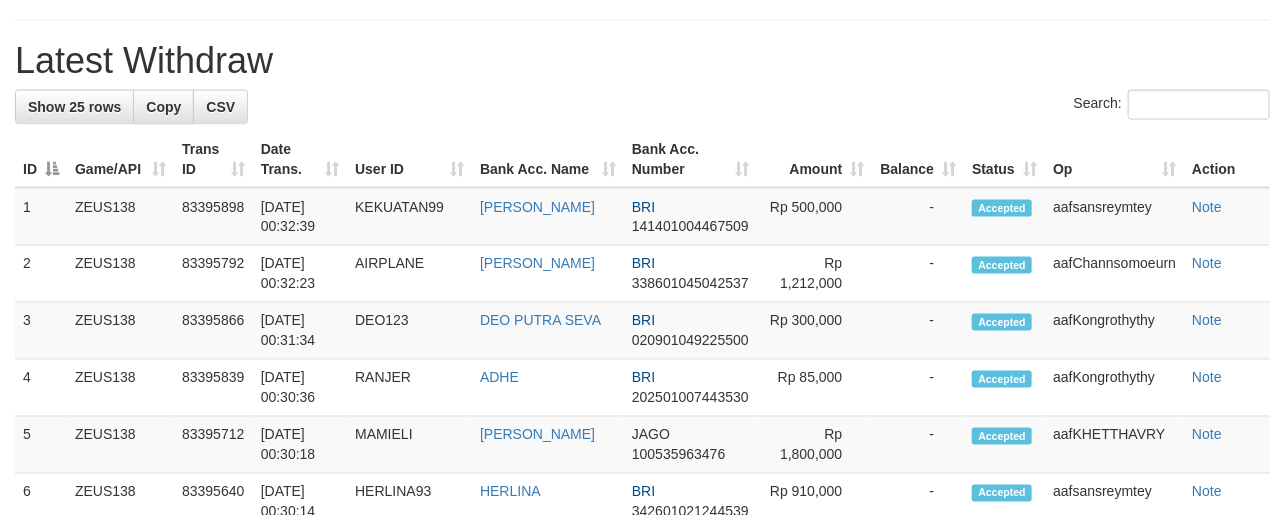 scroll, scrollTop: 1137, scrollLeft: 0, axis: vertical 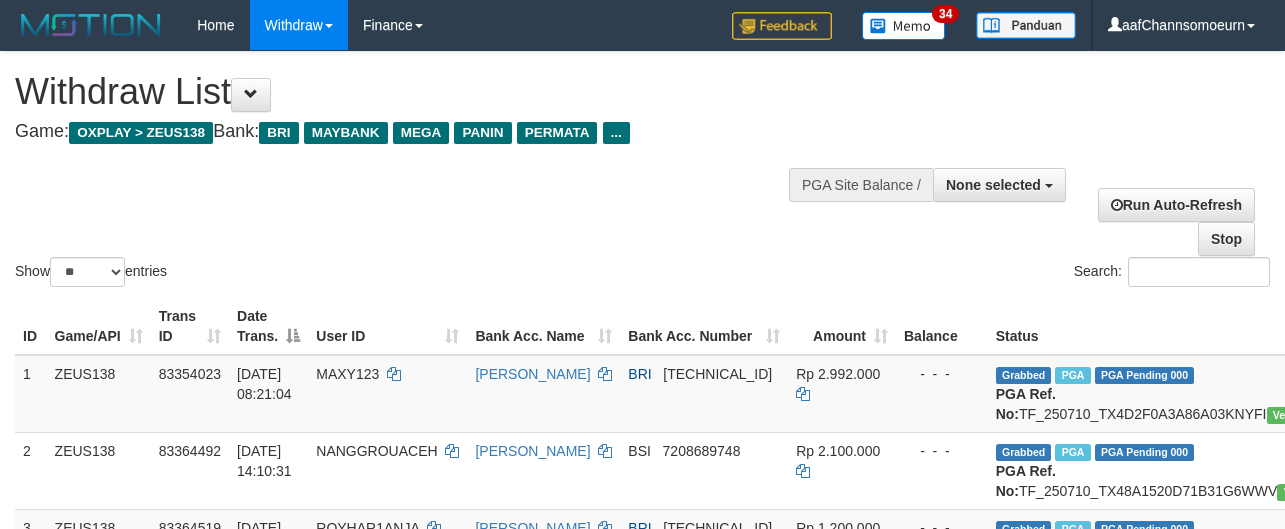 select 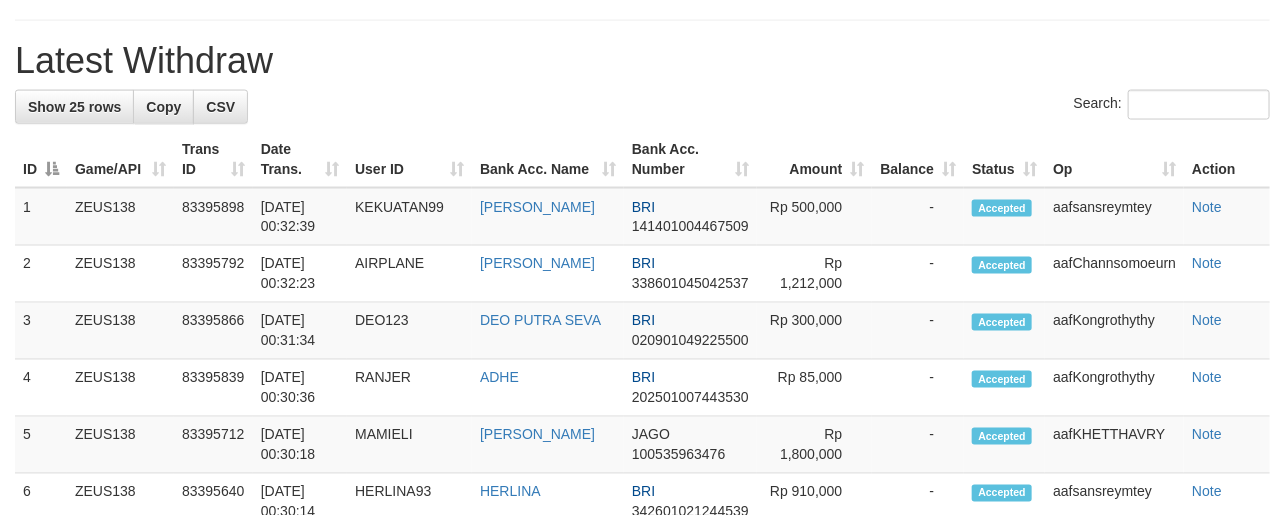 scroll, scrollTop: 1137, scrollLeft: 0, axis: vertical 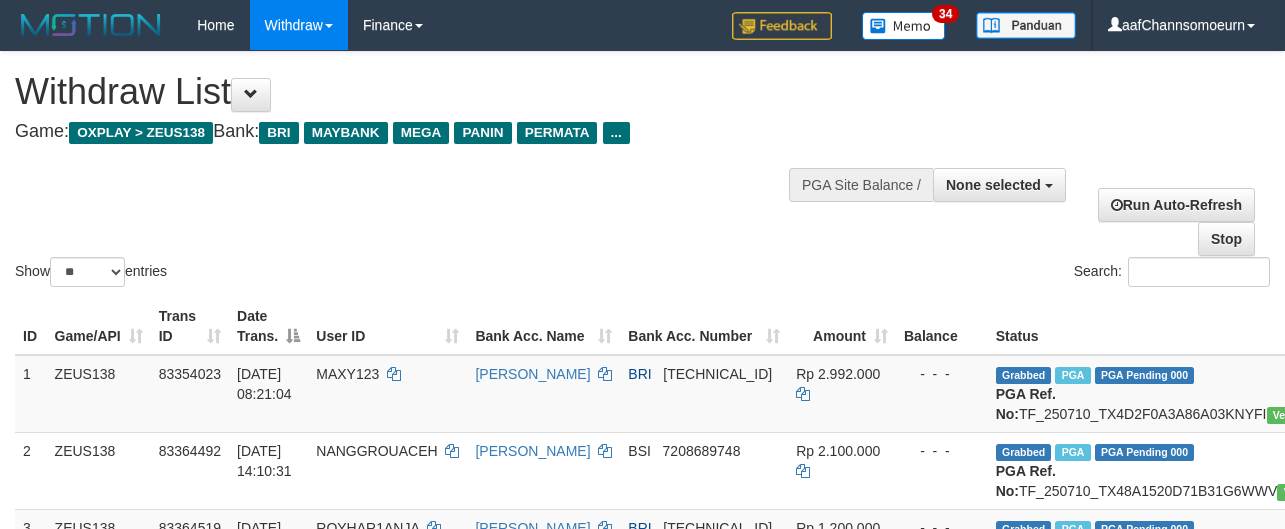 select 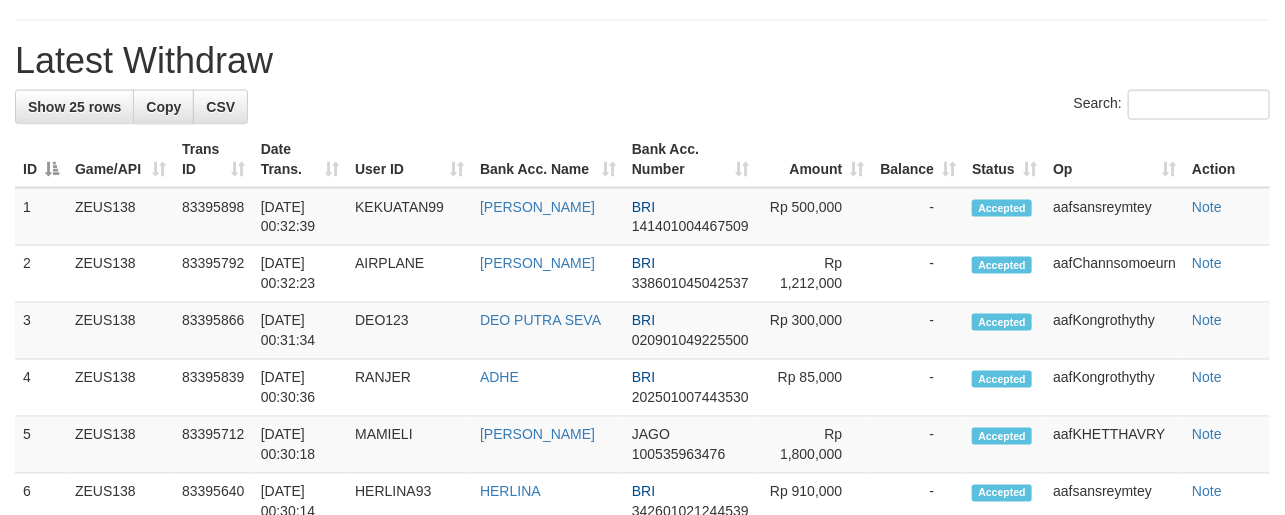 scroll, scrollTop: 1137, scrollLeft: 0, axis: vertical 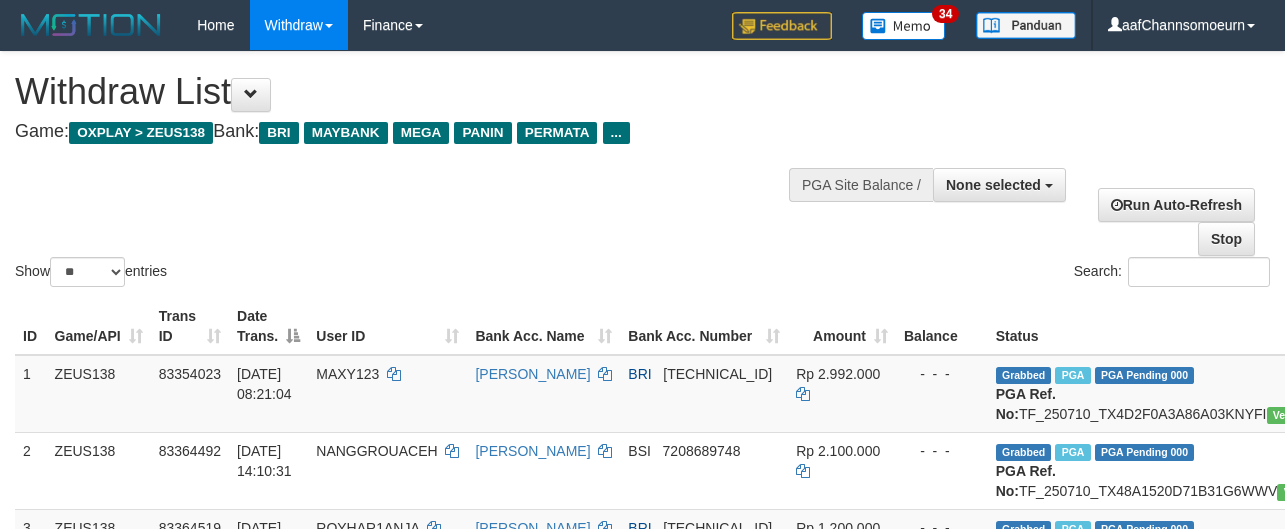 select 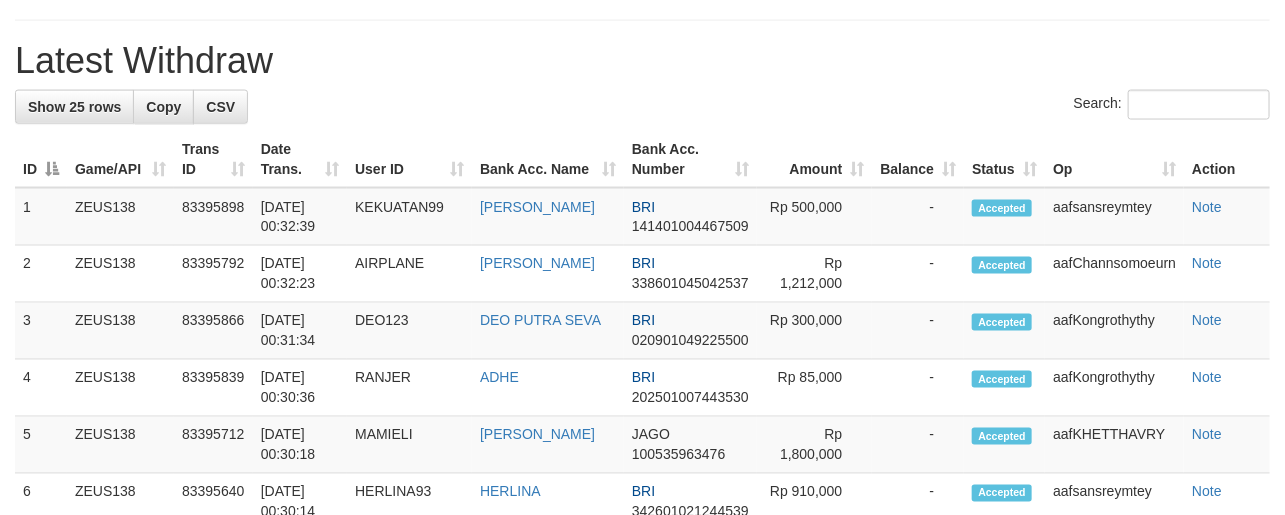 scroll, scrollTop: 1137, scrollLeft: 0, axis: vertical 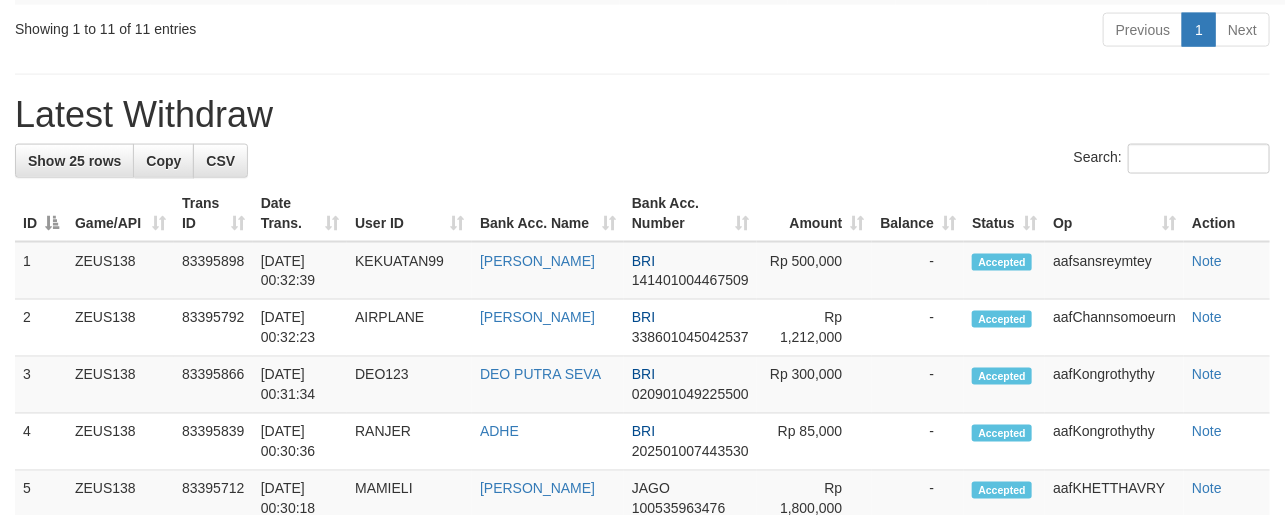 click on "Latest Withdraw" at bounding box center [642, 115] 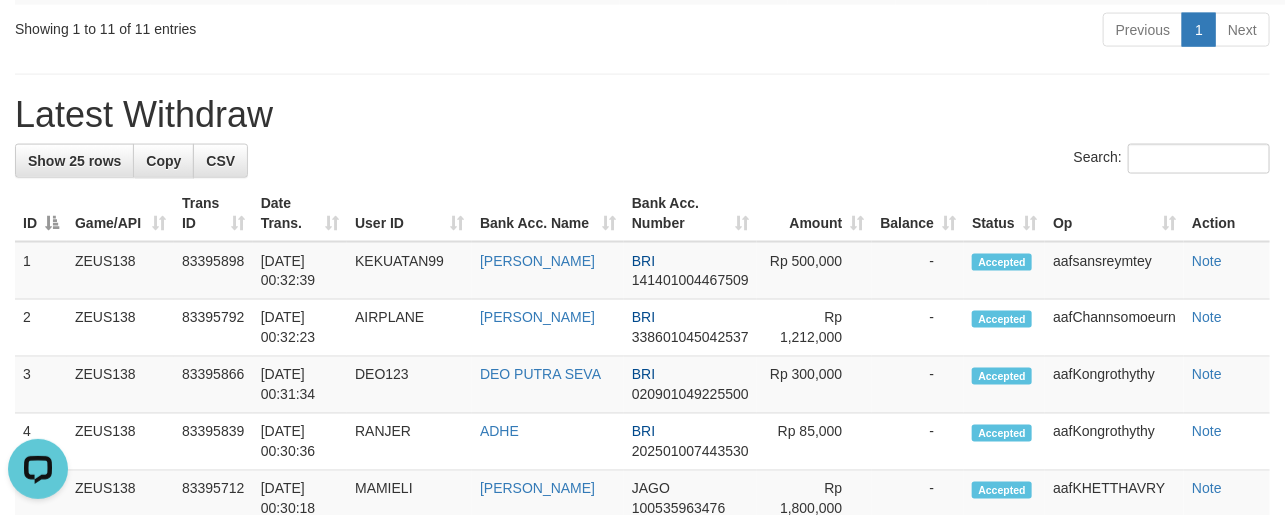 scroll, scrollTop: 0, scrollLeft: 0, axis: both 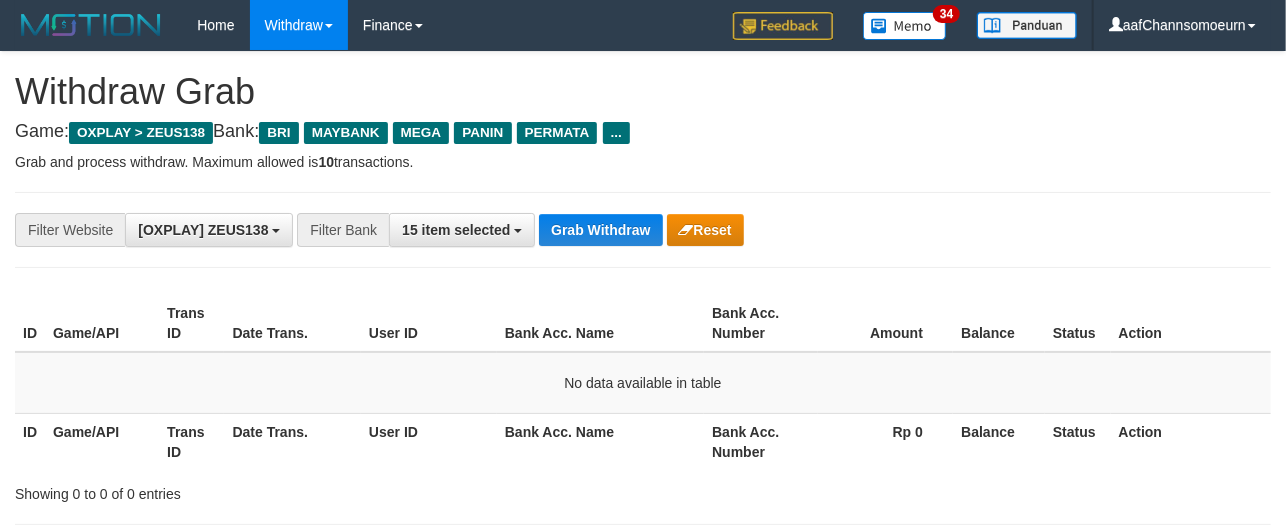 click on "**********" at bounding box center [643, 230] 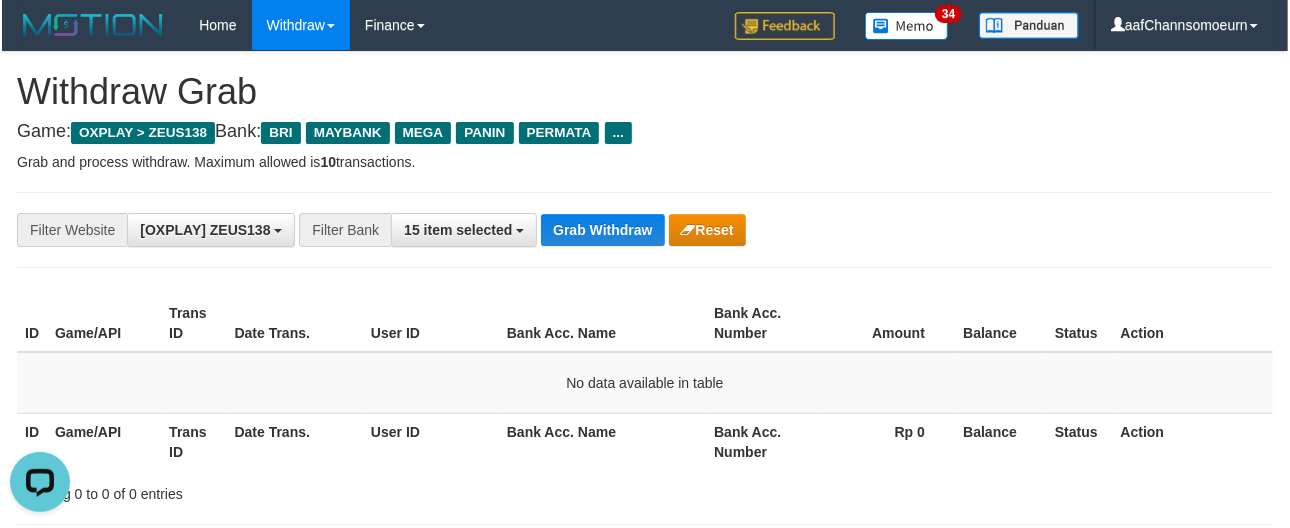 scroll, scrollTop: 0, scrollLeft: 0, axis: both 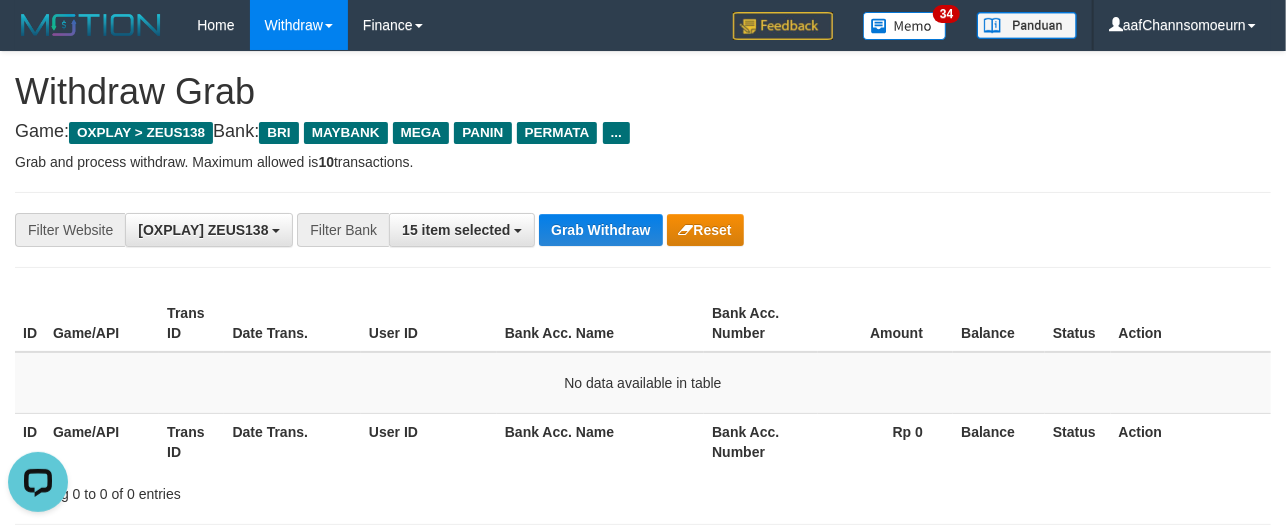 drag, startPoint x: 1302, startPoint y: 395, endPoint x: 1304, endPoint y: 410, distance: 15.132746 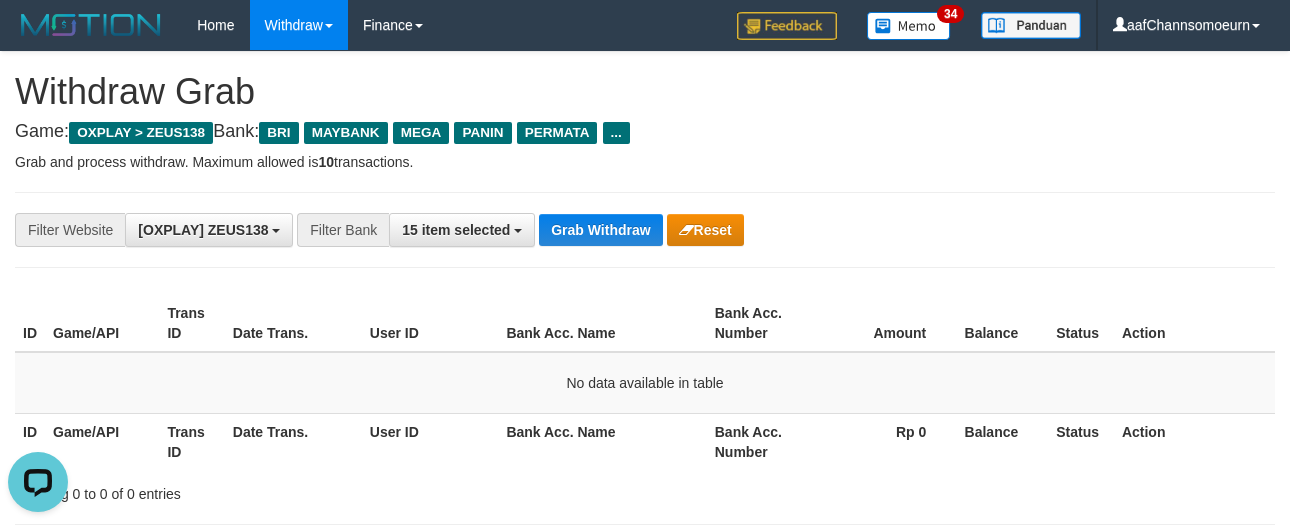drag, startPoint x: 1285, startPoint y: 388, endPoint x: 1281, endPoint y: 410, distance: 22.36068 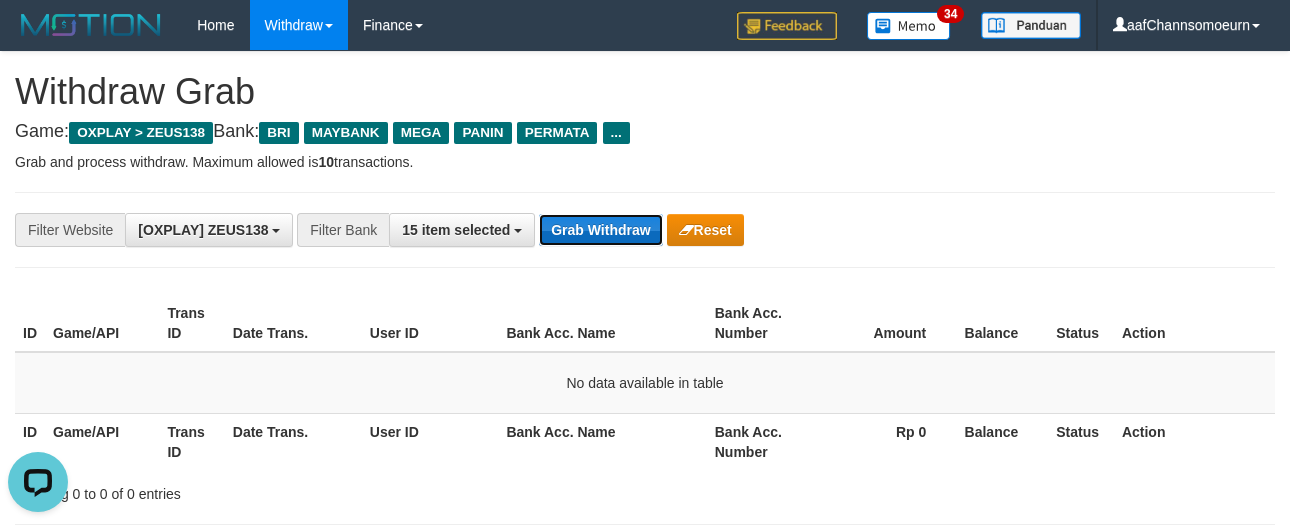 click on "Grab Withdraw" at bounding box center (600, 230) 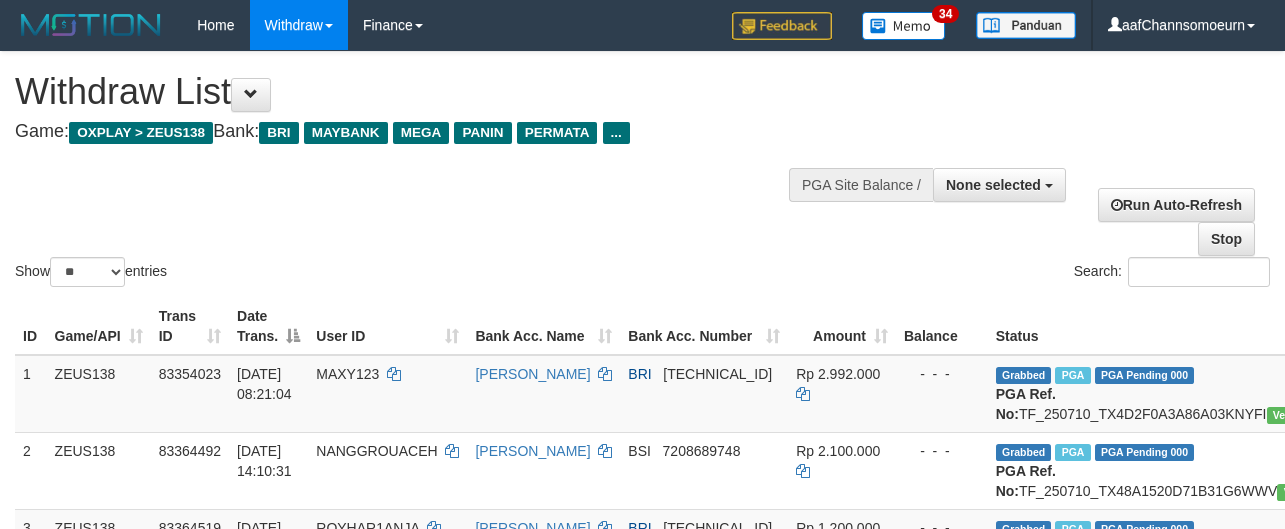 select 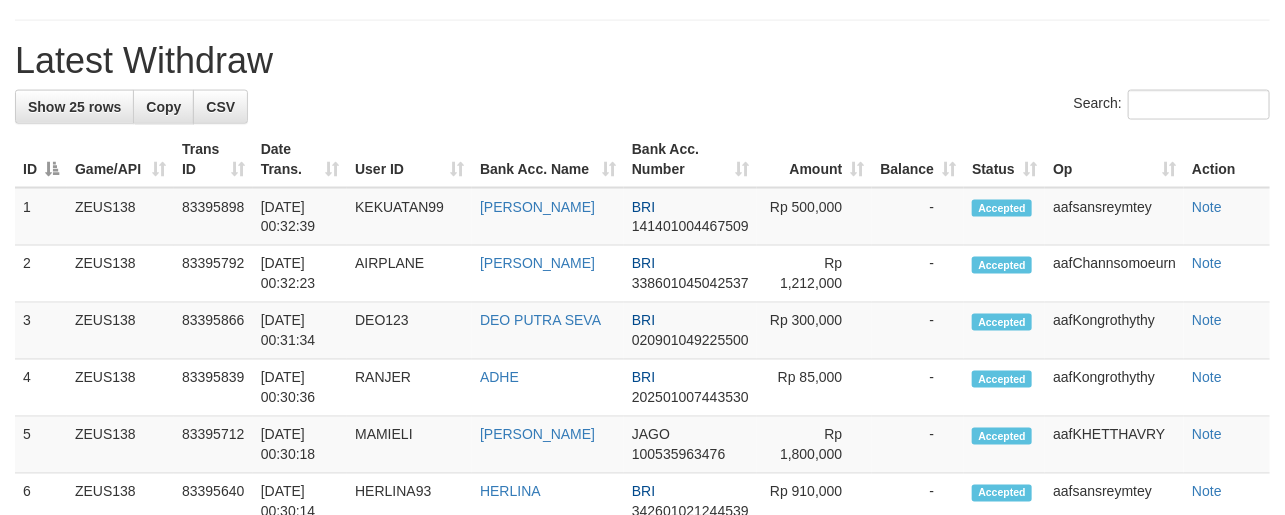 scroll, scrollTop: 1137, scrollLeft: 0, axis: vertical 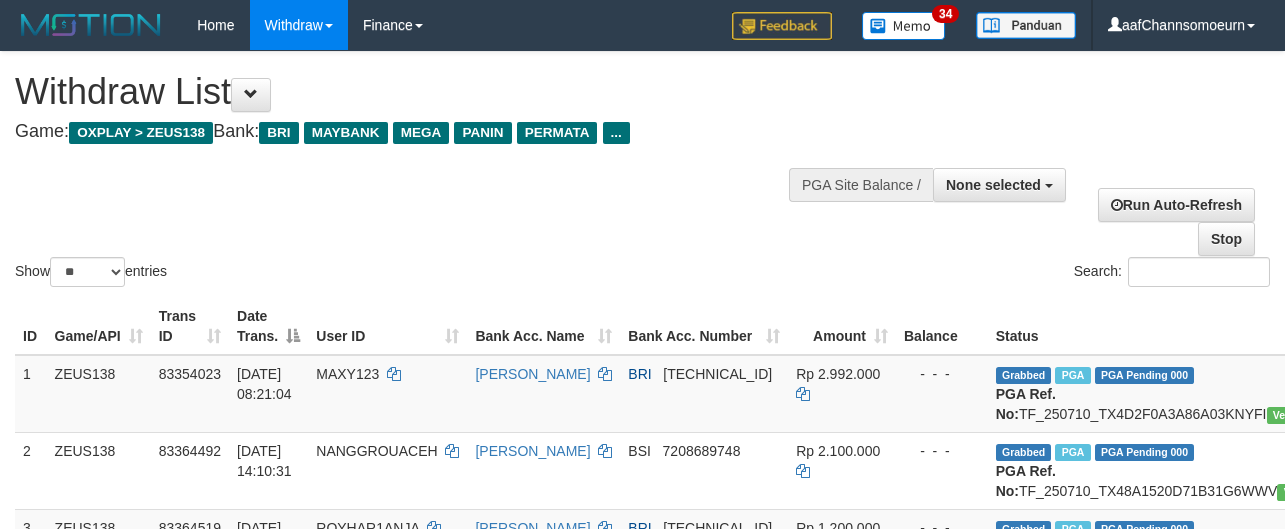select 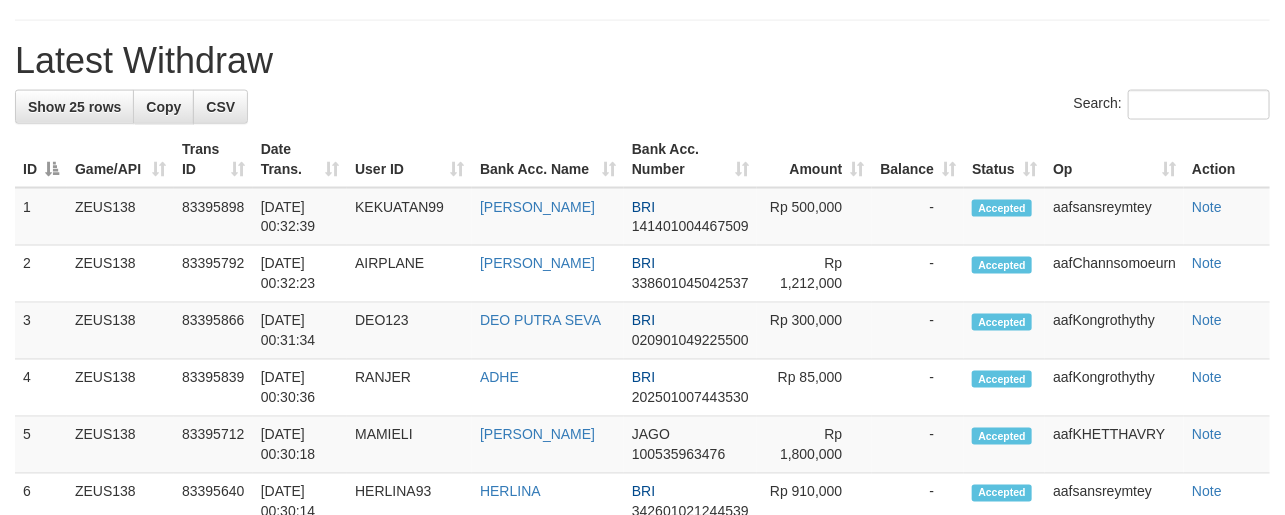 scroll, scrollTop: 1137, scrollLeft: 0, axis: vertical 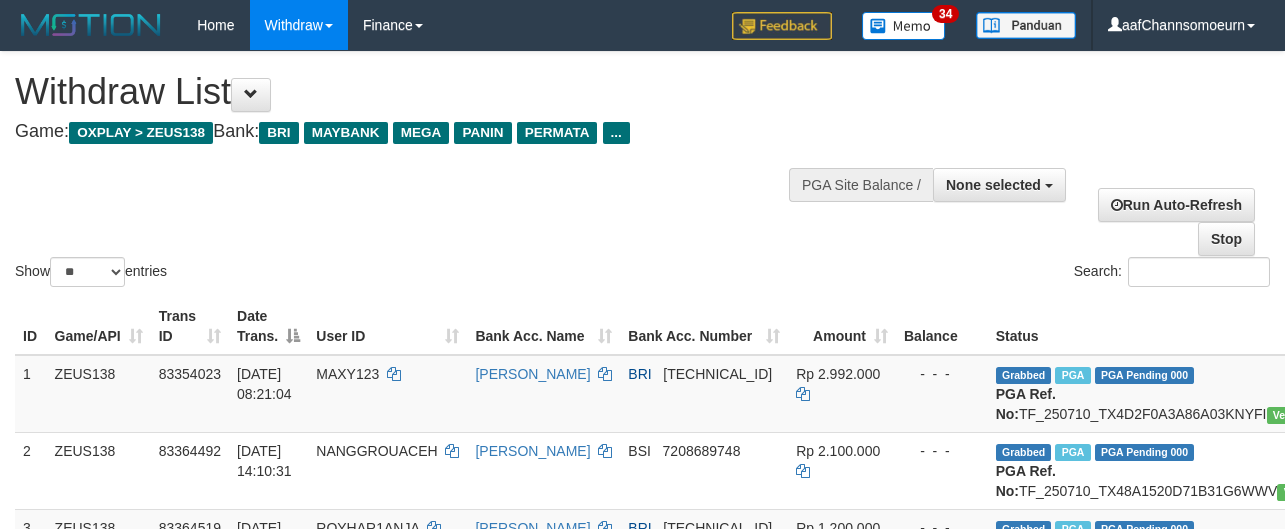 select 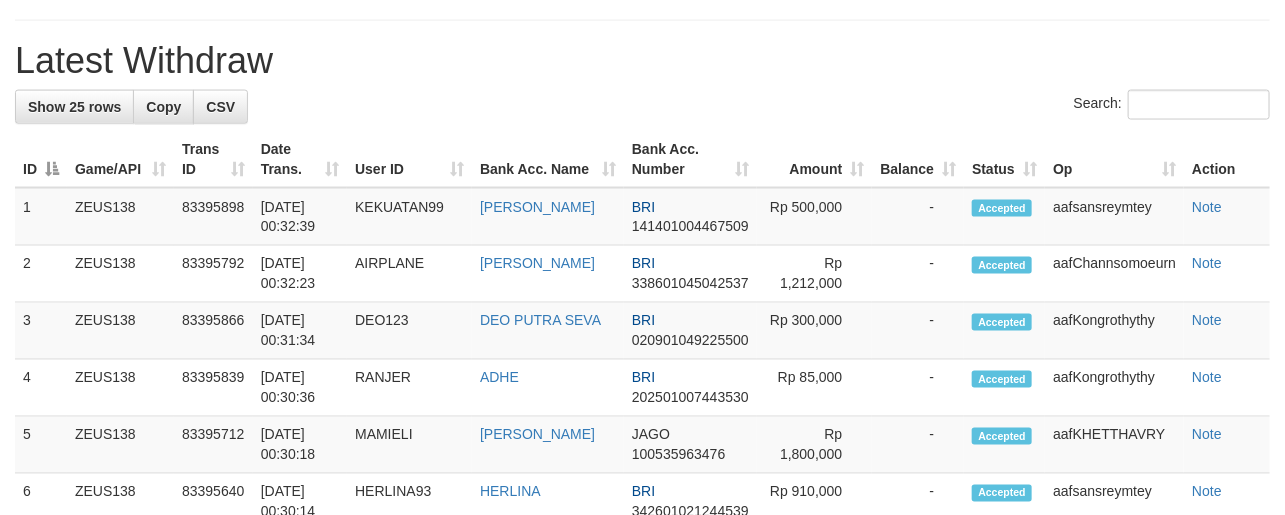 scroll, scrollTop: 1137, scrollLeft: 0, axis: vertical 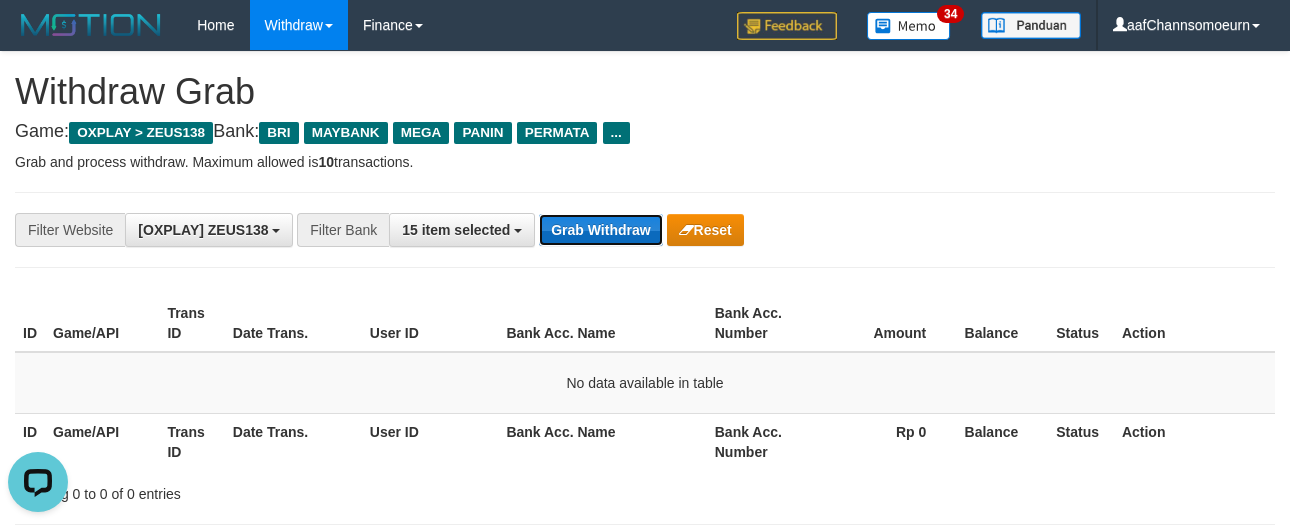 click on "Grab Withdraw" at bounding box center (600, 230) 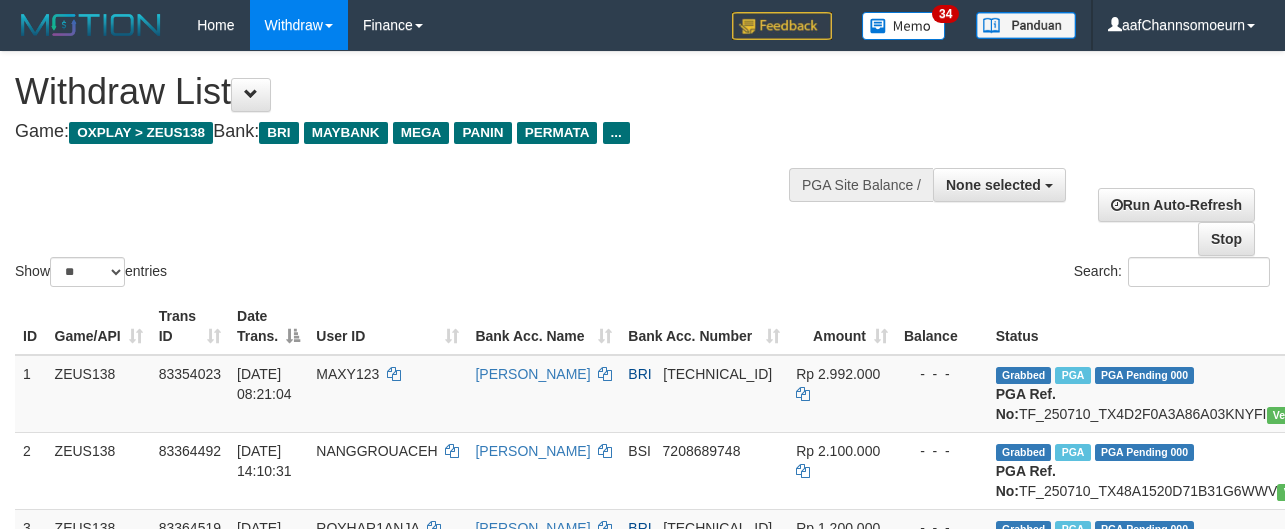 select 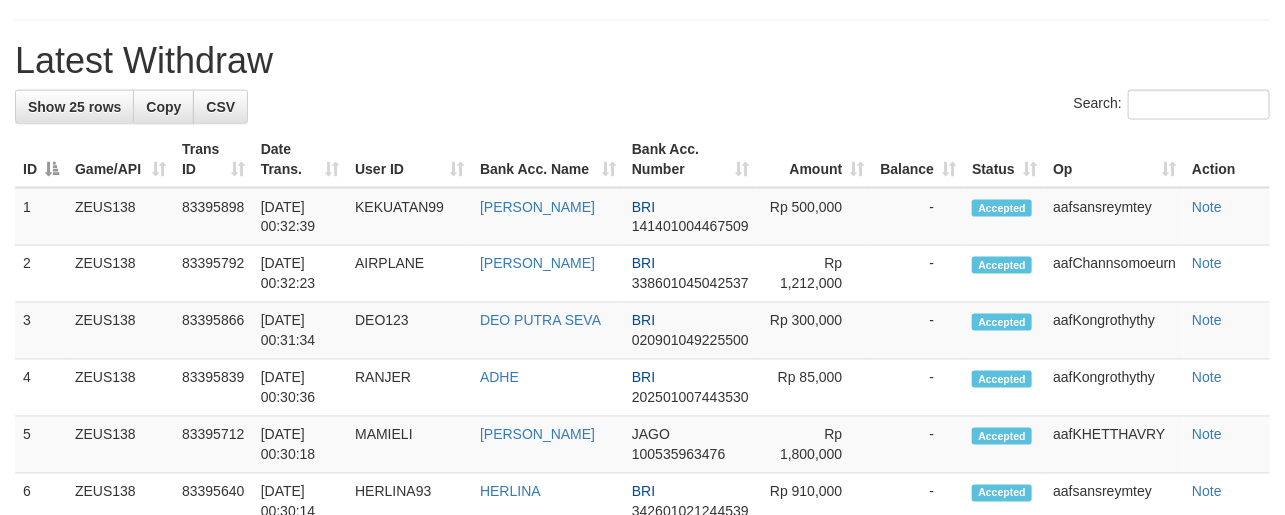 scroll, scrollTop: 1137, scrollLeft: 0, axis: vertical 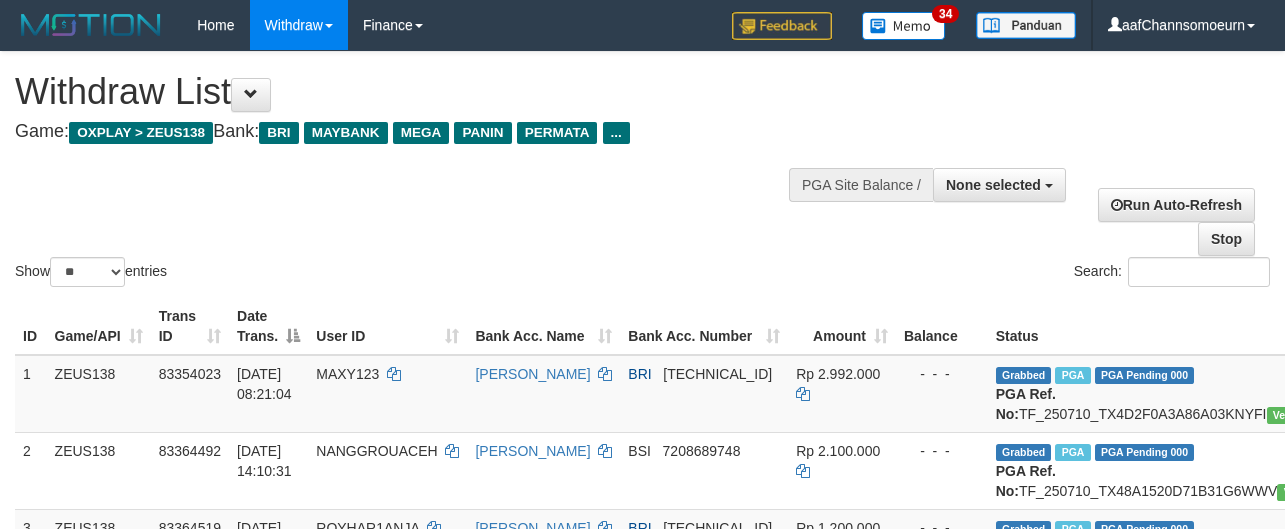 select 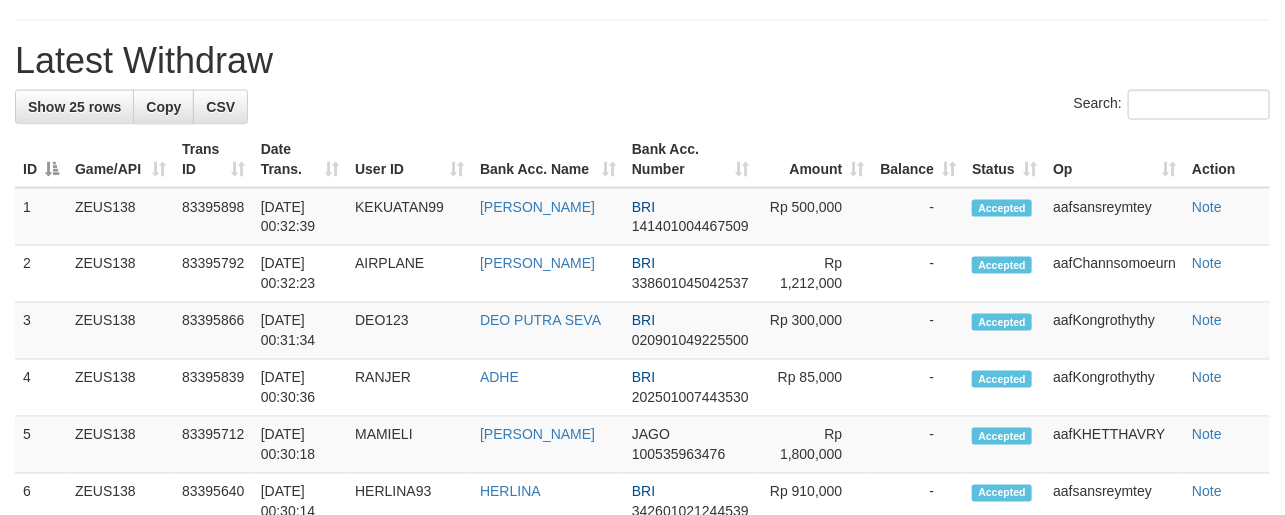 scroll, scrollTop: 1137, scrollLeft: 0, axis: vertical 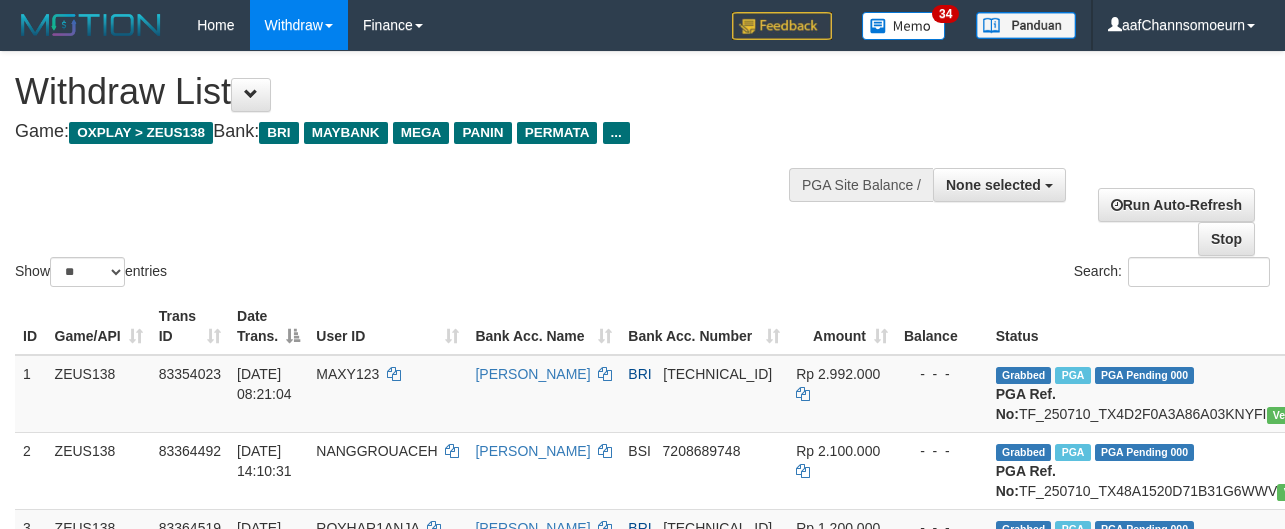 select 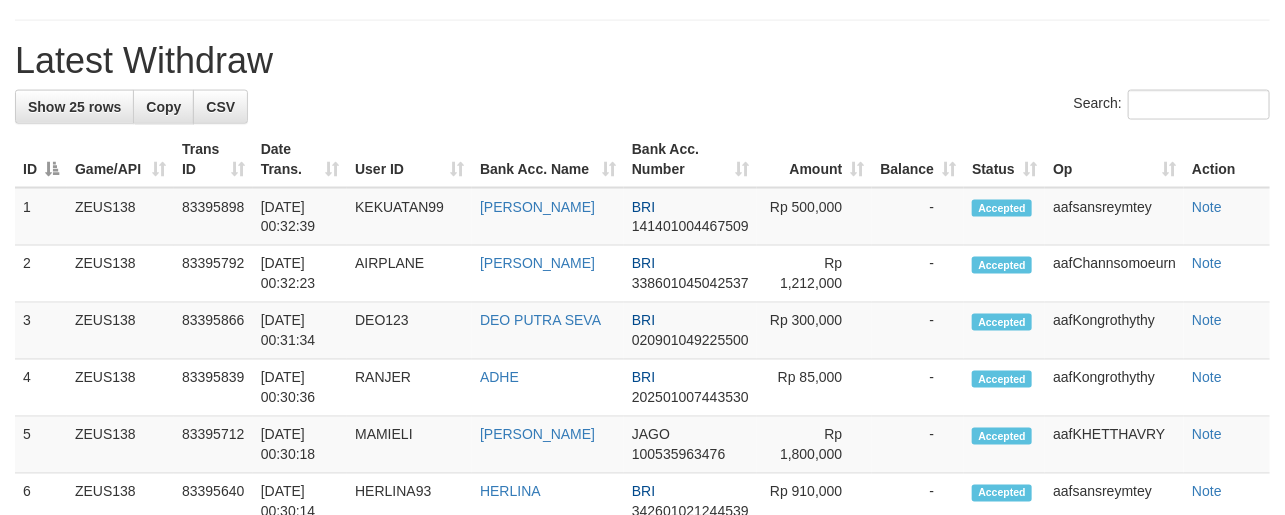 scroll, scrollTop: 1137, scrollLeft: 0, axis: vertical 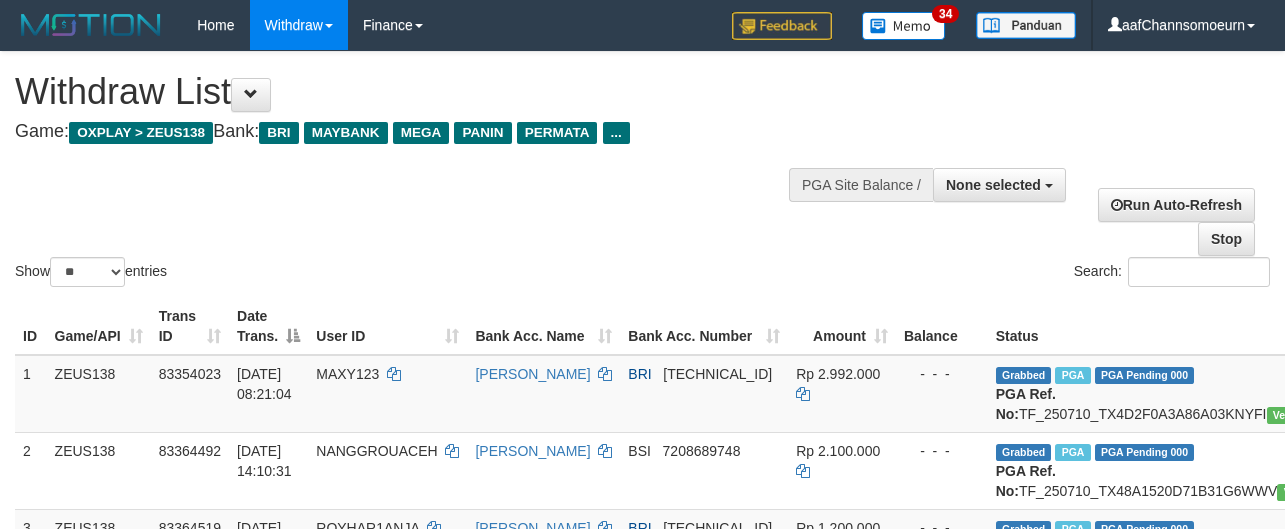 select 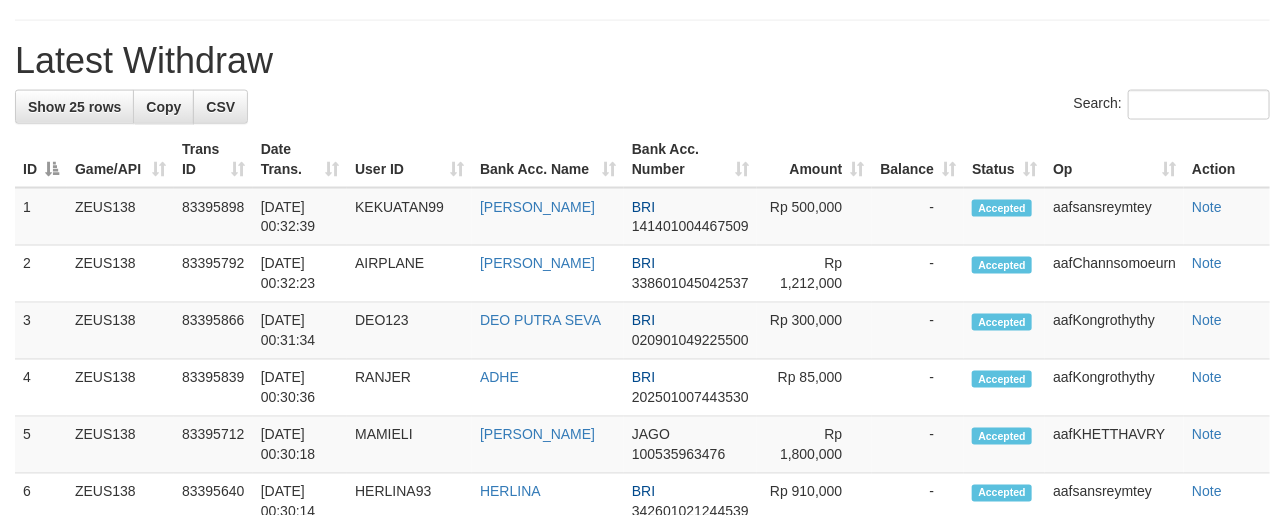 scroll, scrollTop: 1137, scrollLeft: 0, axis: vertical 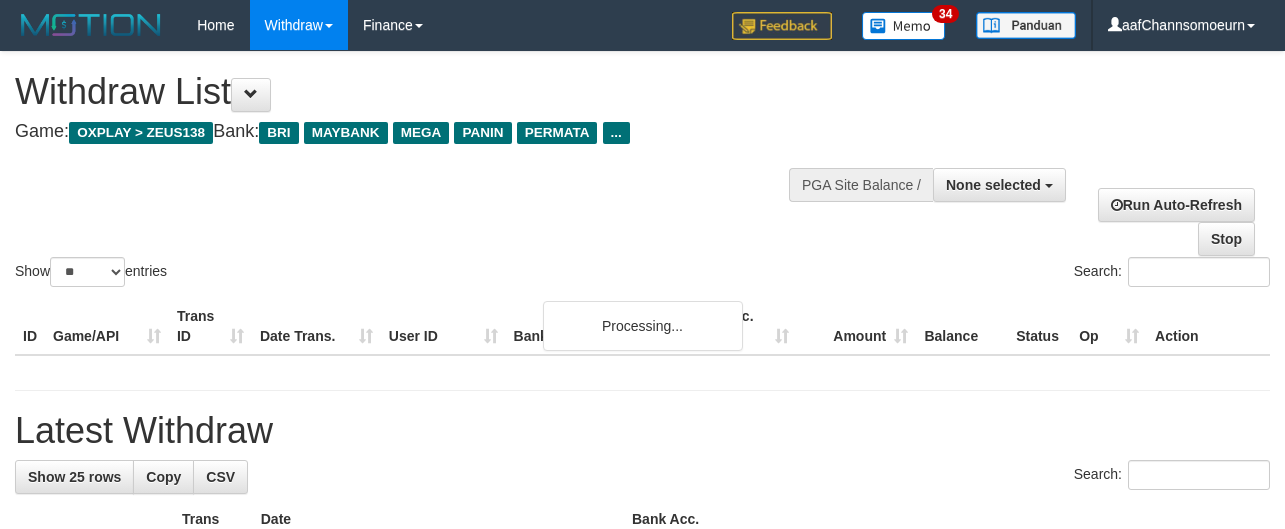 select 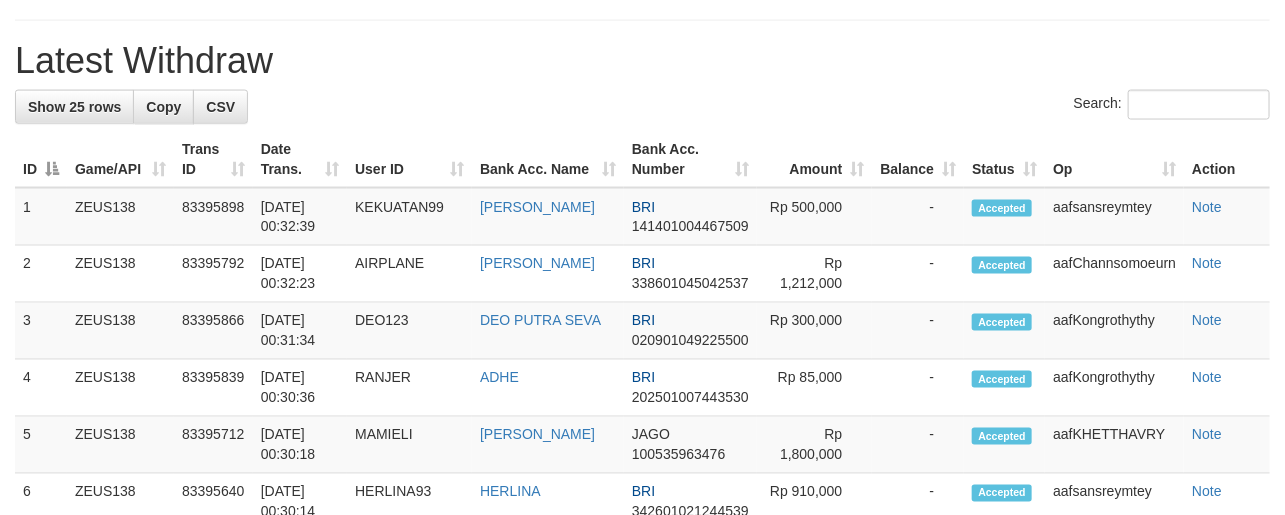 scroll, scrollTop: 1137, scrollLeft: 0, axis: vertical 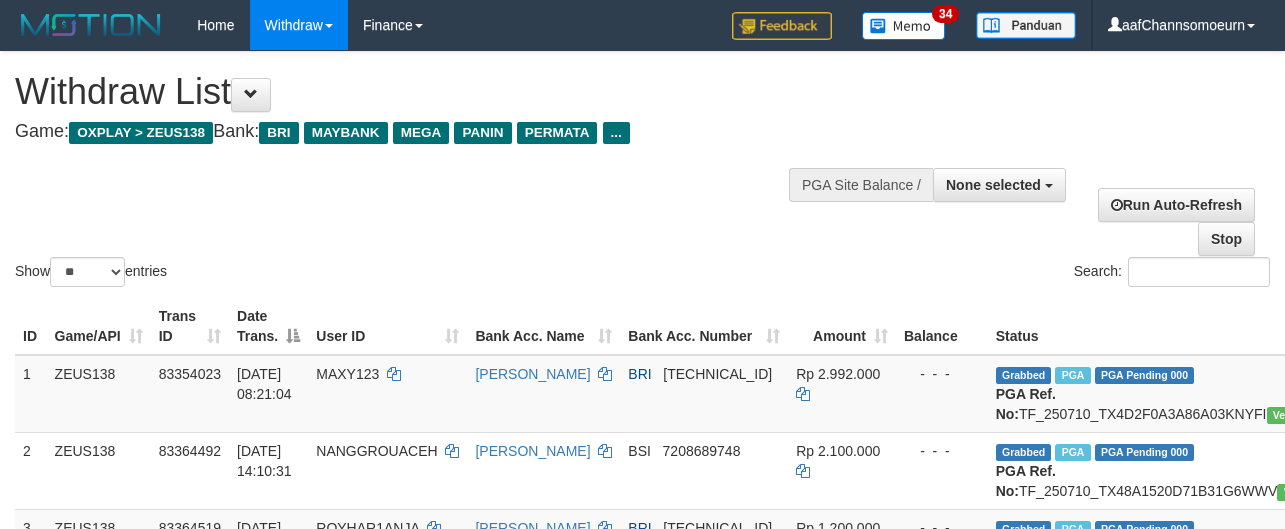 select 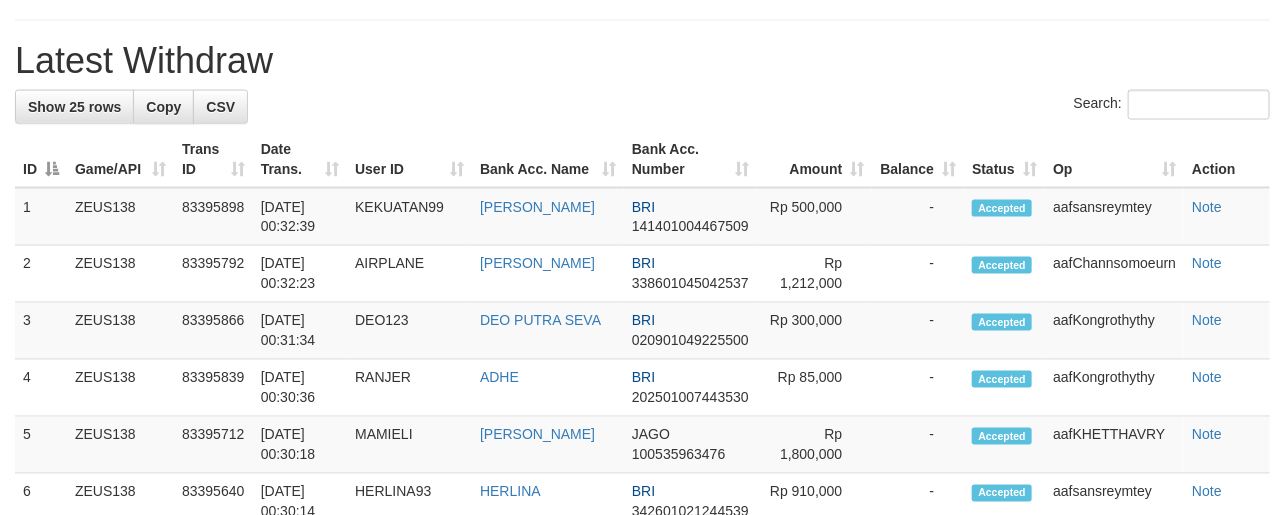 scroll, scrollTop: 1137, scrollLeft: 0, axis: vertical 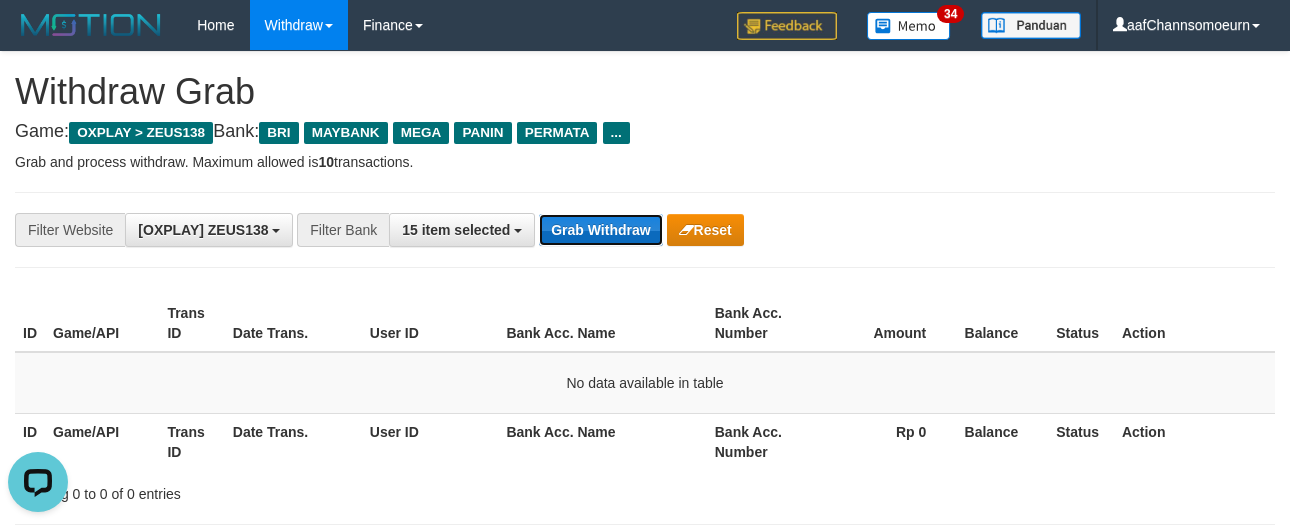 click on "Grab Withdraw" at bounding box center [600, 230] 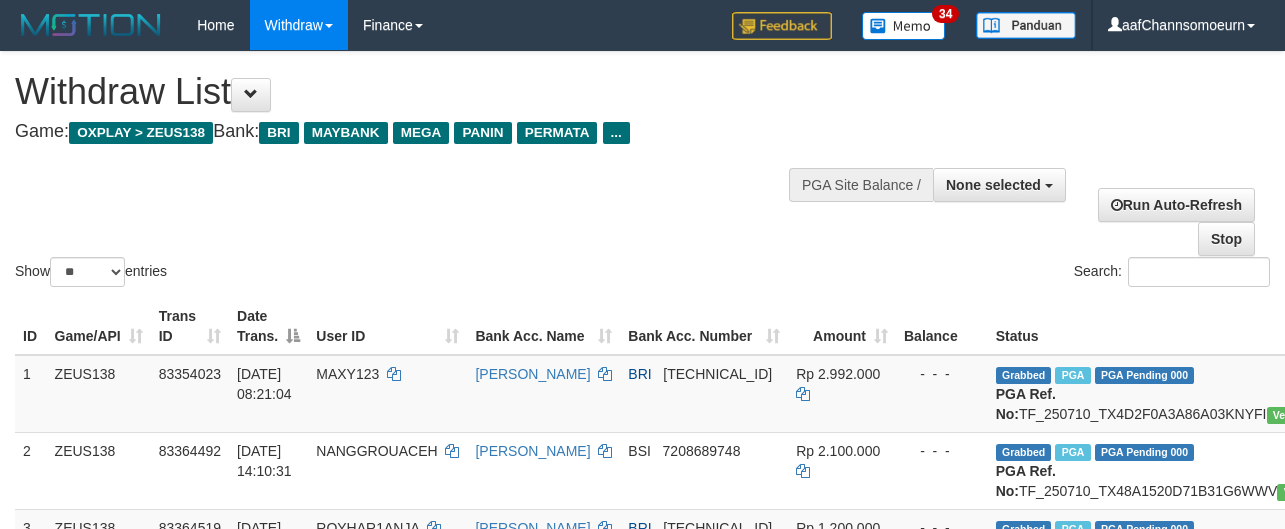 select 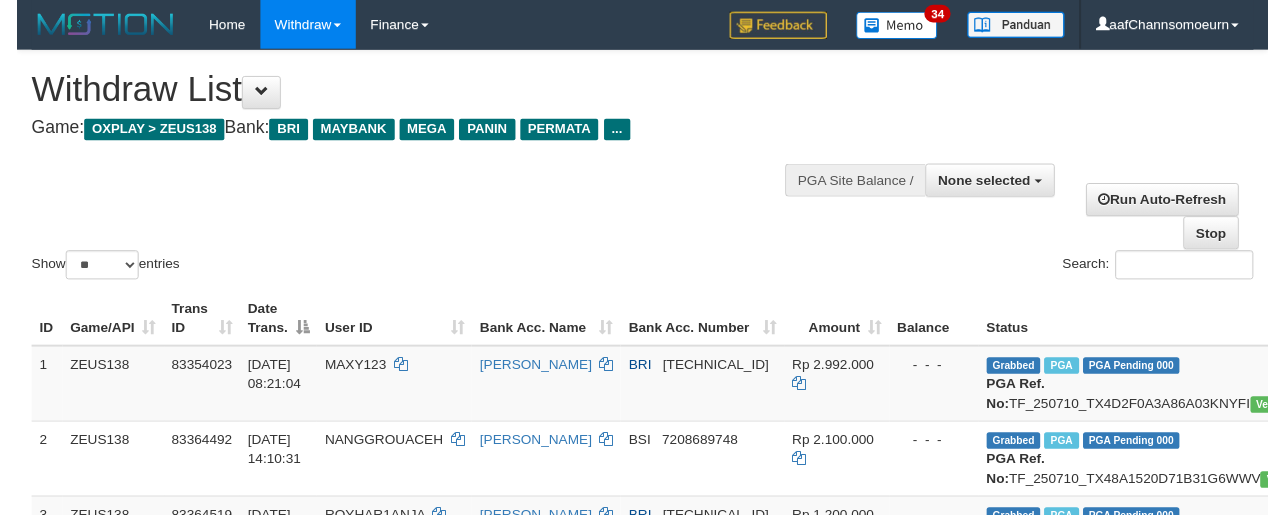 scroll, scrollTop: 1191, scrollLeft: 0, axis: vertical 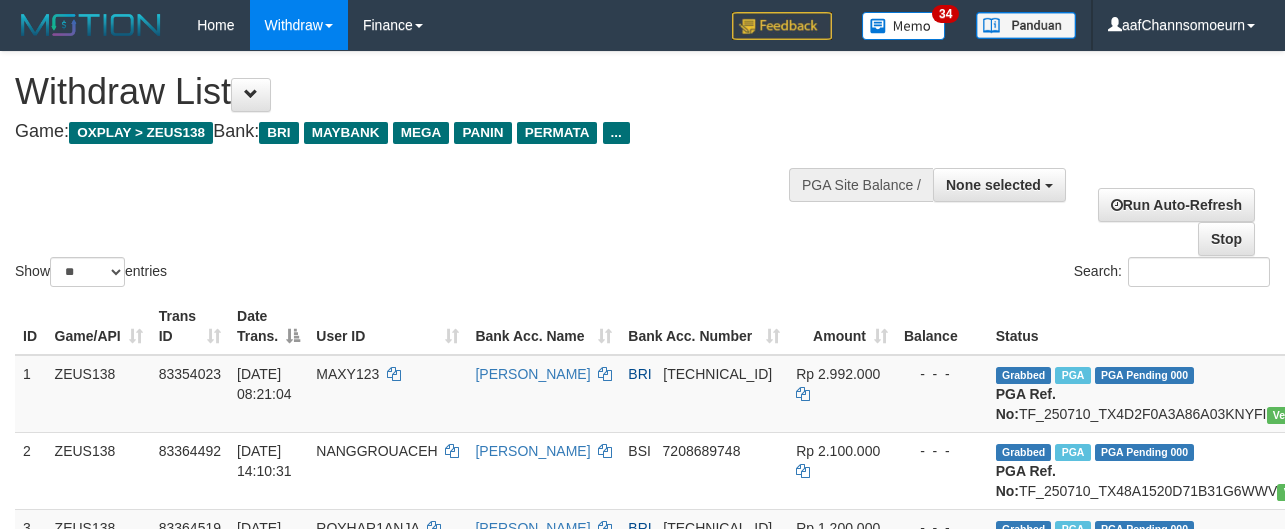 select 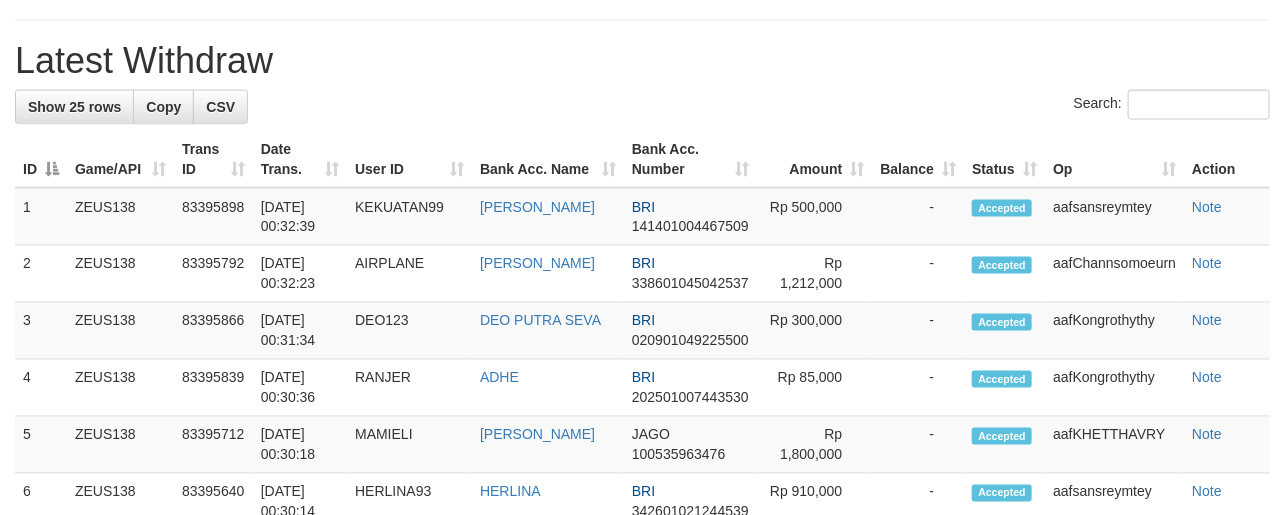 scroll, scrollTop: 1137, scrollLeft: 0, axis: vertical 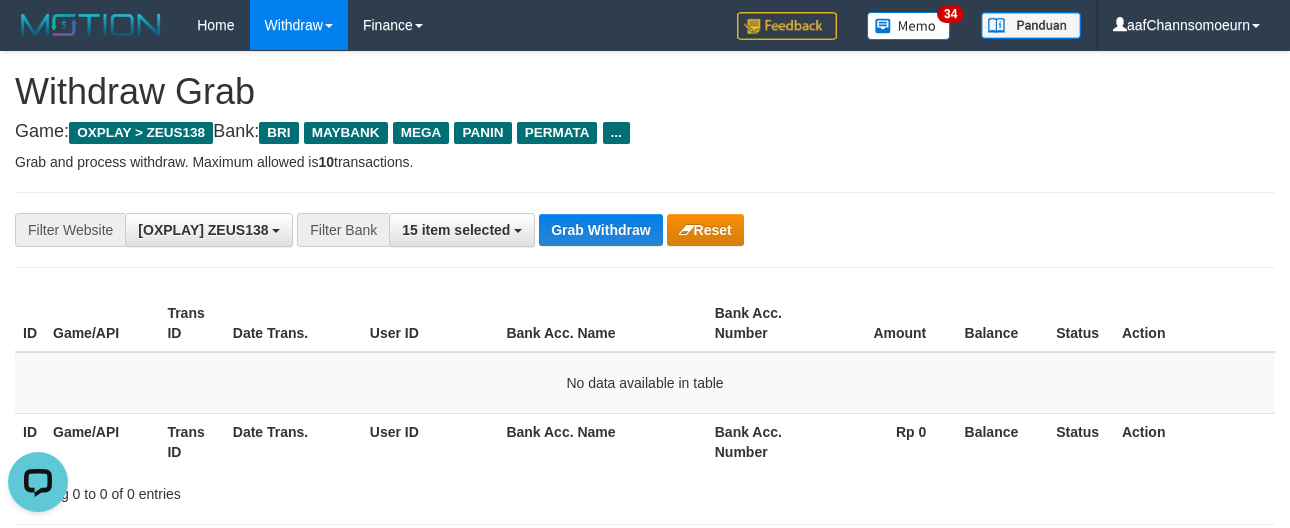click on "**********" at bounding box center [645, 230] 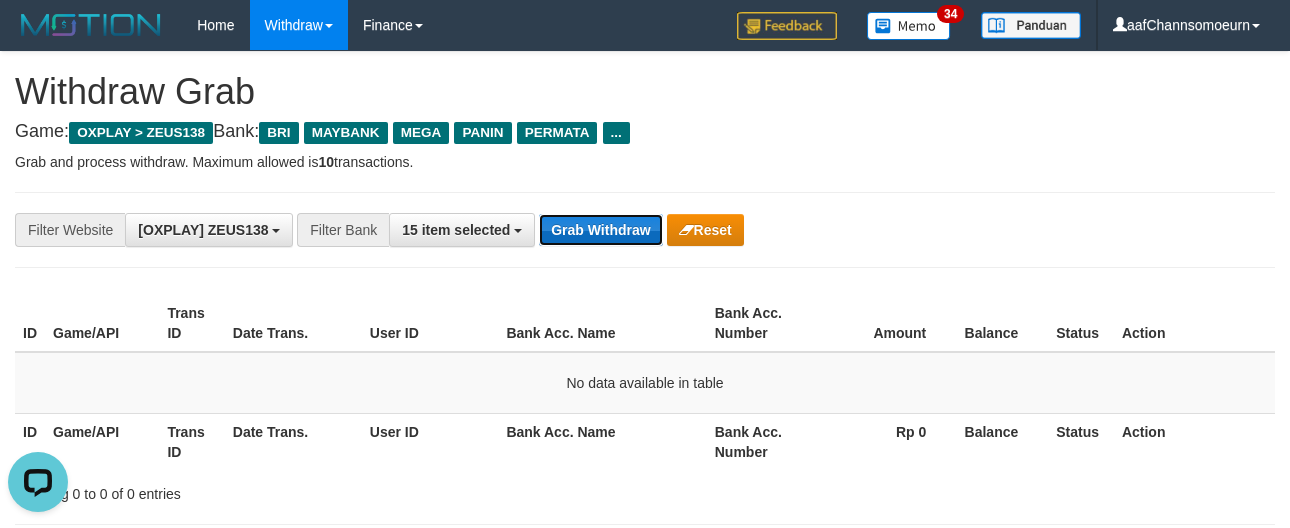 click on "Grab Withdraw" at bounding box center [600, 230] 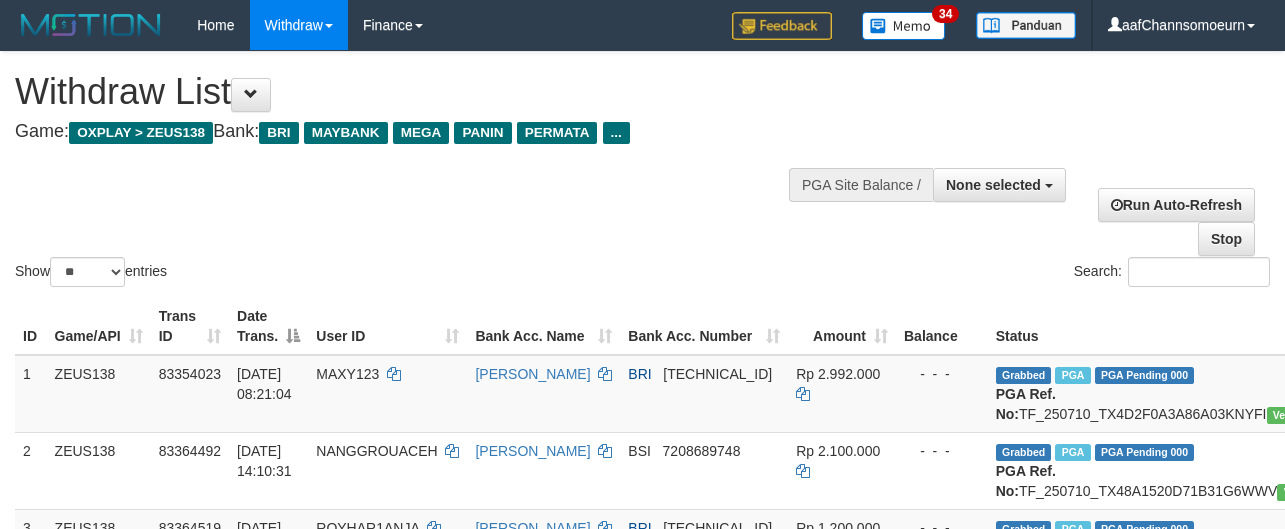 select 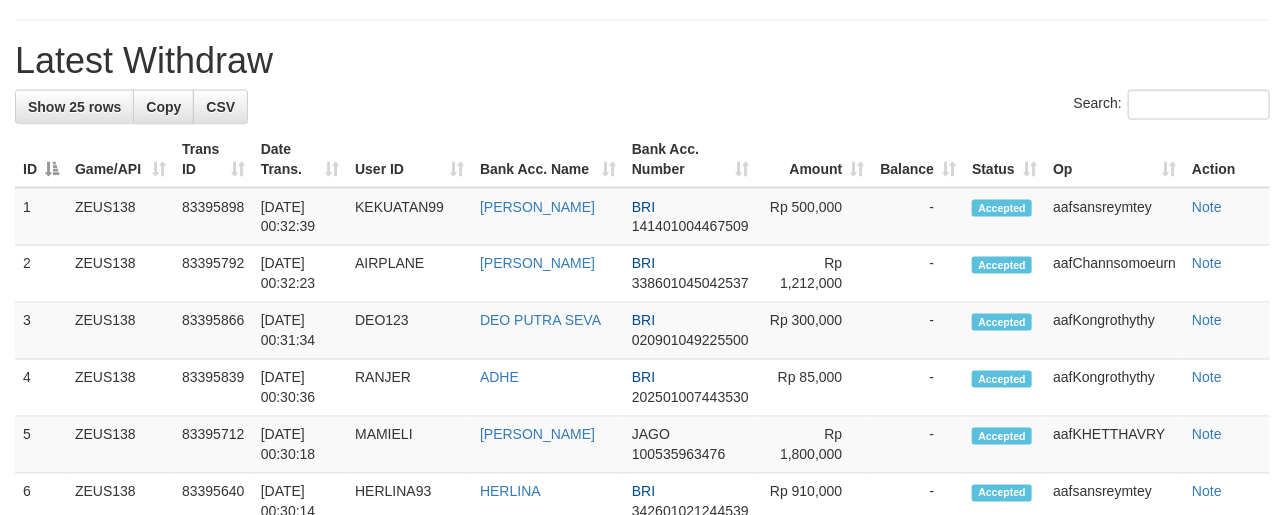 scroll, scrollTop: 1137, scrollLeft: 0, axis: vertical 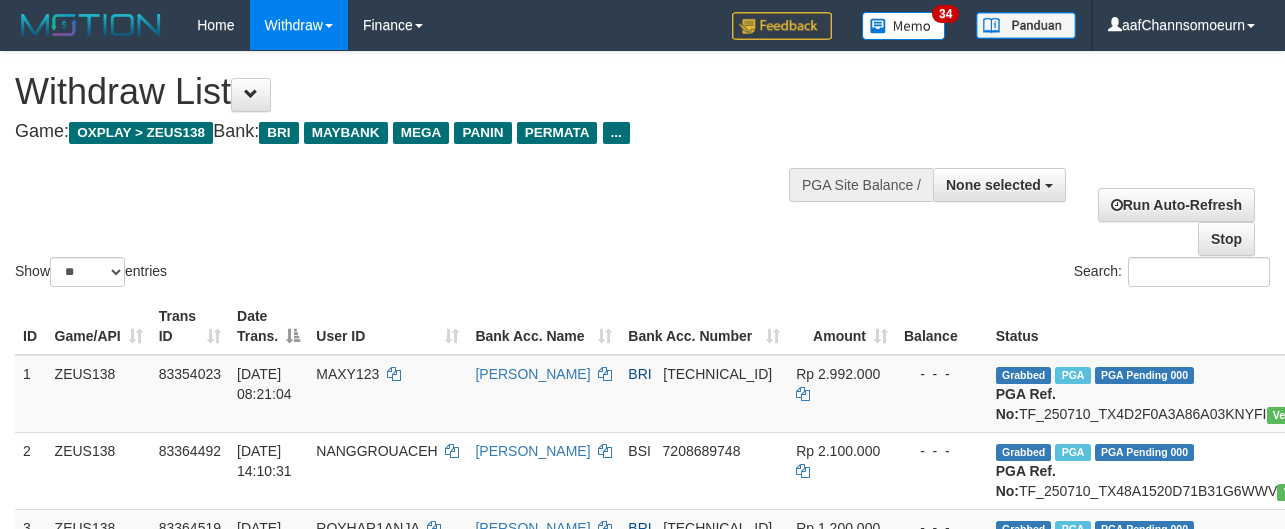 select 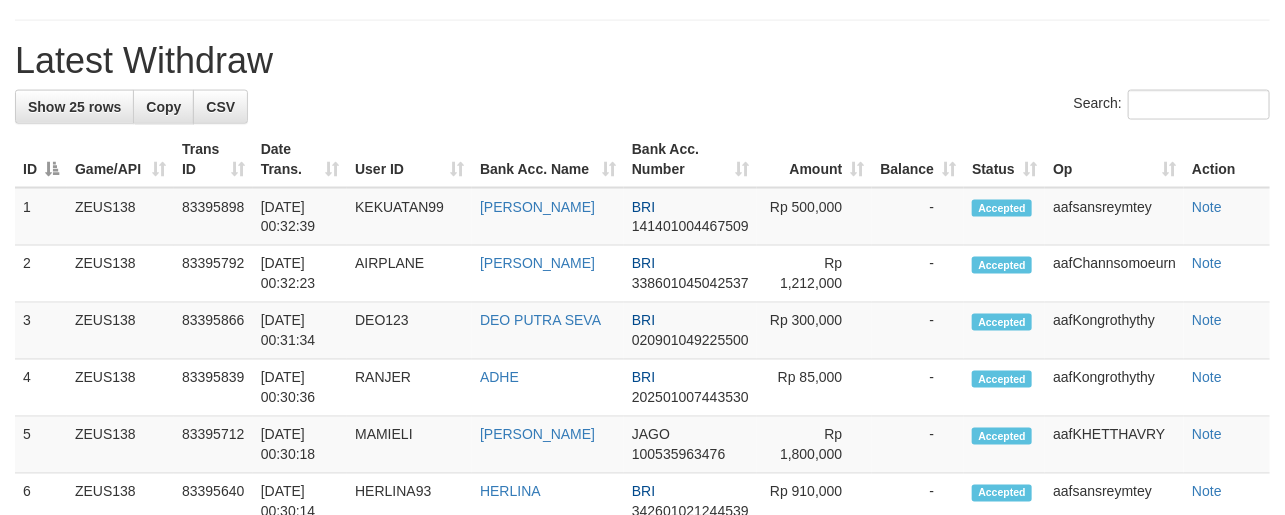 scroll, scrollTop: 1137, scrollLeft: 0, axis: vertical 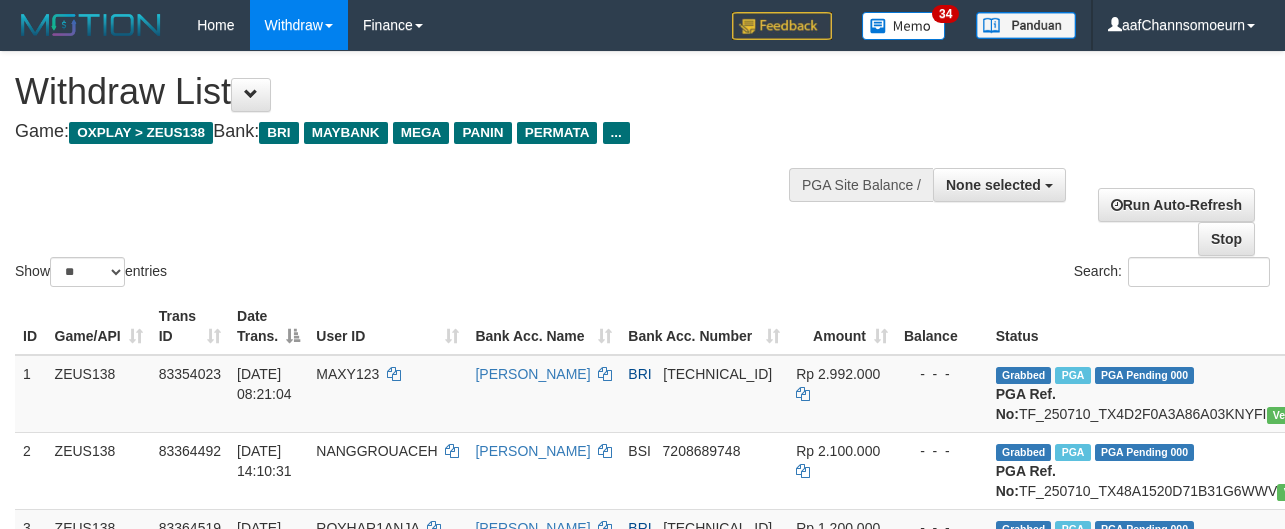 select 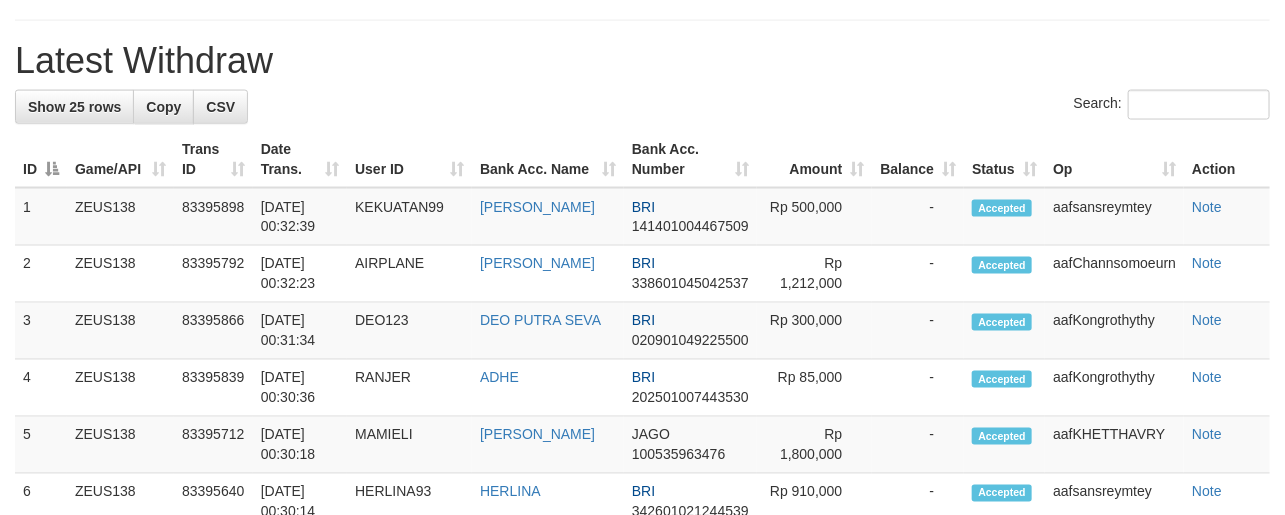 scroll, scrollTop: 1137, scrollLeft: 0, axis: vertical 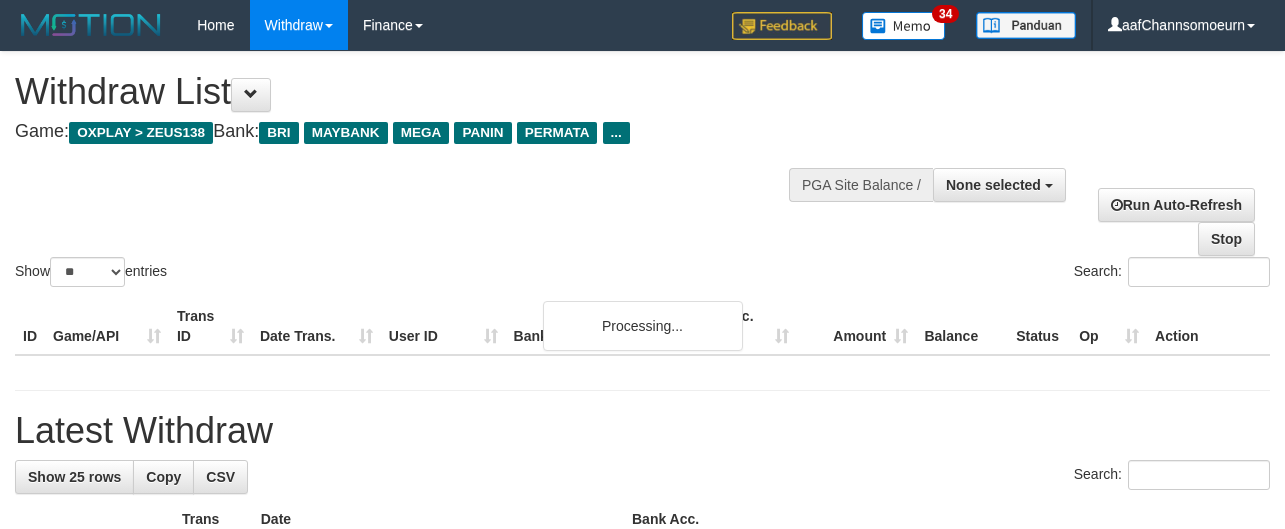 select 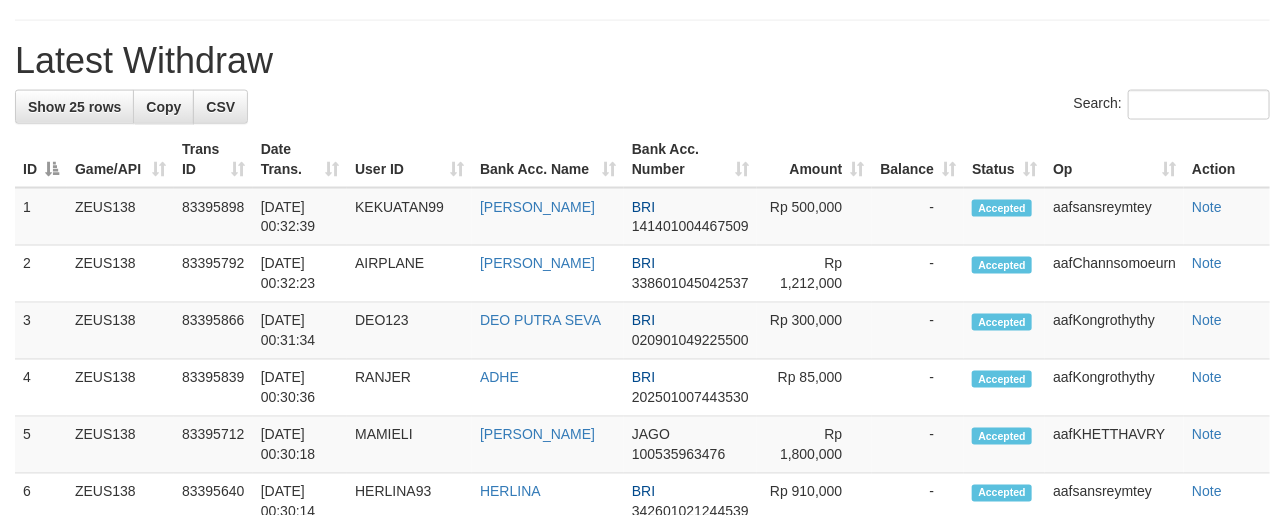scroll, scrollTop: 1137, scrollLeft: 0, axis: vertical 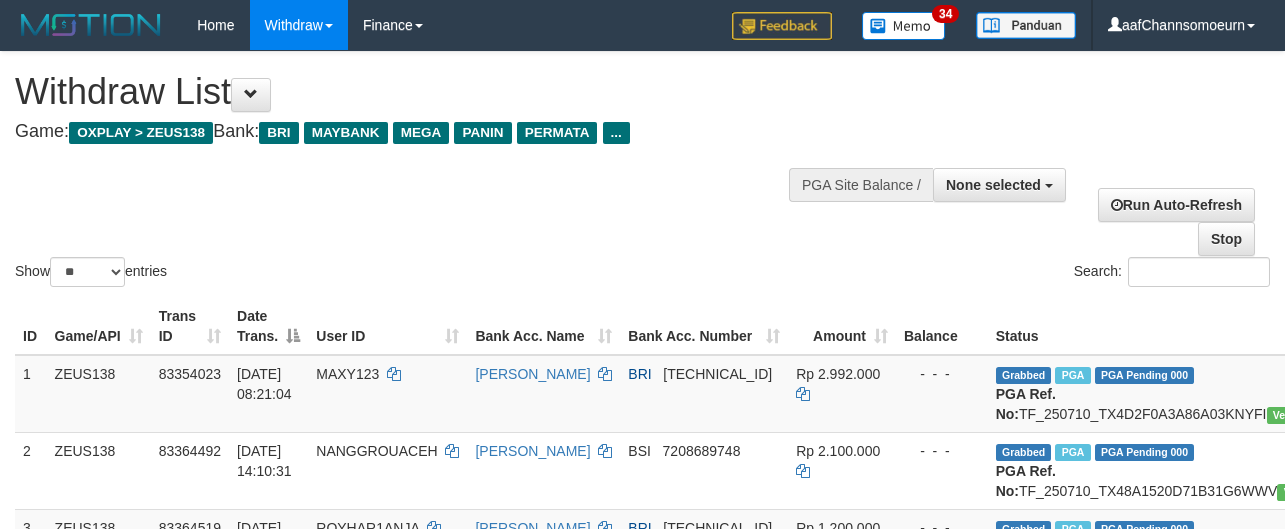 select 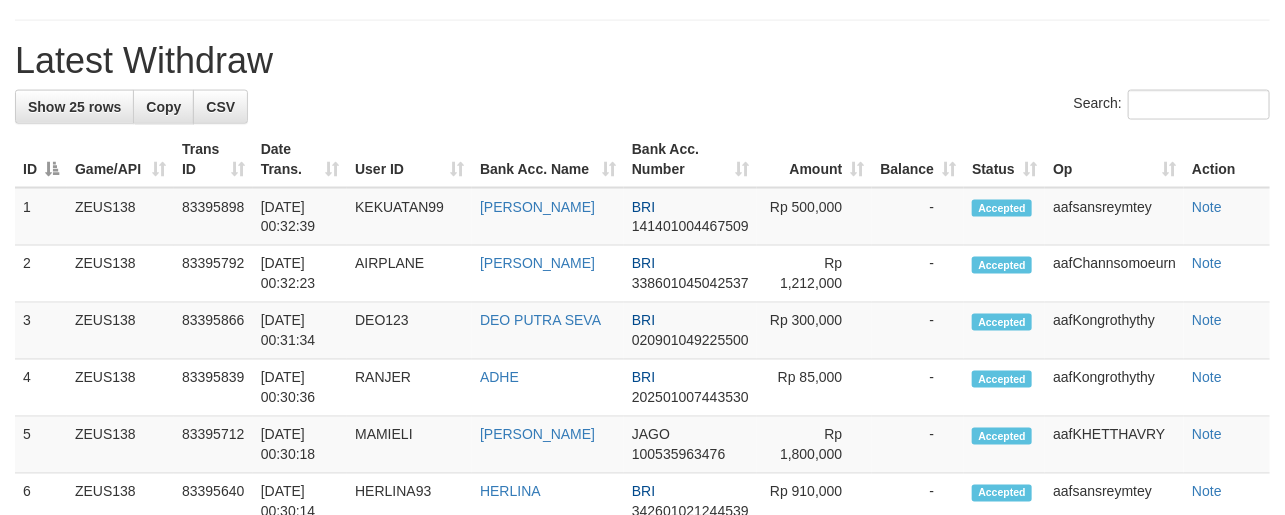 scroll, scrollTop: 1137, scrollLeft: 0, axis: vertical 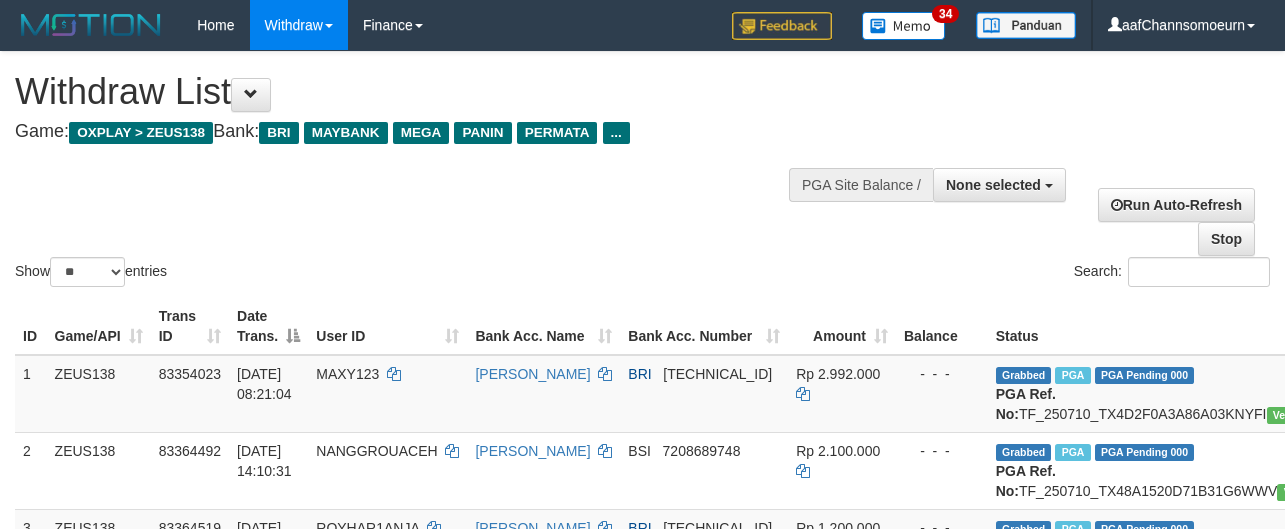 select 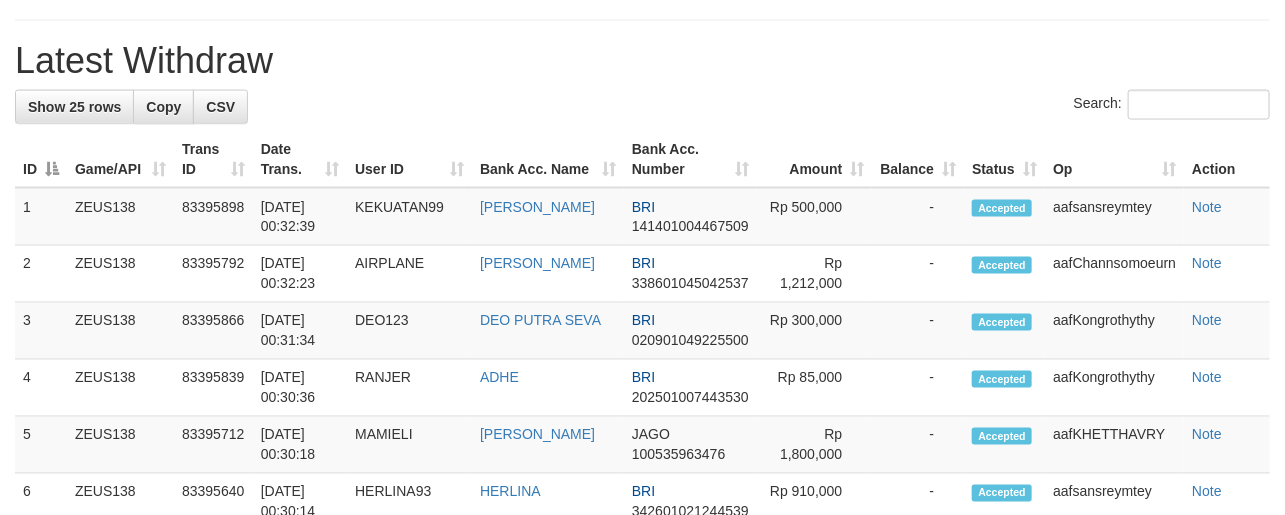 scroll, scrollTop: 1137, scrollLeft: 0, axis: vertical 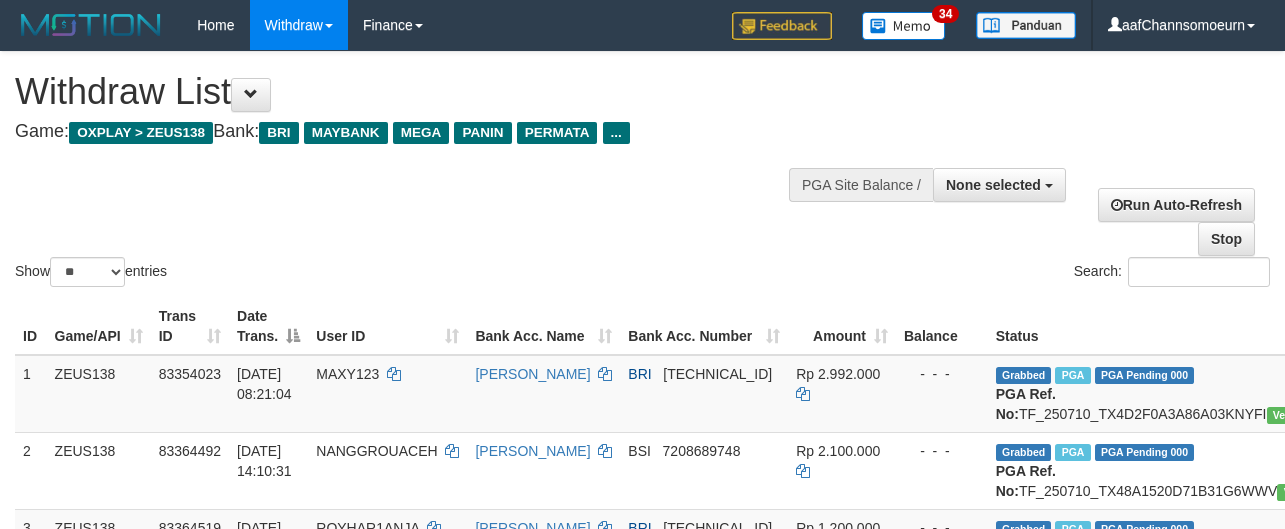 select 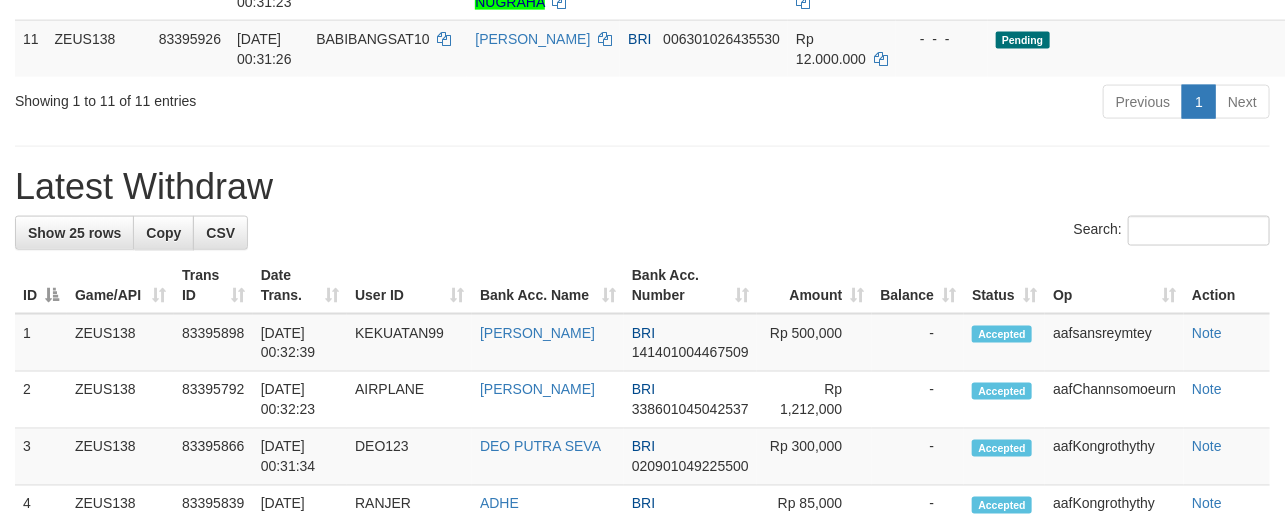 scroll, scrollTop: 1010, scrollLeft: 0, axis: vertical 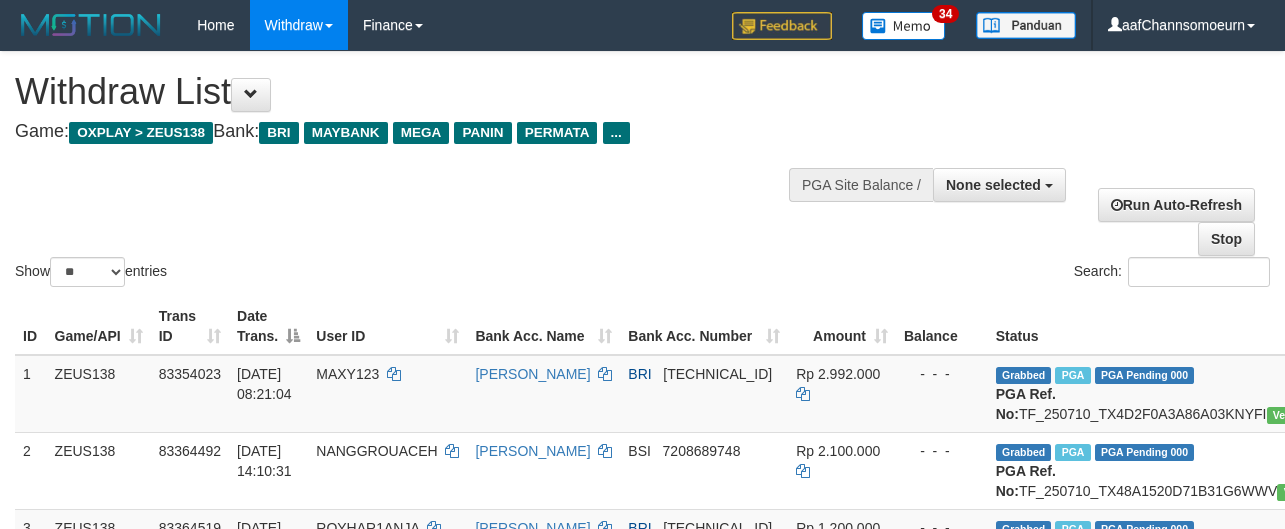 select 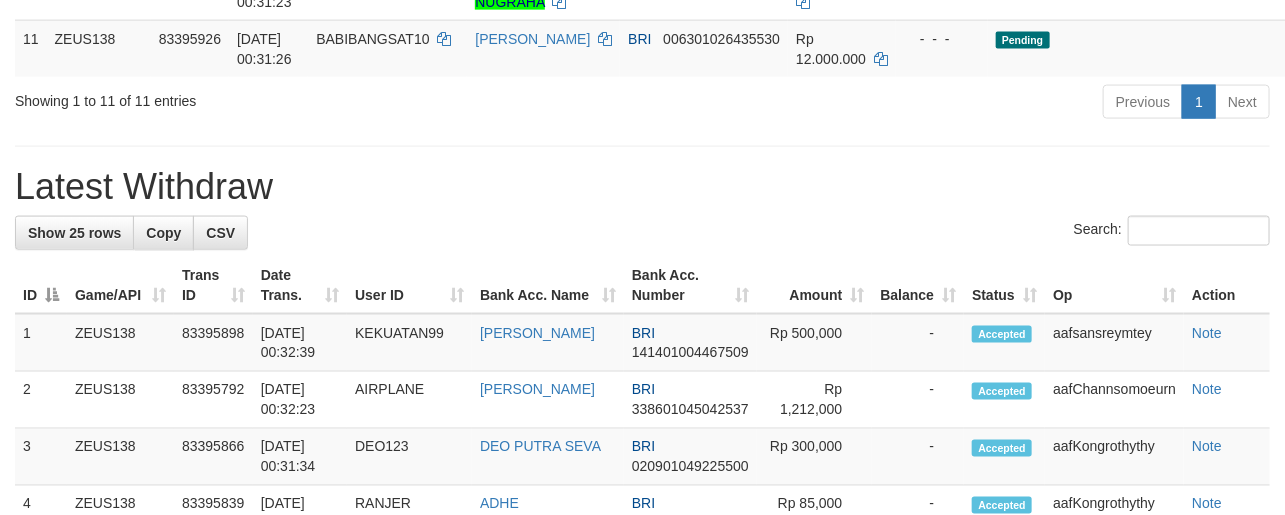 scroll, scrollTop: 1010, scrollLeft: 0, axis: vertical 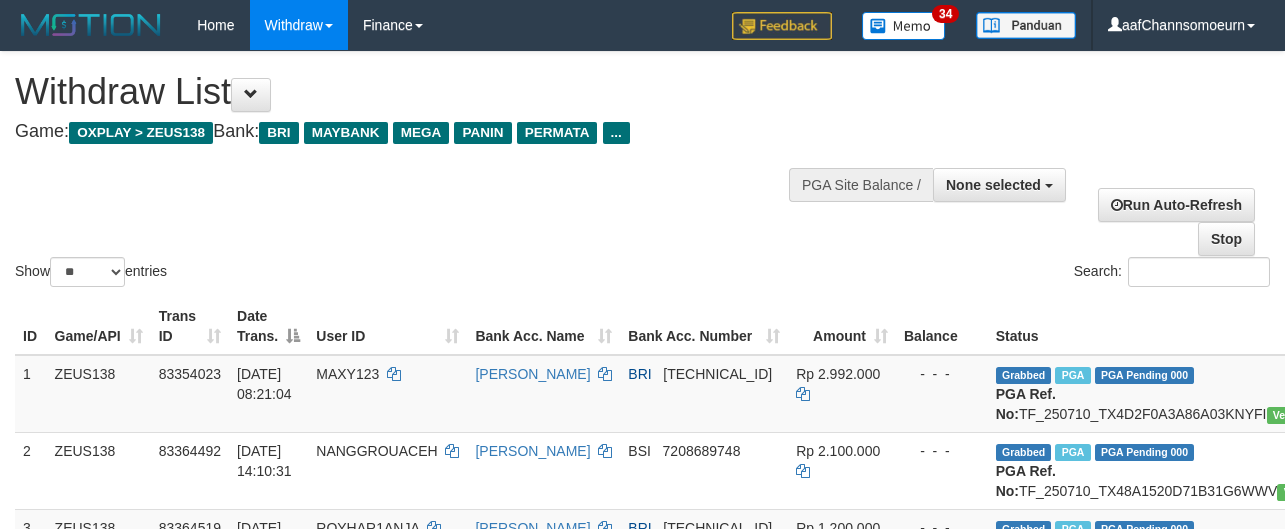 select 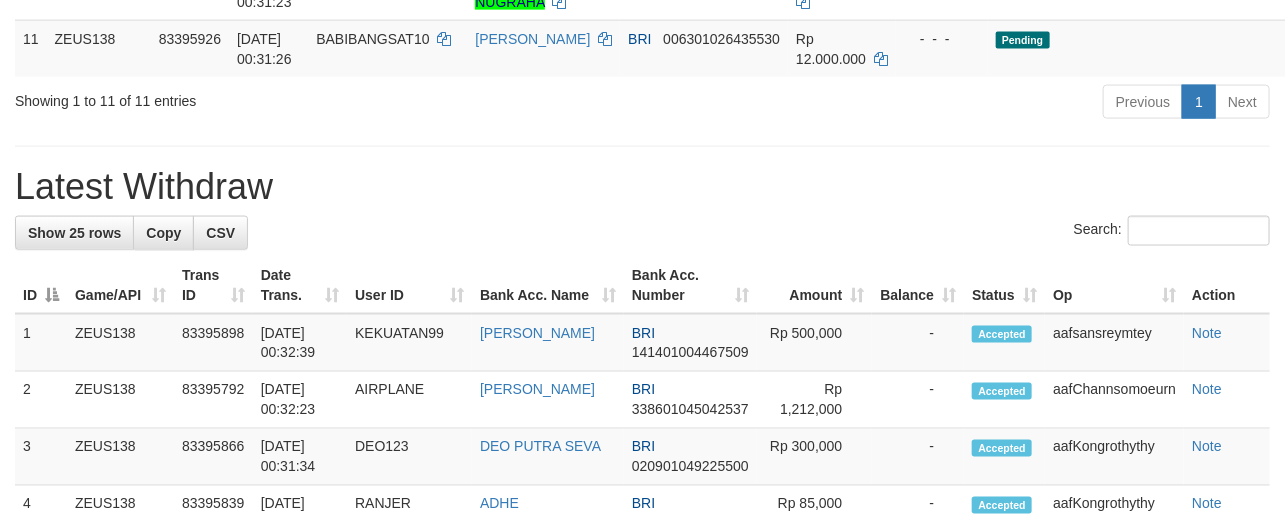 scroll, scrollTop: 1010, scrollLeft: 0, axis: vertical 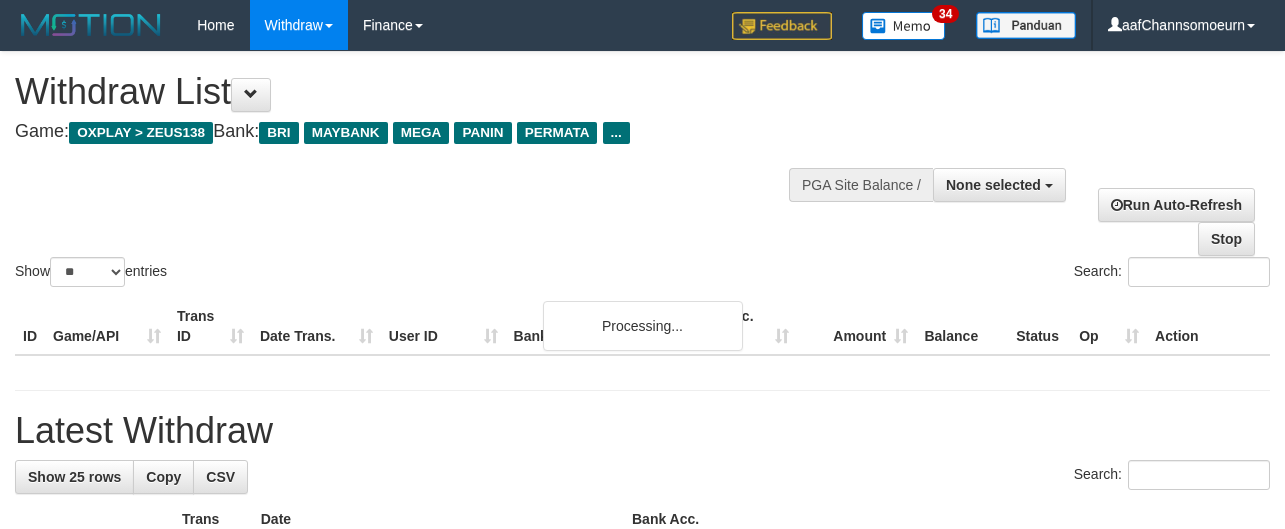 select 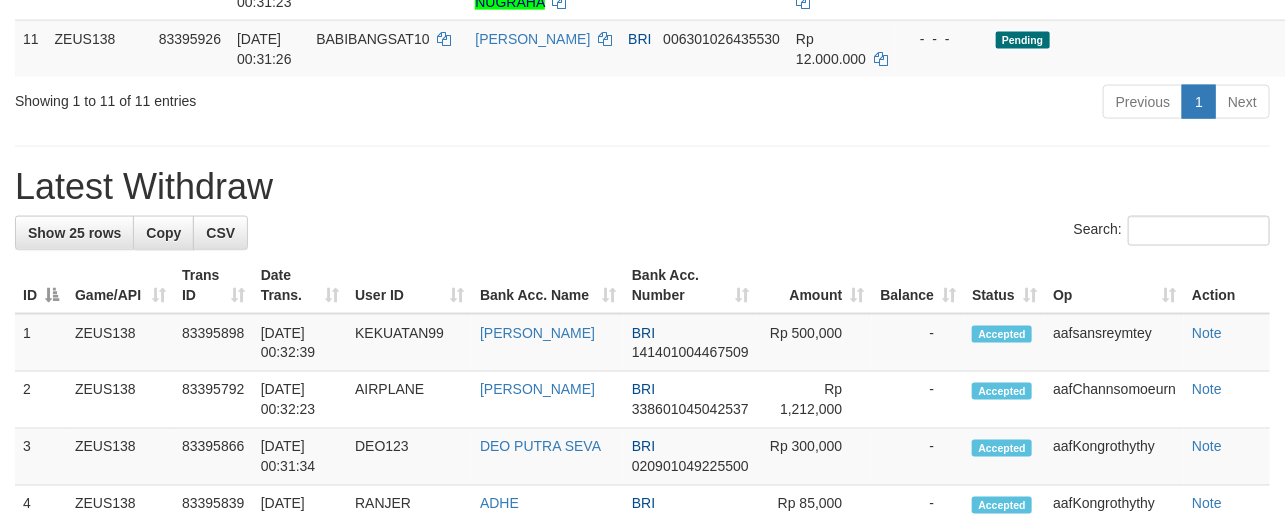scroll, scrollTop: 1010, scrollLeft: 0, axis: vertical 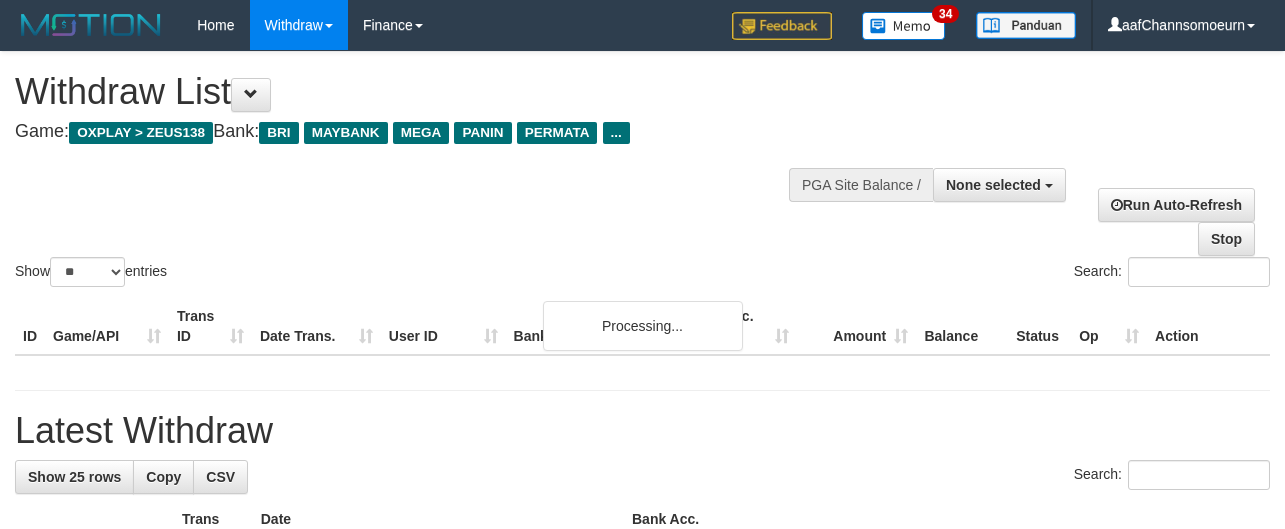 select 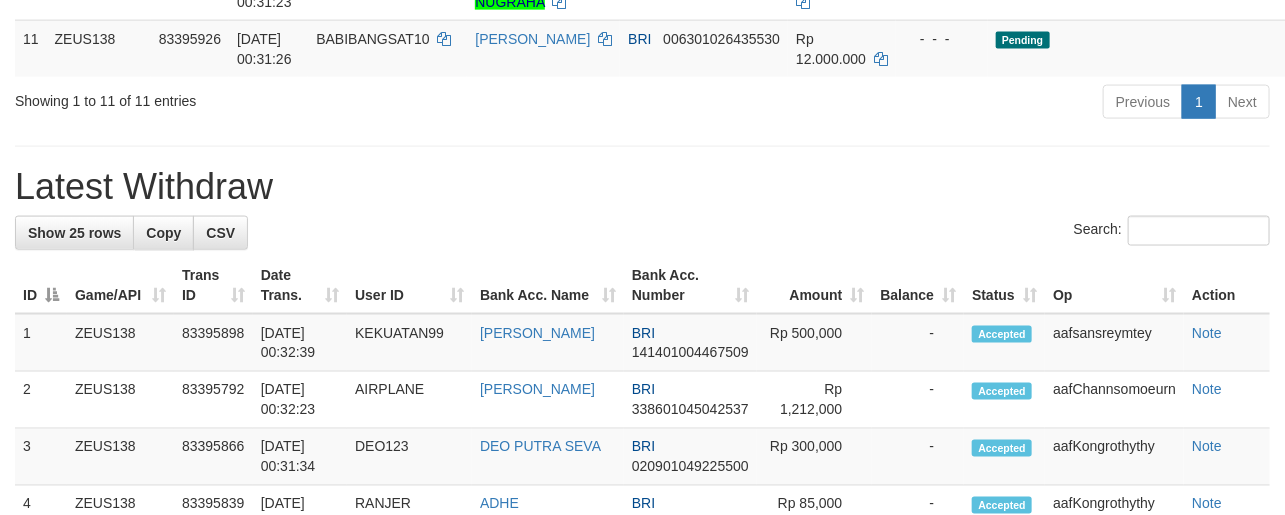 scroll, scrollTop: 1010, scrollLeft: 0, axis: vertical 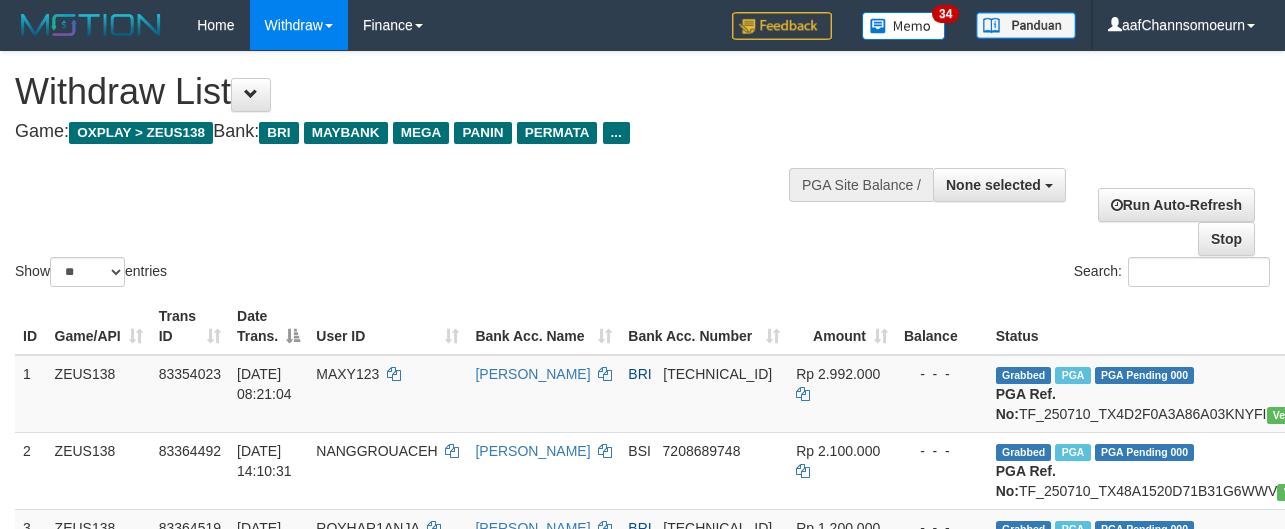 select 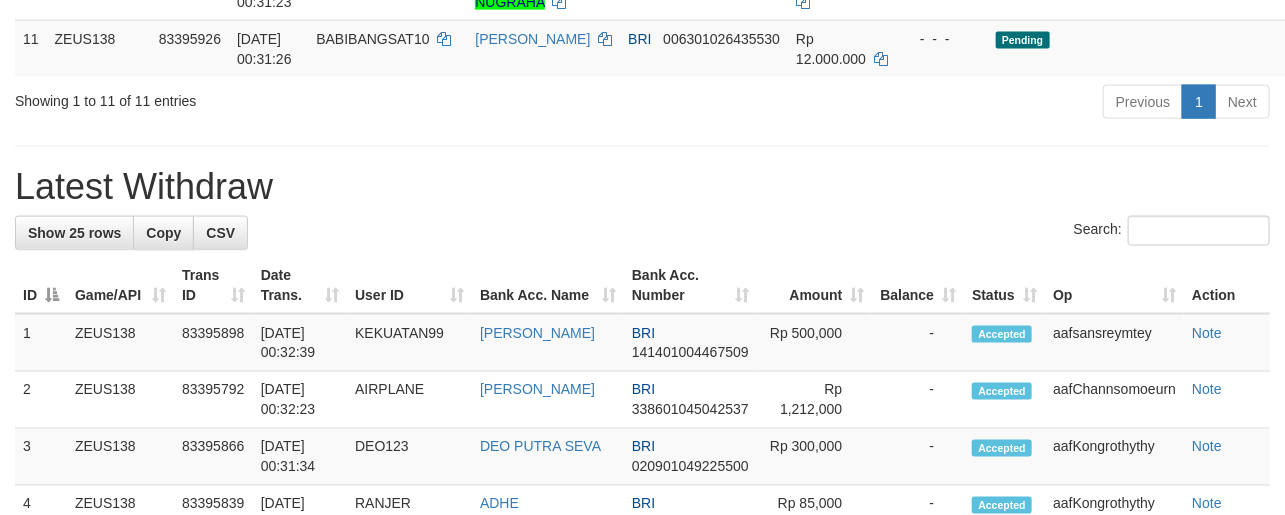 scroll, scrollTop: 1010, scrollLeft: 0, axis: vertical 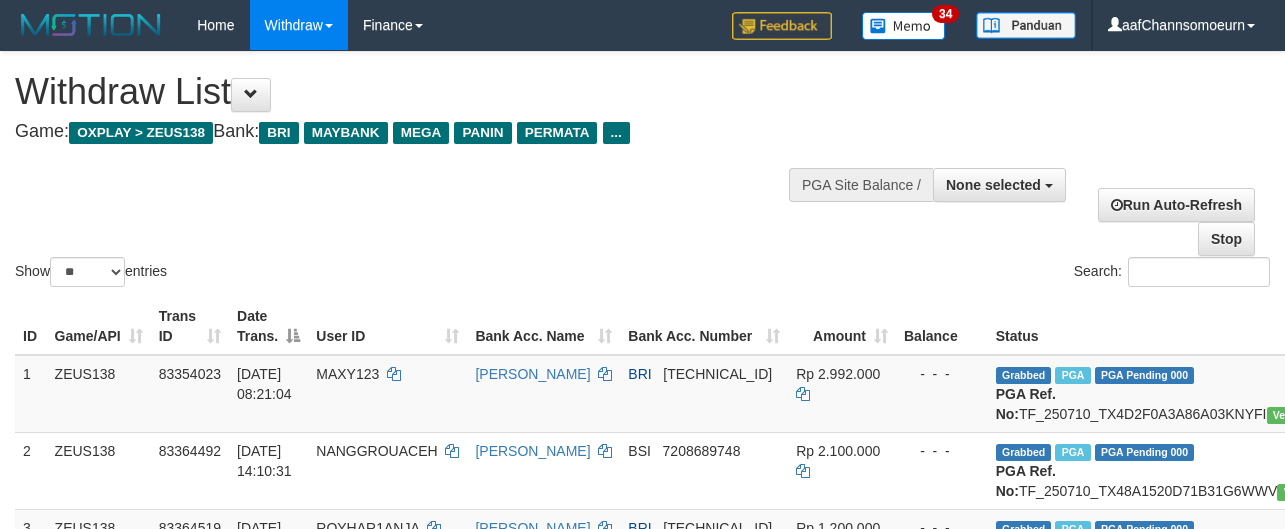 select 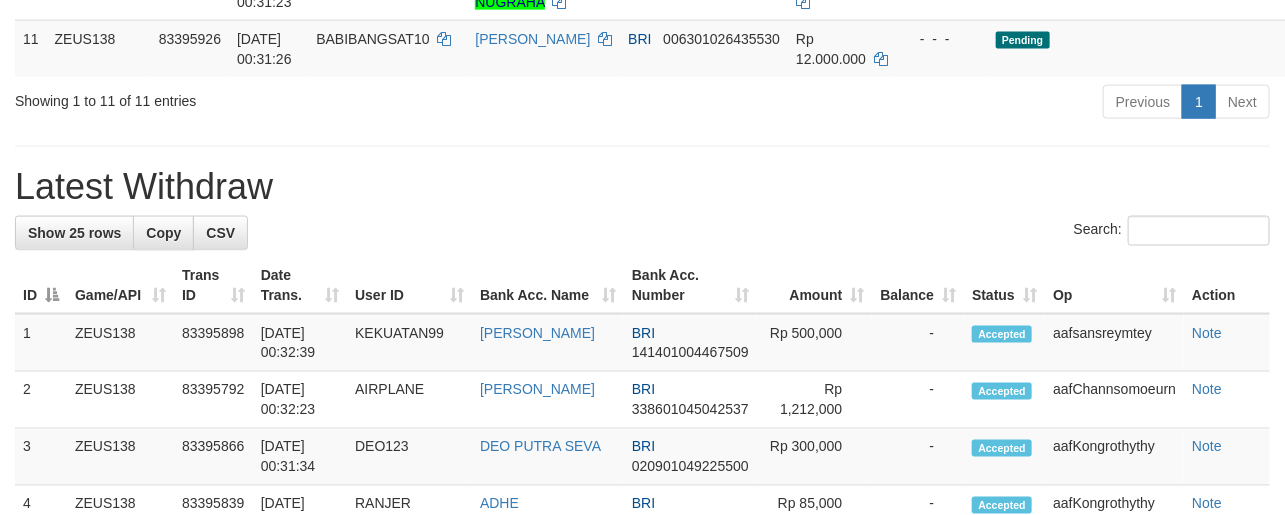 scroll, scrollTop: 1010, scrollLeft: 0, axis: vertical 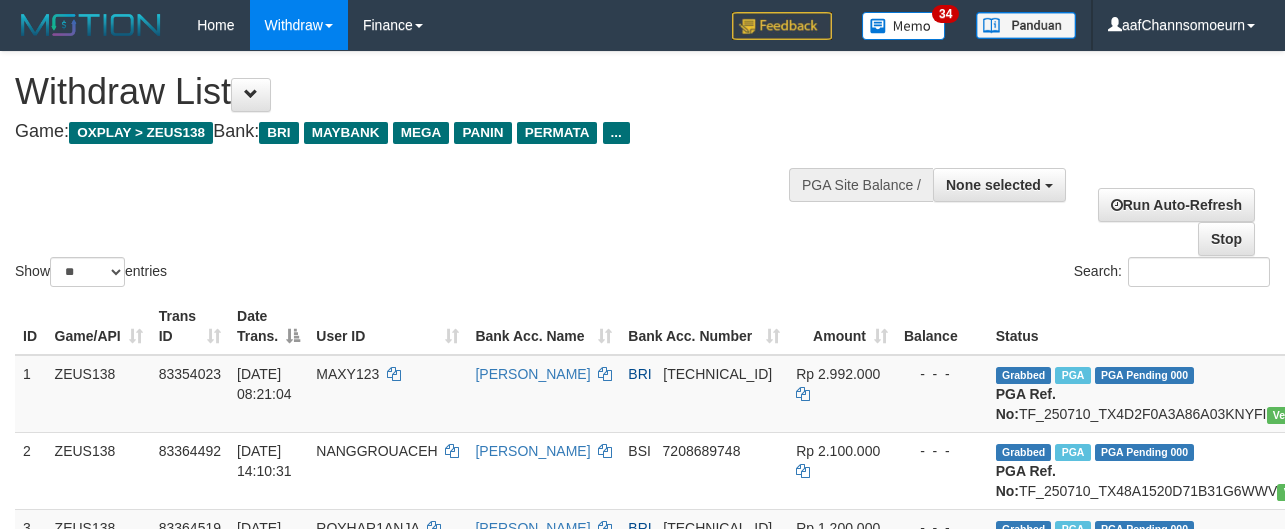 select 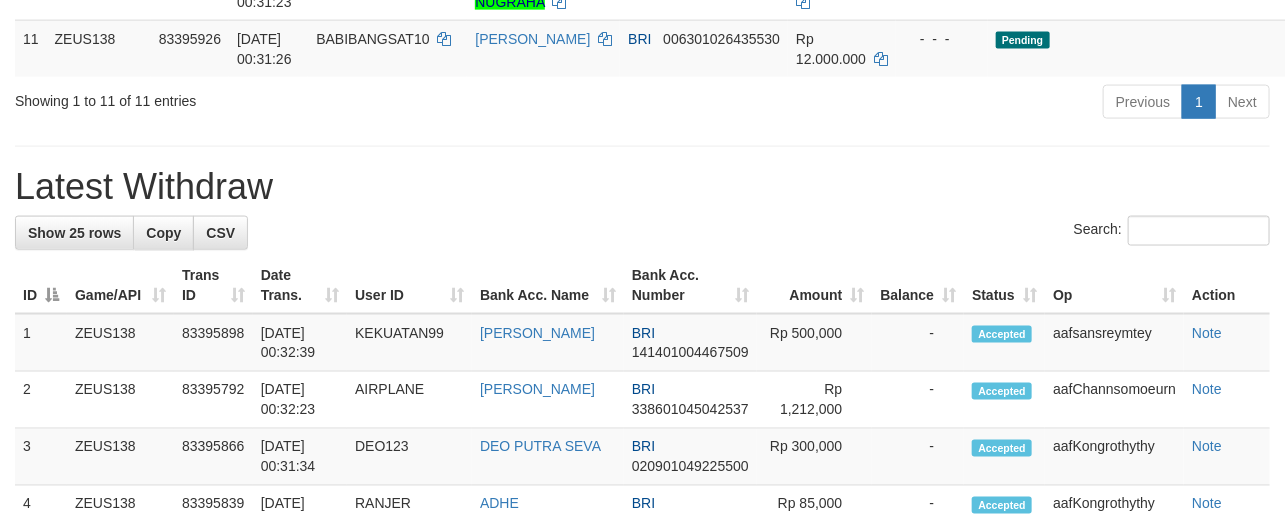 scroll, scrollTop: 1010, scrollLeft: 0, axis: vertical 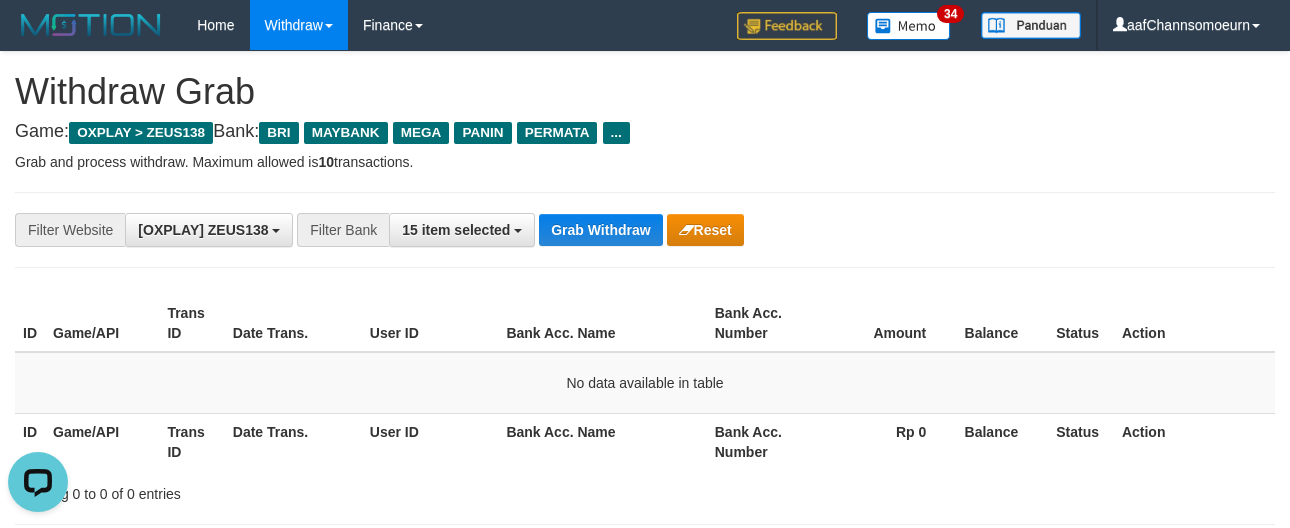 click on "**********" at bounding box center [645, 230] 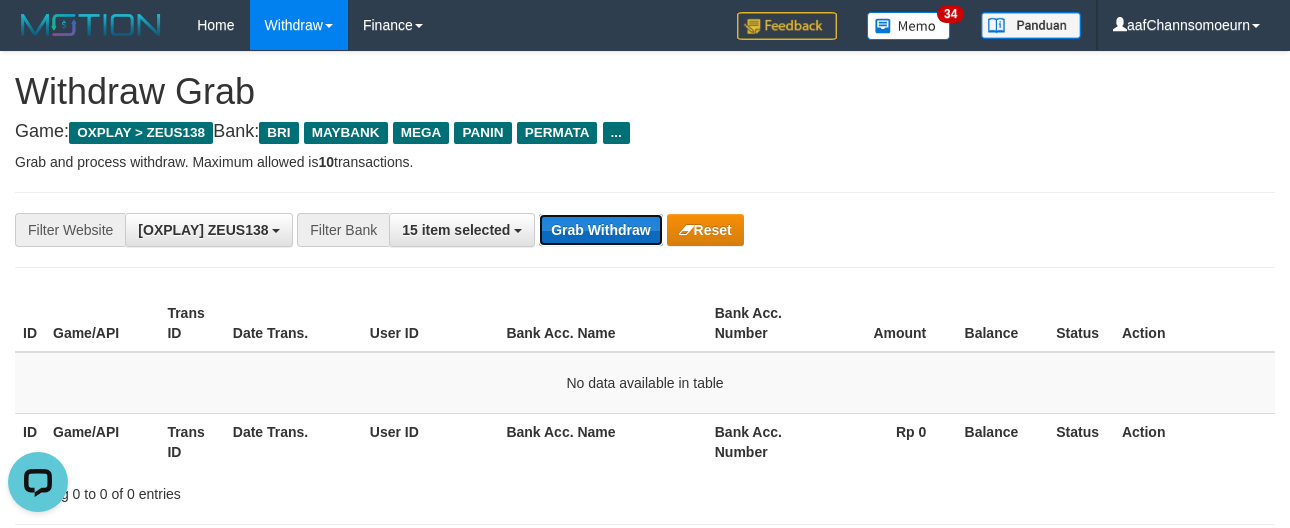 click on "Grab Withdraw" at bounding box center (600, 230) 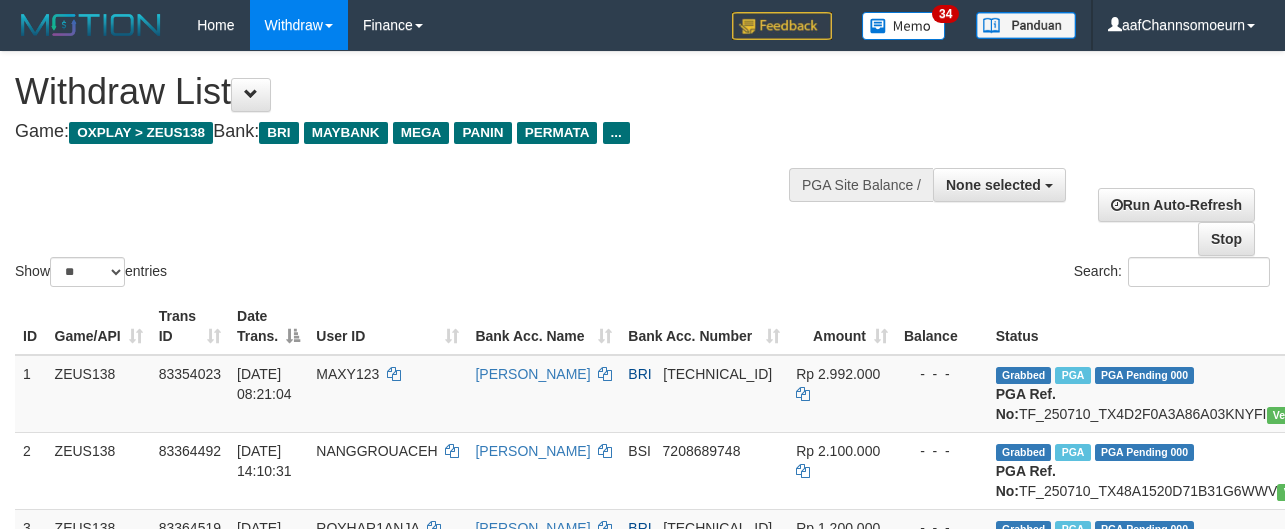 select 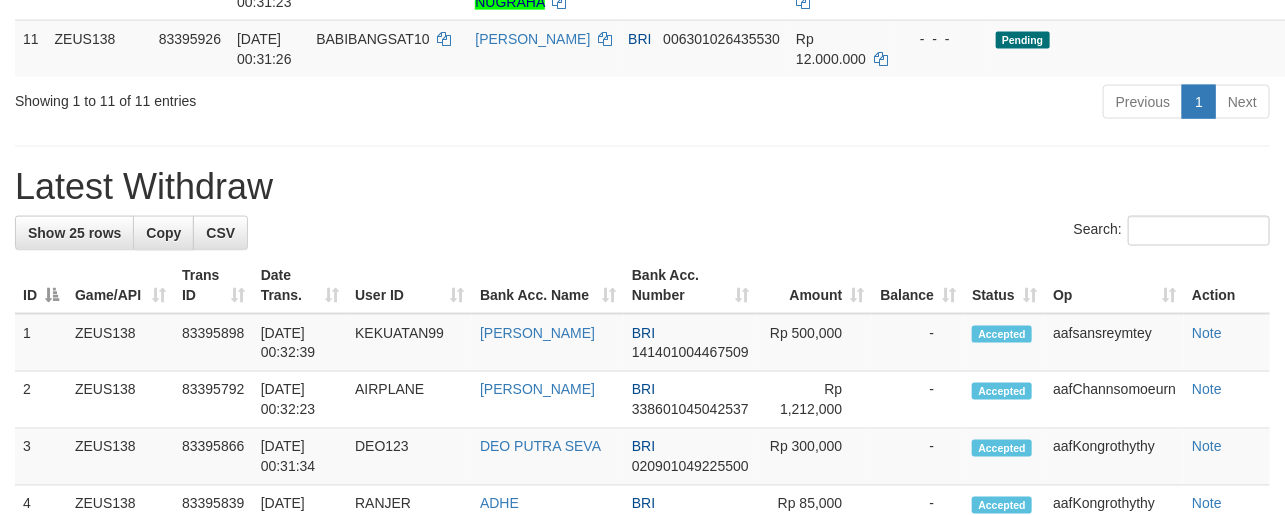 scroll, scrollTop: 1010, scrollLeft: 0, axis: vertical 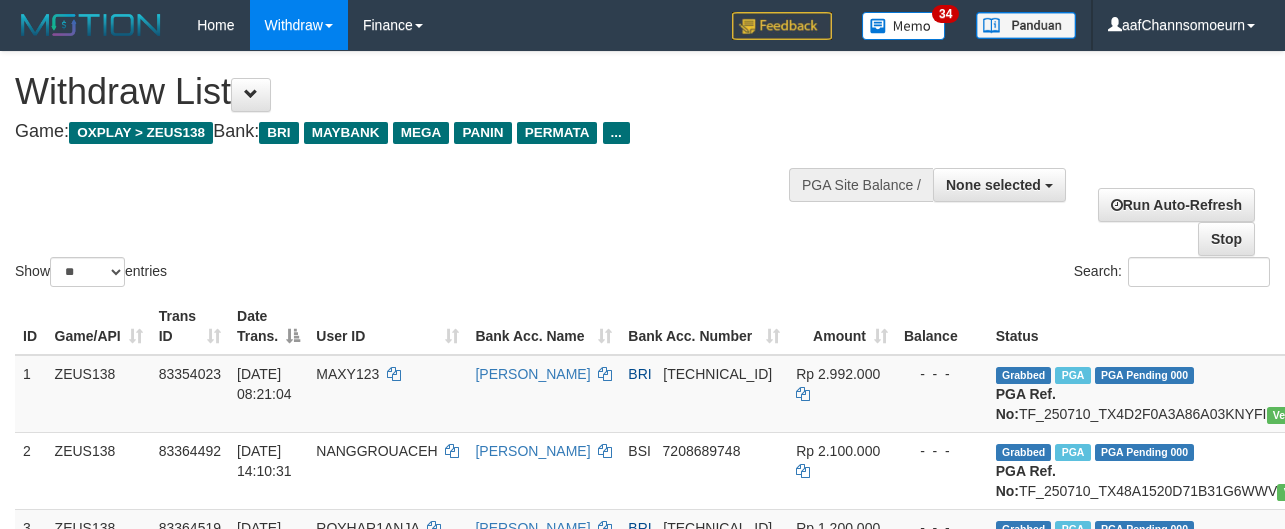 select 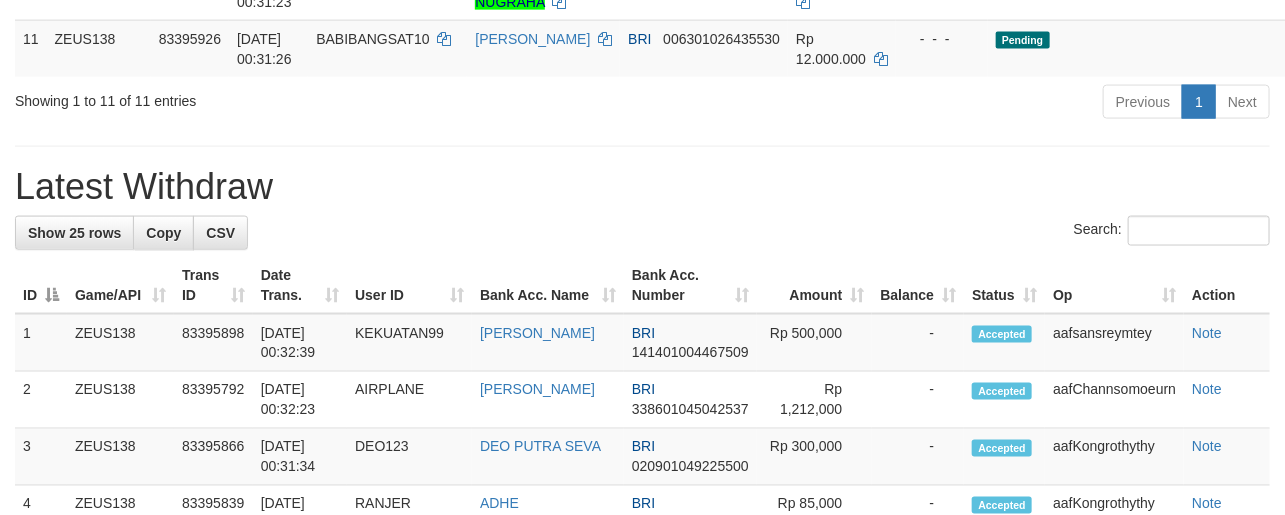 scroll, scrollTop: 1010, scrollLeft: 0, axis: vertical 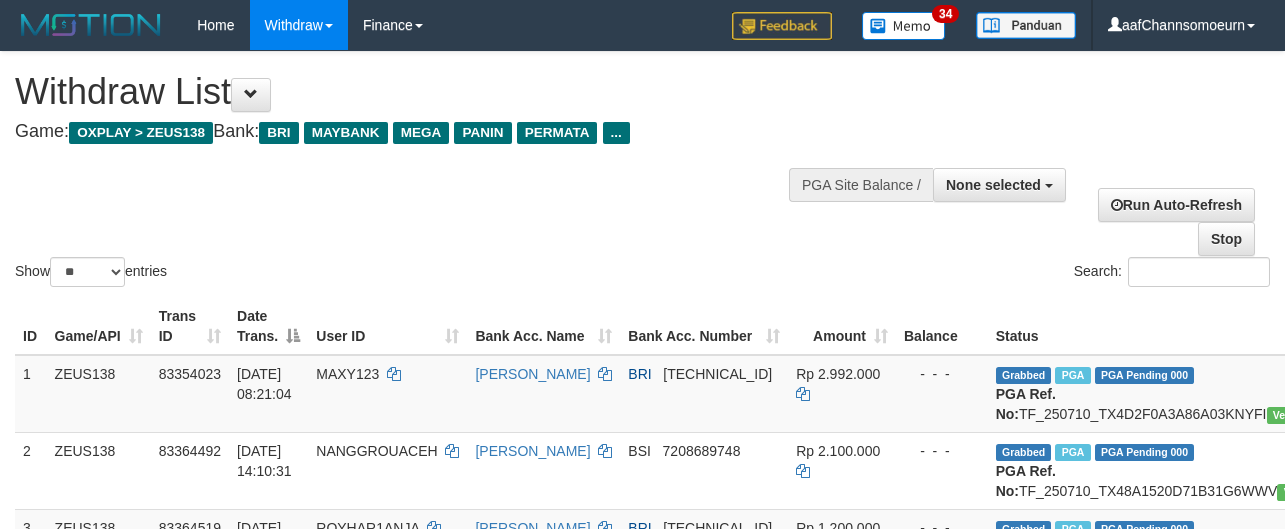 select 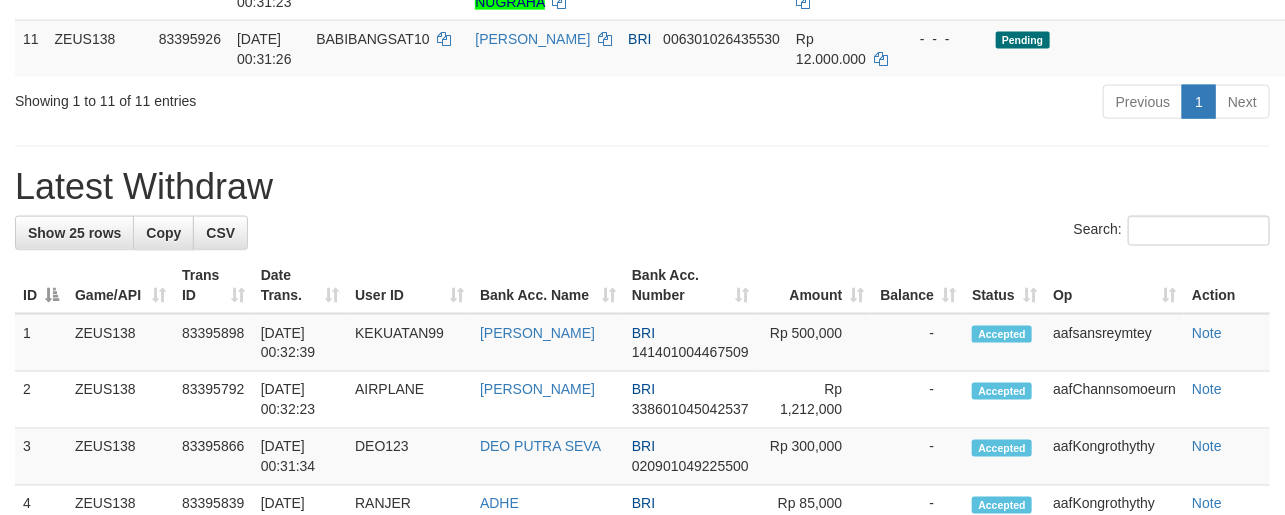 scroll, scrollTop: 1010, scrollLeft: 0, axis: vertical 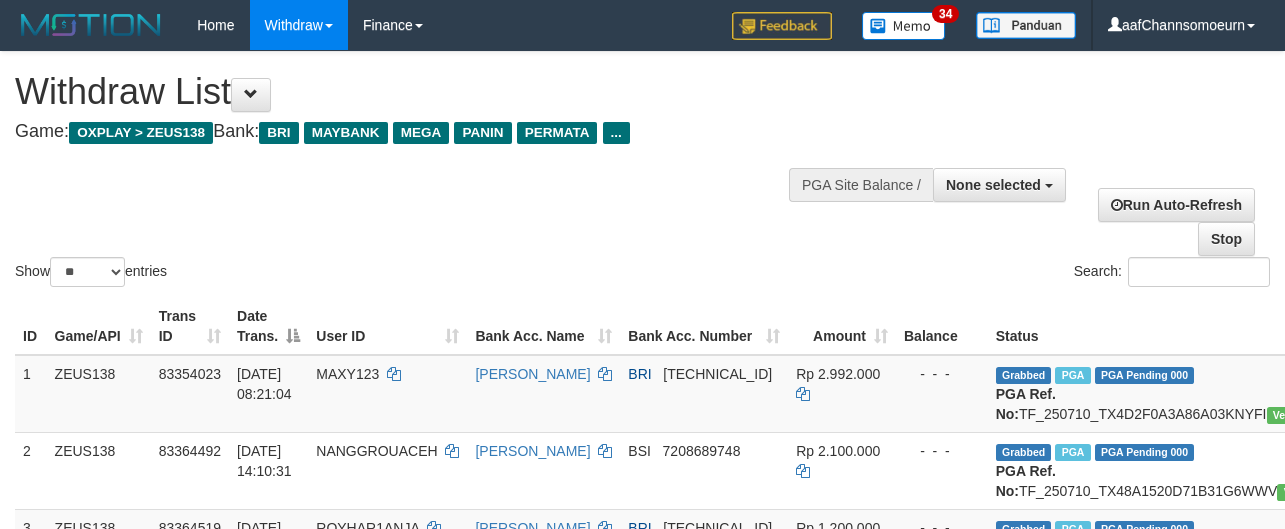 select 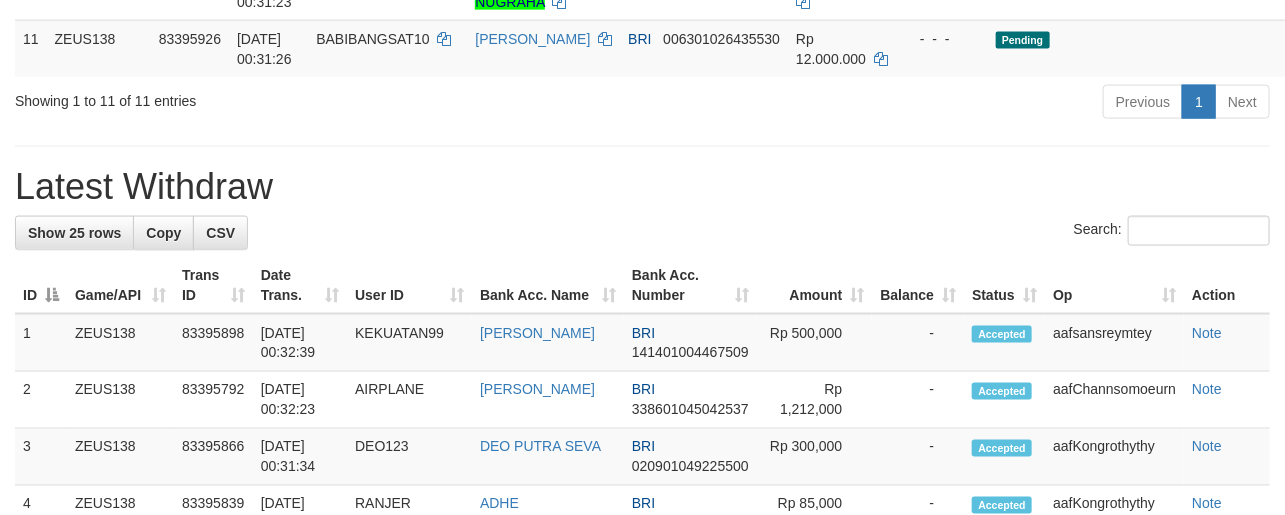 scroll, scrollTop: 1010, scrollLeft: 0, axis: vertical 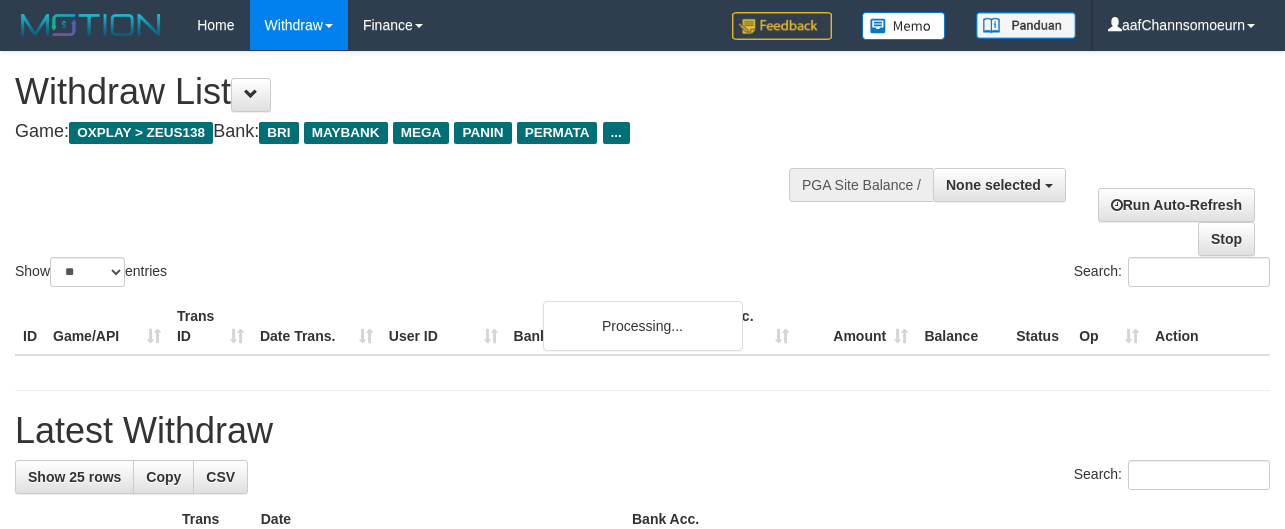 select 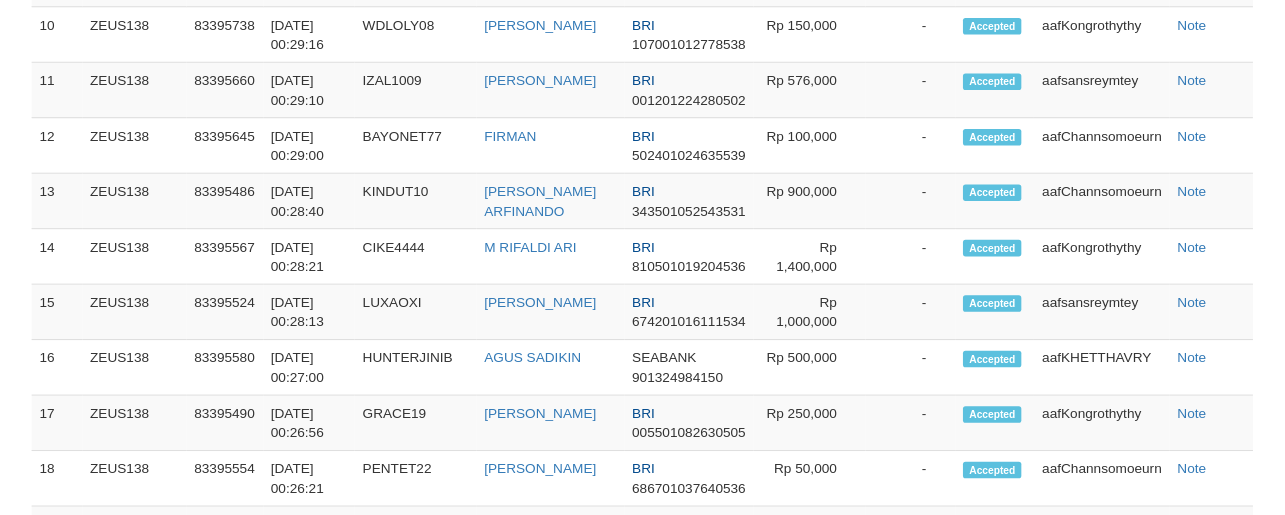 scroll, scrollTop: 1990, scrollLeft: 0, axis: vertical 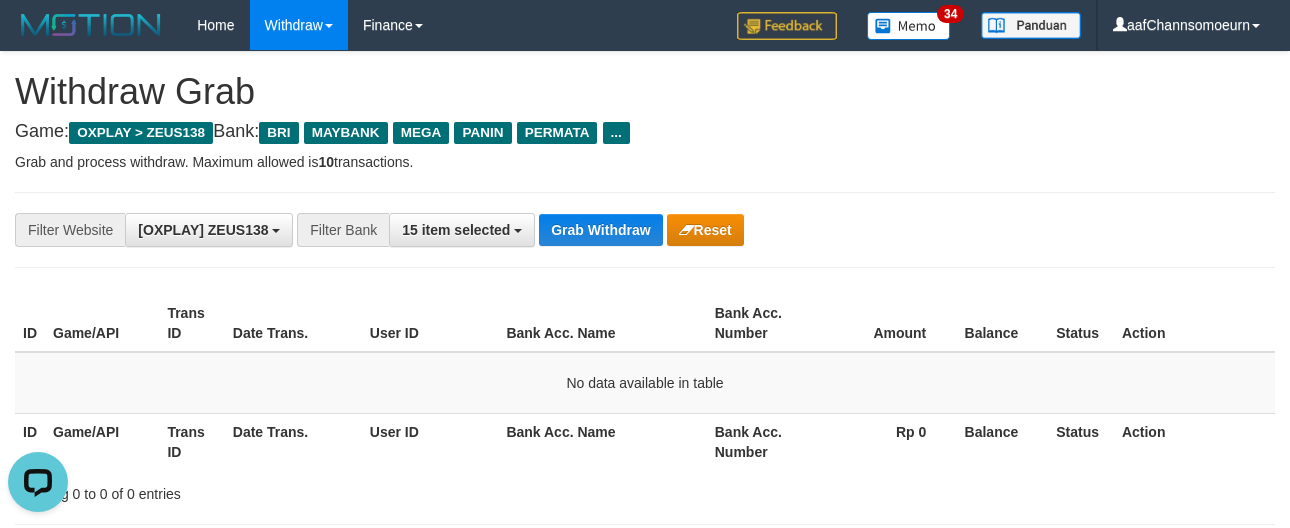drag, startPoint x: 918, startPoint y: 228, endPoint x: 1066, endPoint y: 310, distance: 169.1981 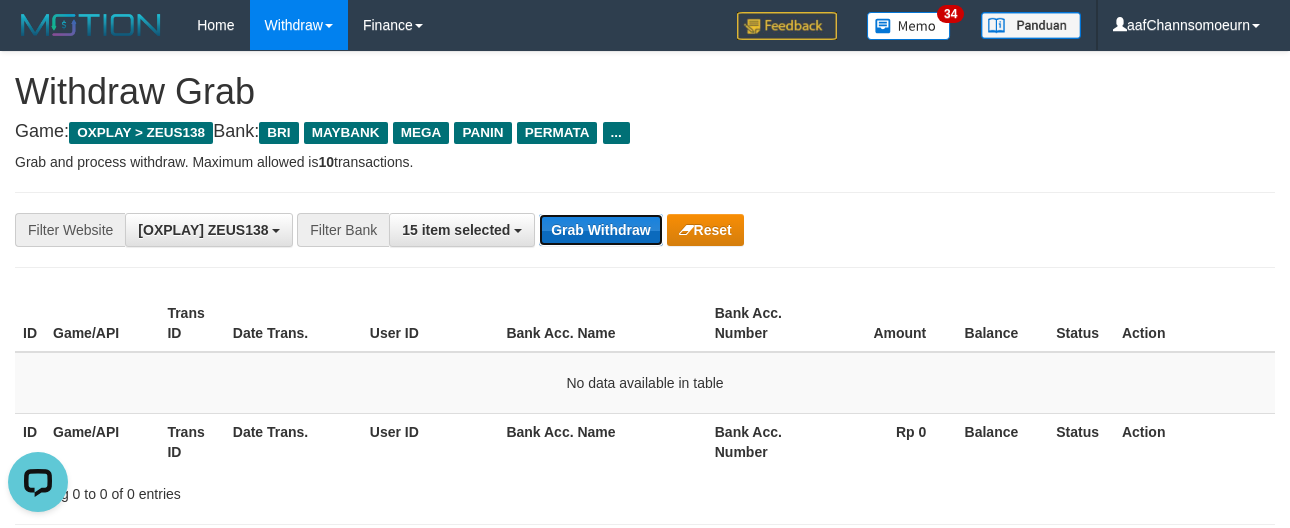click on "Grab Withdraw" at bounding box center [600, 230] 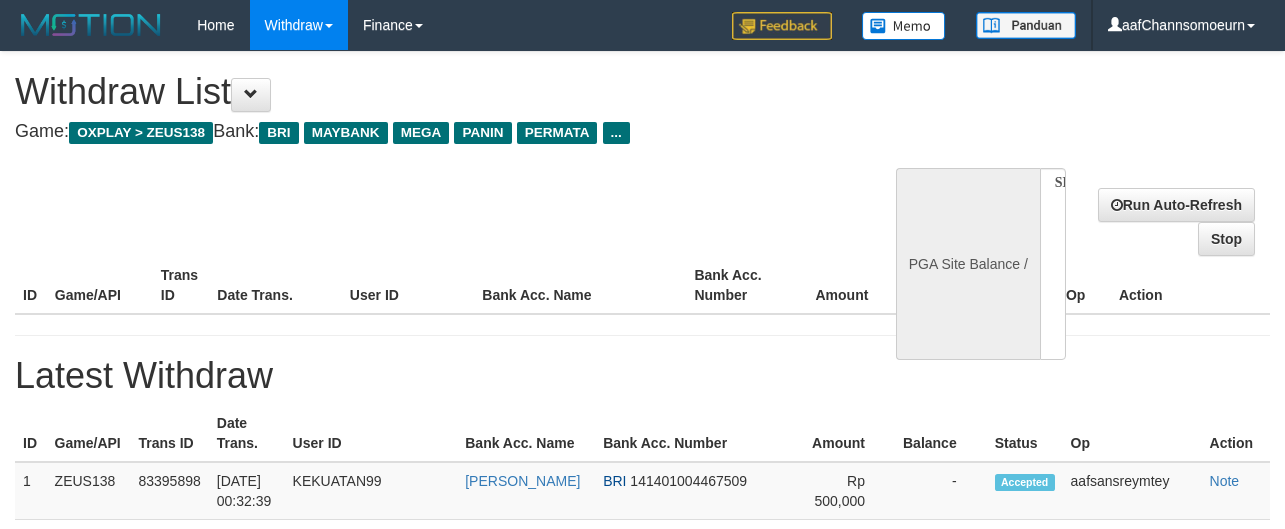 select 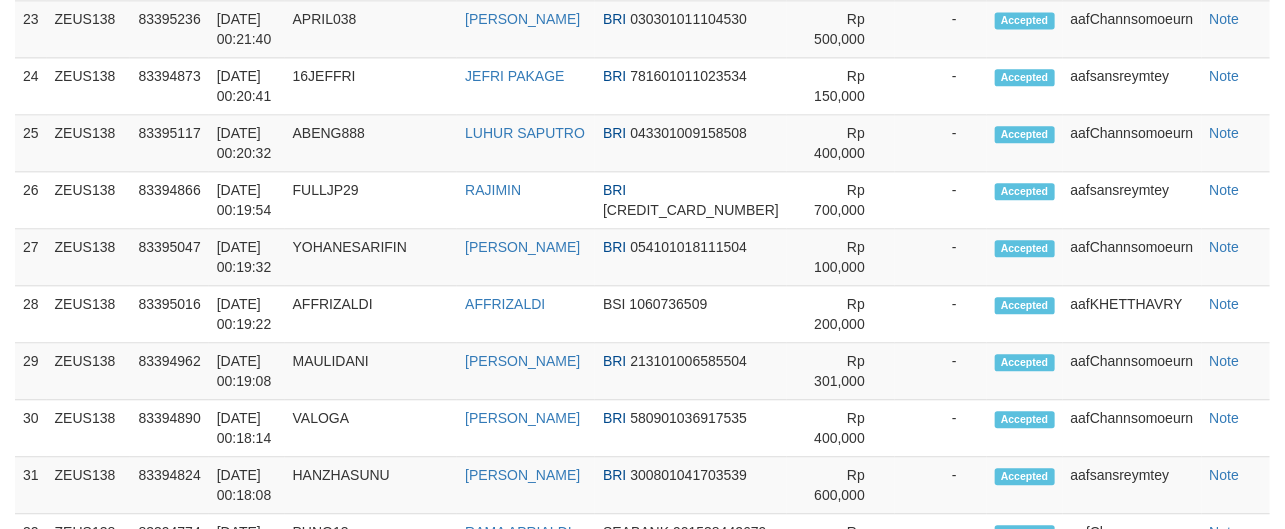select on "**" 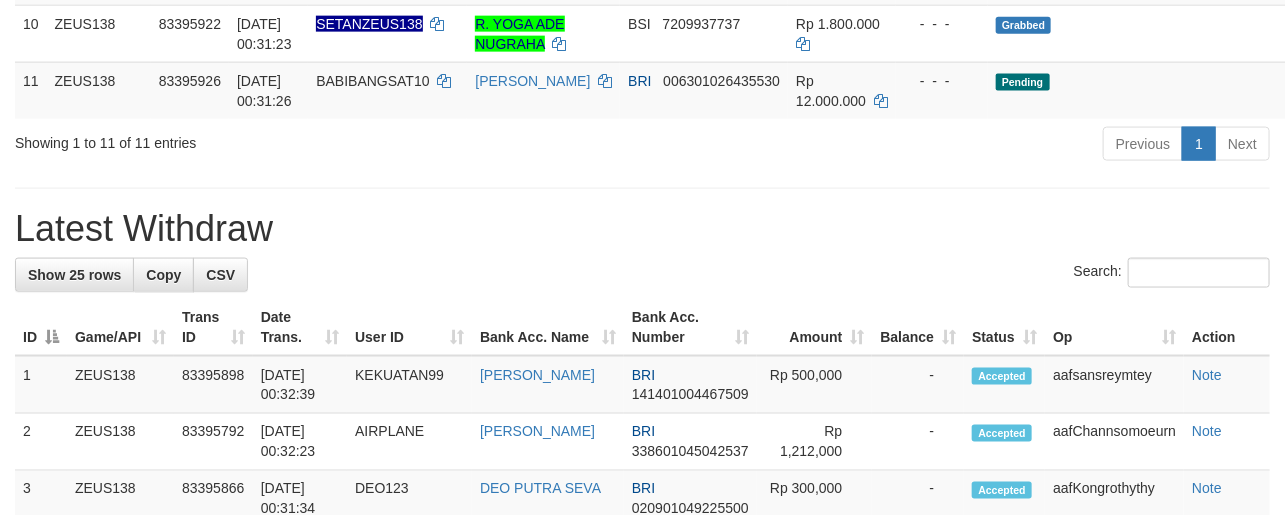 scroll, scrollTop: 980, scrollLeft: 0, axis: vertical 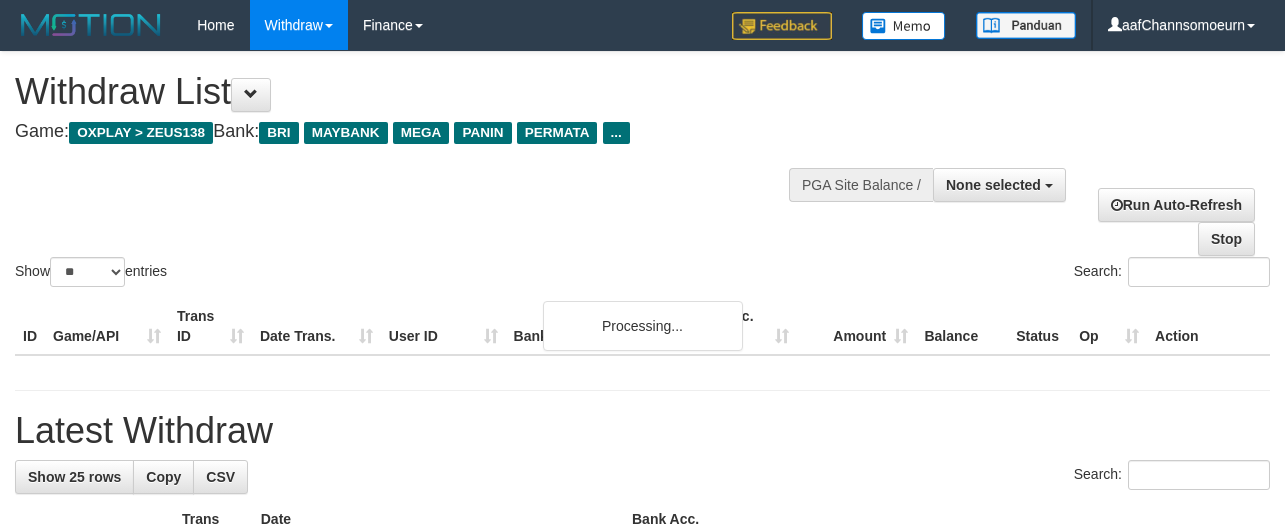 select 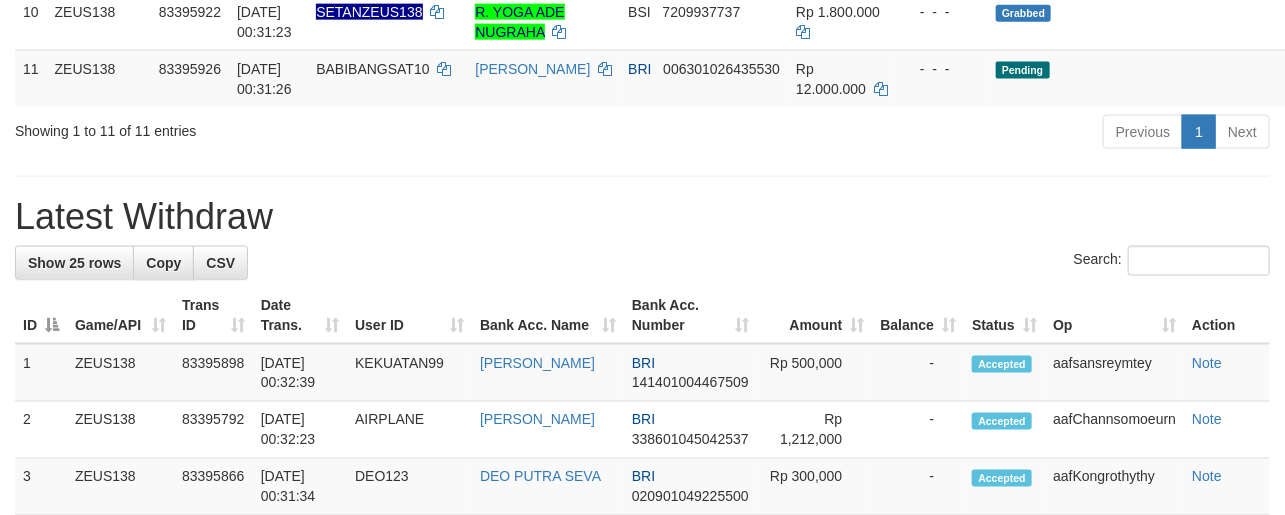 scroll, scrollTop: 980, scrollLeft: 0, axis: vertical 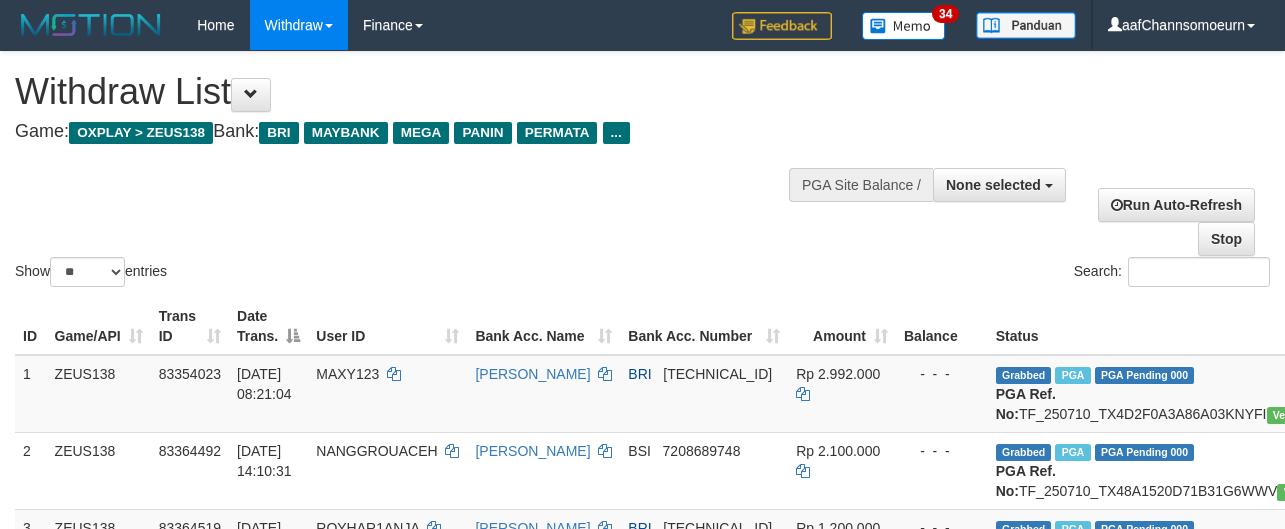 select 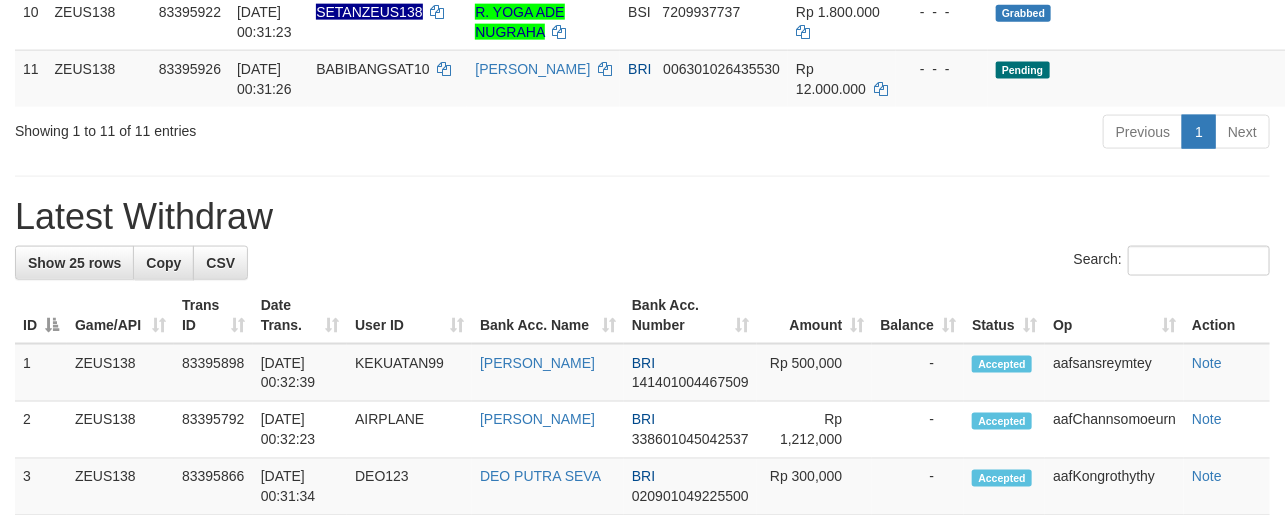 scroll, scrollTop: 980, scrollLeft: 0, axis: vertical 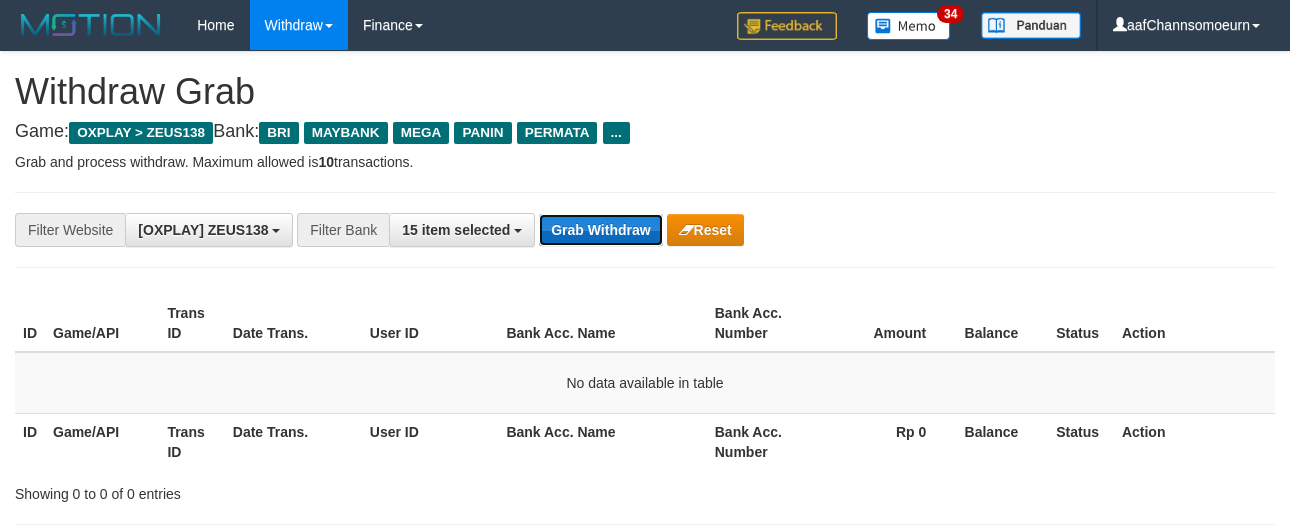 click on "Grab Withdraw" at bounding box center (600, 230) 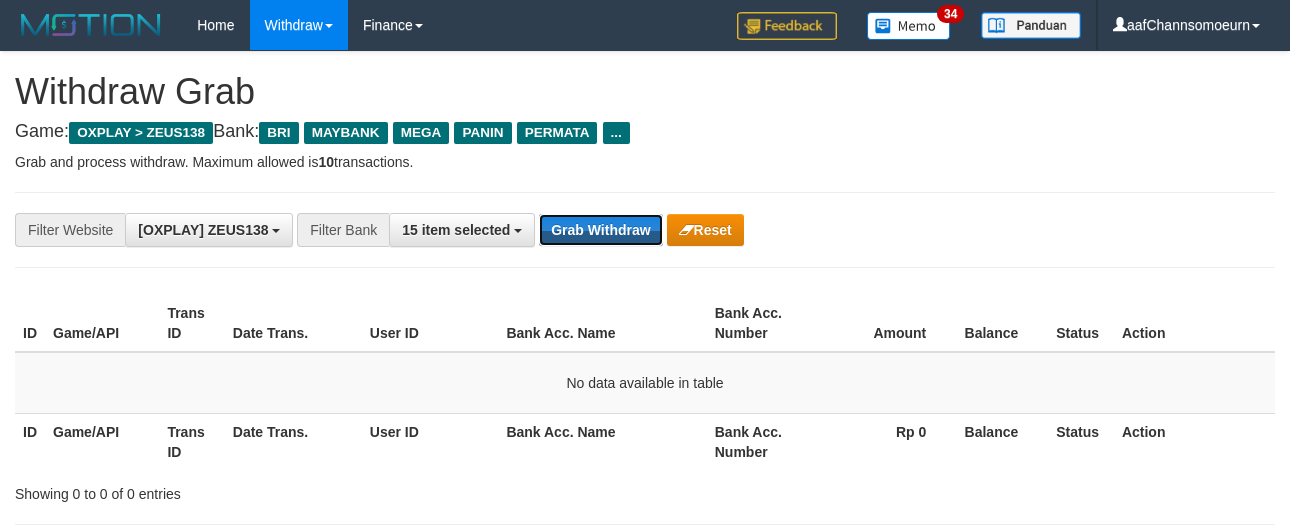 drag, startPoint x: 608, startPoint y: 232, endPoint x: 810, endPoint y: 291, distance: 210.44002 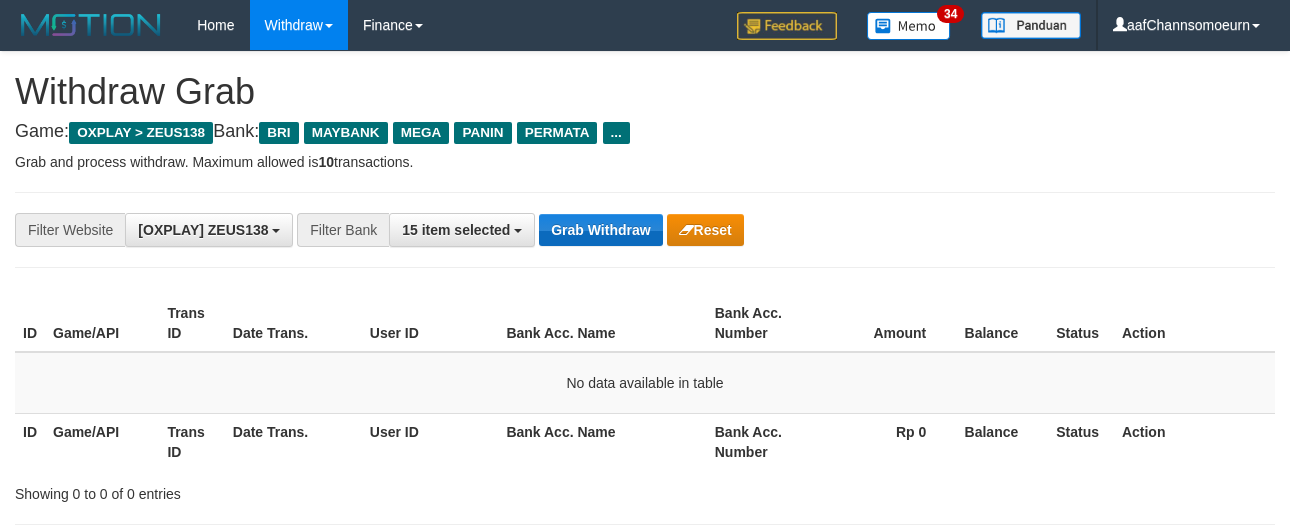 scroll, scrollTop: 0, scrollLeft: 0, axis: both 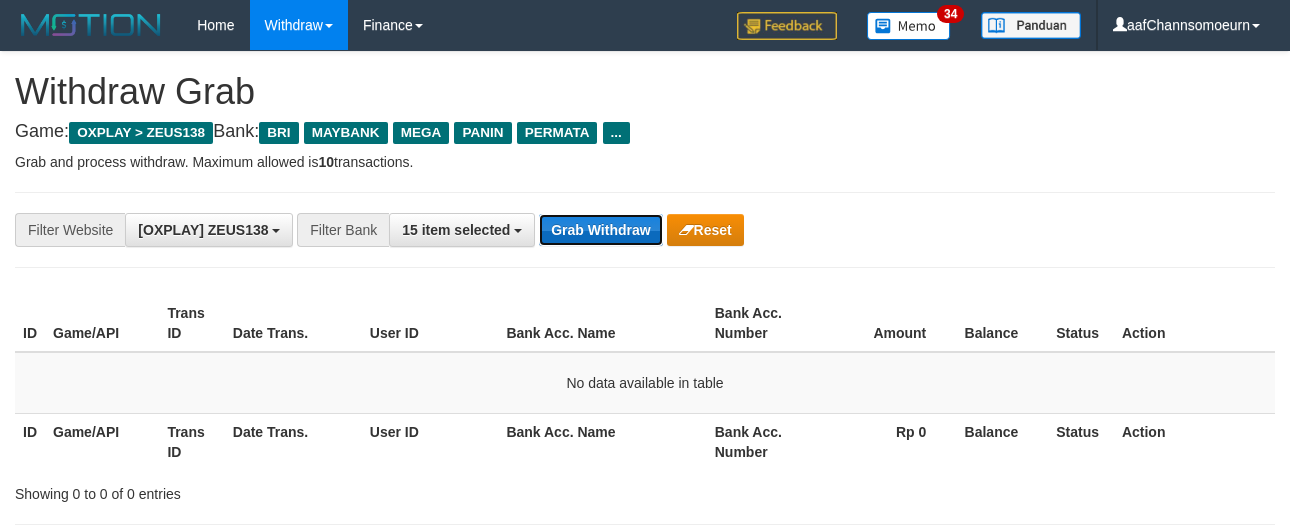 click on "Grab Withdraw" at bounding box center (600, 230) 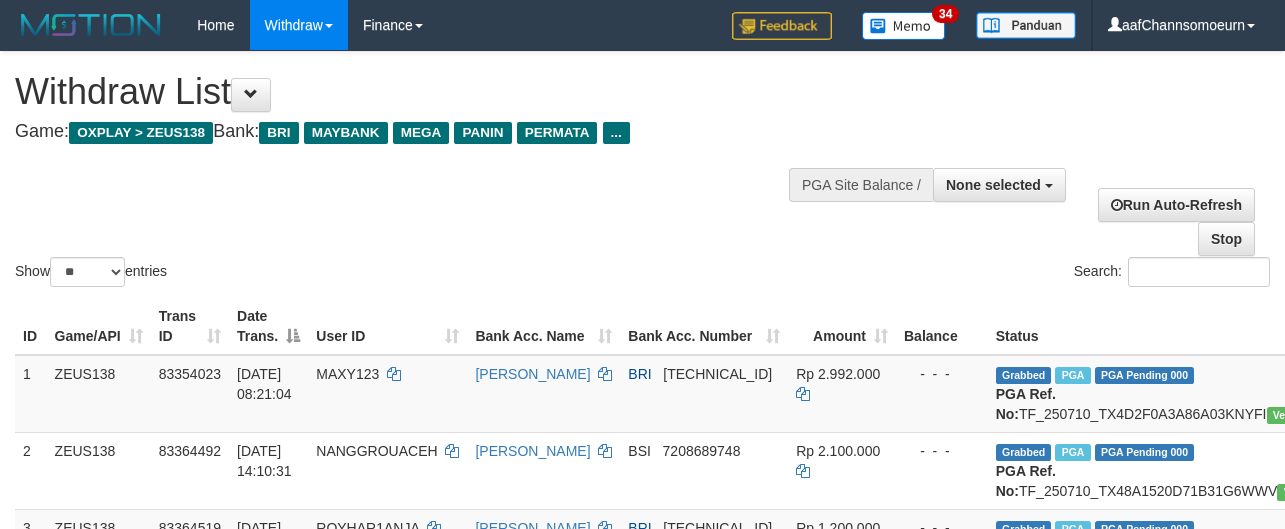 select 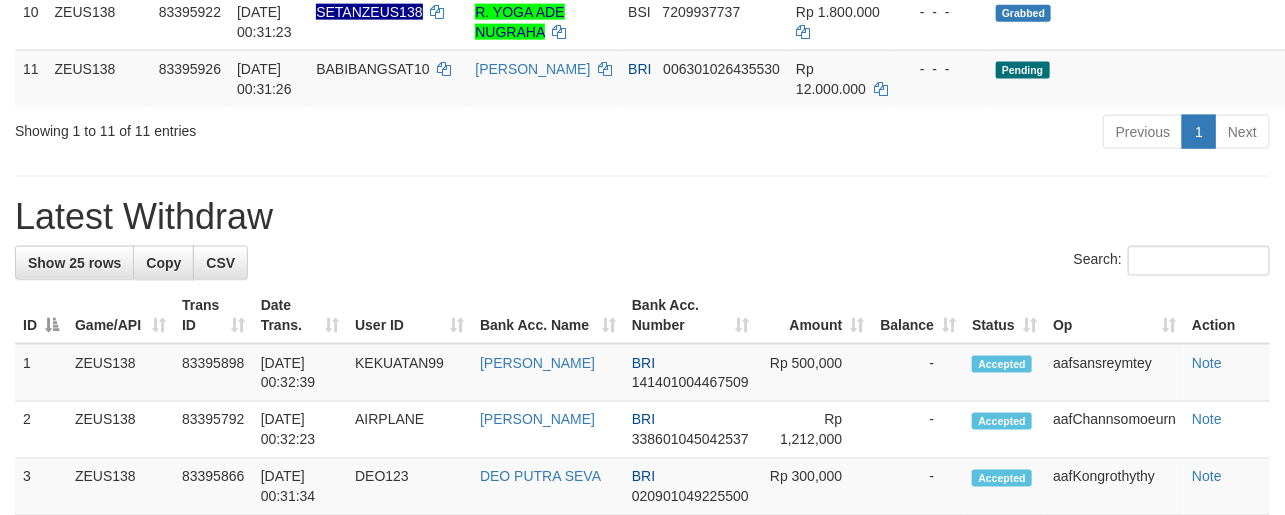 scroll, scrollTop: 980, scrollLeft: 0, axis: vertical 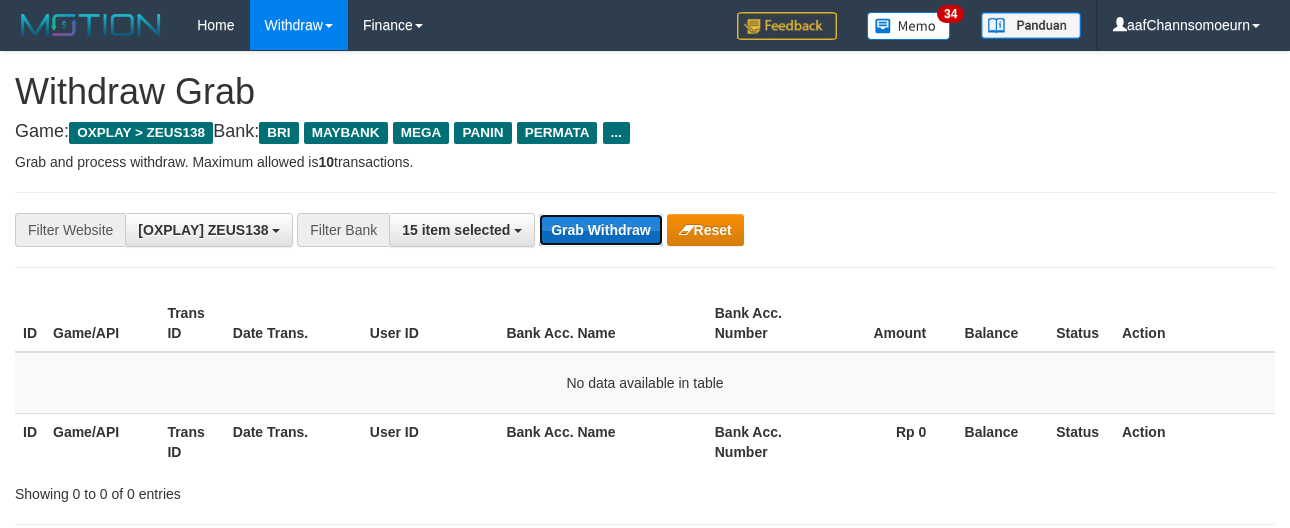 click on "Grab Withdraw" at bounding box center (600, 230) 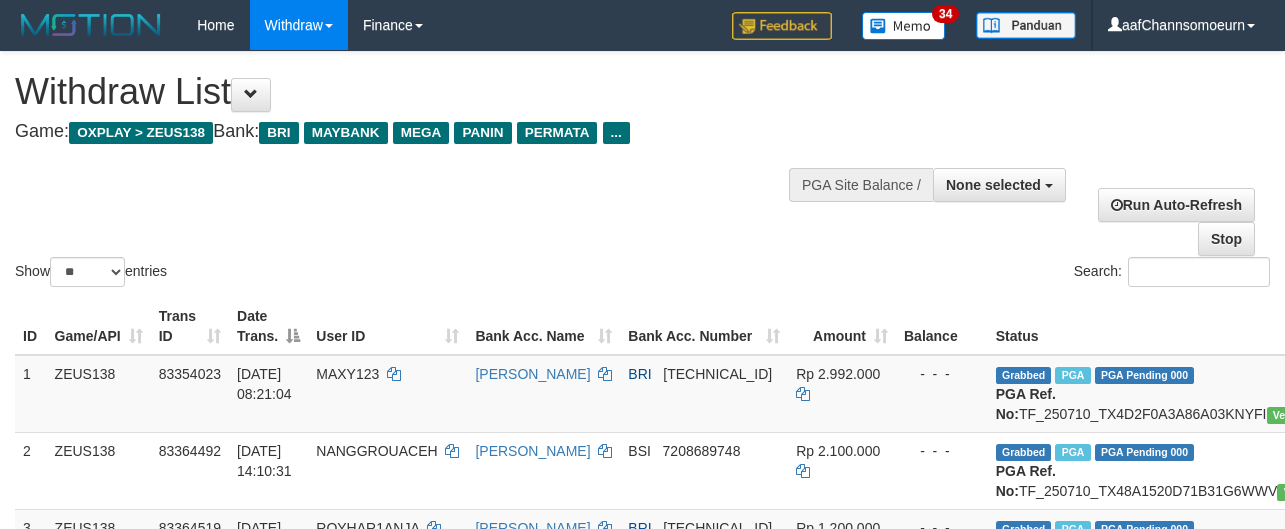 select 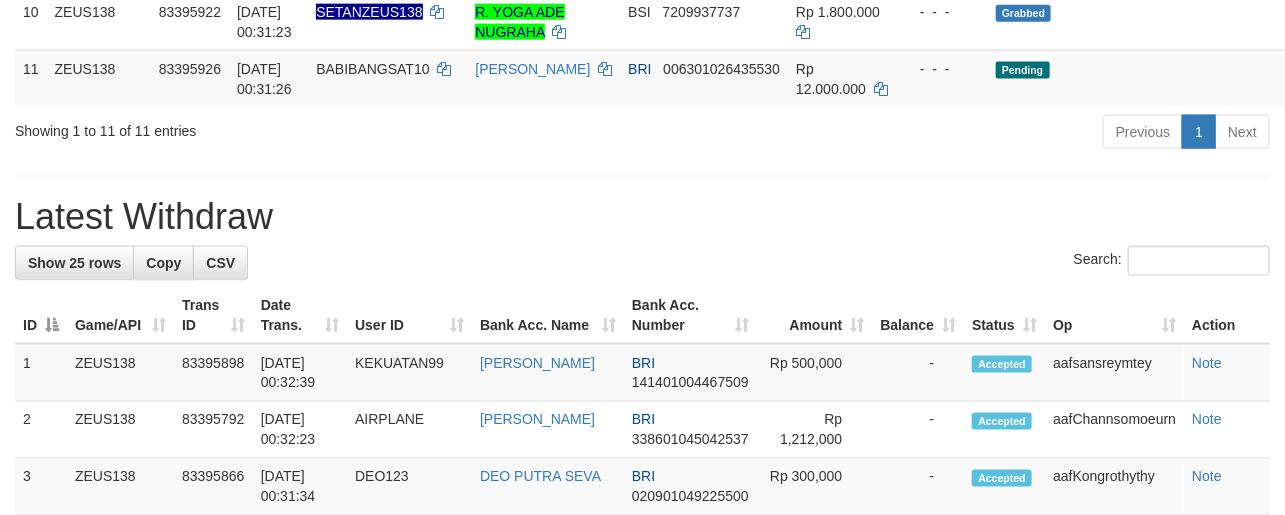 scroll, scrollTop: 980, scrollLeft: 0, axis: vertical 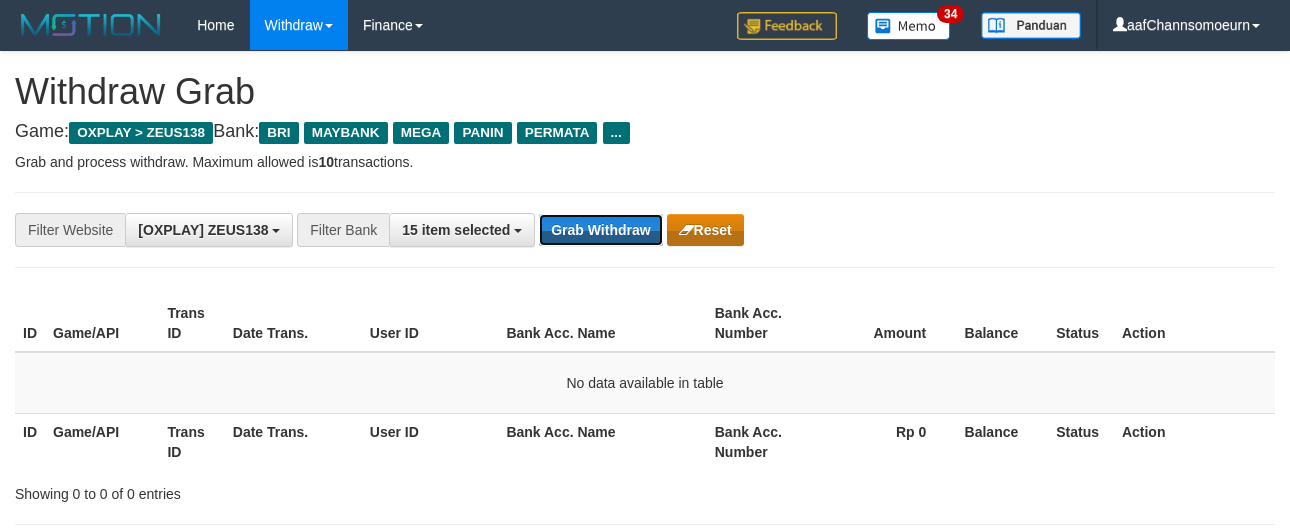 drag, startPoint x: 645, startPoint y: 220, endPoint x: 671, endPoint y: 241, distance: 33.42155 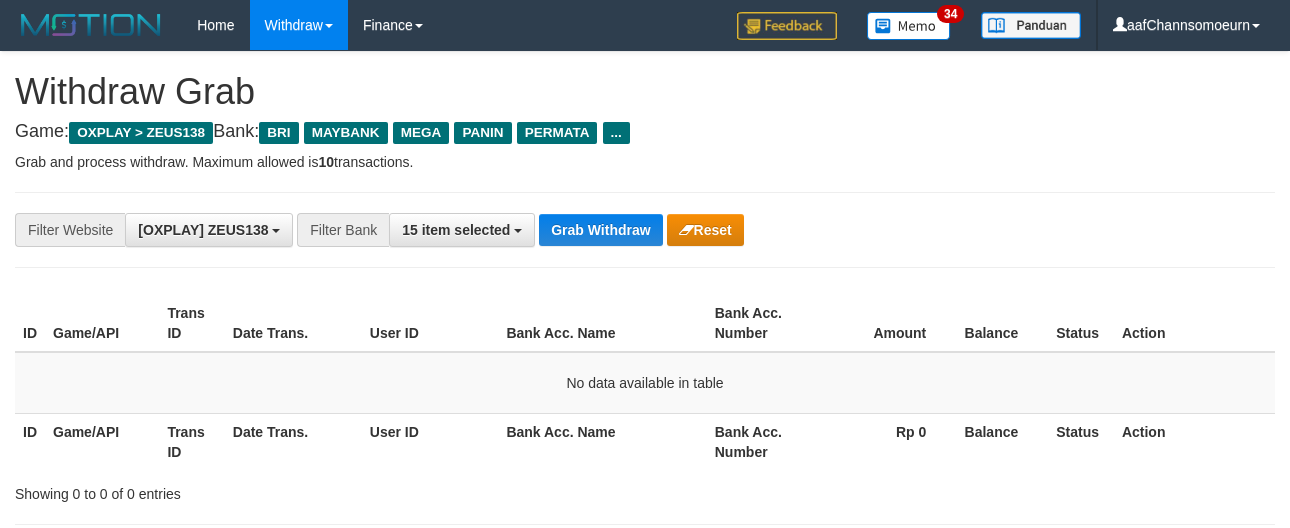 scroll, scrollTop: 0, scrollLeft: 0, axis: both 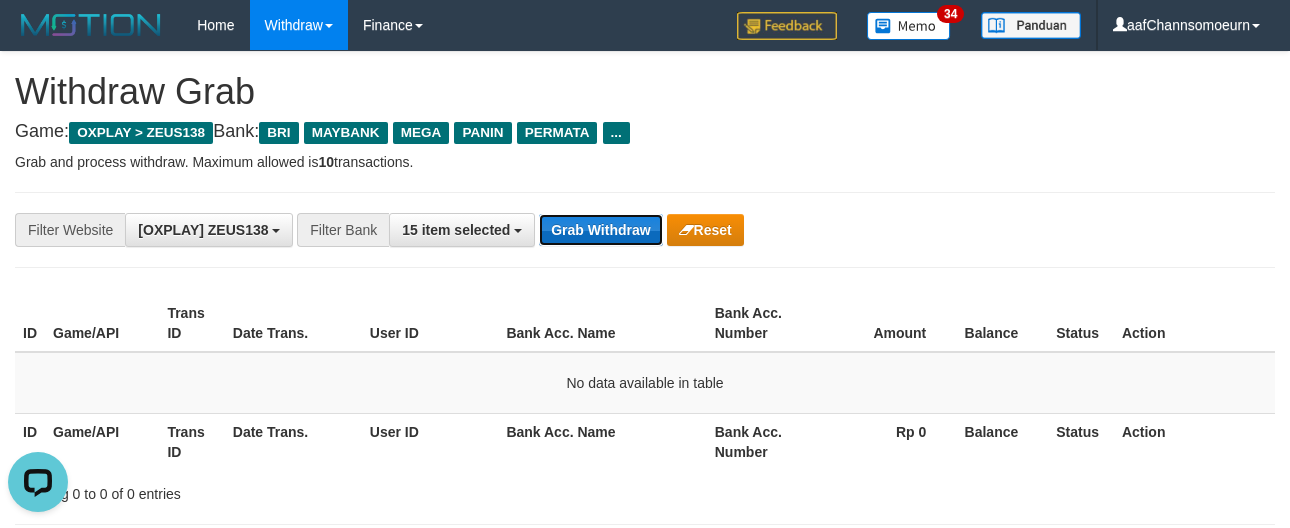 click on "Grab Withdraw" at bounding box center (600, 230) 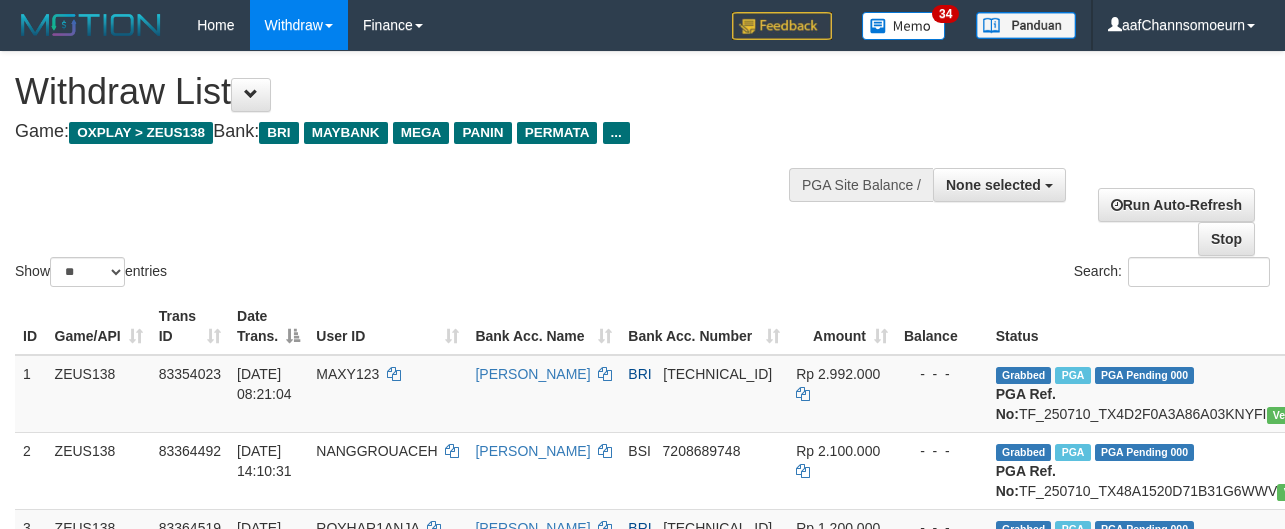 select 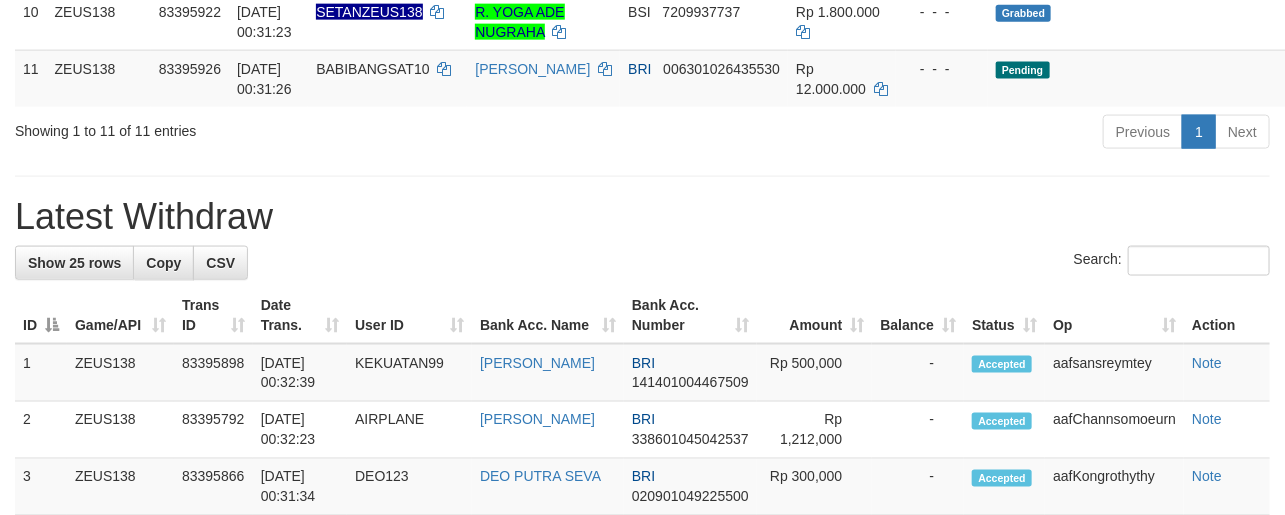 scroll, scrollTop: 980, scrollLeft: 0, axis: vertical 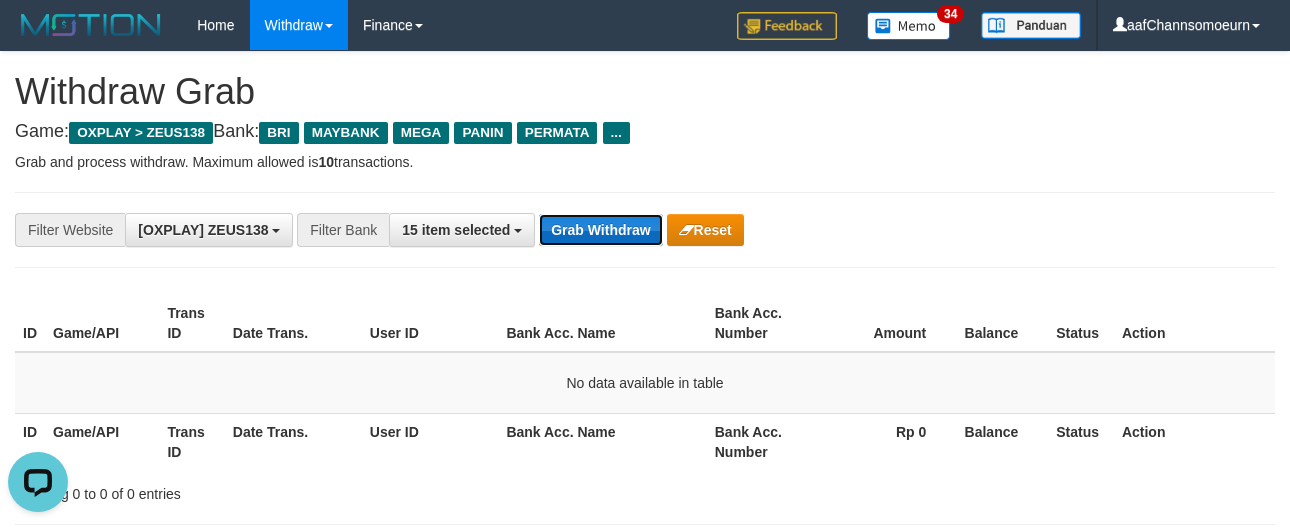 click on "Grab Withdraw" at bounding box center (600, 230) 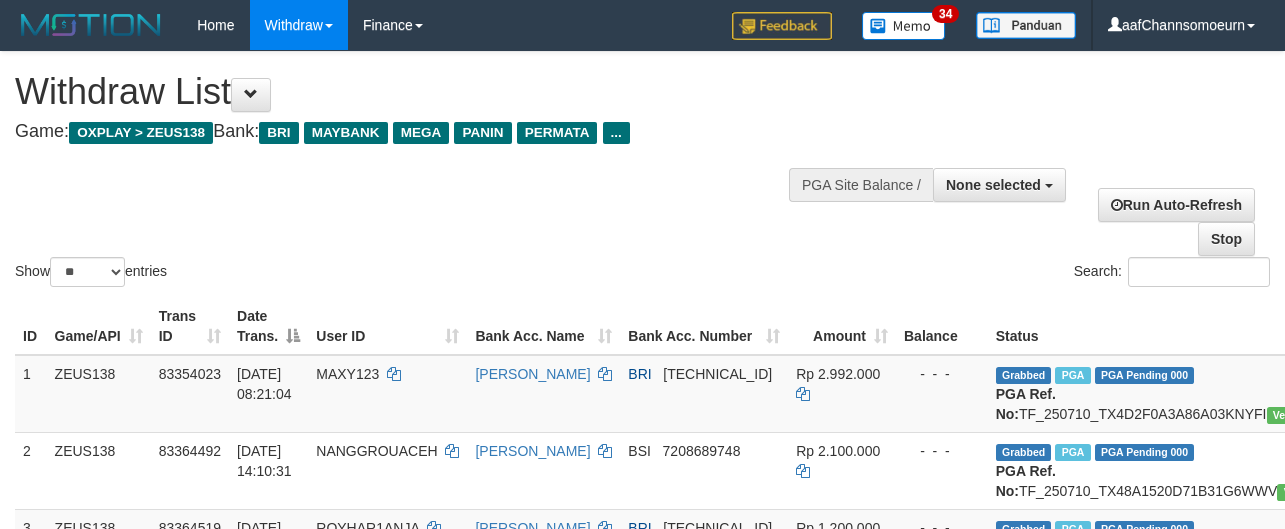 select 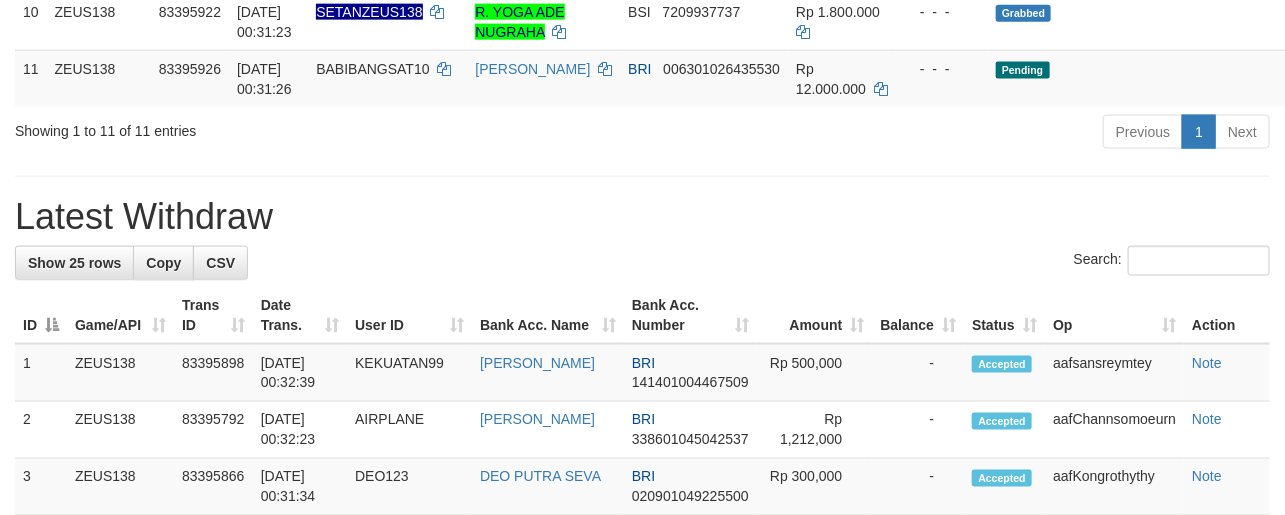scroll, scrollTop: 980, scrollLeft: 0, axis: vertical 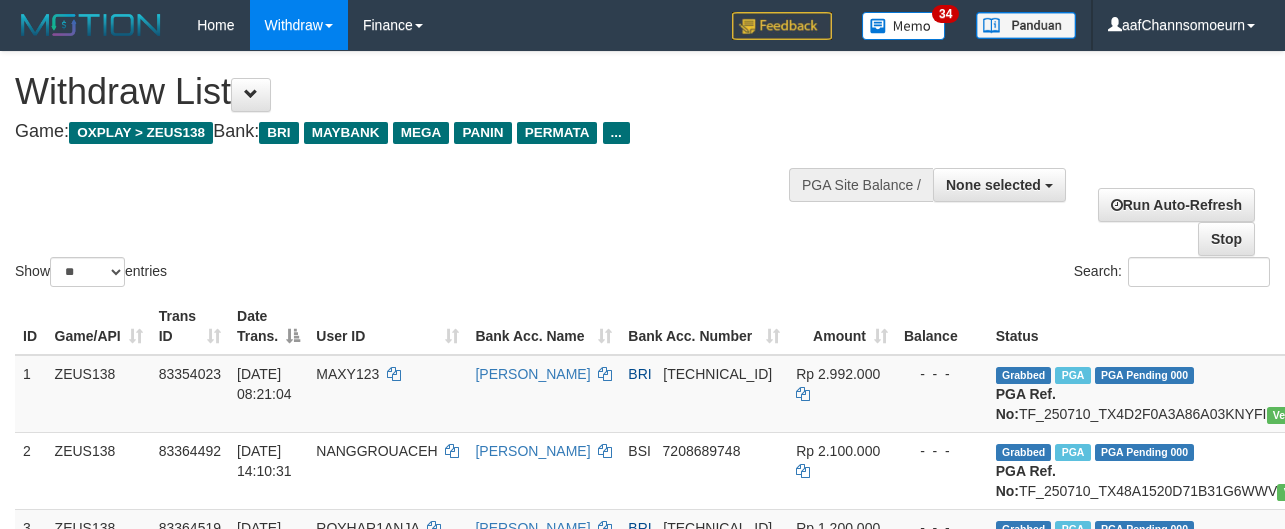 select 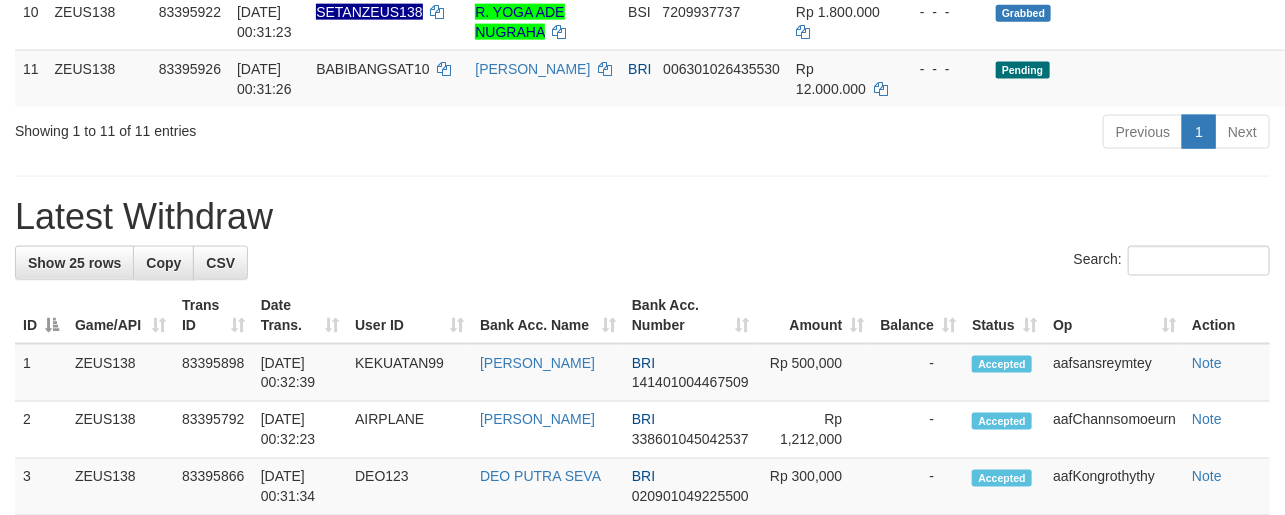 scroll, scrollTop: 980, scrollLeft: 0, axis: vertical 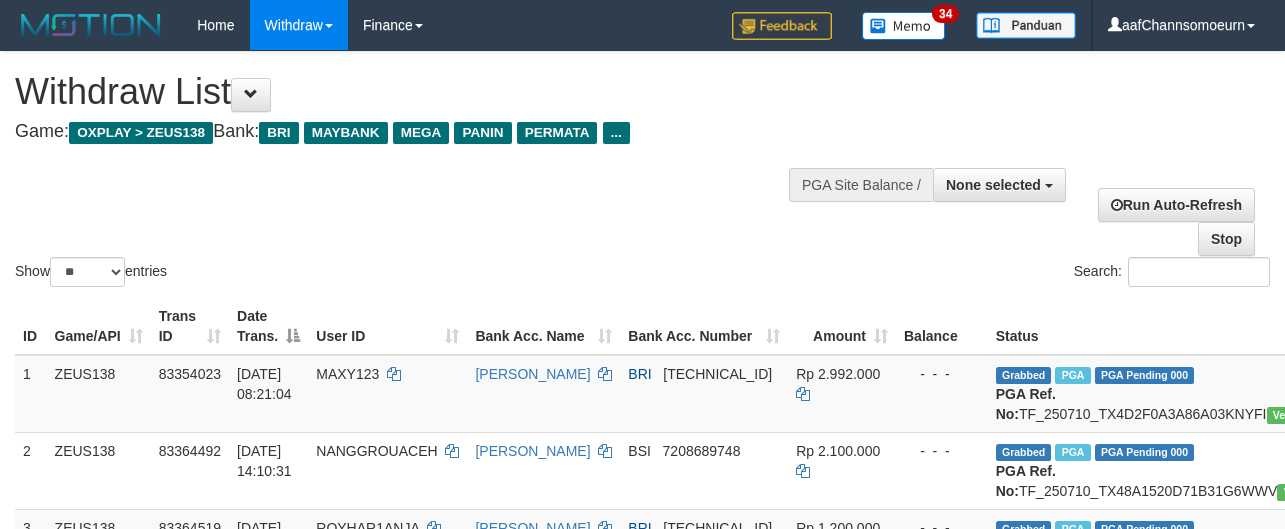 select 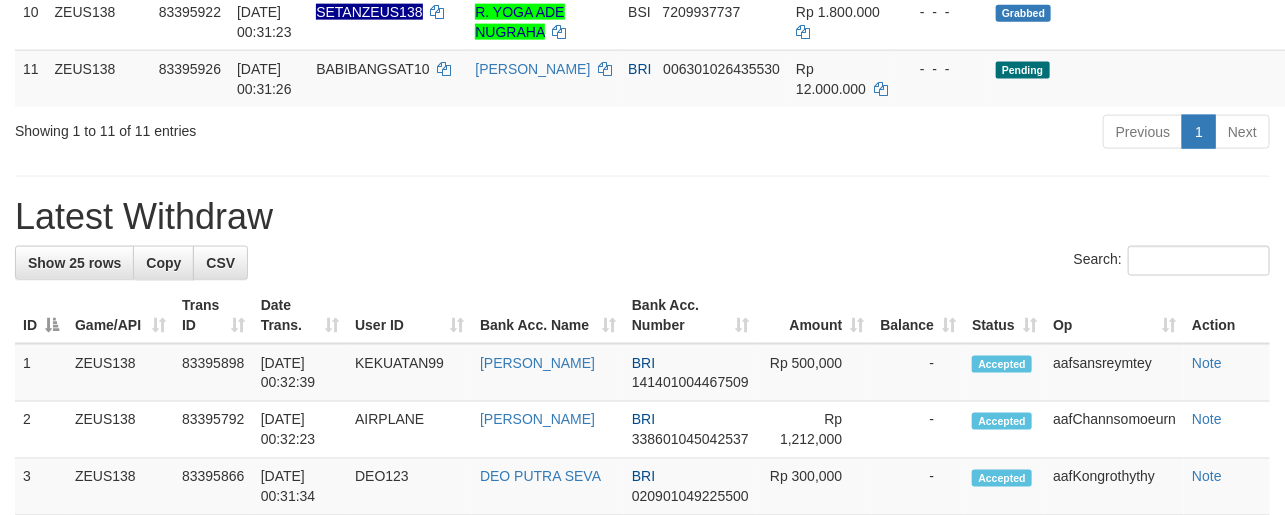scroll, scrollTop: 980, scrollLeft: 0, axis: vertical 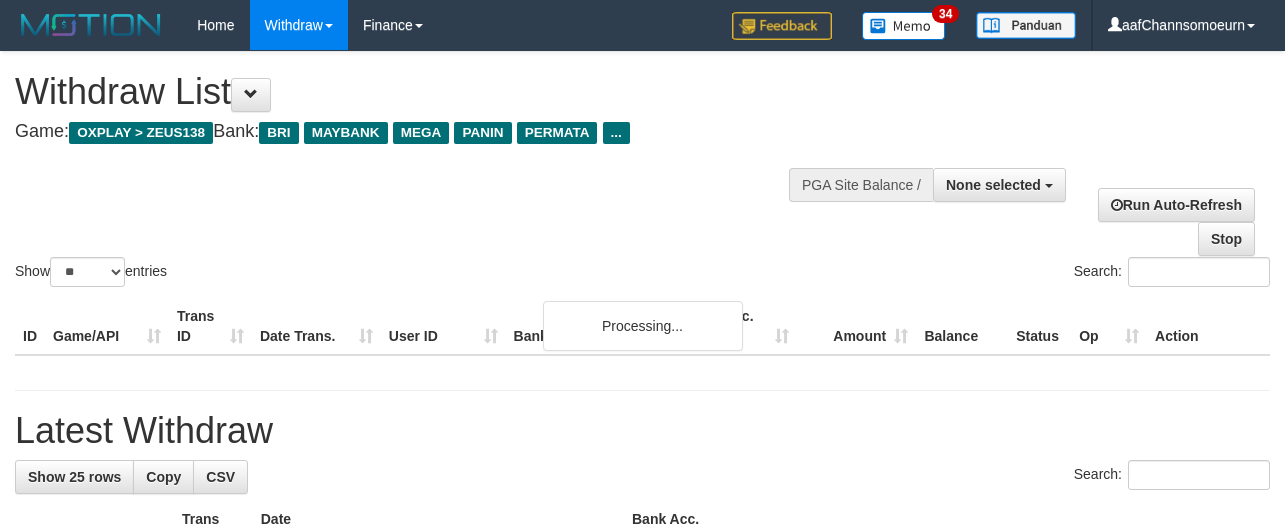 select 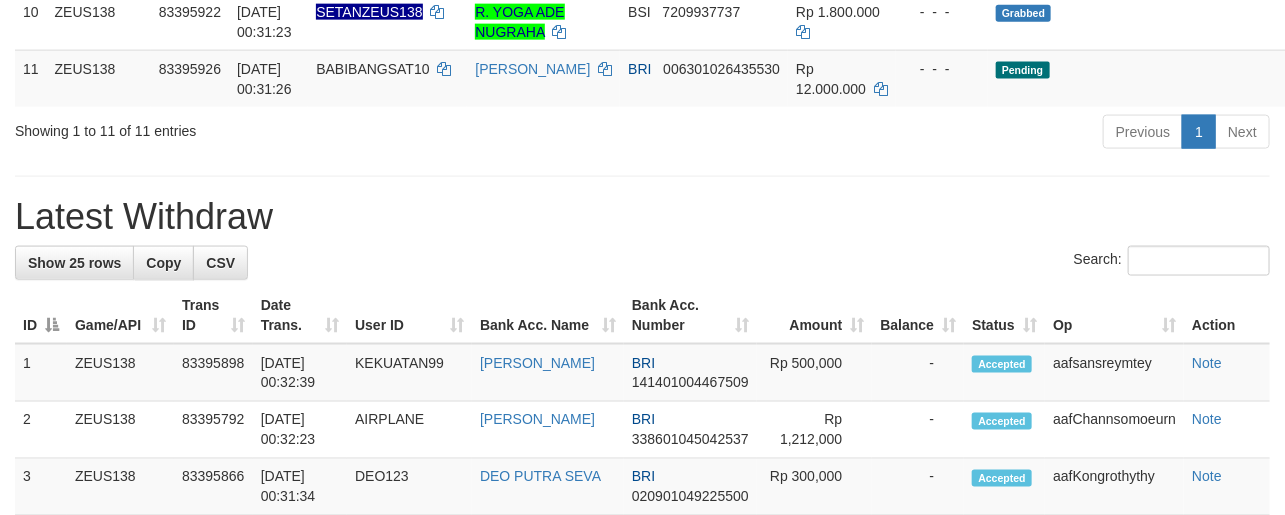 scroll, scrollTop: 980, scrollLeft: 0, axis: vertical 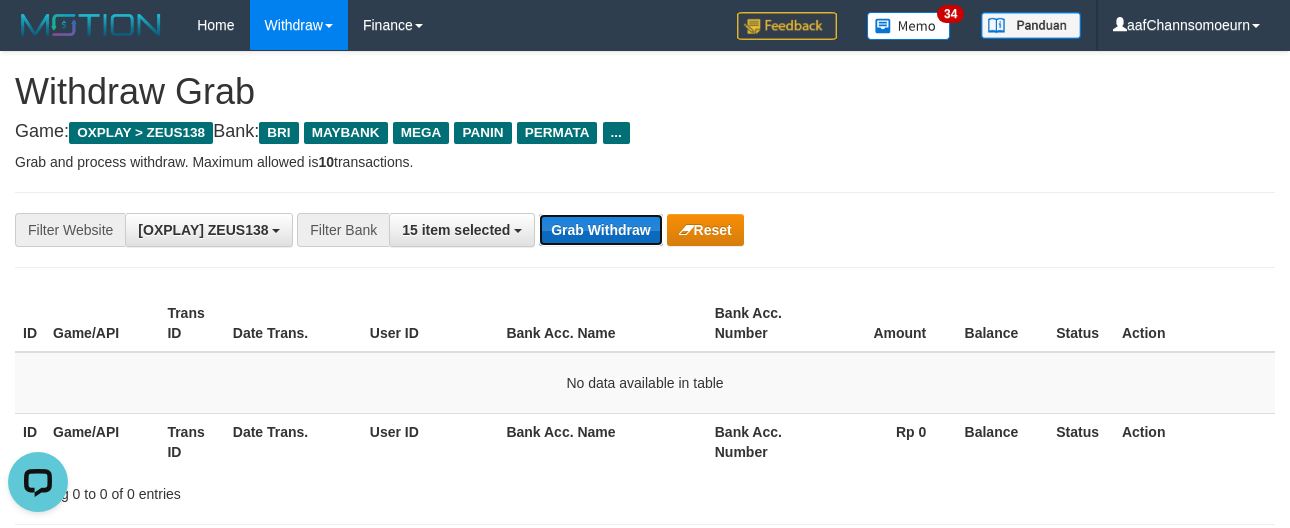 click on "Grab Withdraw" at bounding box center [600, 230] 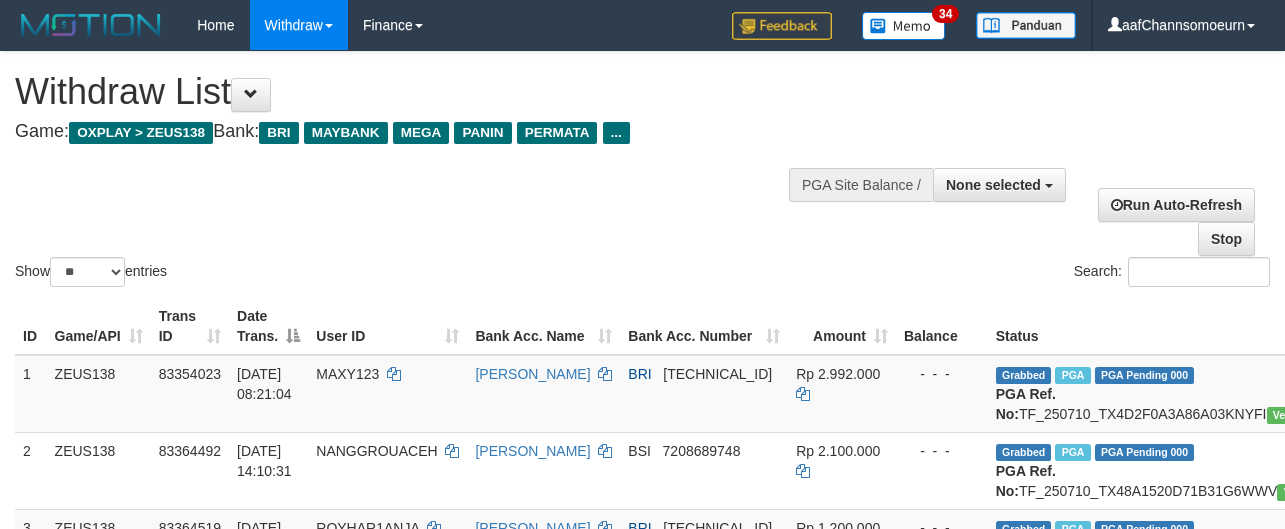 select 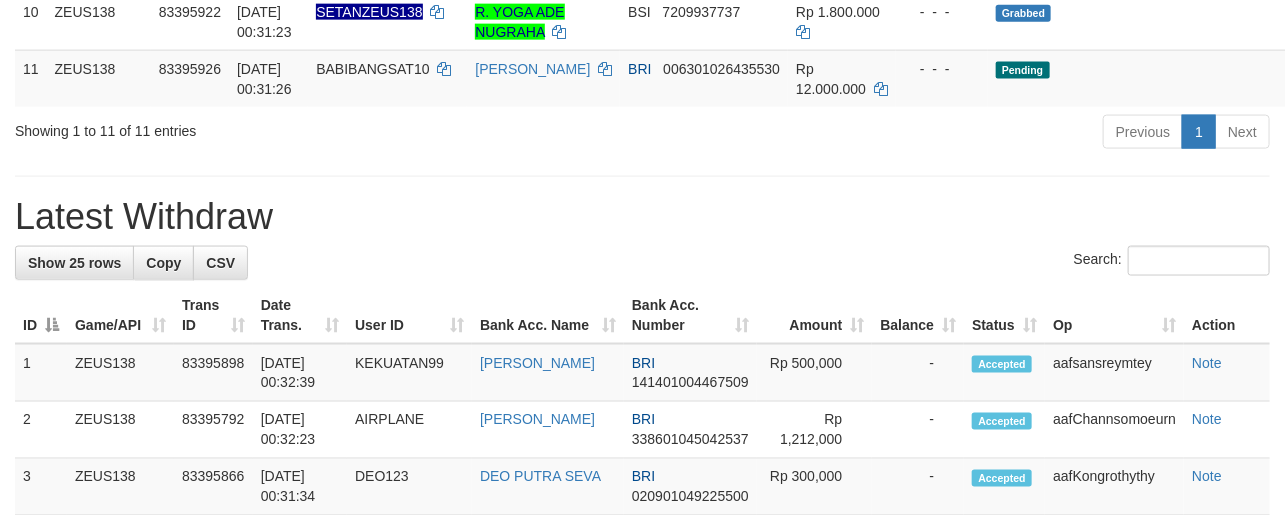 scroll, scrollTop: 980, scrollLeft: 0, axis: vertical 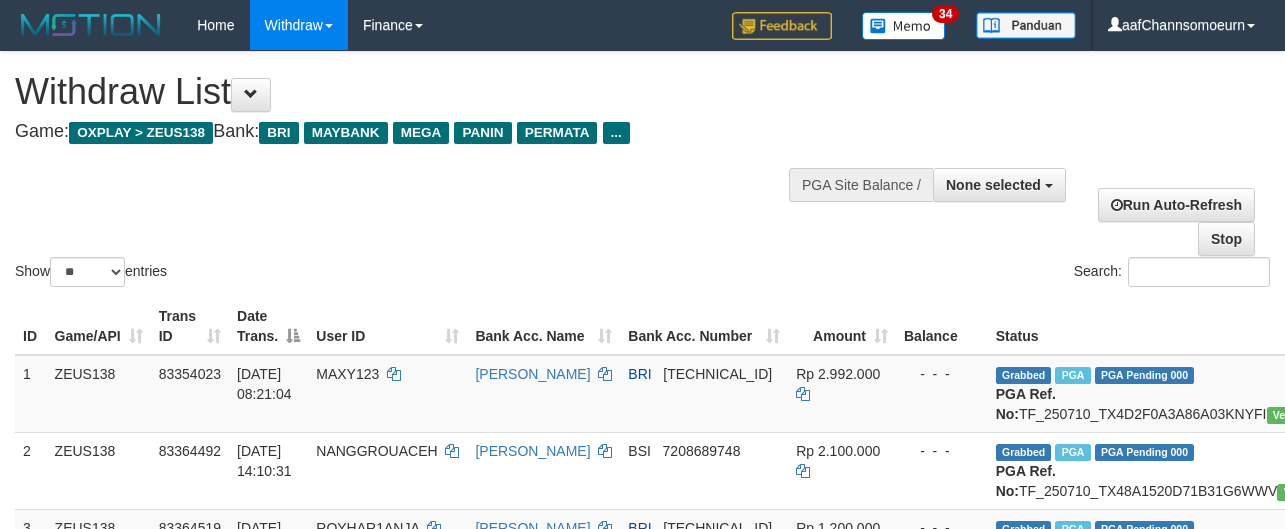 select 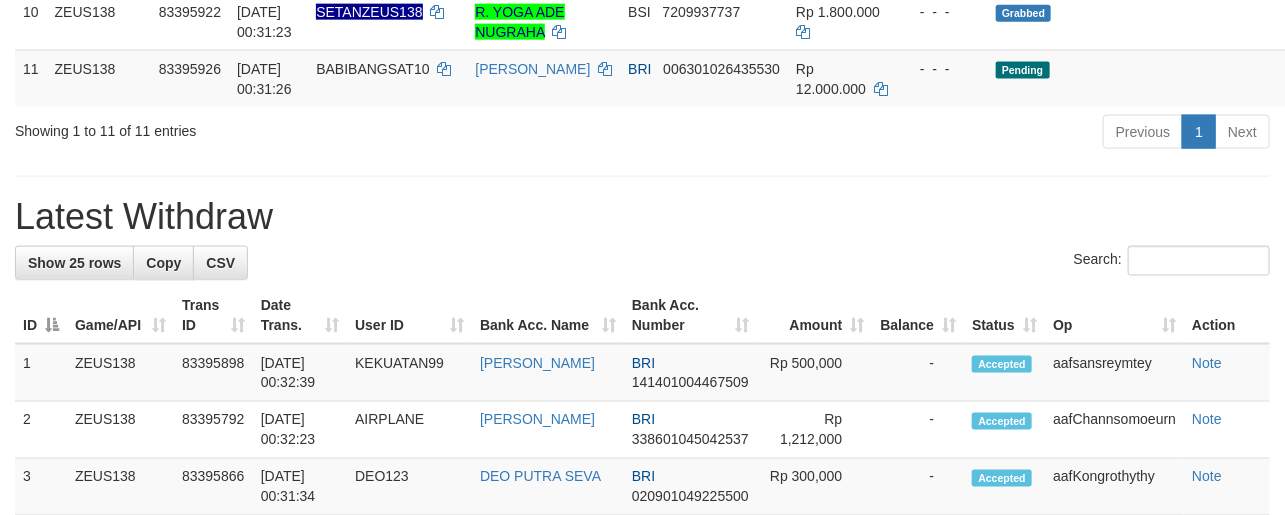 scroll, scrollTop: 980, scrollLeft: 0, axis: vertical 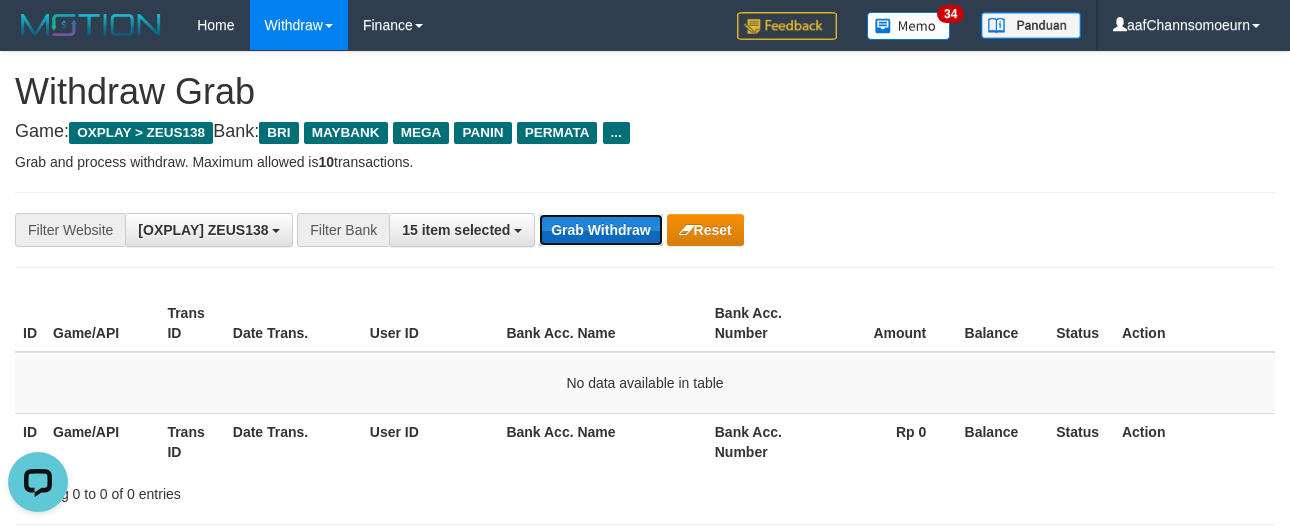 click on "Grab Withdraw" at bounding box center (600, 230) 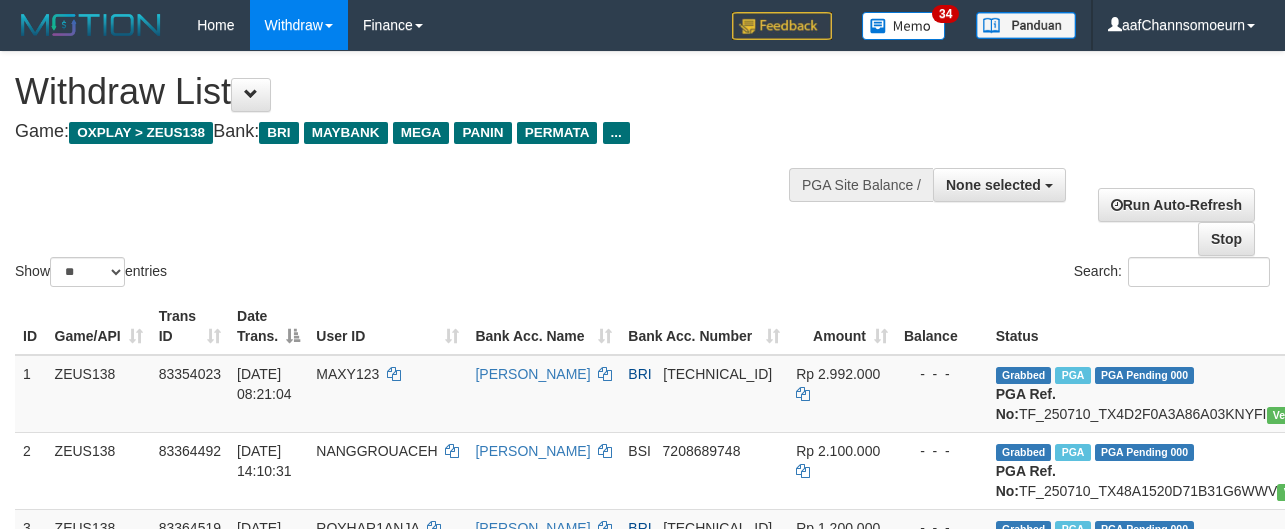 select 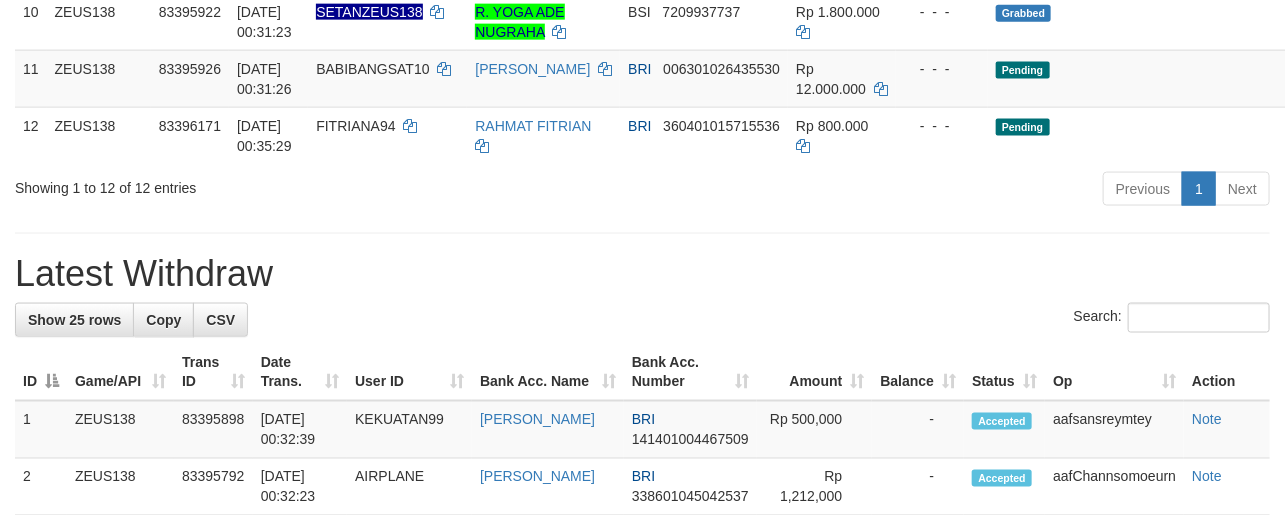 scroll, scrollTop: 980, scrollLeft: 0, axis: vertical 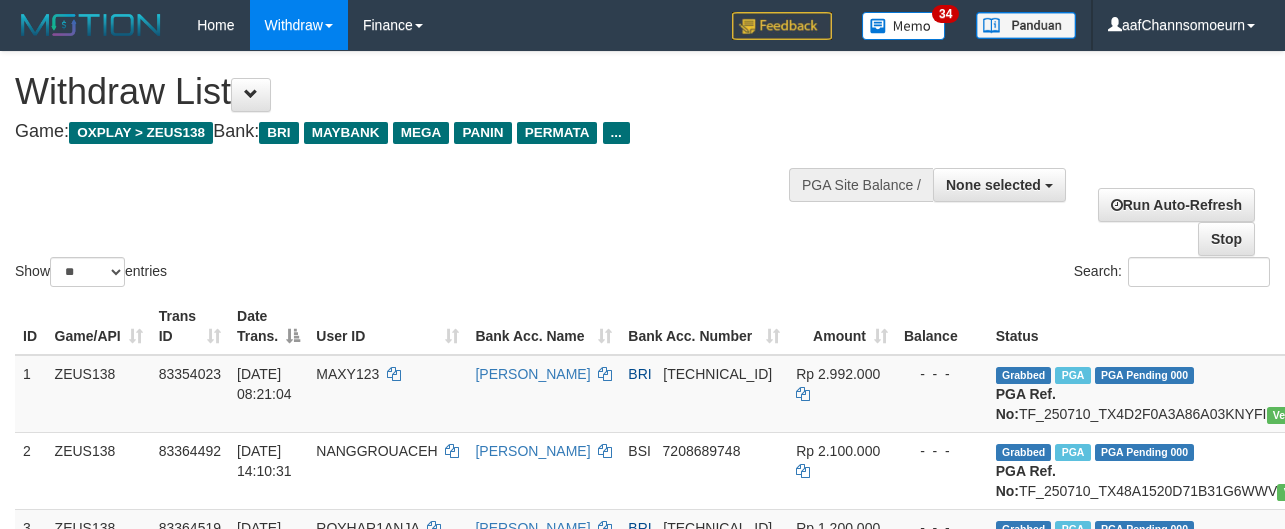 select 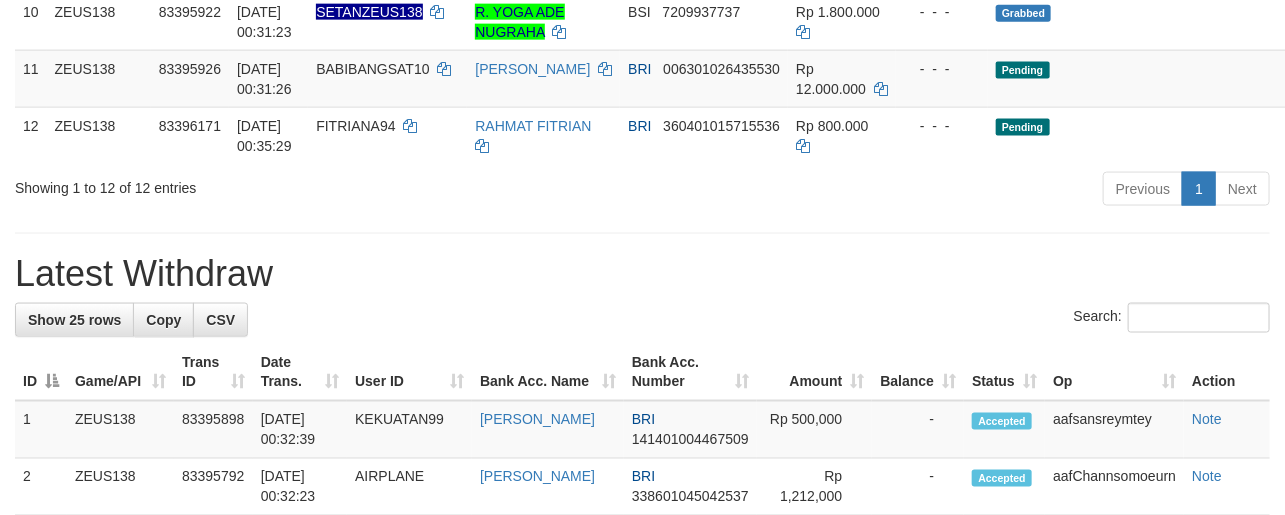 scroll, scrollTop: 980, scrollLeft: 0, axis: vertical 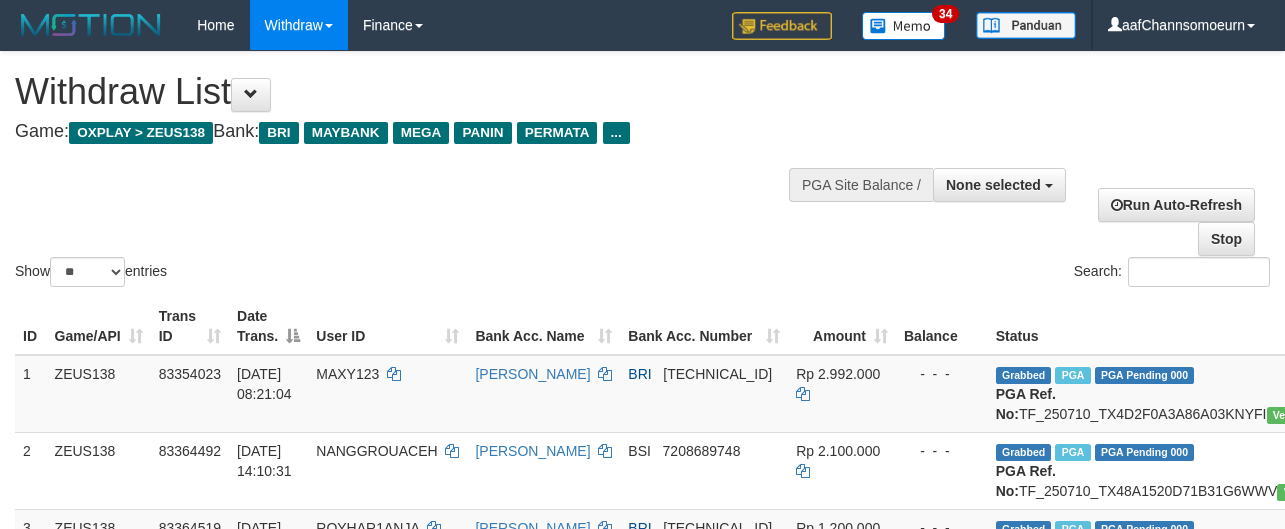 select 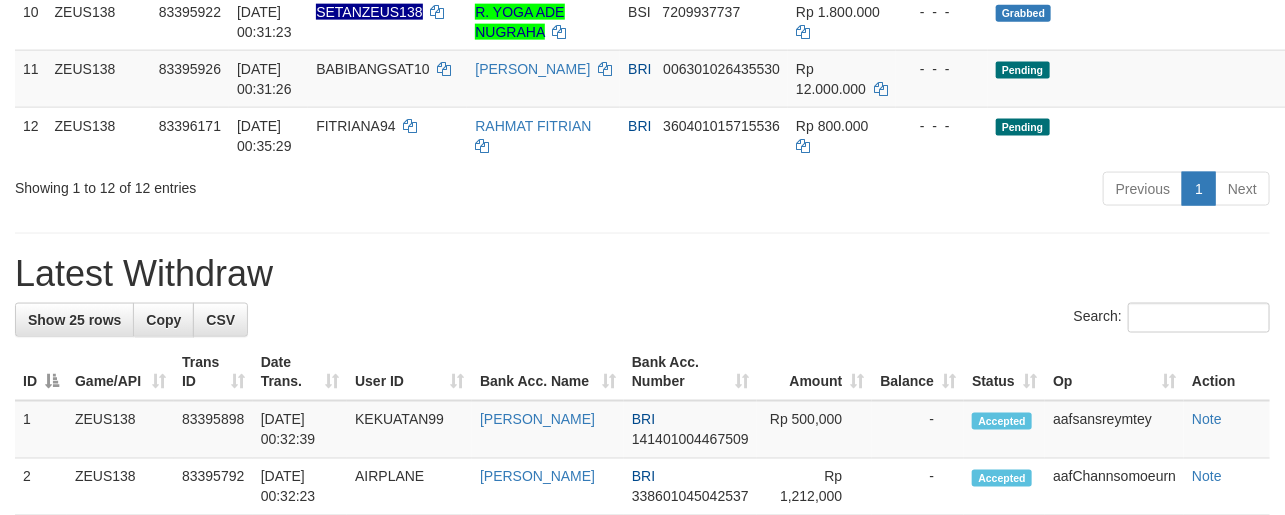 scroll, scrollTop: 980, scrollLeft: 0, axis: vertical 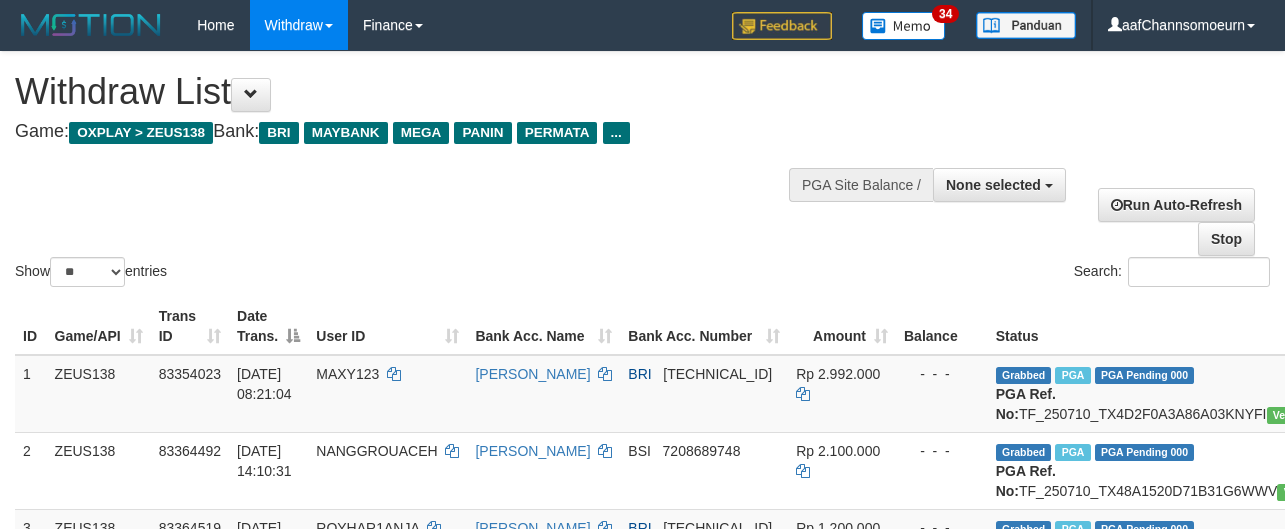select 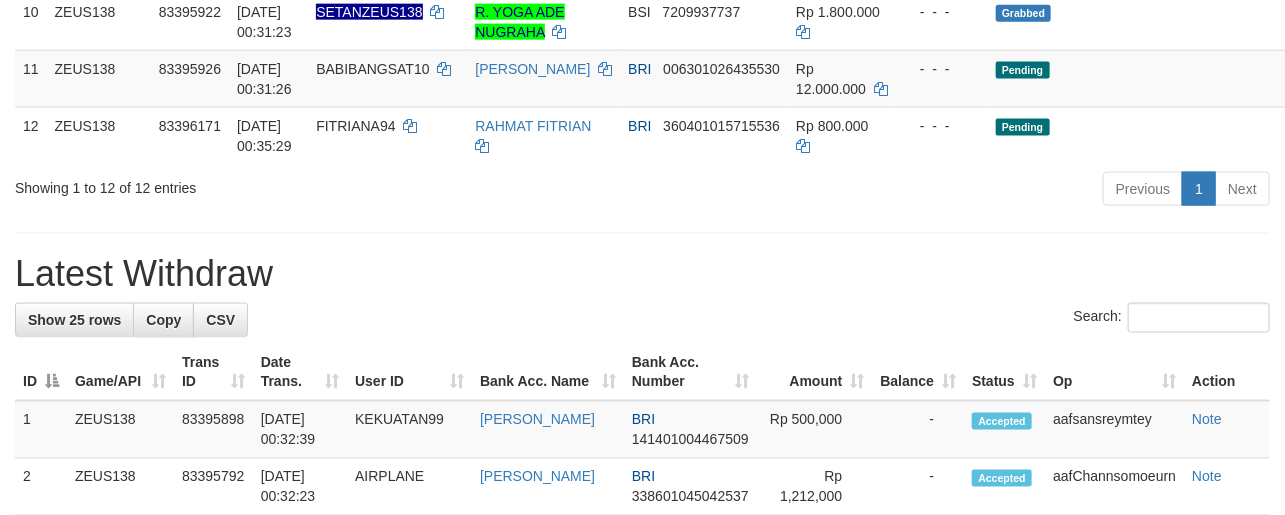 scroll, scrollTop: 980, scrollLeft: 0, axis: vertical 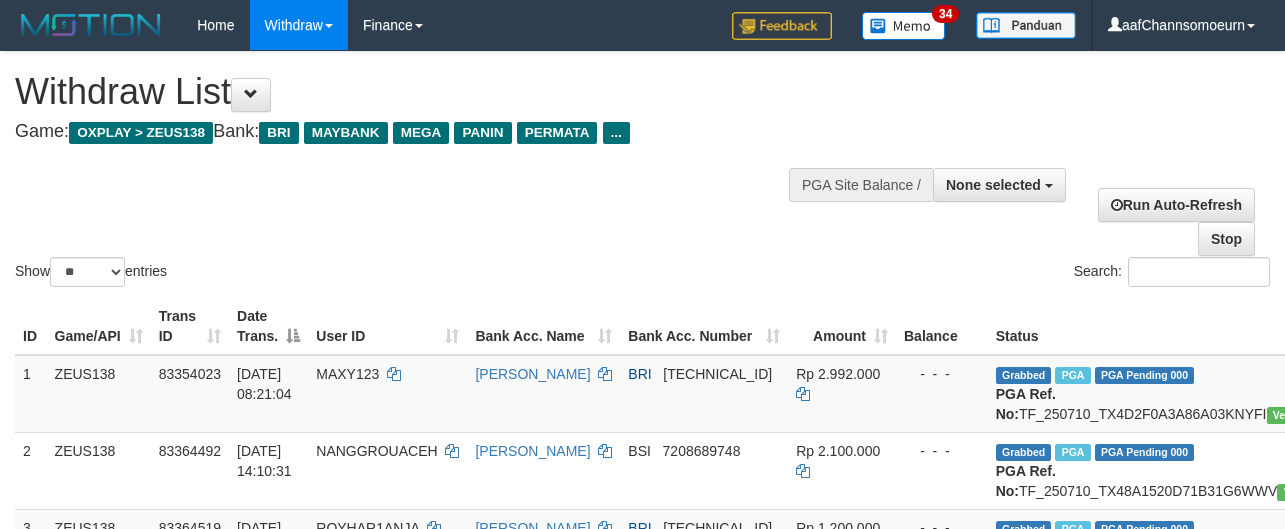 select 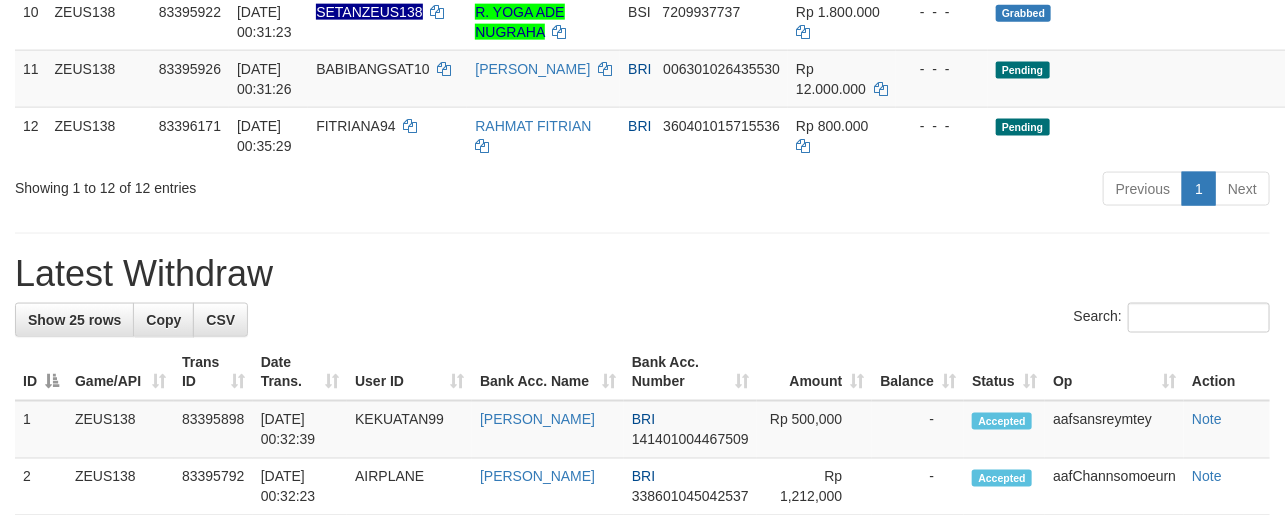scroll, scrollTop: 980, scrollLeft: 0, axis: vertical 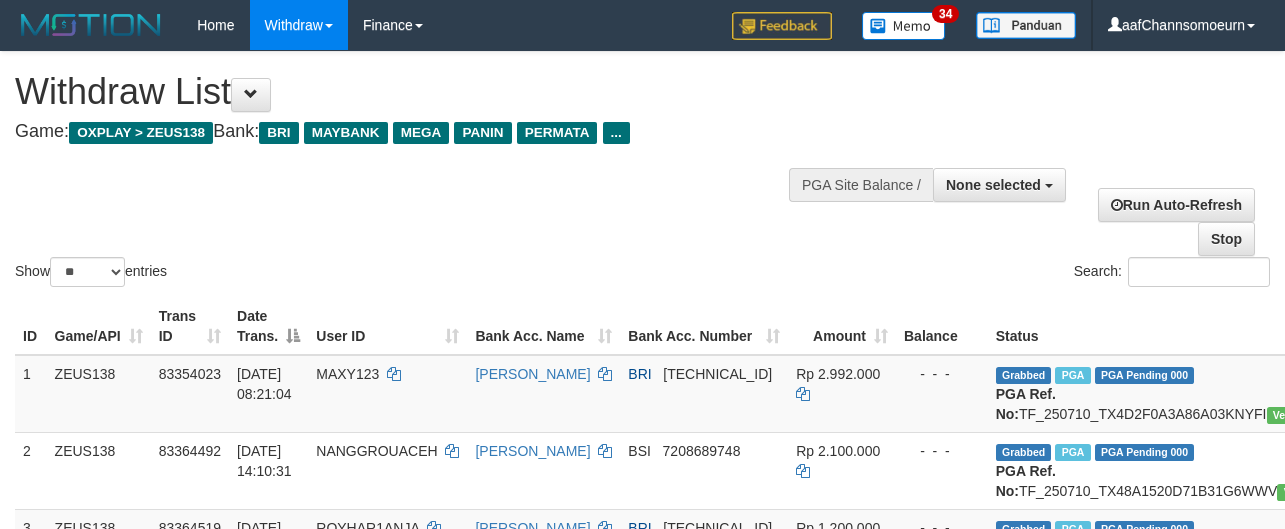 select 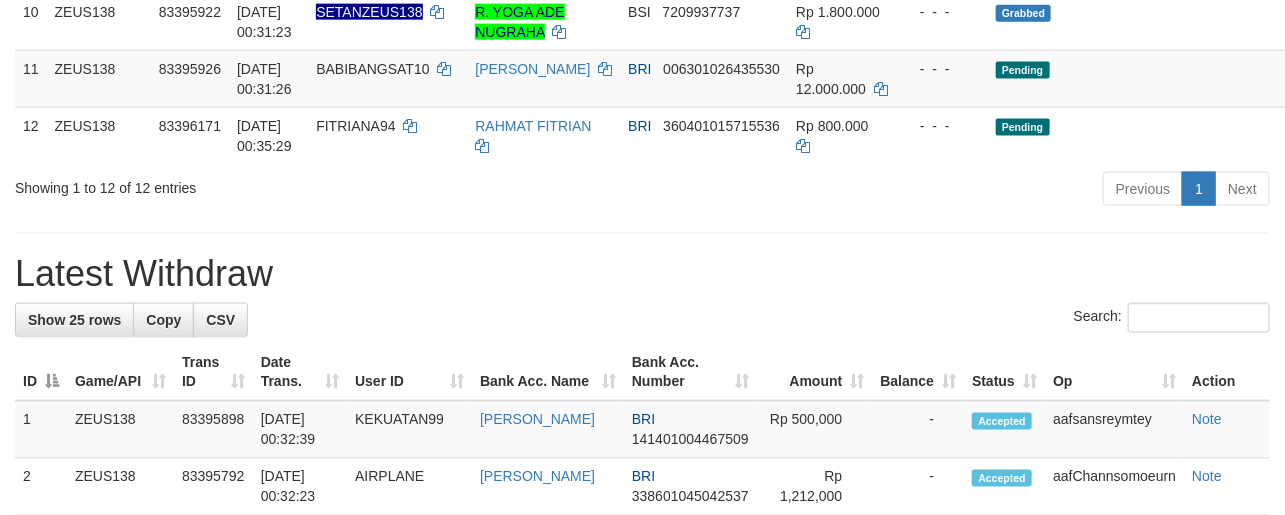 scroll, scrollTop: 980, scrollLeft: 0, axis: vertical 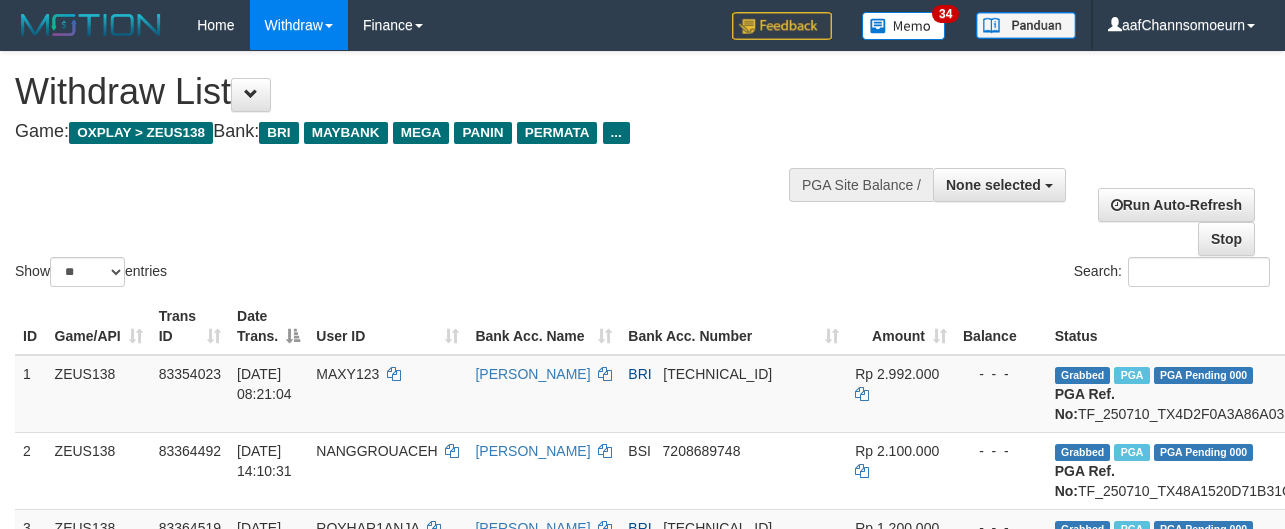 select 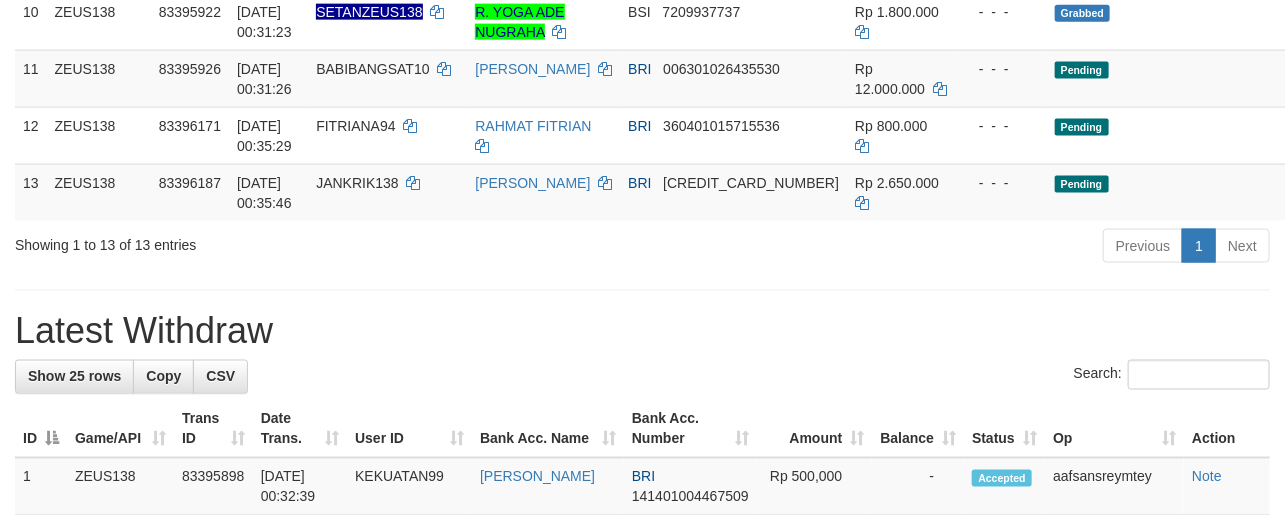 scroll, scrollTop: 980, scrollLeft: 0, axis: vertical 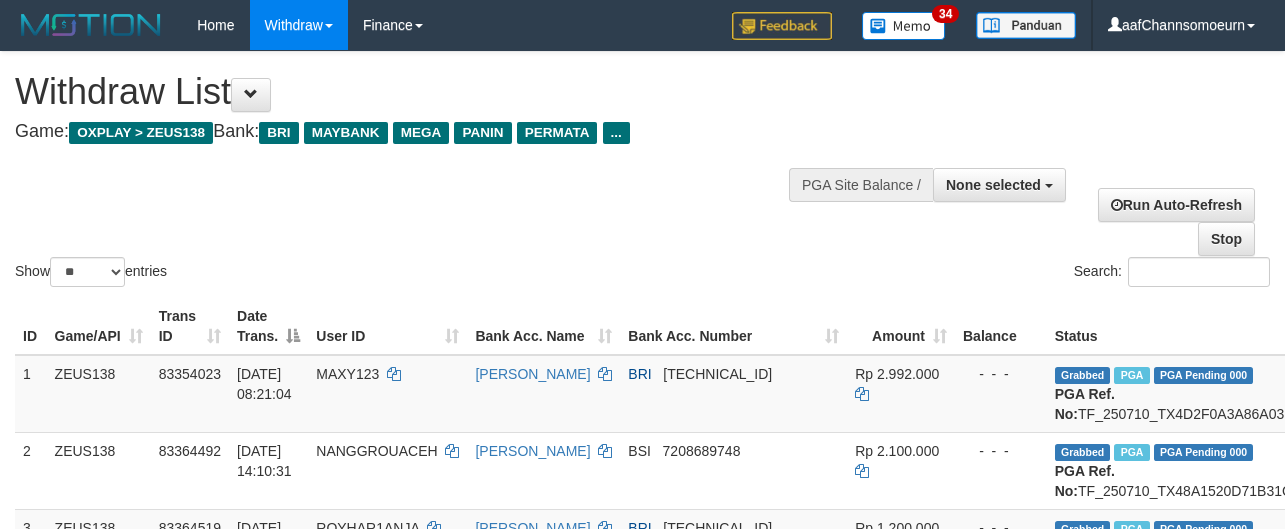 select 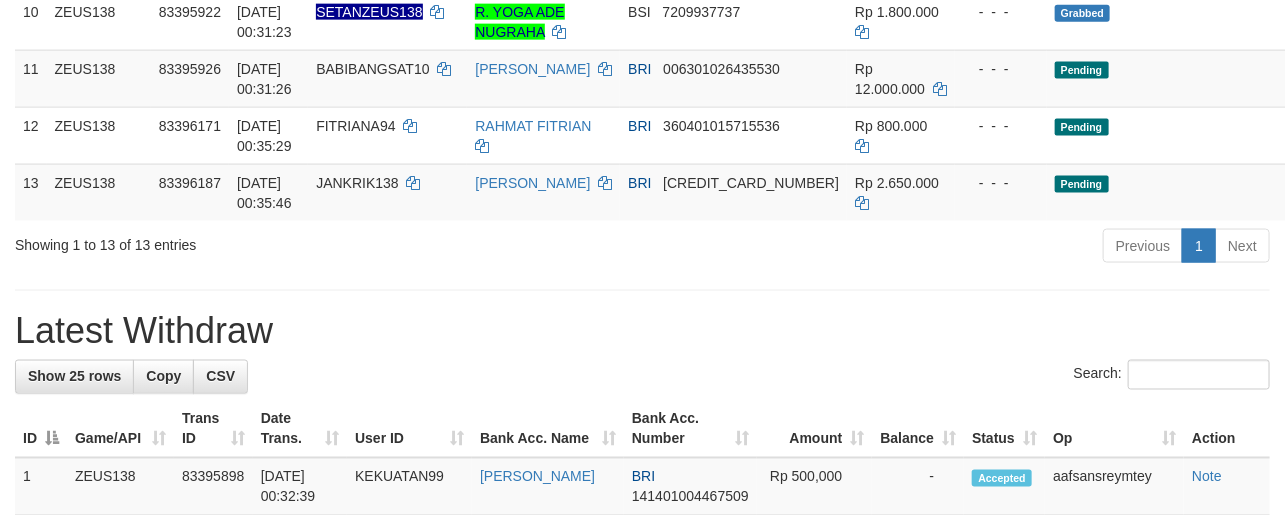 scroll, scrollTop: 980, scrollLeft: 0, axis: vertical 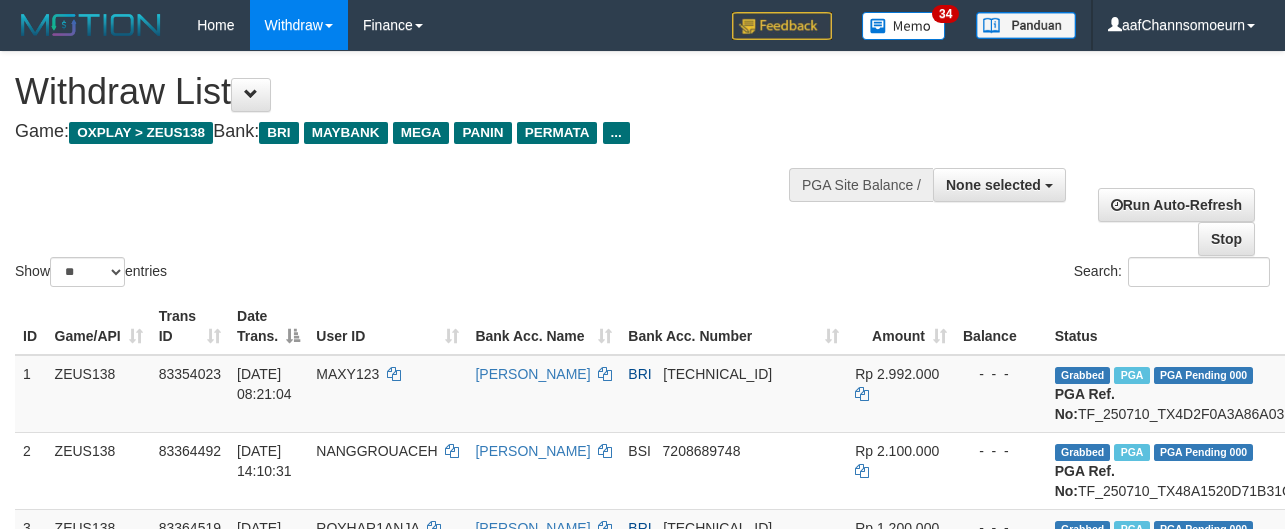 select 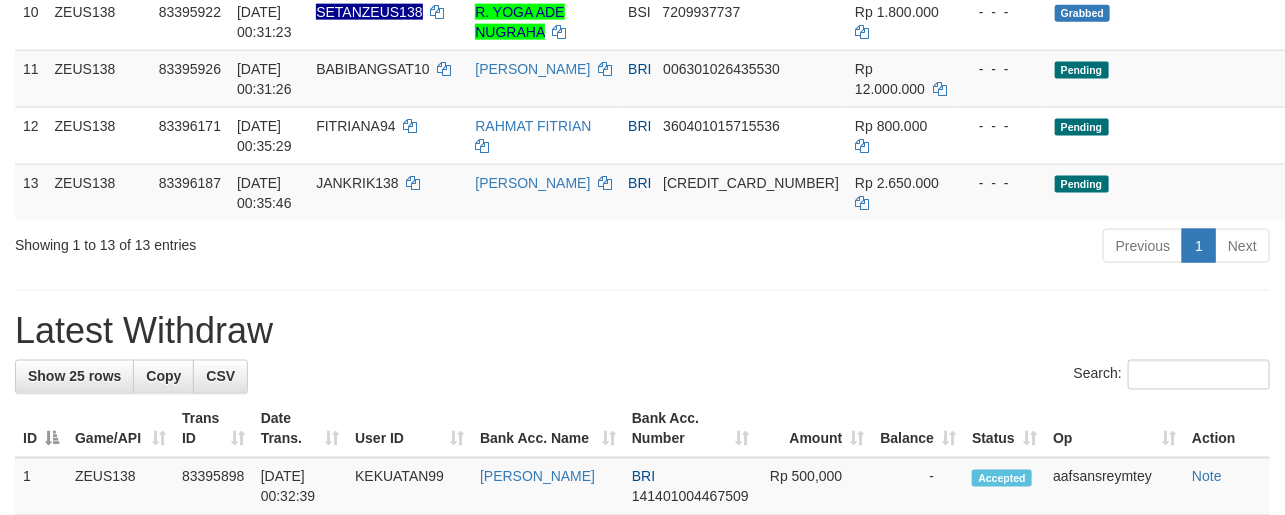 scroll, scrollTop: 980, scrollLeft: 0, axis: vertical 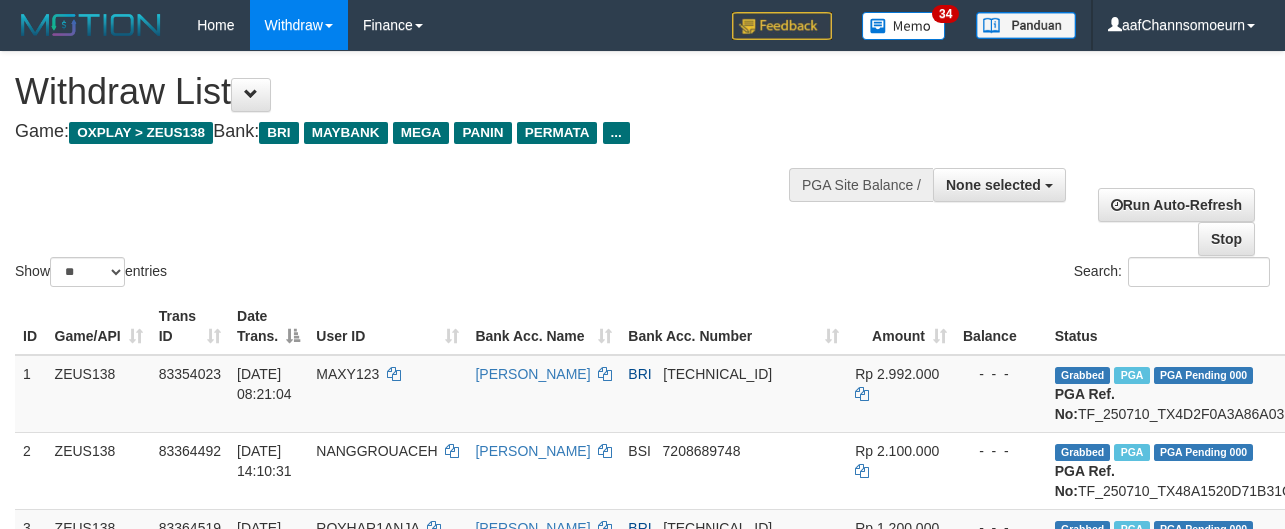 select 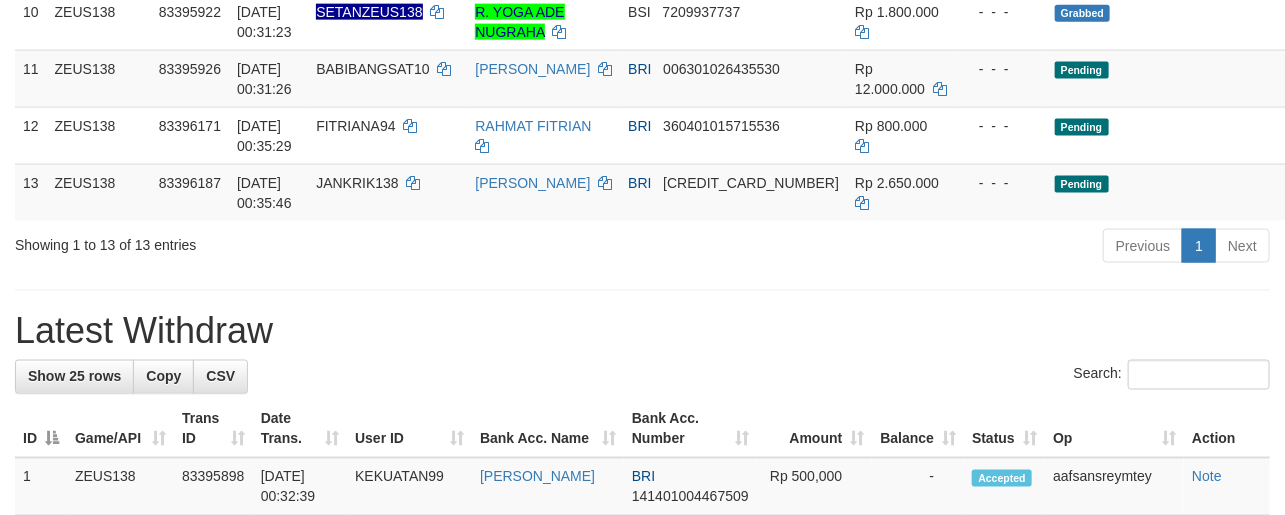 scroll, scrollTop: 980, scrollLeft: 0, axis: vertical 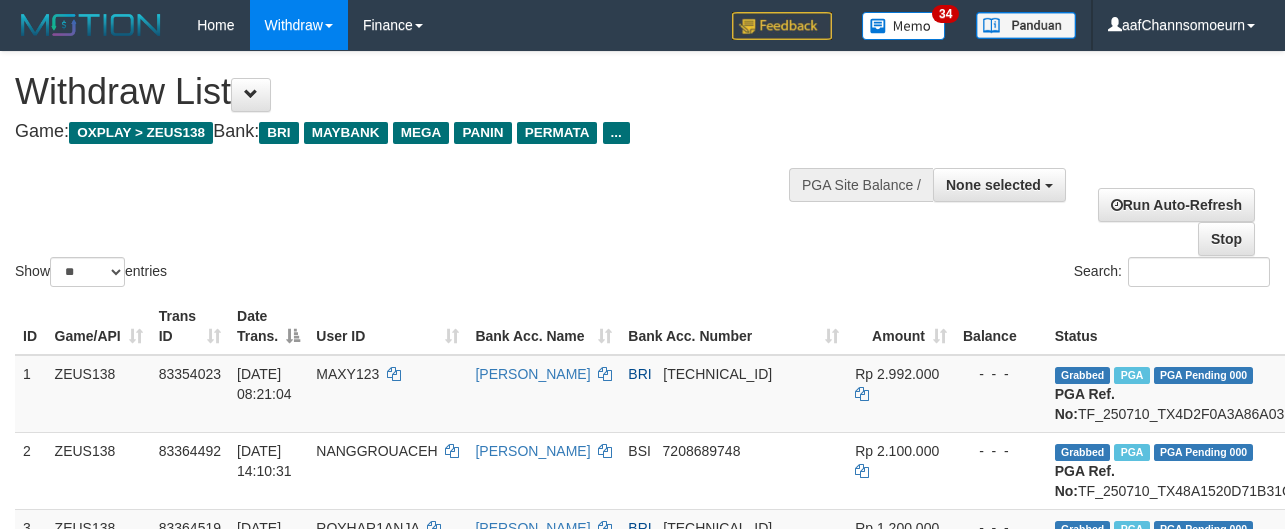 select 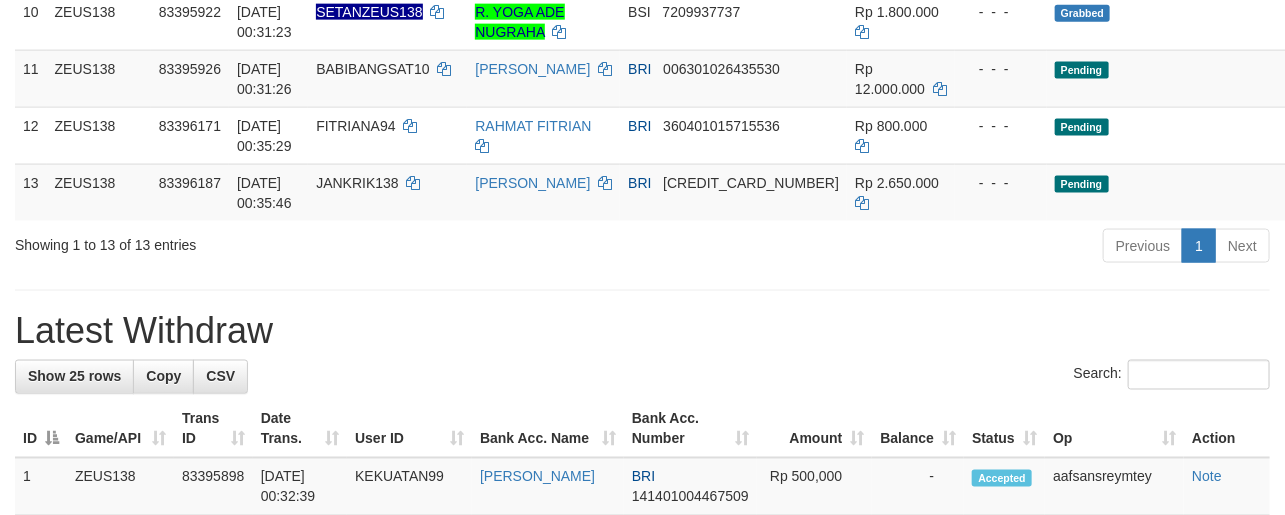 scroll, scrollTop: 980, scrollLeft: 0, axis: vertical 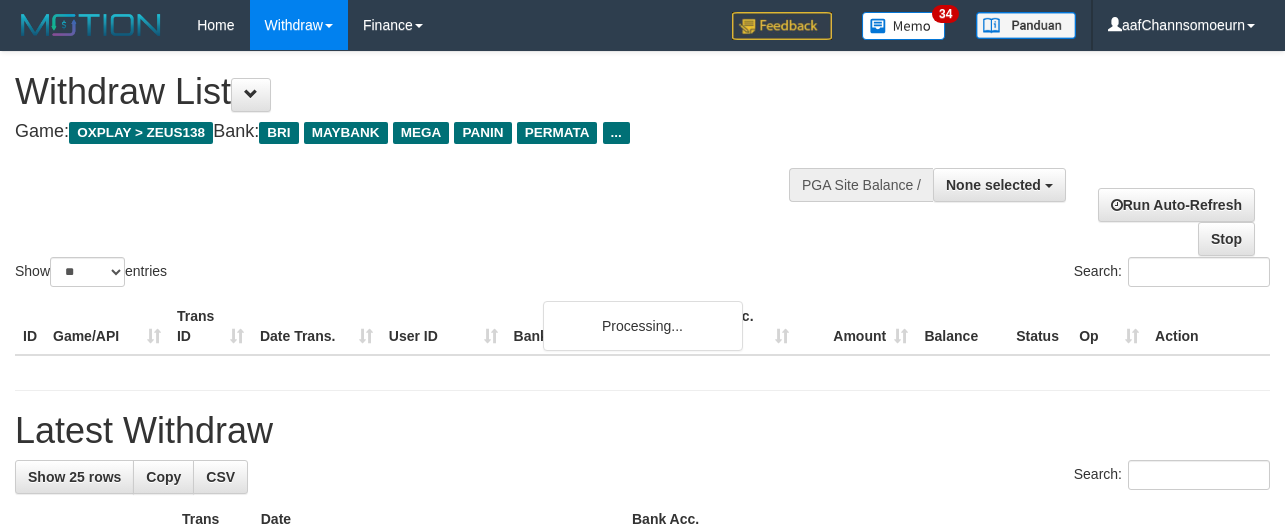 select 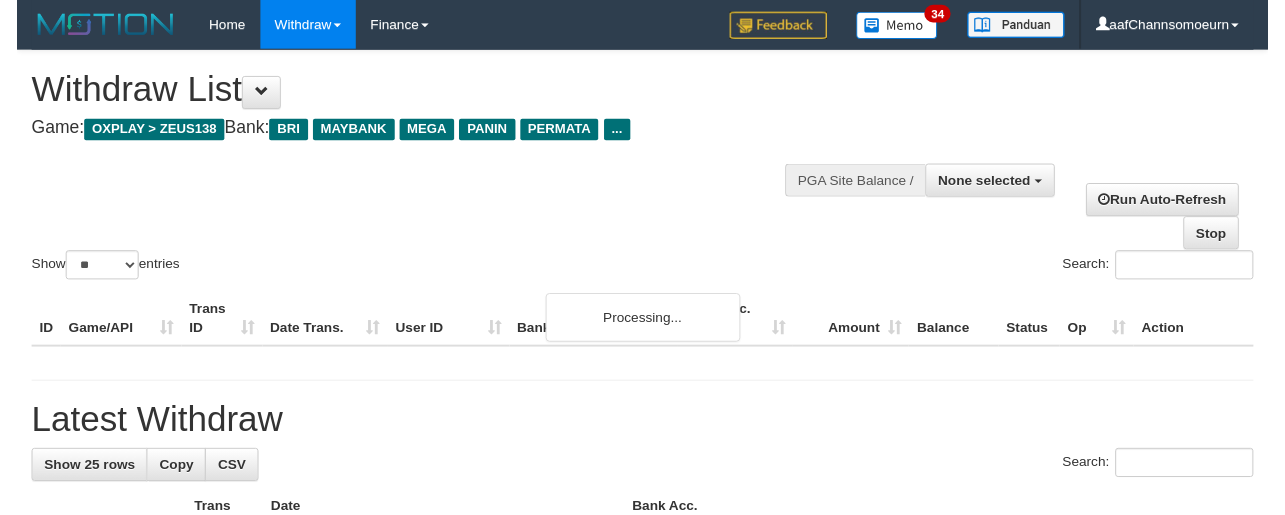 scroll, scrollTop: 2162, scrollLeft: 0, axis: vertical 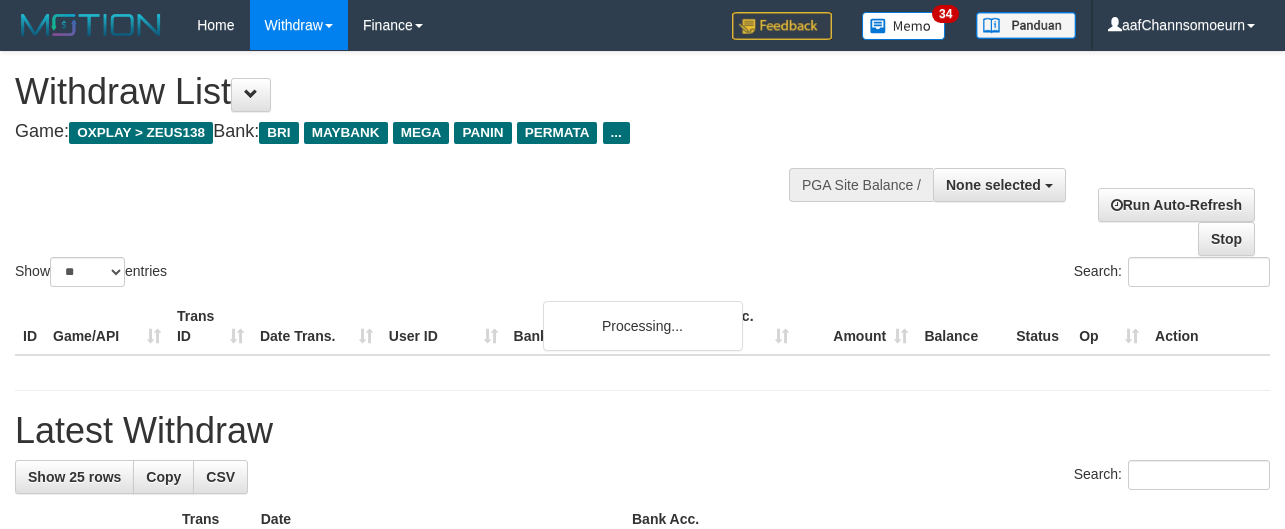 select 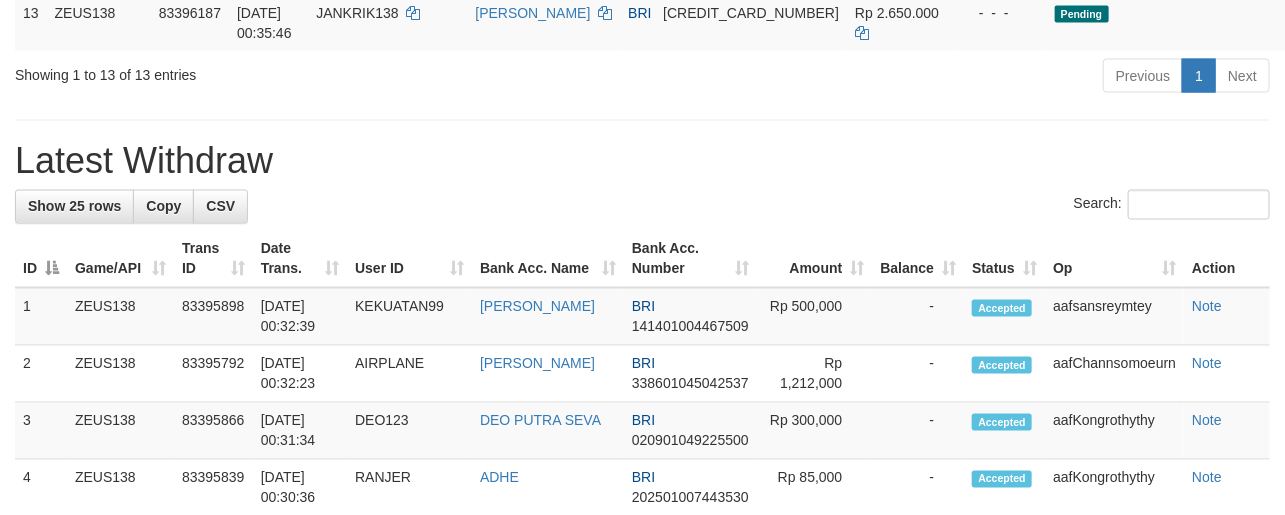 scroll, scrollTop: 1150, scrollLeft: 0, axis: vertical 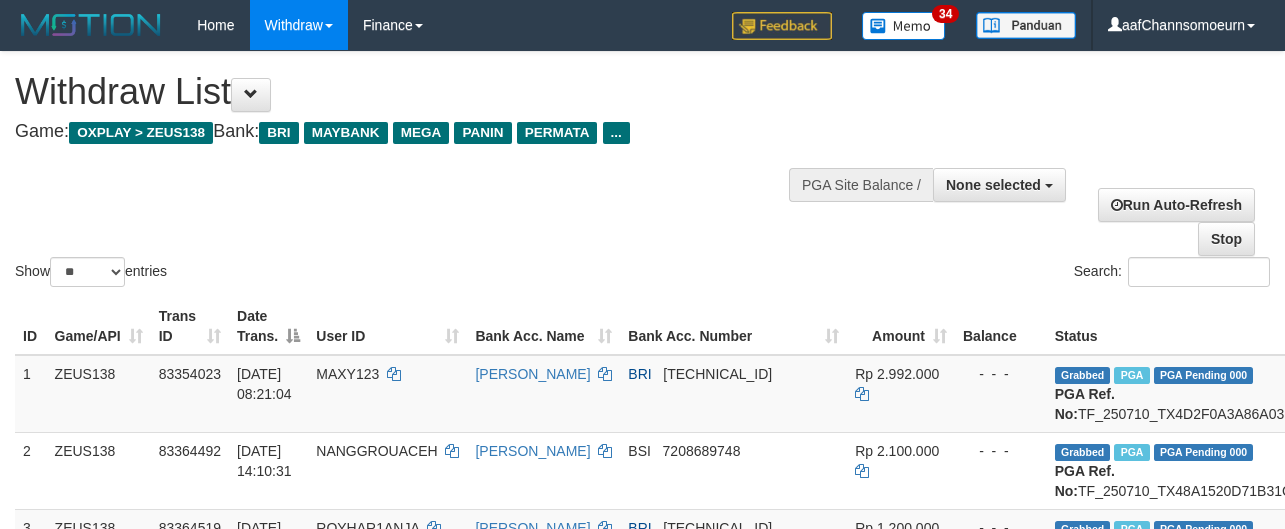 select 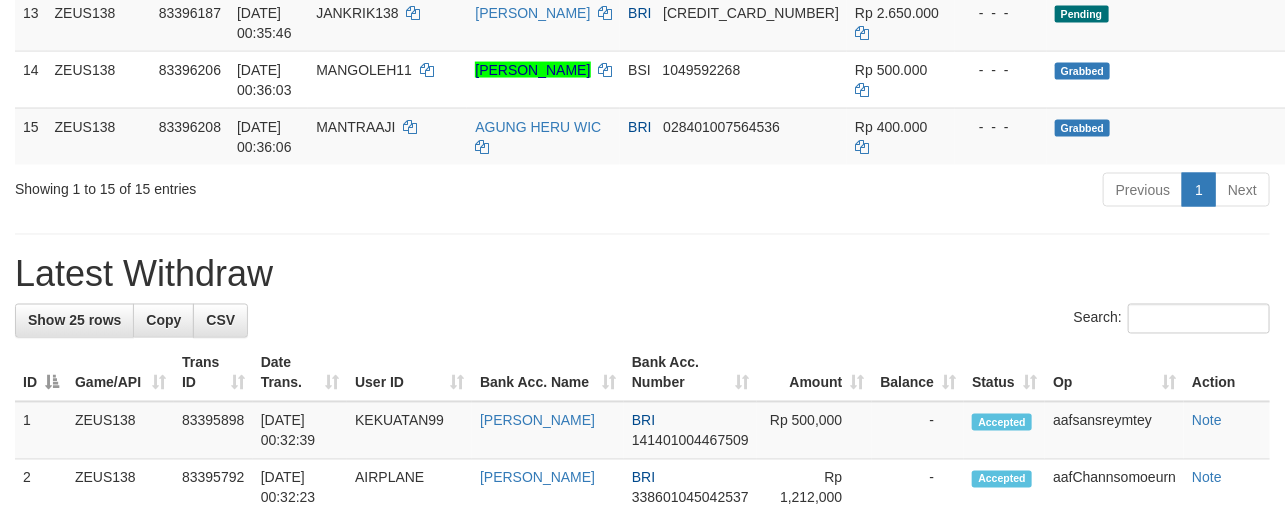 scroll, scrollTop: 1150, scrollLeft: 0, axis: vertical 